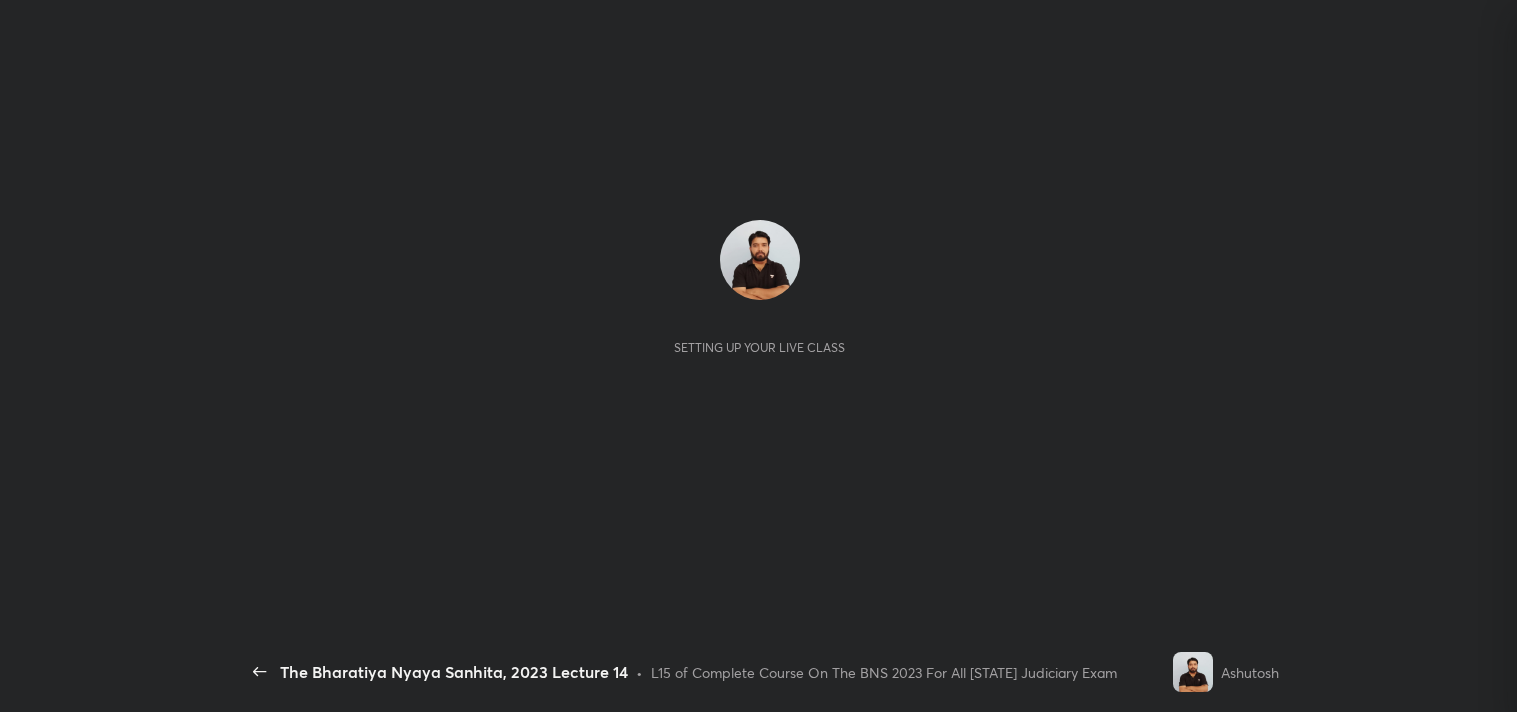 scroll, scrollTop: 0, scrollLeft: 0, axis: both 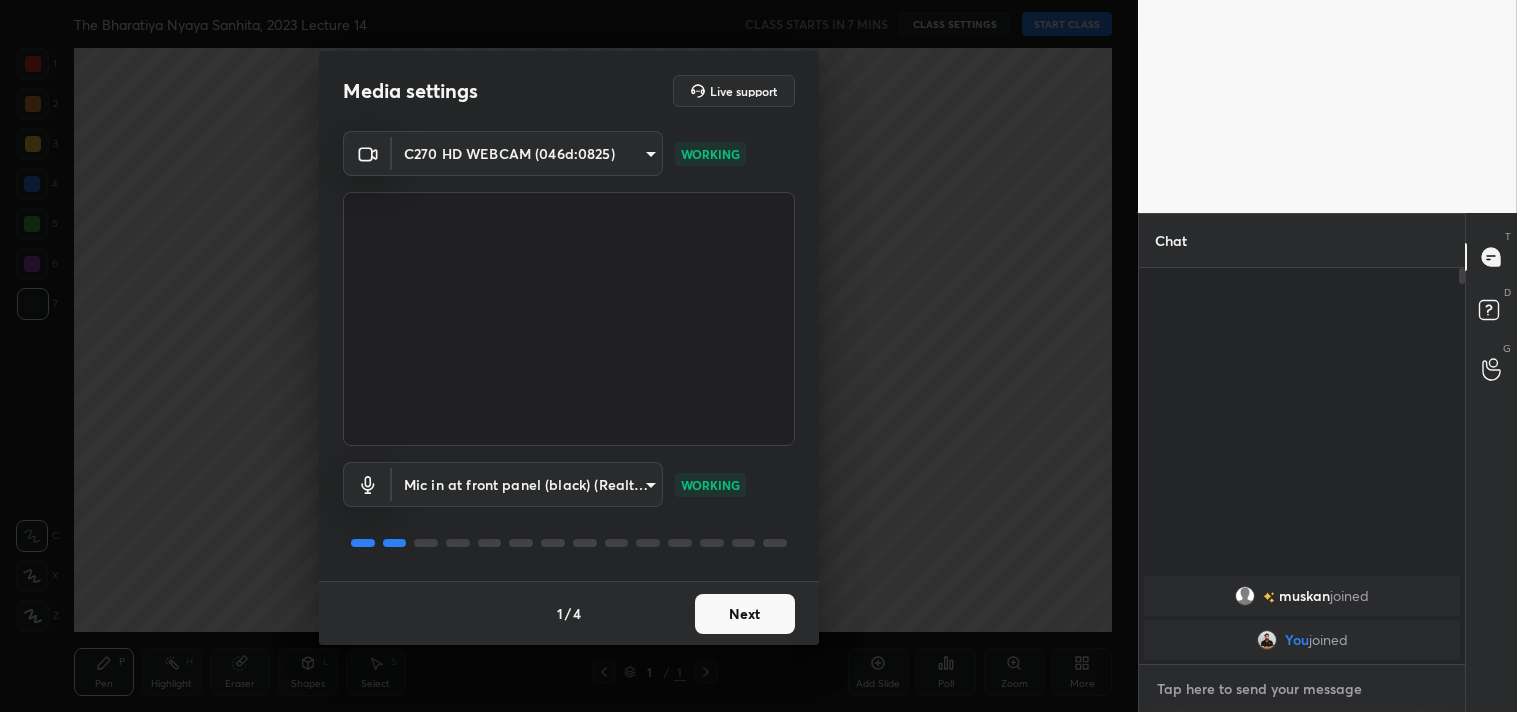 type on "x" 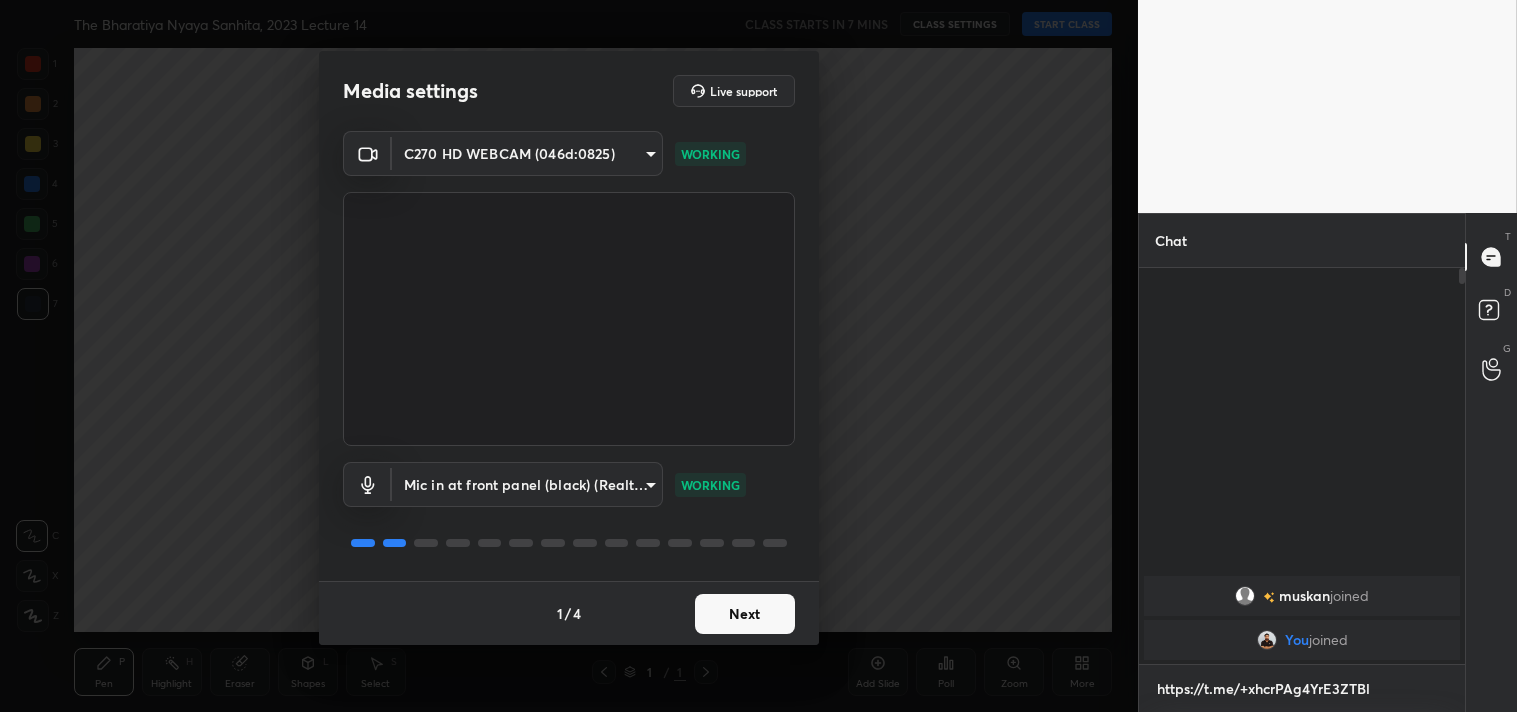 type on "x" 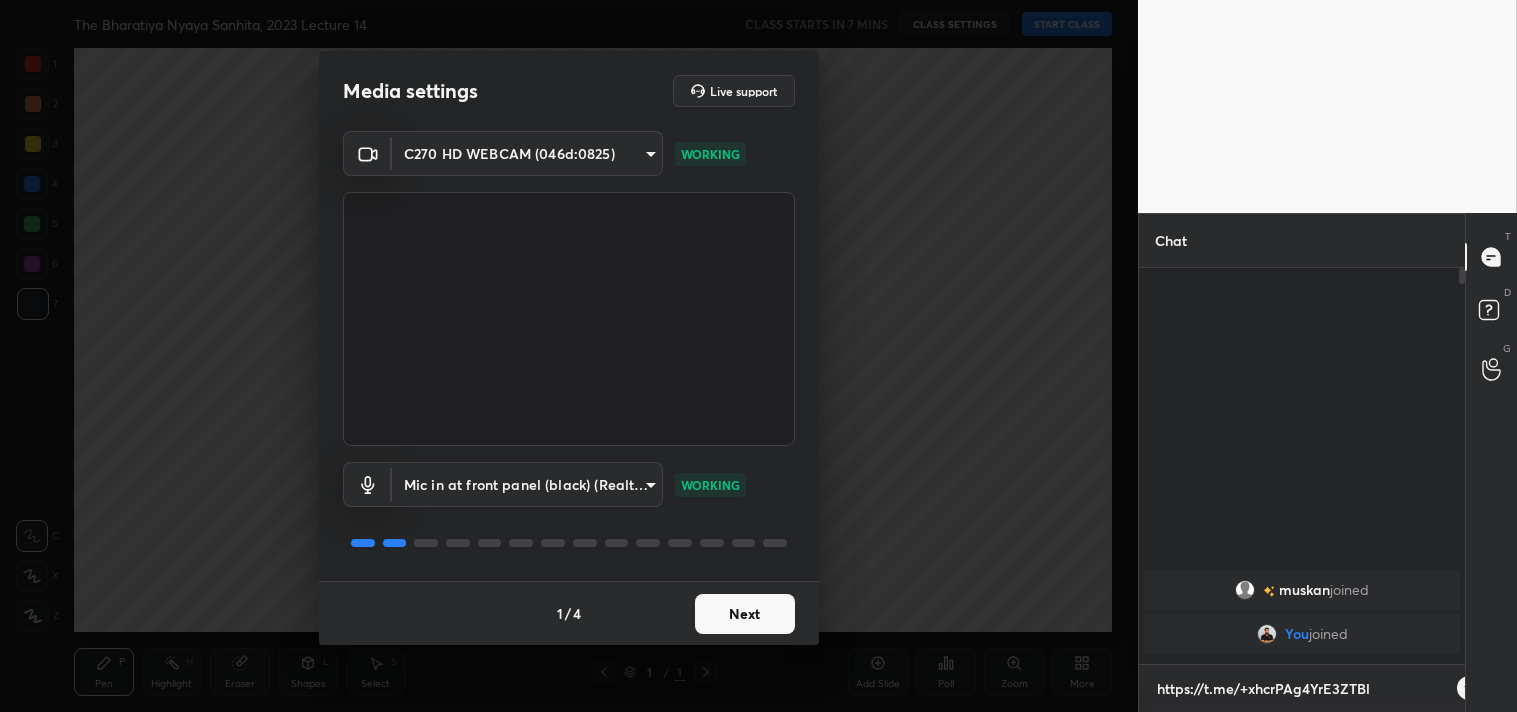 scroll, scrollTop: 384, scrollLeft: 320, axis: both 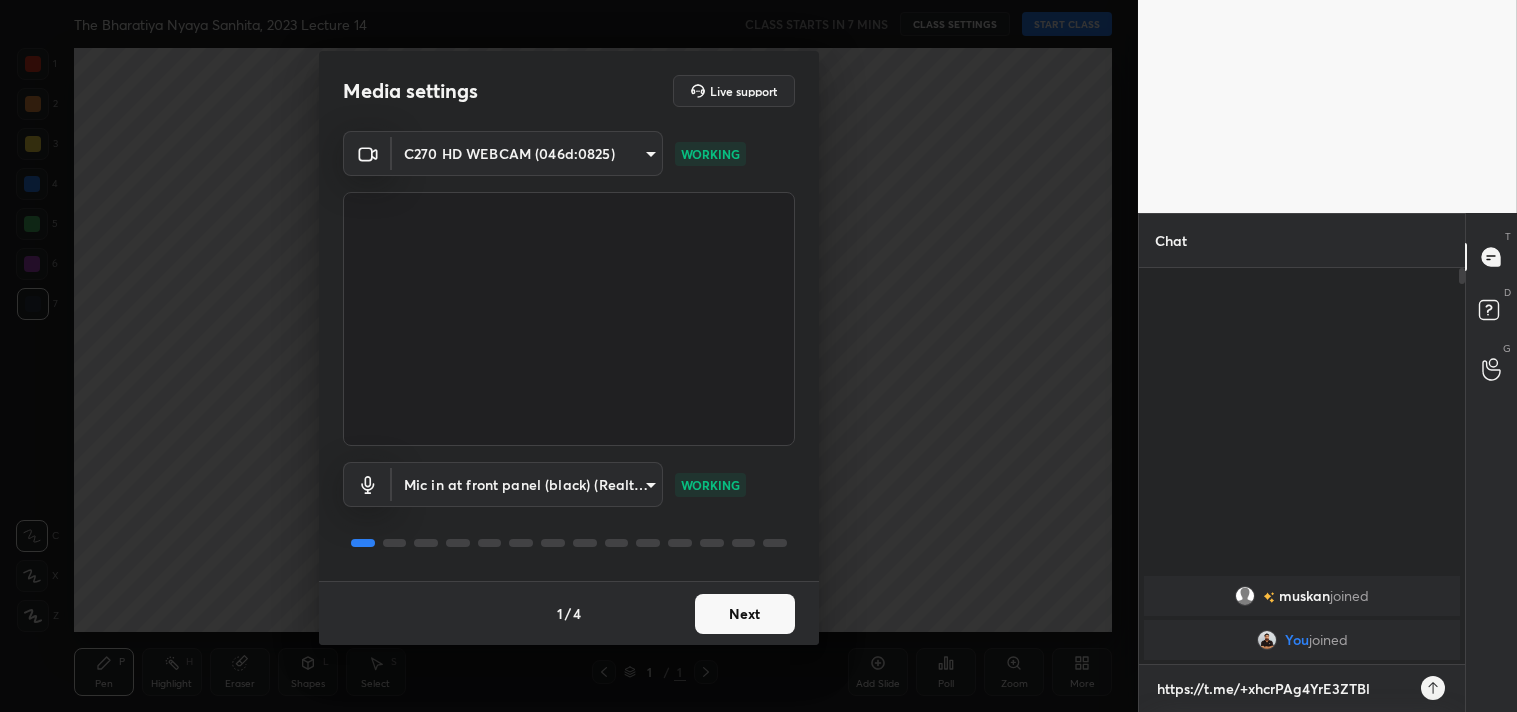 type on "https://t.me/+xhcrPAg4YrE3ZTBl" 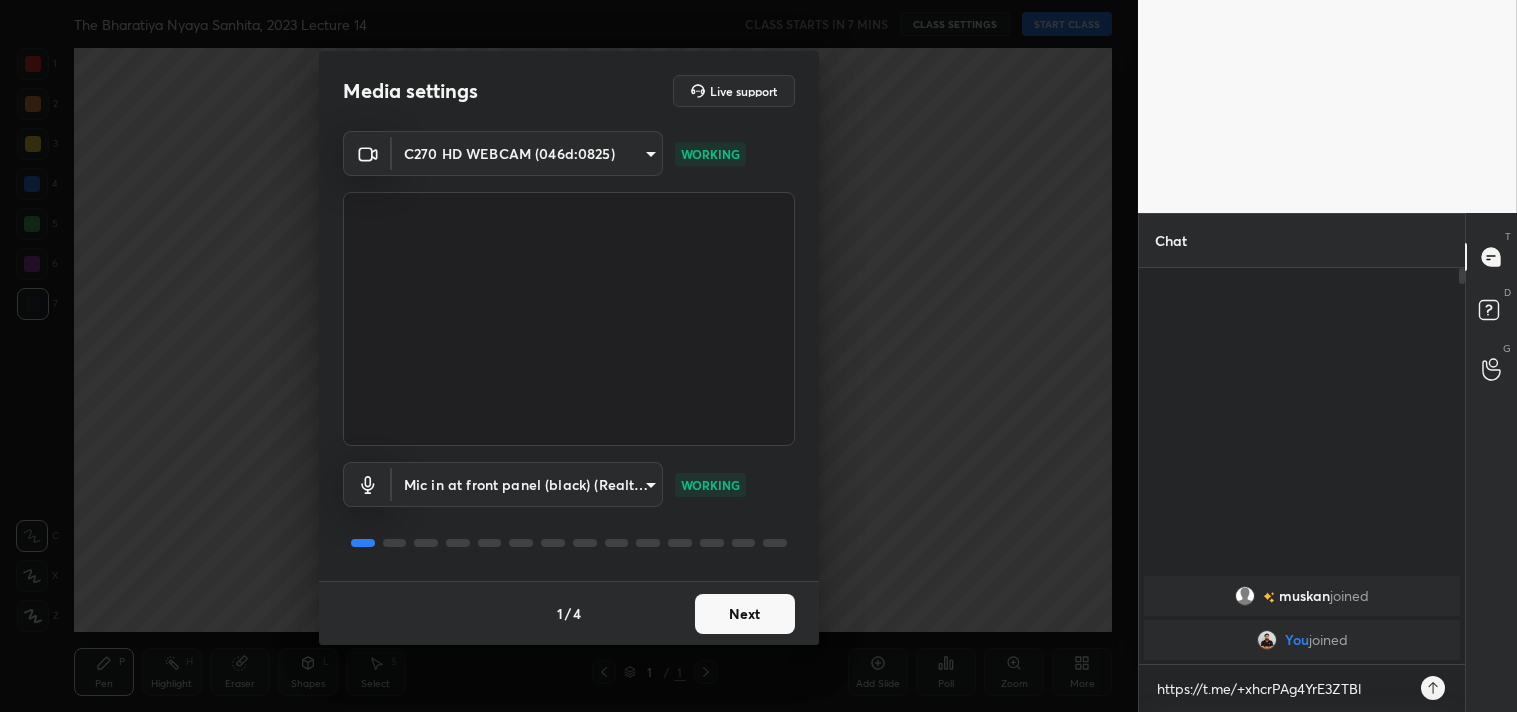 type on "x" 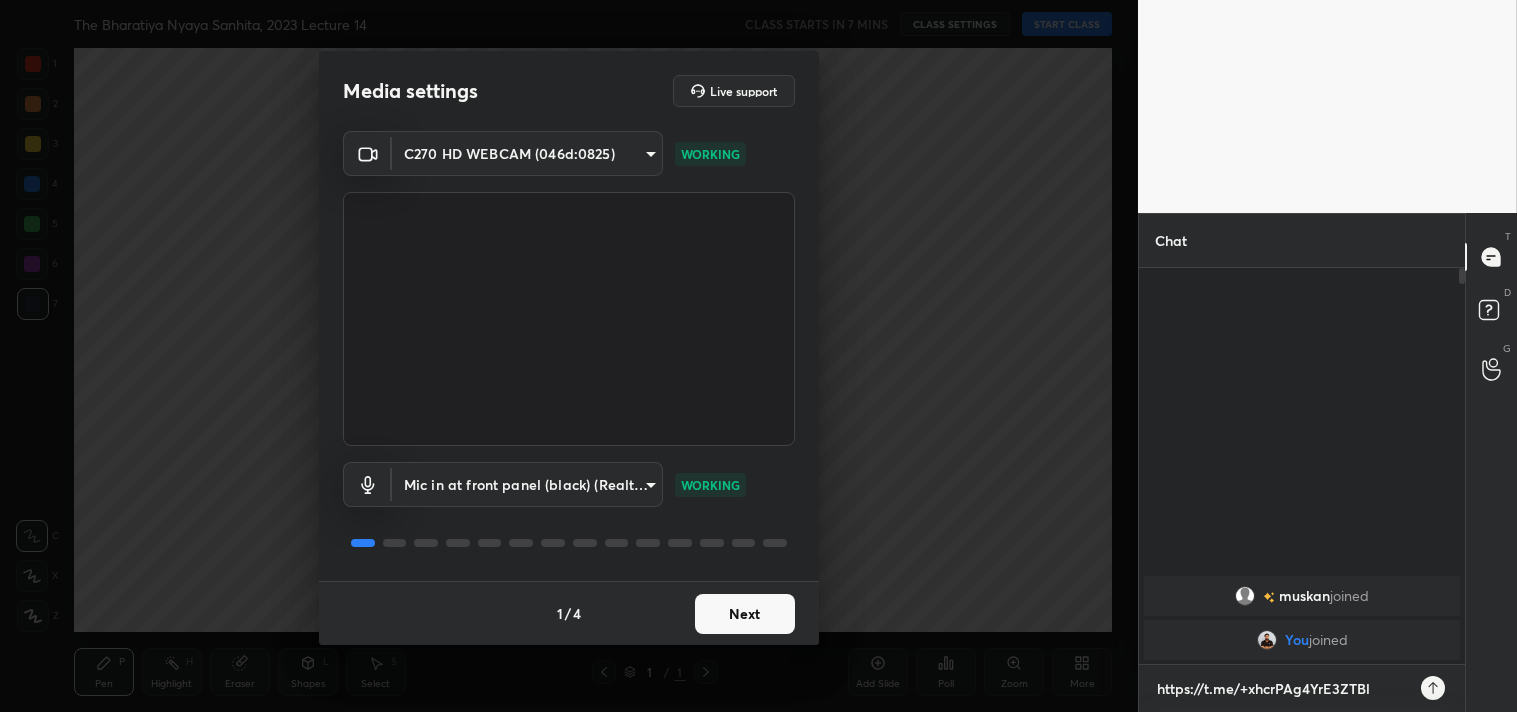 type 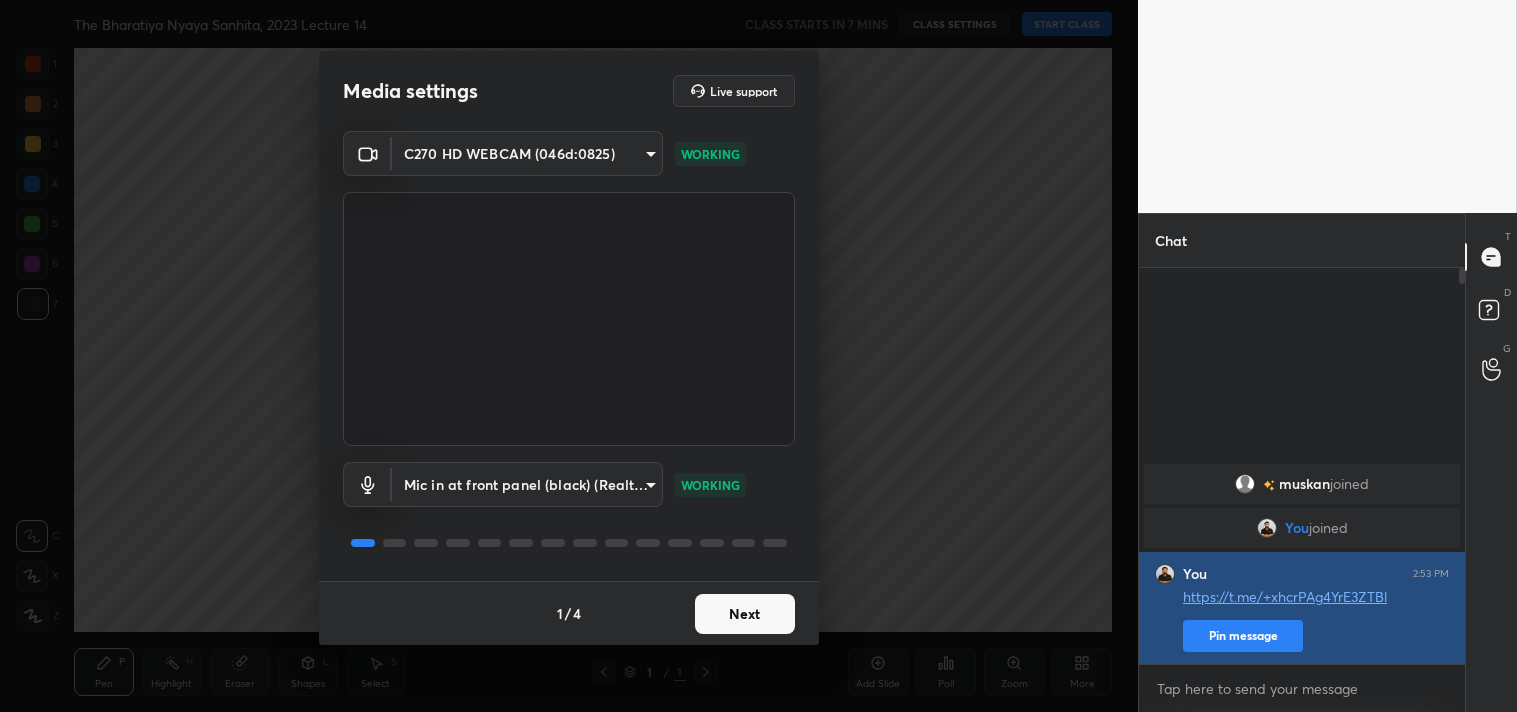type on "x" 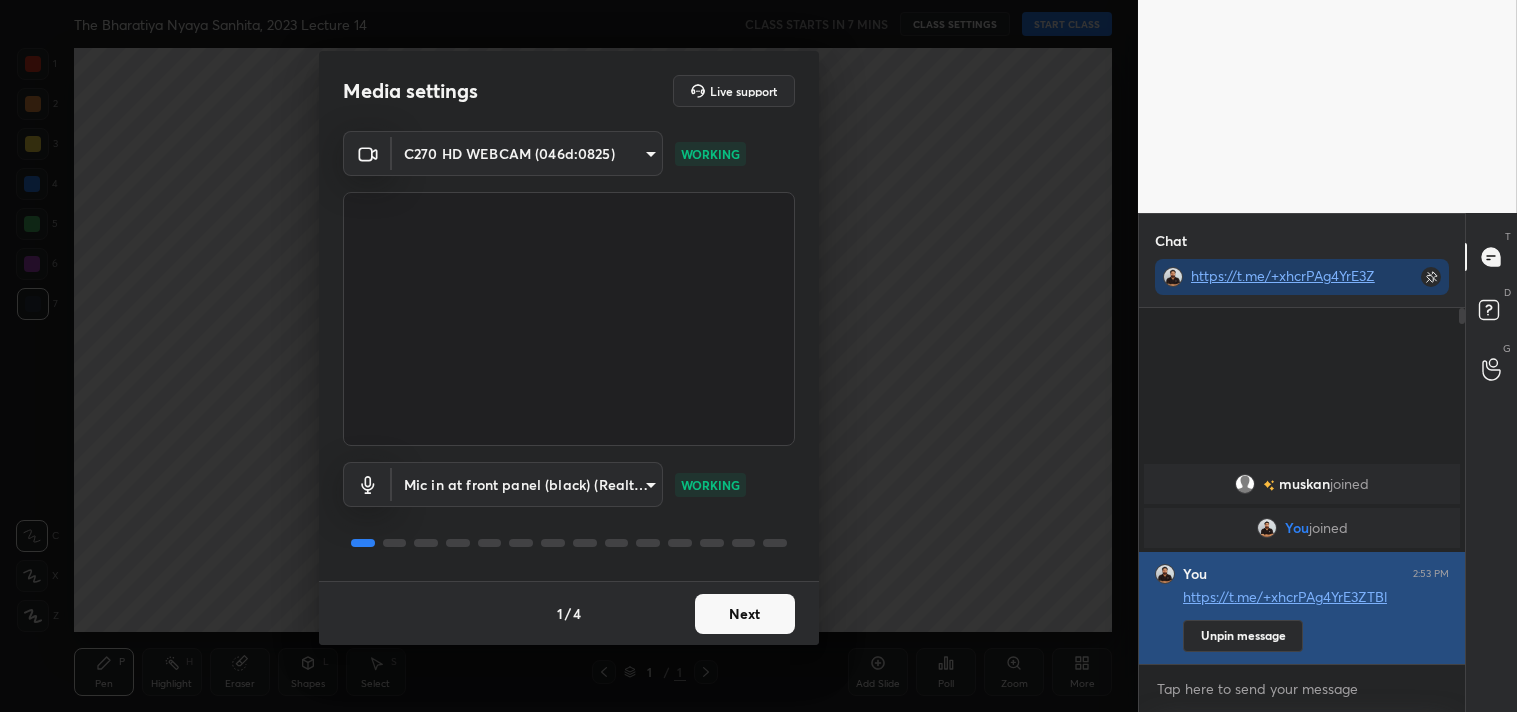 scroll, scrollTop: 350, scrollLeft: 320, axis: both 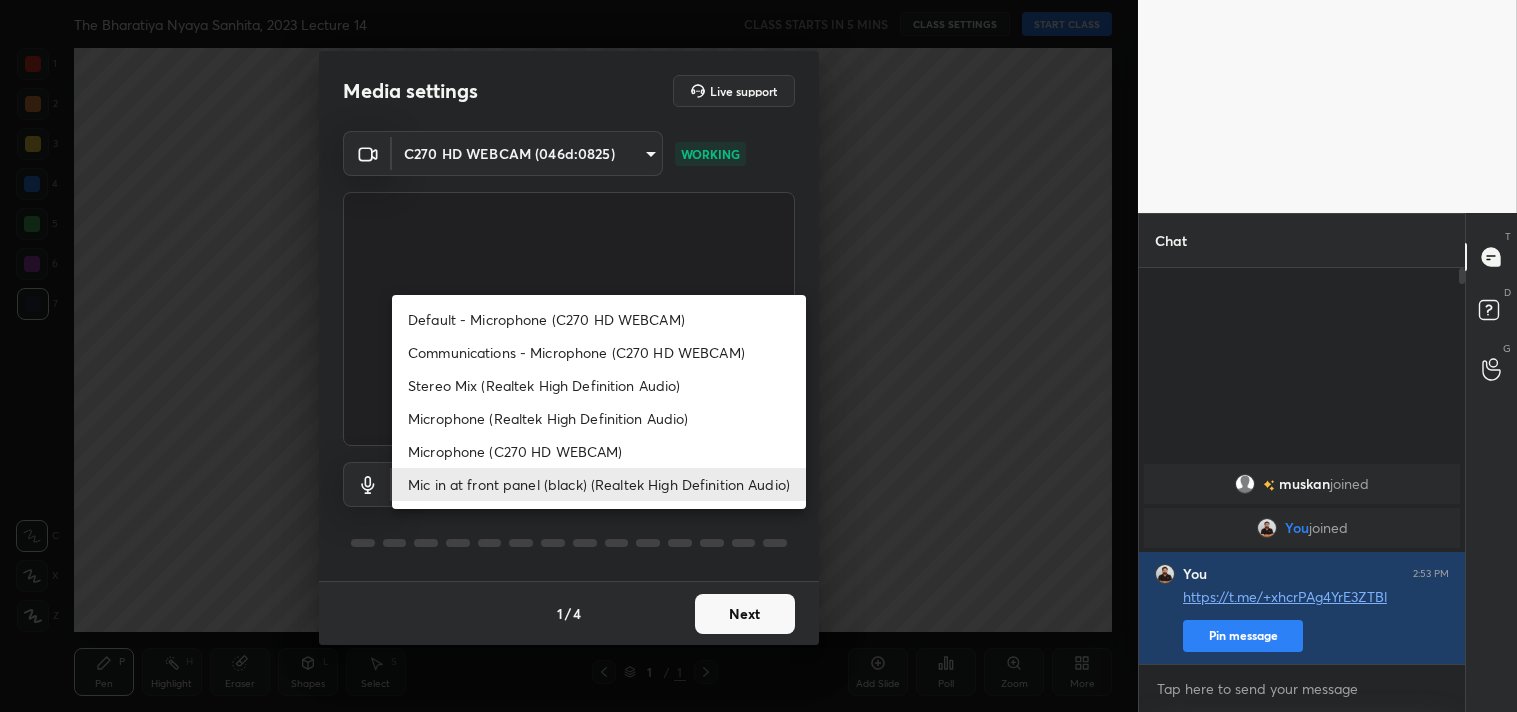 click on "1 2 3 4 5 6 7 C X Z C X Z E E Erase all   H H The Bharatiya Nyaya Sanhita, 2023 Lecture 14 CLASS STARTS IN 5 MINS CLASS SETTINGS START CLASS Setting up your live class Back The Bharatiya Nyaya Sanhita, 2023 Lecture 14 • L15 of Complete Course On The BNS 2023 For All State Judiciary Exam Ashutosh Pen P Highlight H Eraser Shapes L Select S 1 / 1 Add Slide Poll Zoom More Chat [PERSON]  joined You  joined You 2:53 PM https://t.me/+xhcrPAg4YrE3ZTBl Pin message JUMP TO LATEST Enable hand raising Enable raise hand to speak to learners. Once enabled, chat will be turned off temporarily. Enable x   introducing Raise a hand with a doubt Now learners can raise their hand along with a doubt  How it works? Doubts asked by learners will show up here Raise hand disabled You have disabled Raise hand currently. Enable it to invite learners to speak Enable Can't raise hand Looks like educator just invited you to speak. Please wait before you can raise your hand again. Got it T Messages (T) D Doubts (D) G Raise Hand (G) ​ 1 /" at bounding box center (758, 356) 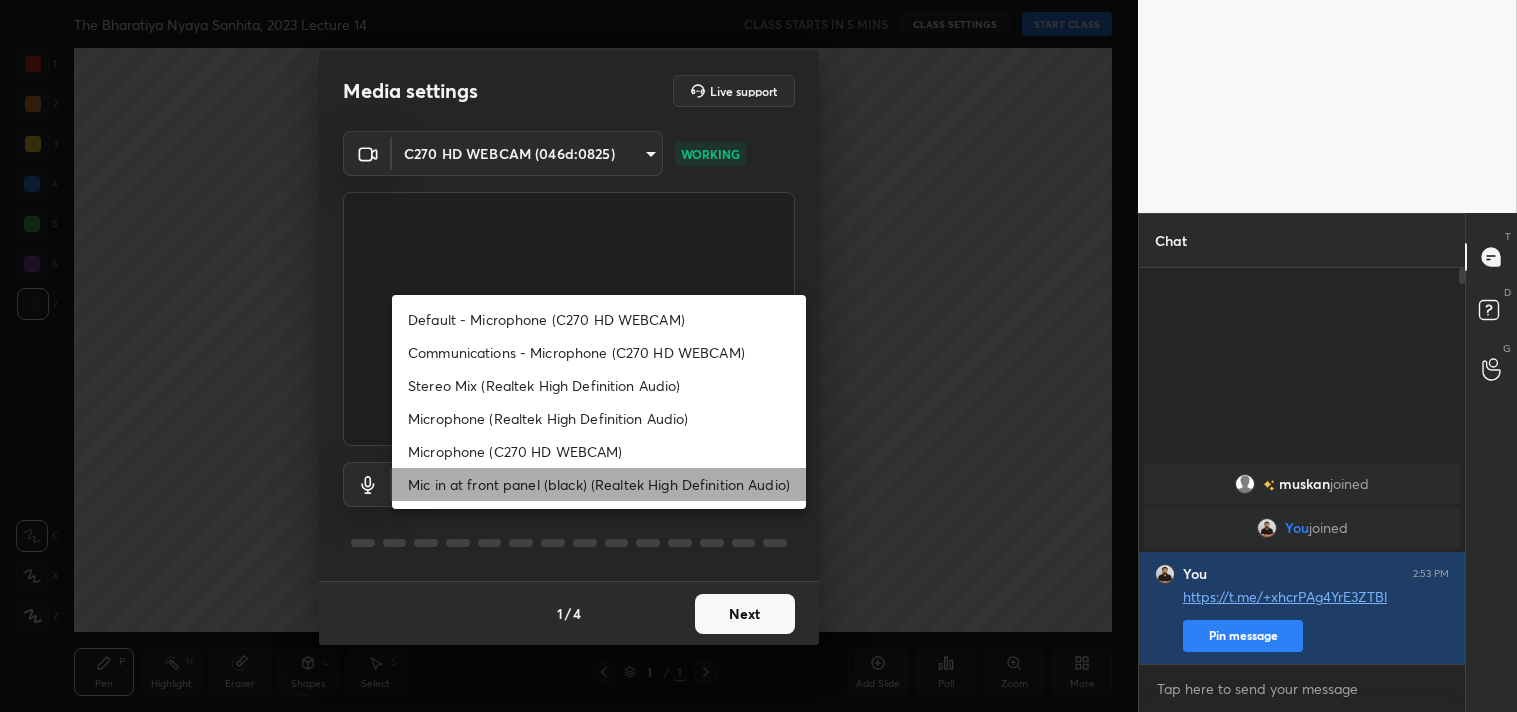 click on "Mic in at front panel (black) (Realtek High Definition Audio)" at bounding box center [599, 484] 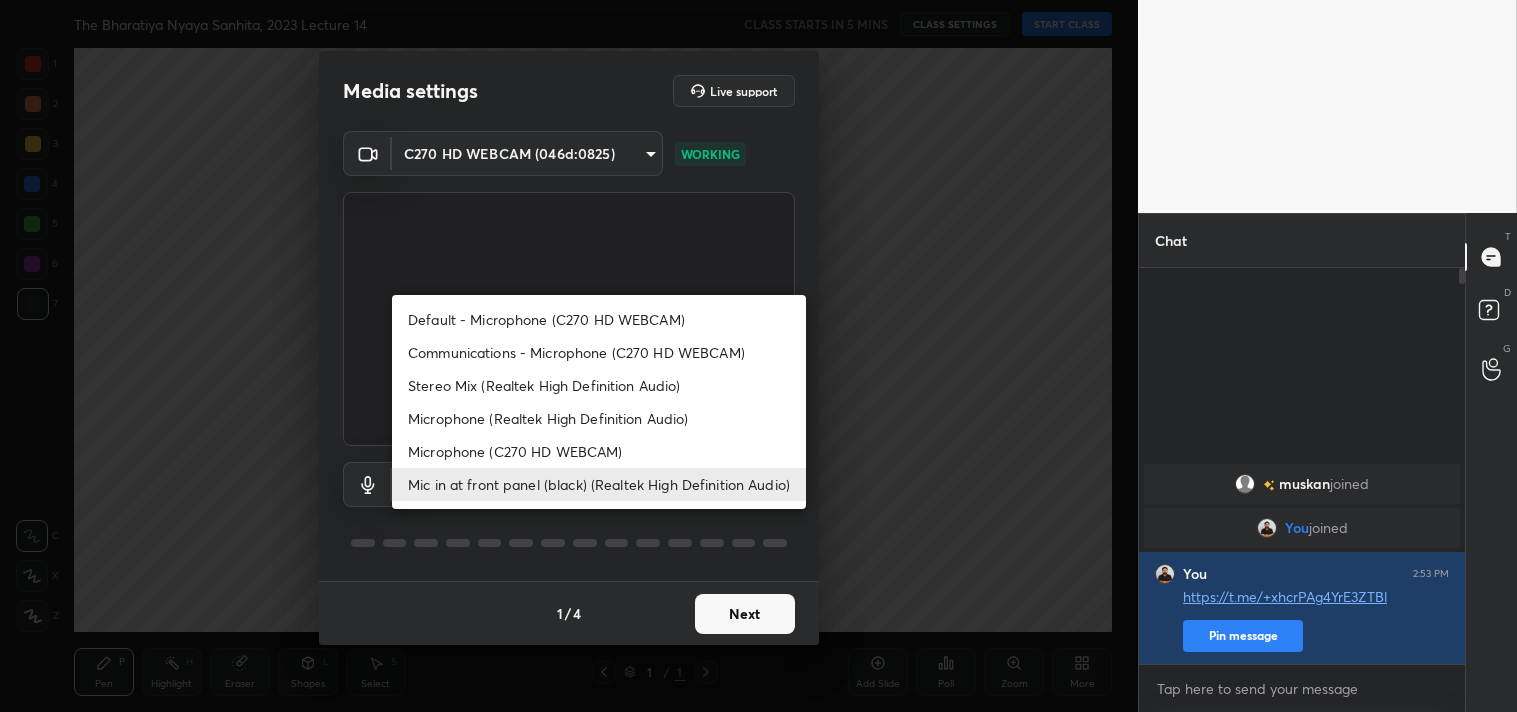 click on "1 2 3 4 5 6 7 C X Z C X Z E E Erase all   H H The Bharatiya Nyaya Sanhita, 2023 Lecture 14 CLASS STARTS IN 5 MINS CLASS SETTINGS START CLASS Setting up your live class Back The Bharatiya Nyaya Sanhita, 2023 Lecture 14 • L15 of Complete Course On The BNS 2023 For All State Judiciary Exam Ashutosh Pen P Highlight H Eraser Shapes L Select S 1 / 1 Add Slide Poll Zoom More Chat [PERSON]  joined You  joined You 2:53 PM https://t.me/+xhcrPAg4YrE3ZTBl Pin message JUMP TO LATEST Enable hand raising Enable raise hand to speak to learners. Once enabled, chat will be turned off temporarily. Enable x   introducing Raise a hand with a doubt Now learners can raise their hand along with a doubt  How it works? Doubts asked by learners will show up here Raise hand disabled You have disabled Raise hand currently. Enable it to invite learners to speak Enable Can't raise hand Looks like educator just invited you to speak. Please wait before you can raise your hand again. Got it T Messages (T) D Doubts (D) G Raise Hand (G) ​ 1 /" at bounding box center [758, 356] 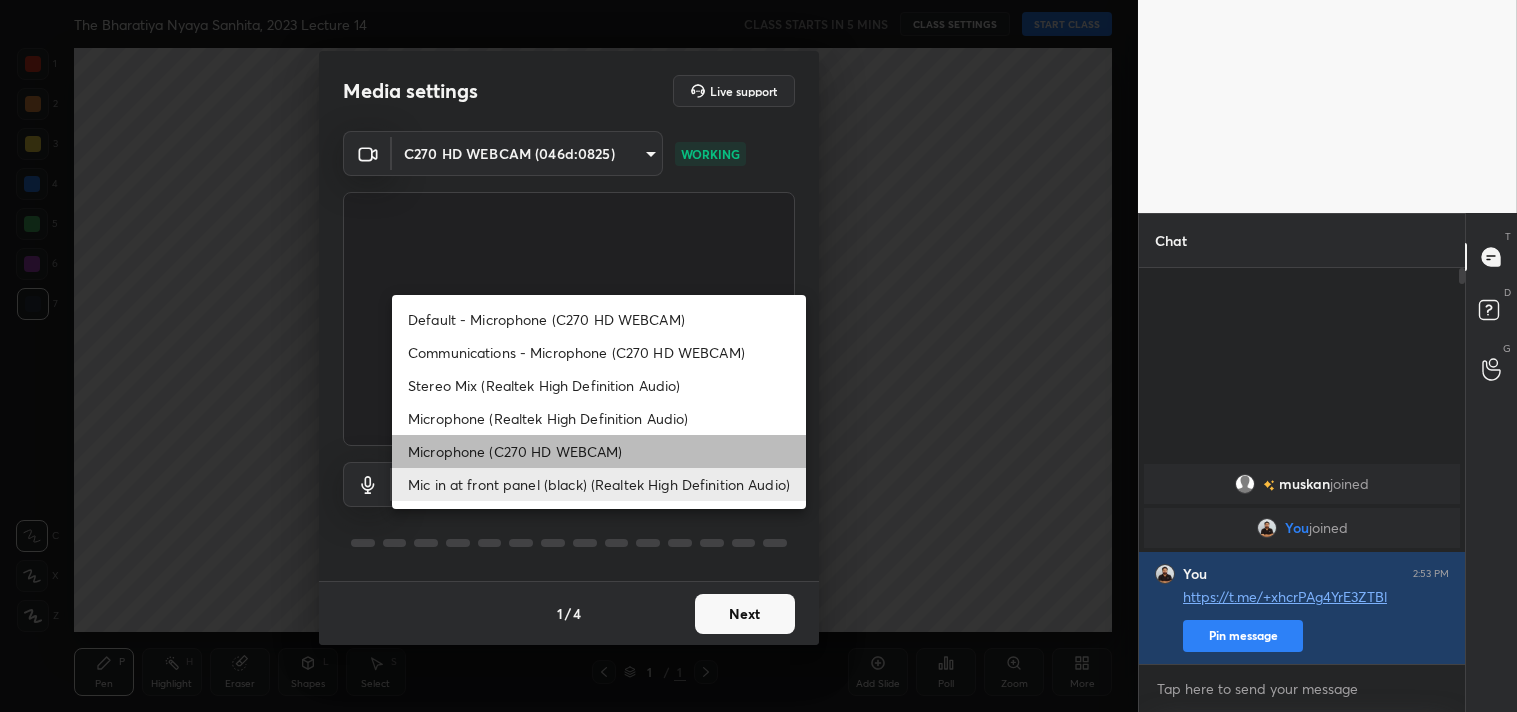 click on "Microphone (C270 HD WEBCAM)" at bounding box center [599, 451] 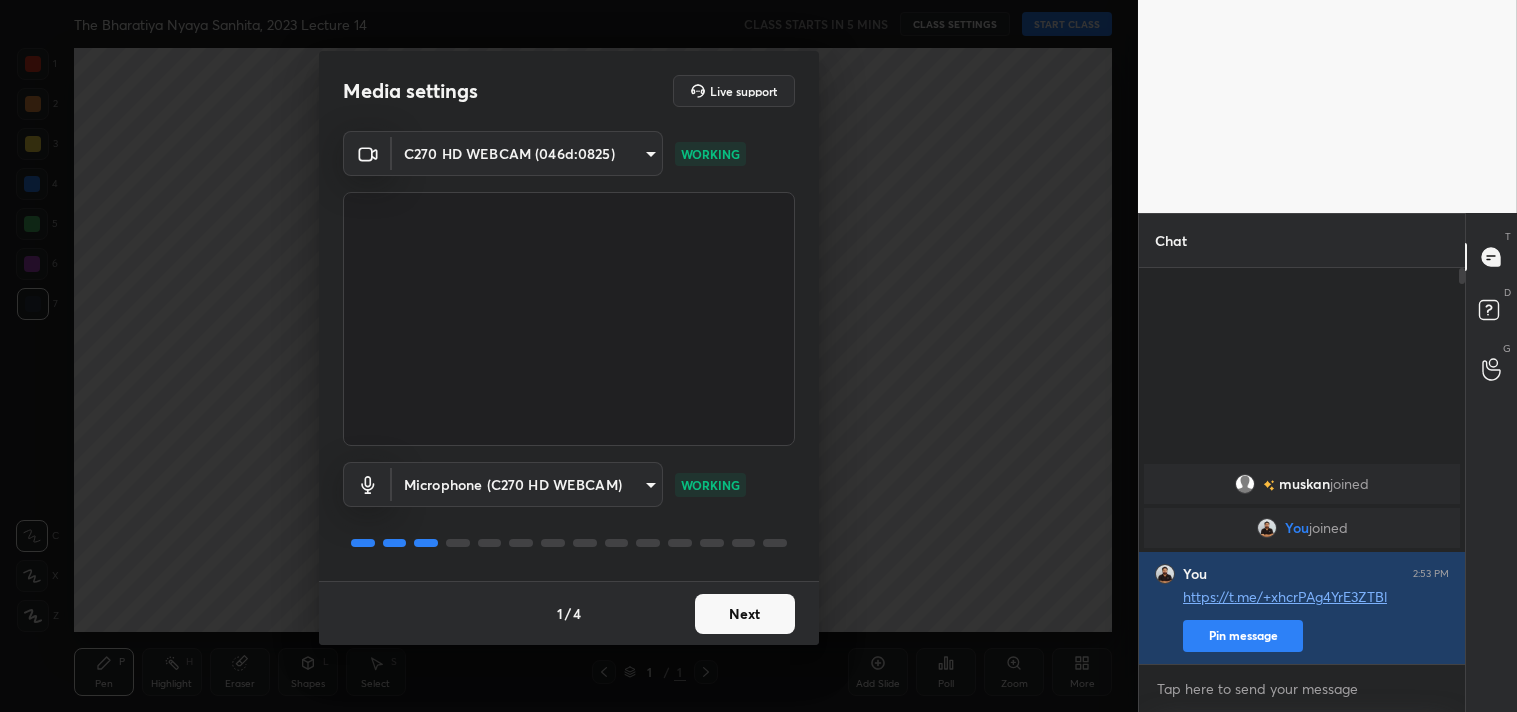 click on "1 2 3 4 5 6 7 C X Z C X Z E E Erase all   H H The Bharatiya Nyaya Sanhita, 2023 Lecture 14 CLASS STARTS IN 5 MINS CLASS SETTINGS START CLASS Setting up your live class Back The Bharatiya Nyaya Sanhita, 2023 Lecture 14 • L15 of Complete Course On The BNS 2023 For All State Judiciary Exam Ashutosh Pen P Highlight H Eraser Shapes L Select S 1 / 1 Add Slide Poll Zoom More Chat [PERSON]  joined You  joined You 2:53 PM https://t.me/+xhcrPAg4YrE3ZTBl Pin message JUMP TO LATEST Enable hand raising Enable raise hand to speak to learners. Once enabled, chat will be turned off temporarily. Enable x   introducing Raise a hand with a doubt Now learners can raise their hand along with a doubt  How it works? Doubts asked by learners will show up here Raise hand disabled You have disabled Raise hand currently. Enable it to invite learners to speak Enable Can't raise hand Looks like educator just invited you to speak. Please wait before you can raise your hand again. Got it T Messages (T) D Doubts (D) G Raise Hand (G) ​ 1 /" at bounding box center [758, 356] 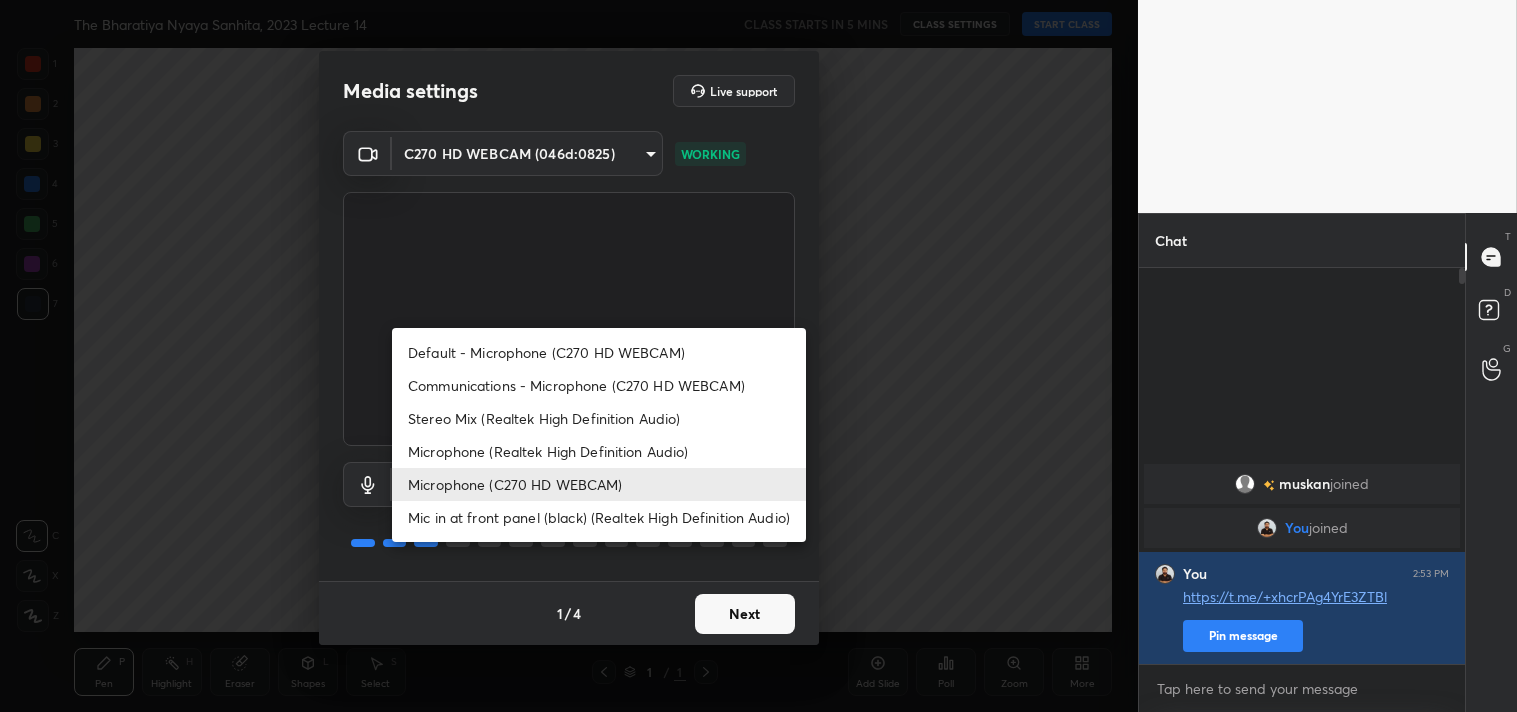 click on "Mic in at front panel (black) (Realtek High Definition Audio)" at bounding box center [599, 517] 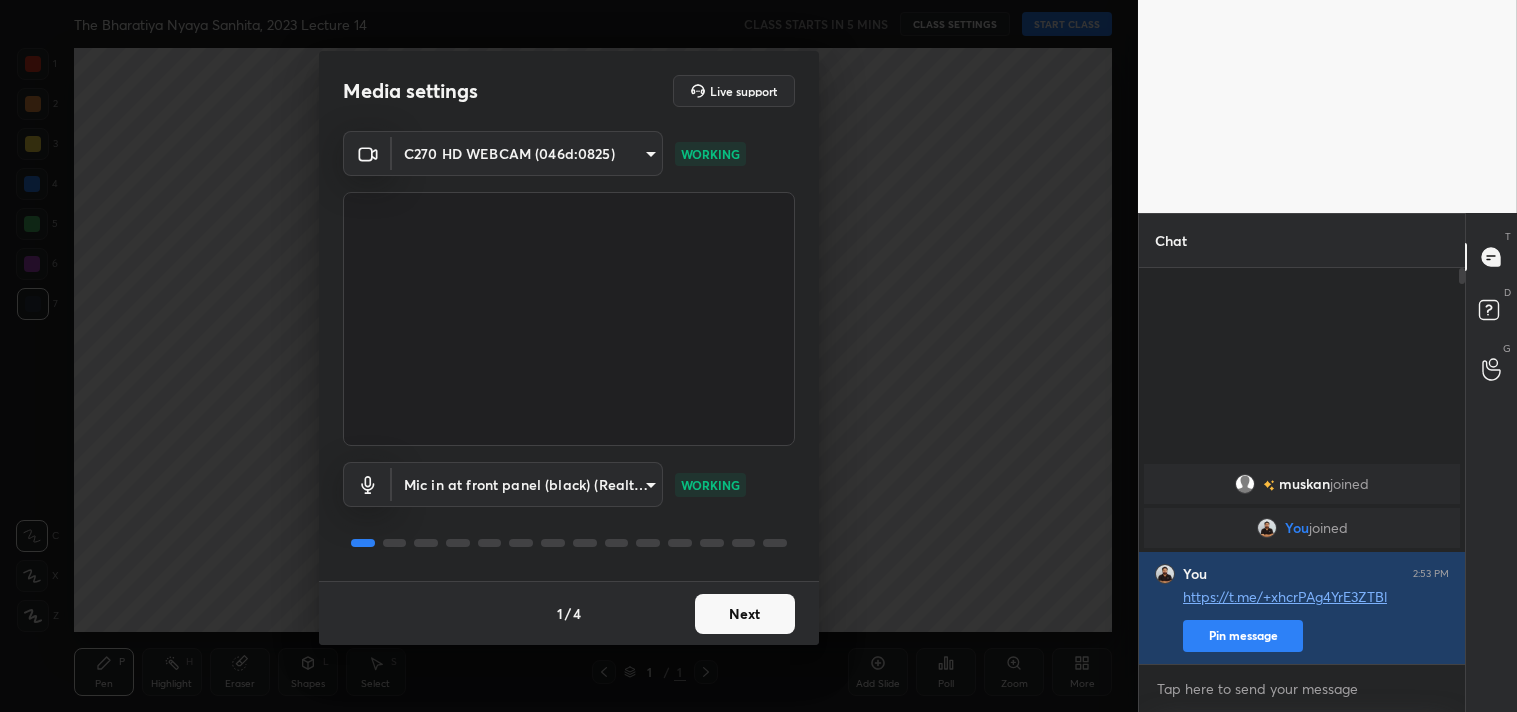 click on "Next" at bounding box center (745, 614) 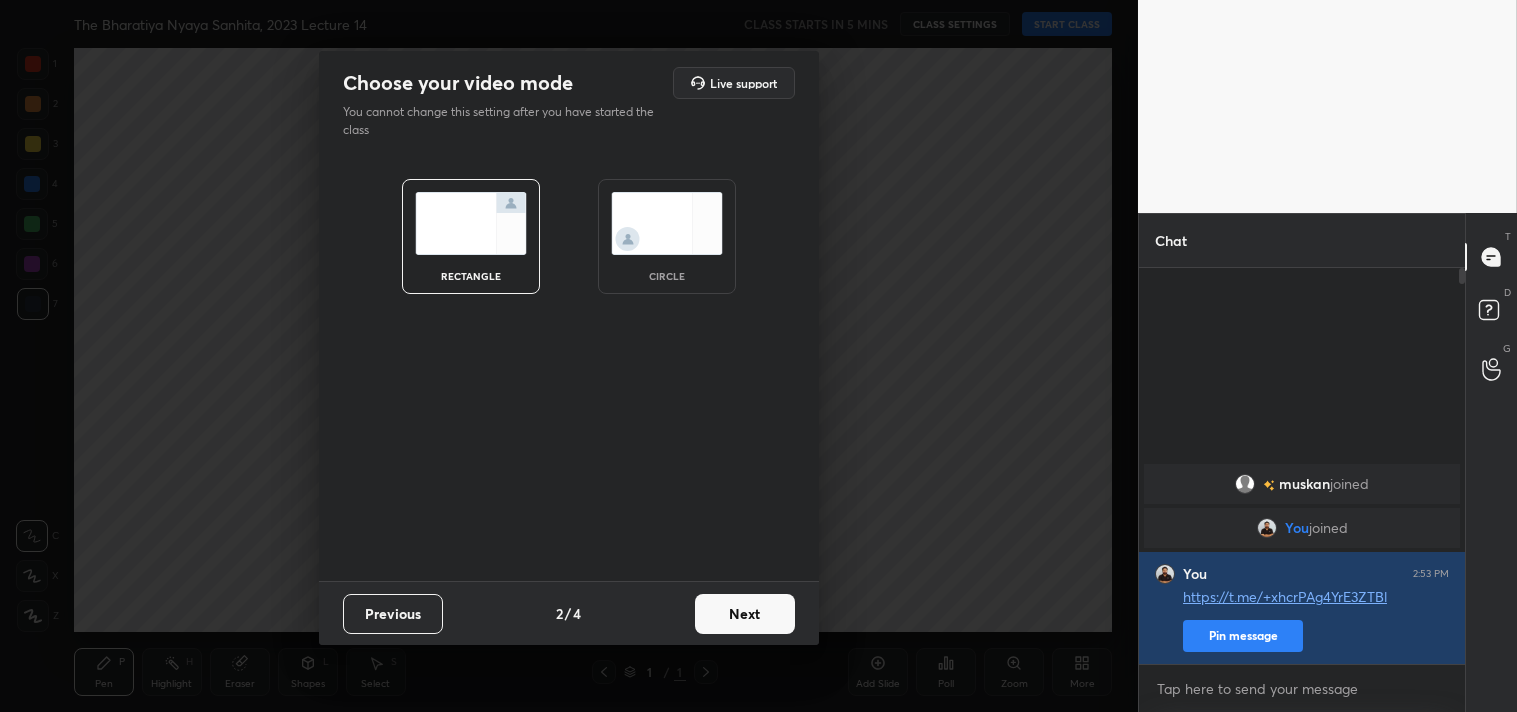 click on "Next" at bounding box center [745, 614] 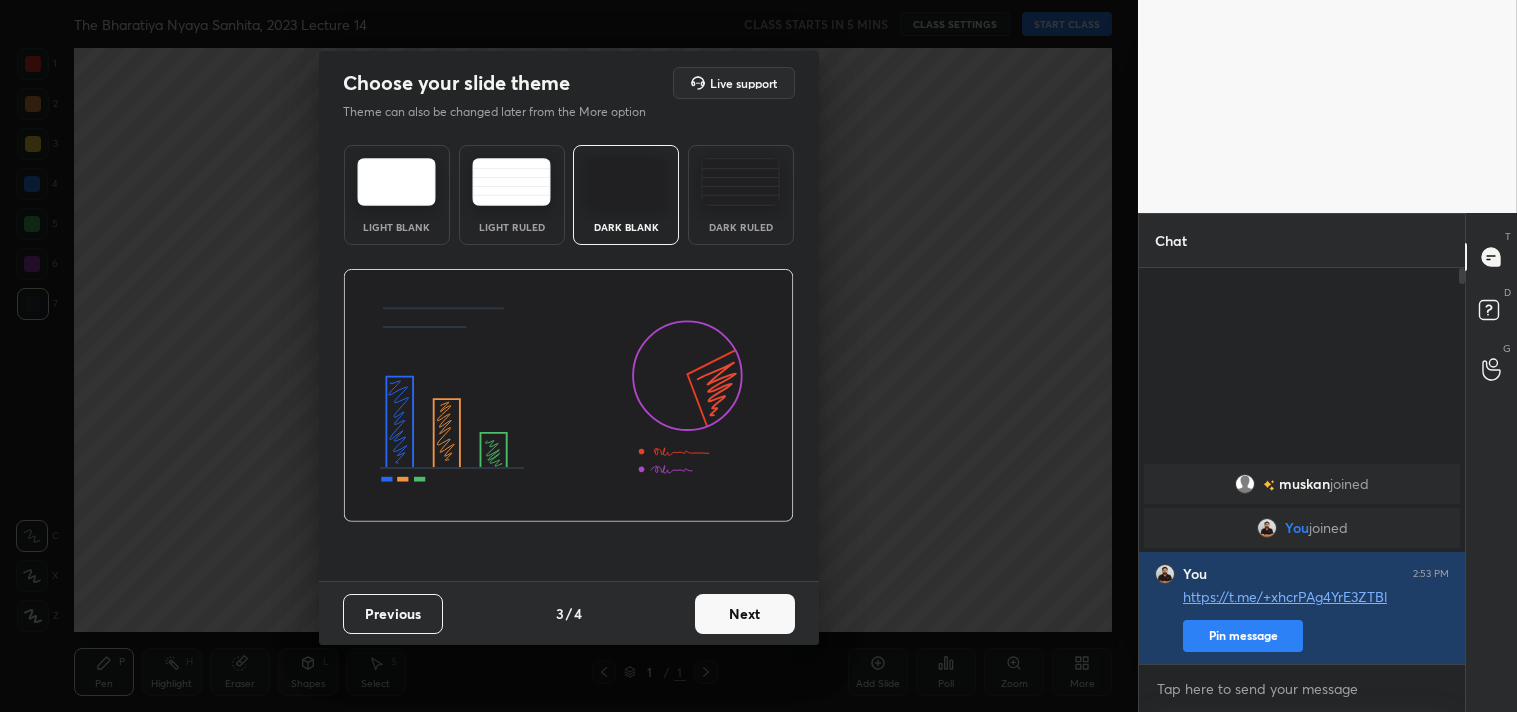 click on "Next" at bounding box center (745, 614) 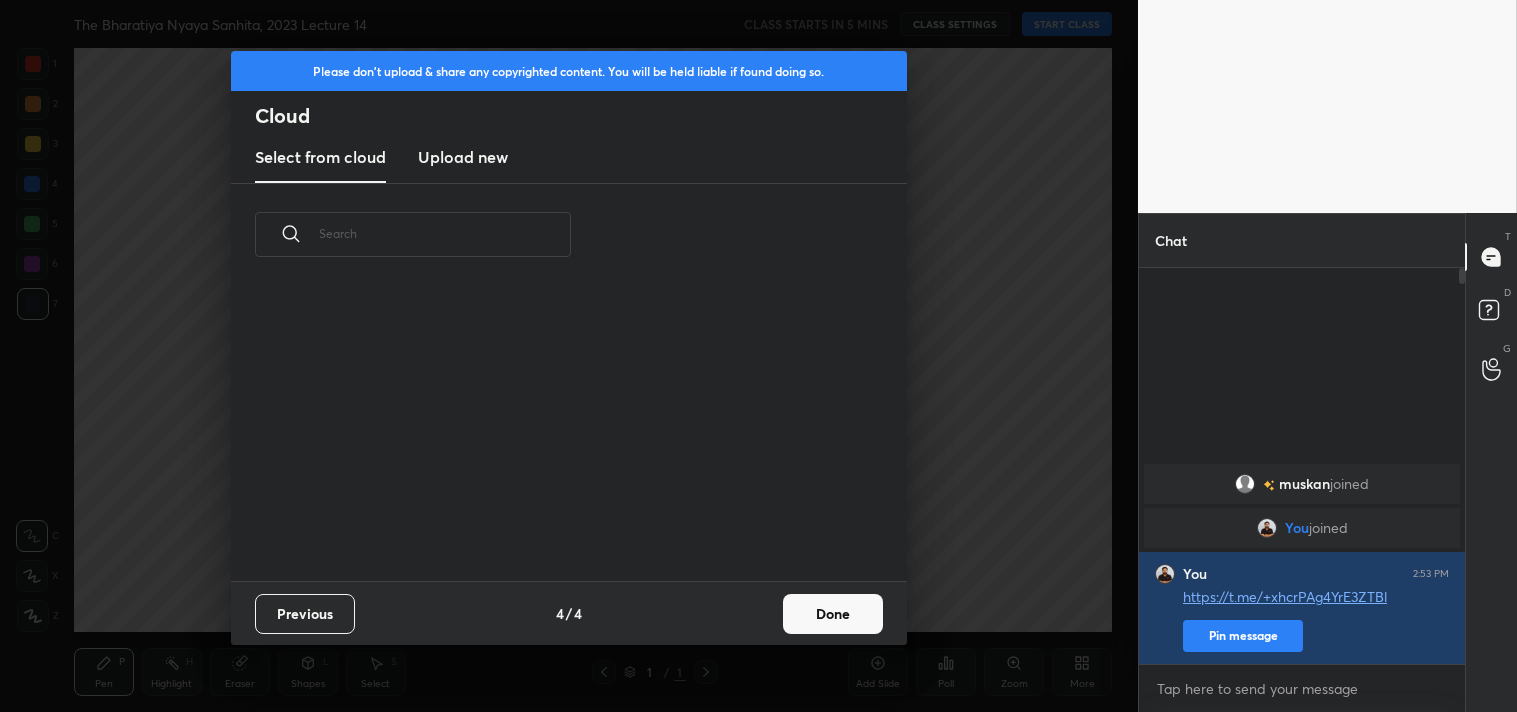 scroll, scrollTop: 6, scrollLeft: 11, axis: both 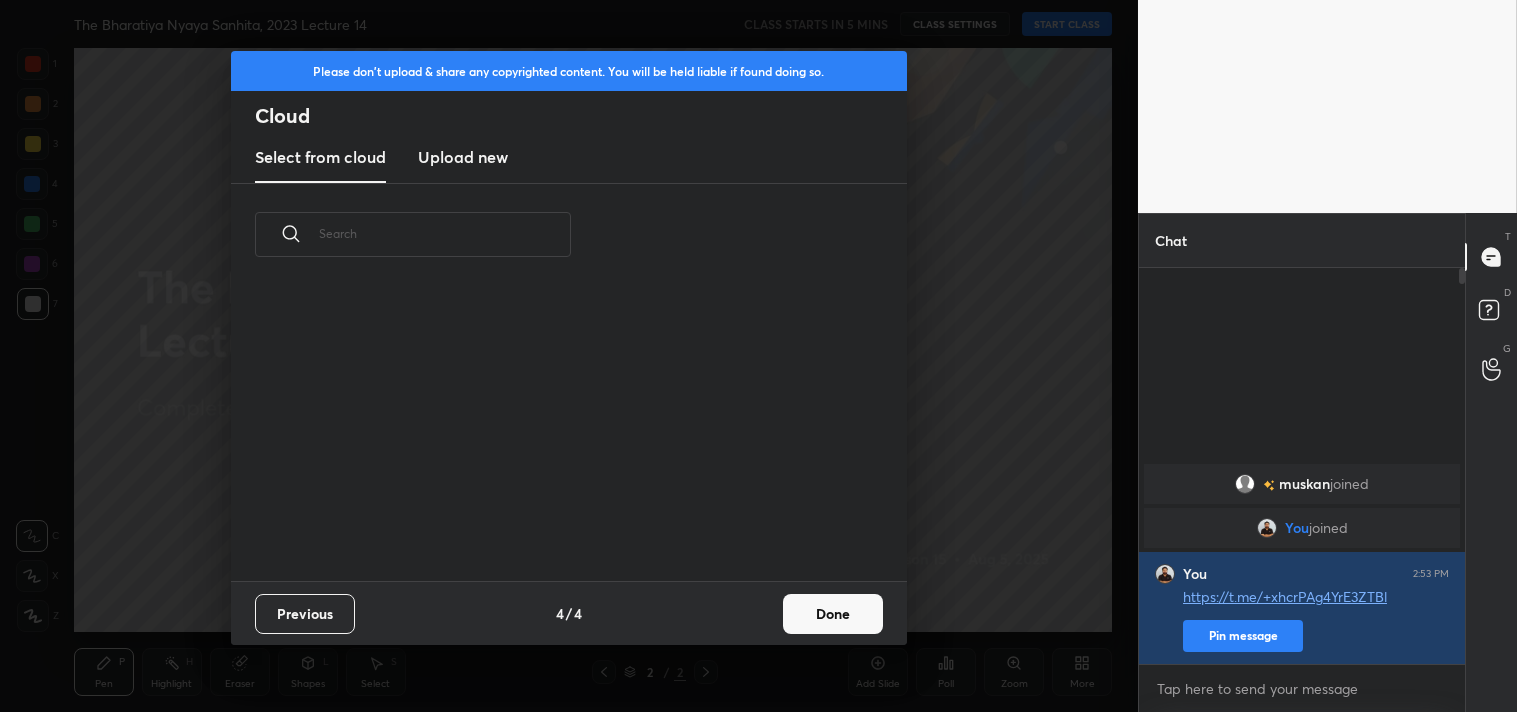 click on "Done" at bounding box center [833, 614] 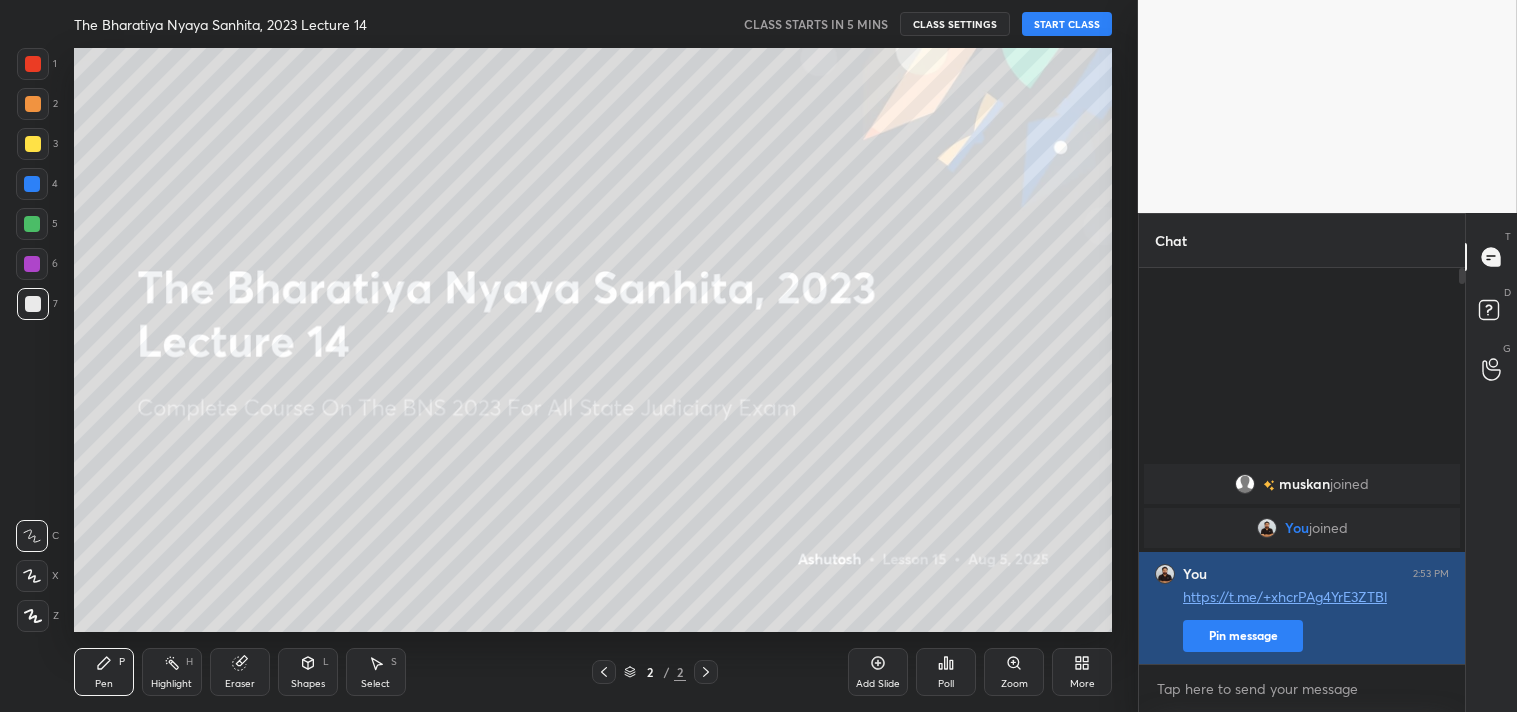 click on "Pin message" at bounding box center (1243, 636) 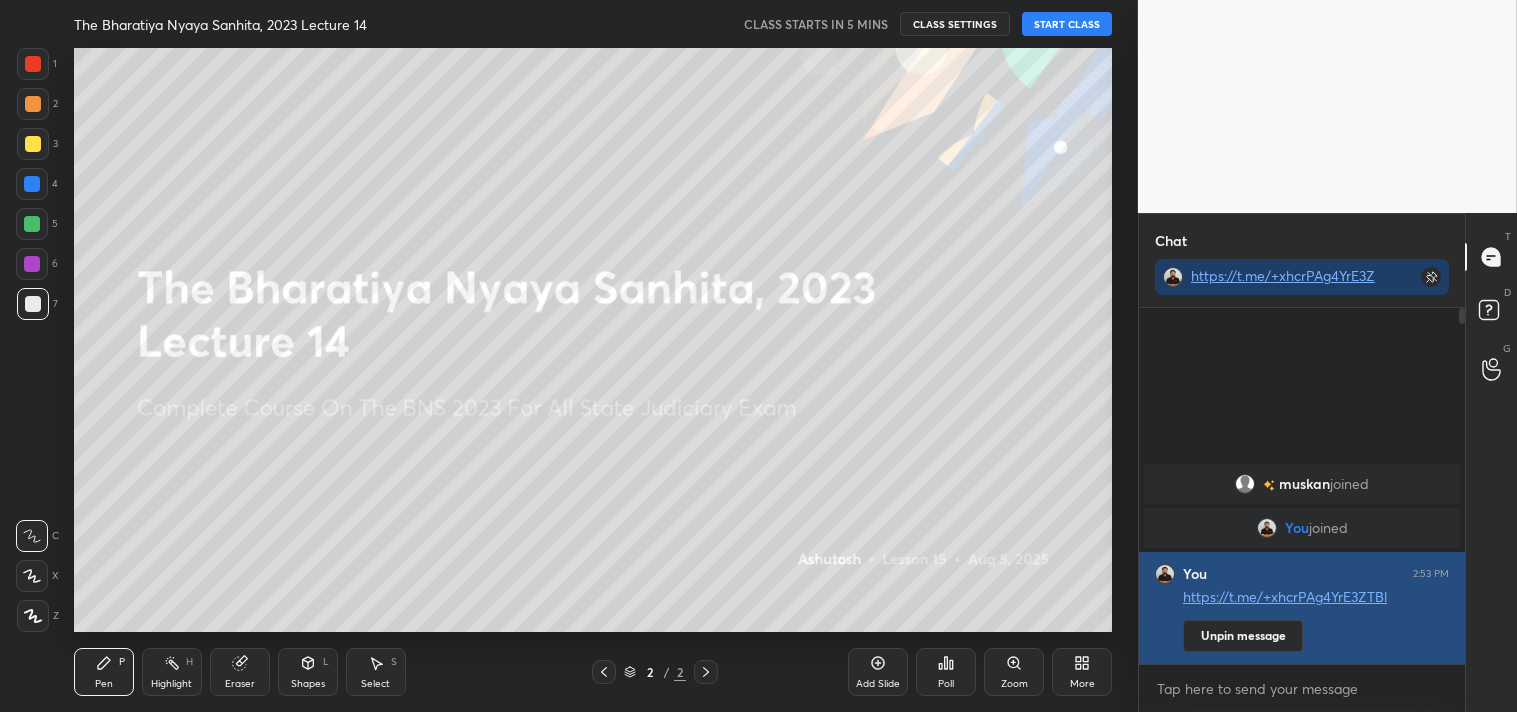 scroll, scrollTop: 350, scrollLeft: 320, axis: both 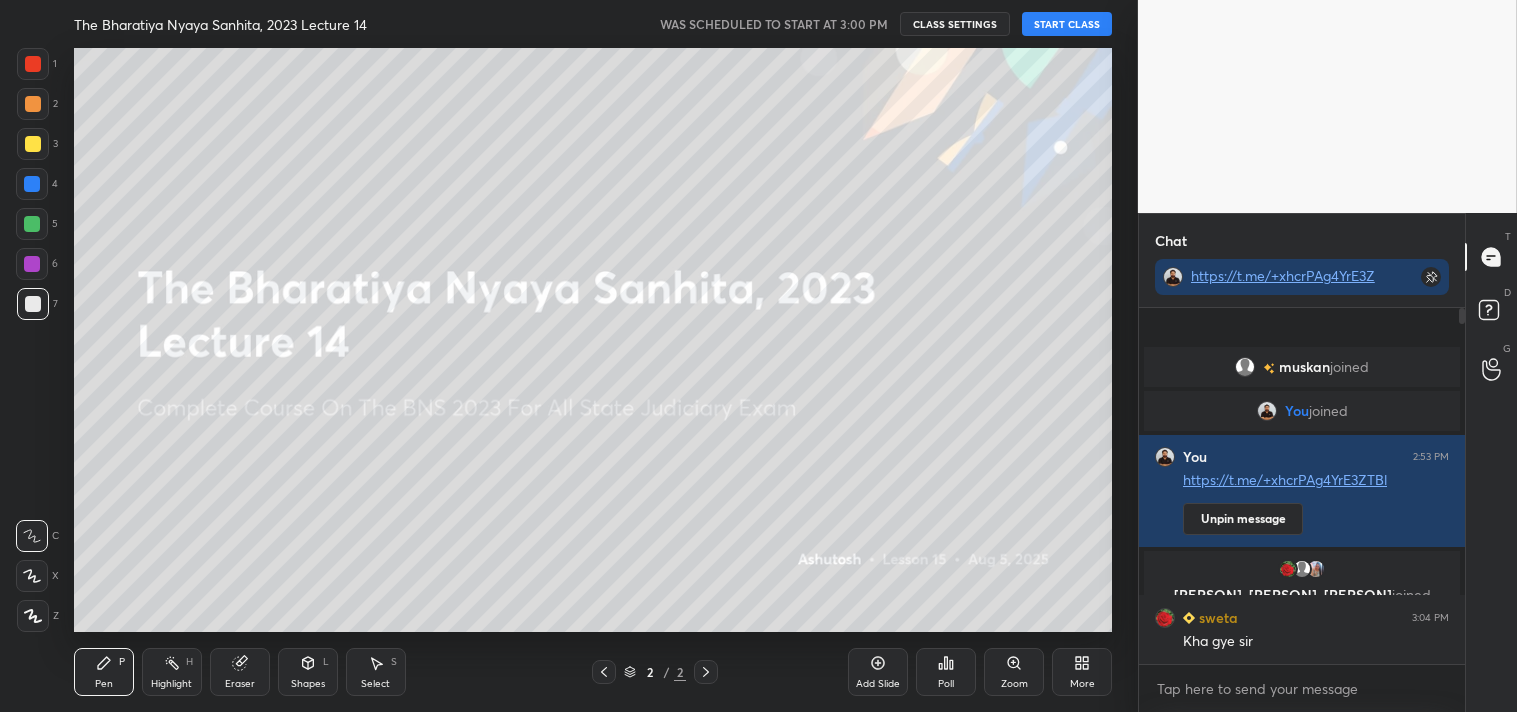 click on "START CLASS" at bounding box center [1067, 24] 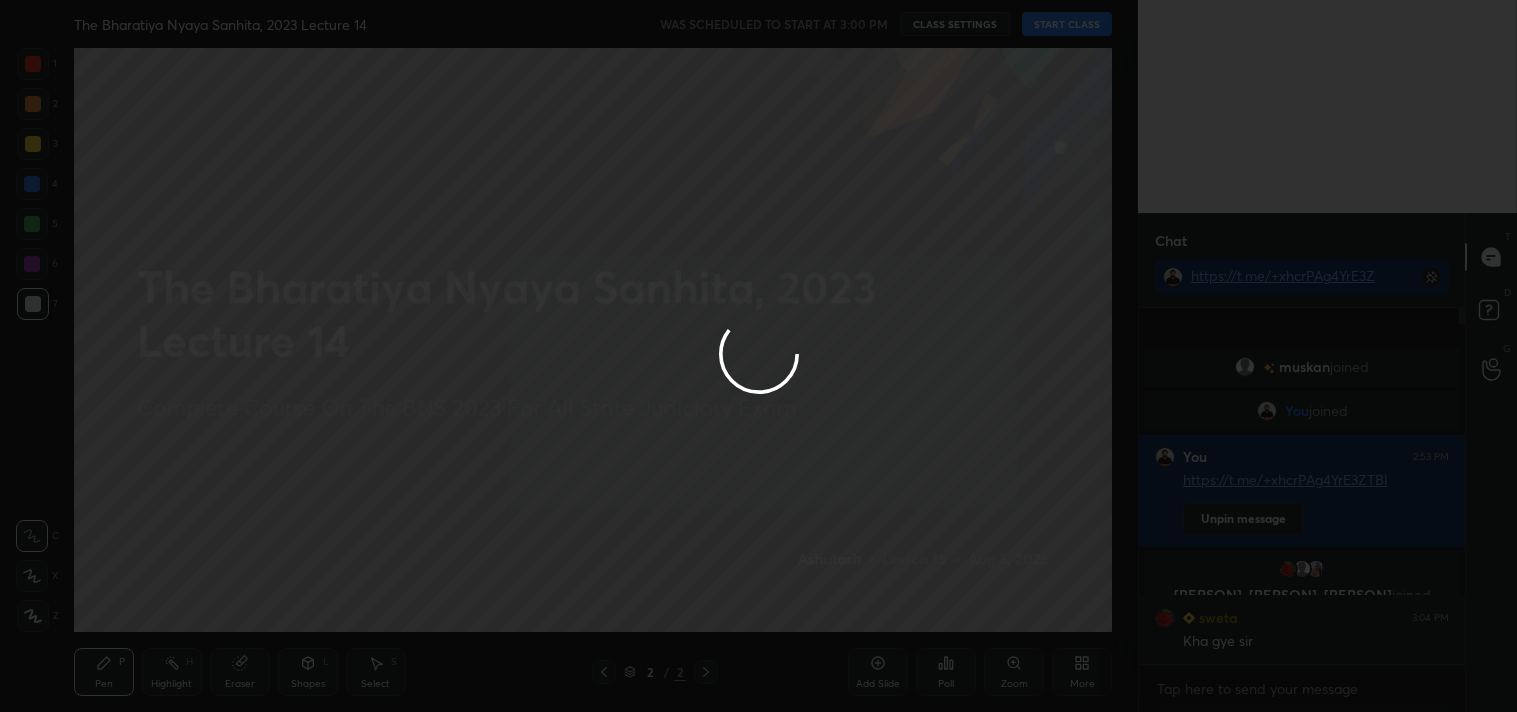 type on "x" 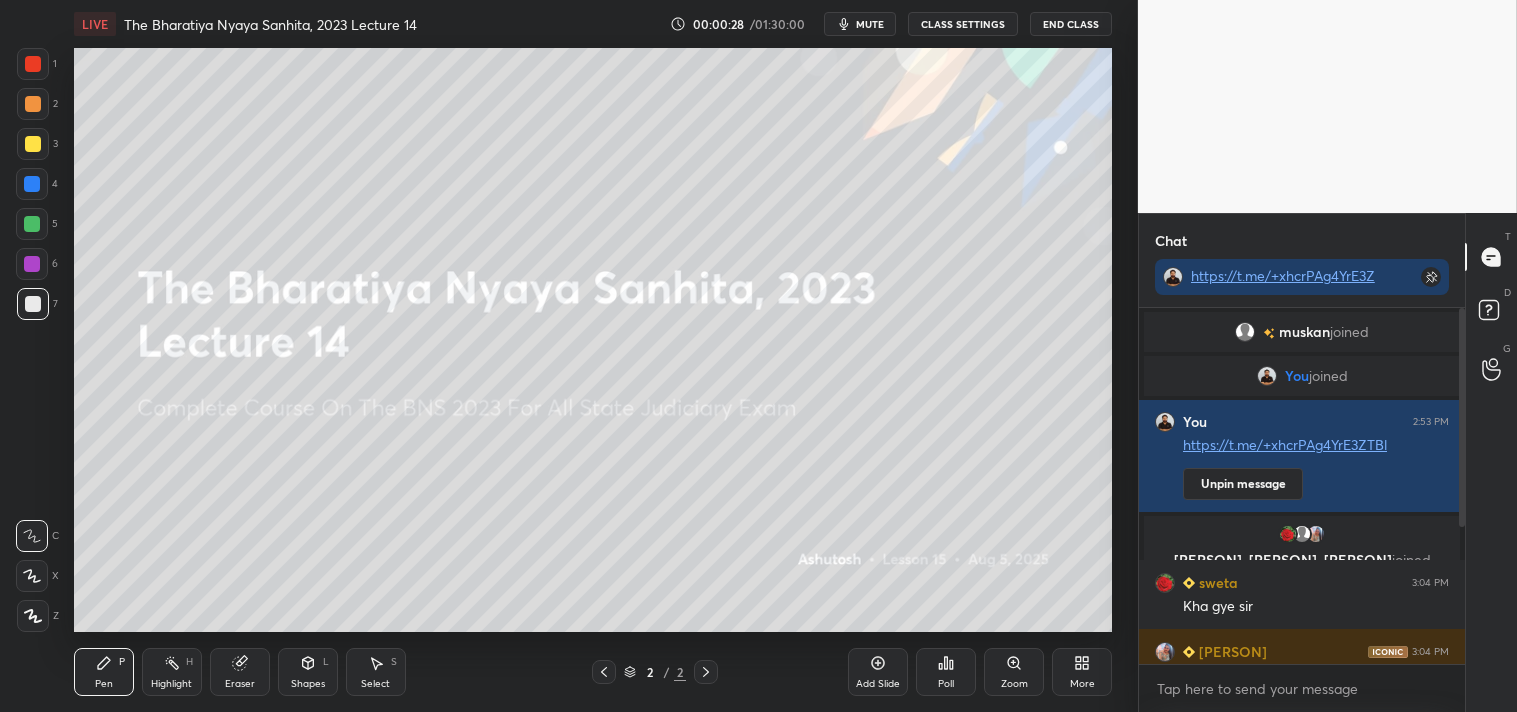 drag, startPoint x: 1468, startPoint y: 504, endPoint x: 1467, endPoint y: 542, distance: 38.013157 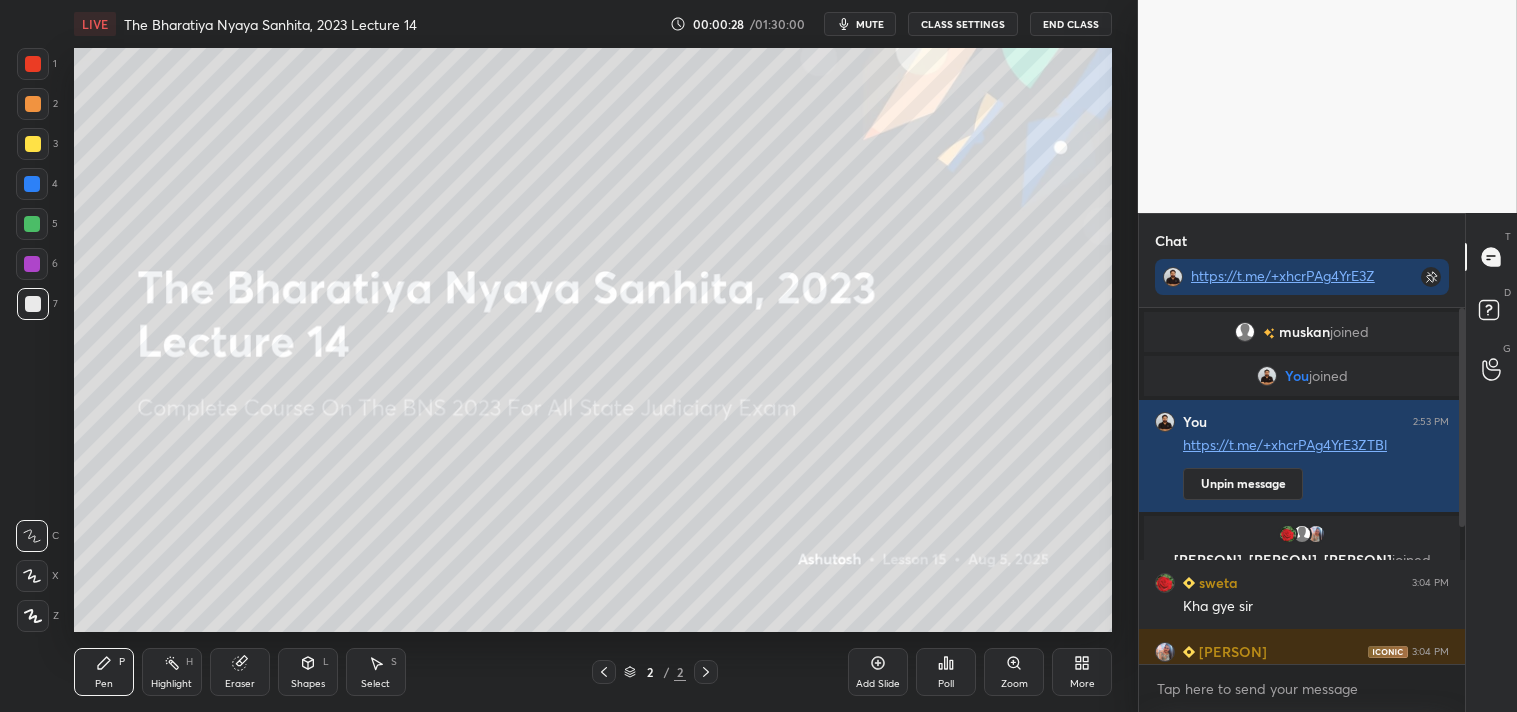 click on "T Messages (T) D Doubts (D) G Raise Hand (G)" at bounding box center [1491, 462] 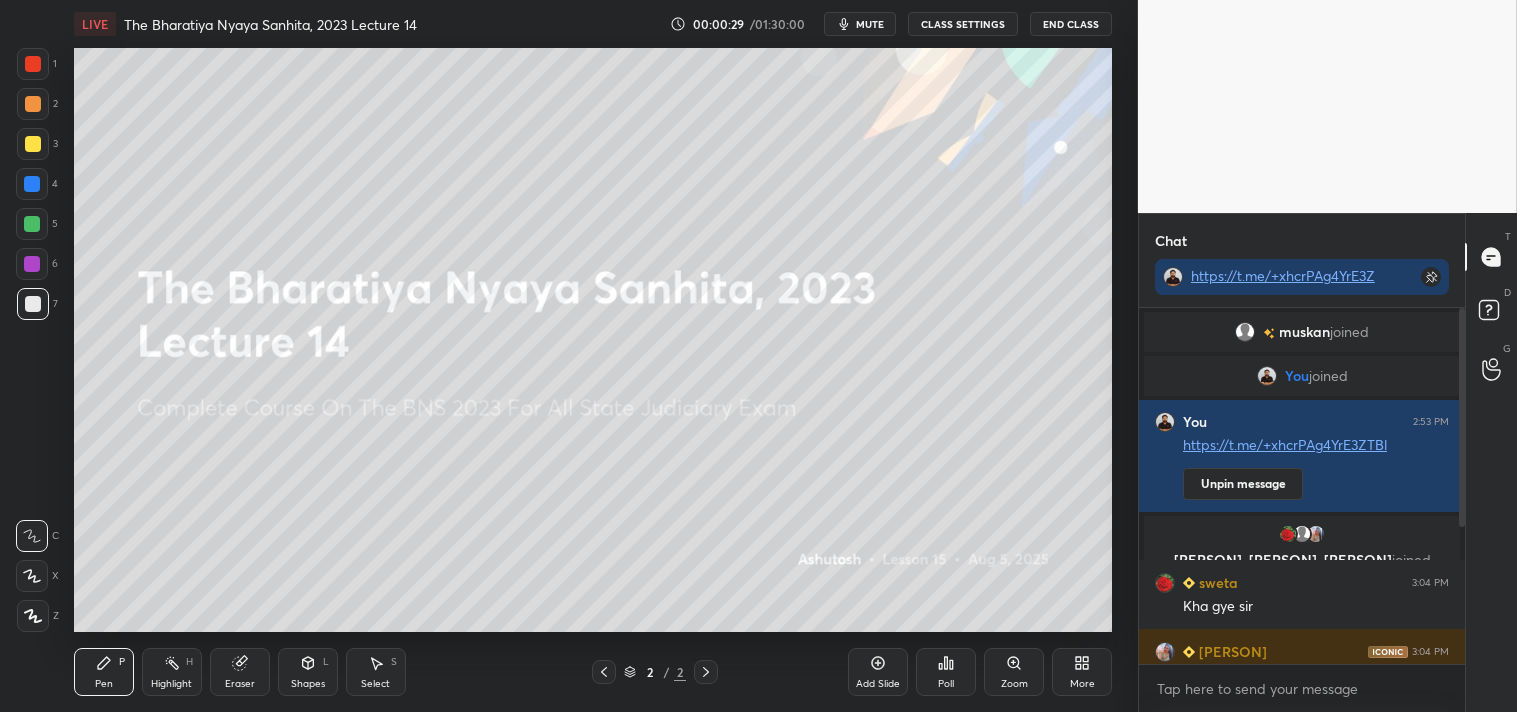 scroll, scrollTop: 241, scrollLeft: 0, axis: vertical 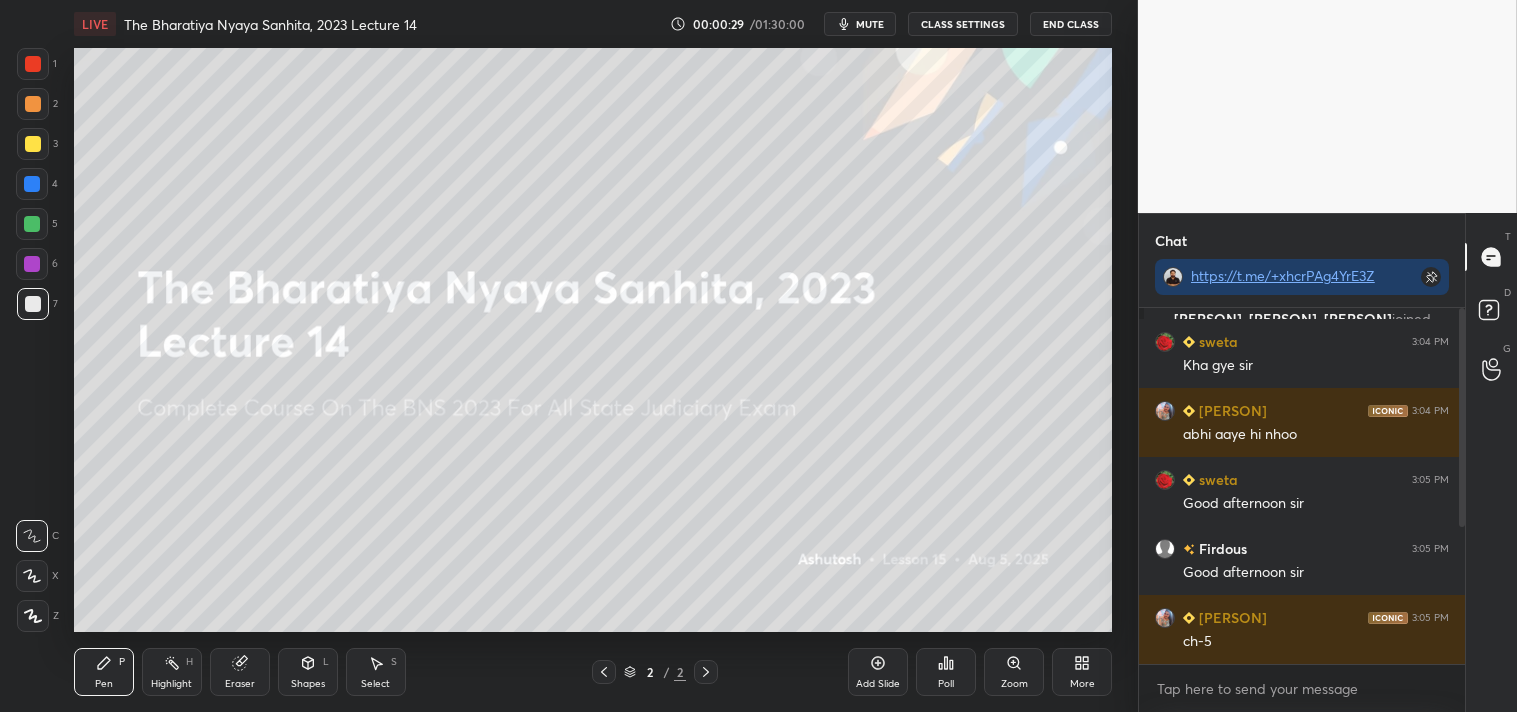 drag, startPoint x: 1461, startPoint y: 520, endPoint x: 1463, endPoint y: 576, distance: 56.0357 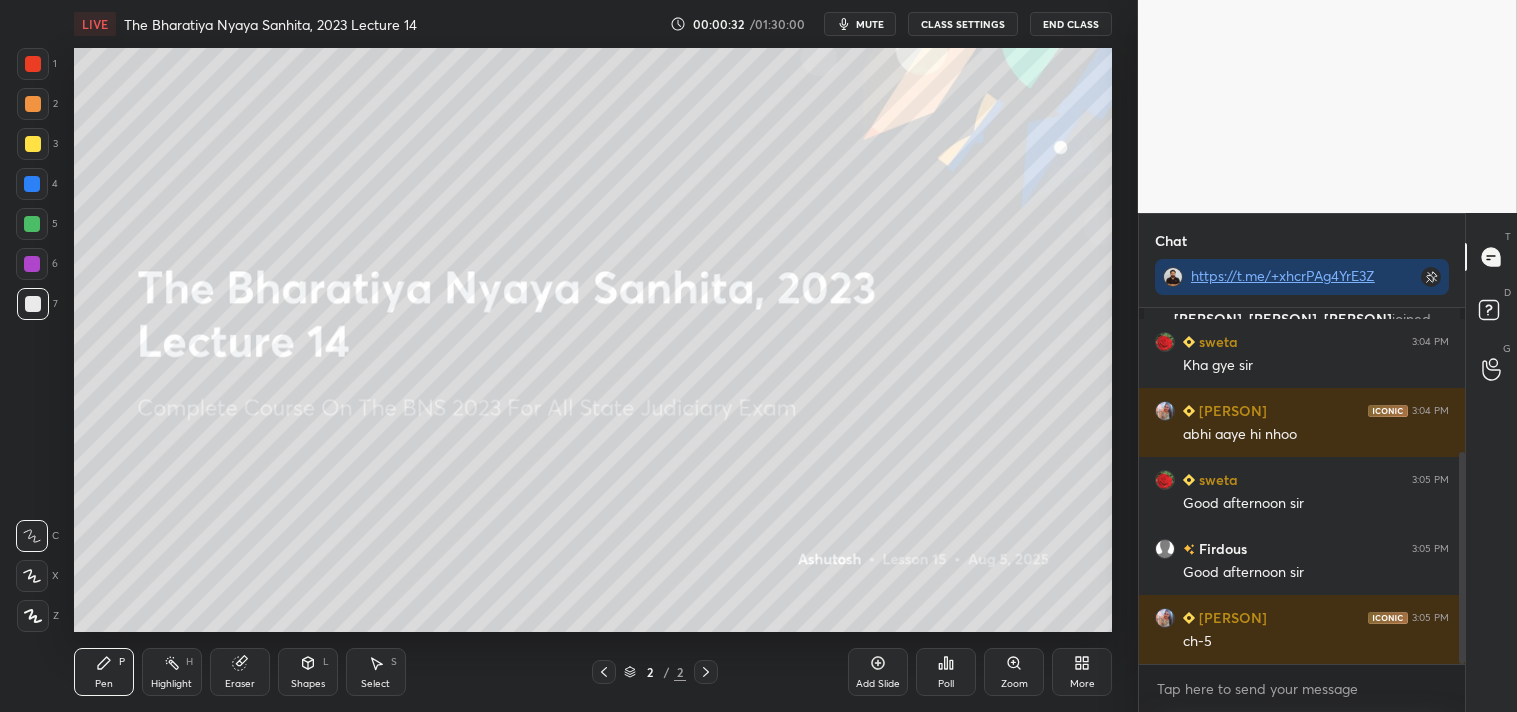 scroll, scrollTop: 310, scrollLeft: 0, axis: vertical 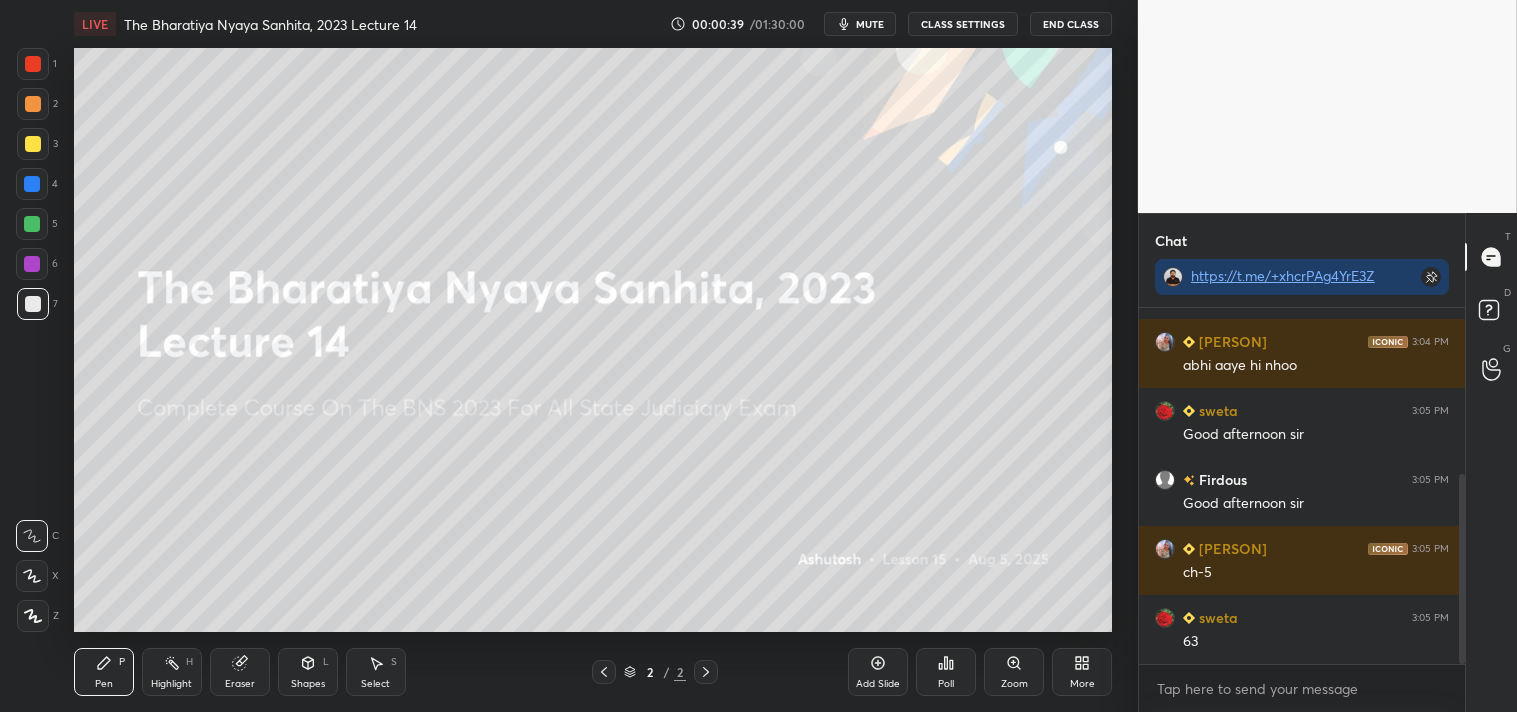 drag, startPoint x: 1457, startPoint y: 581, endPoint x: 1455, endPoint y: 560, distance: 21.095022 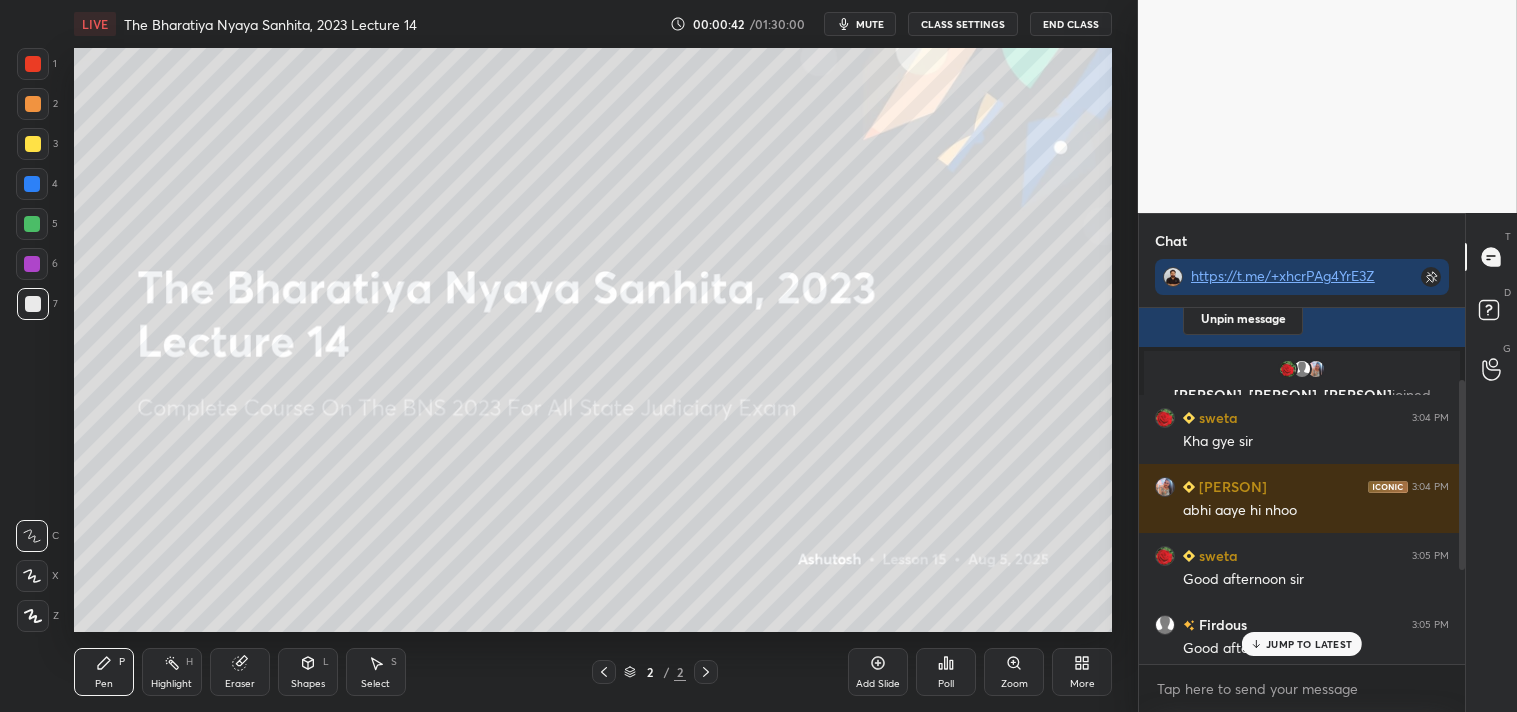 scroll, scrollTop: 310, scrollLeft: 0, axis: vertical 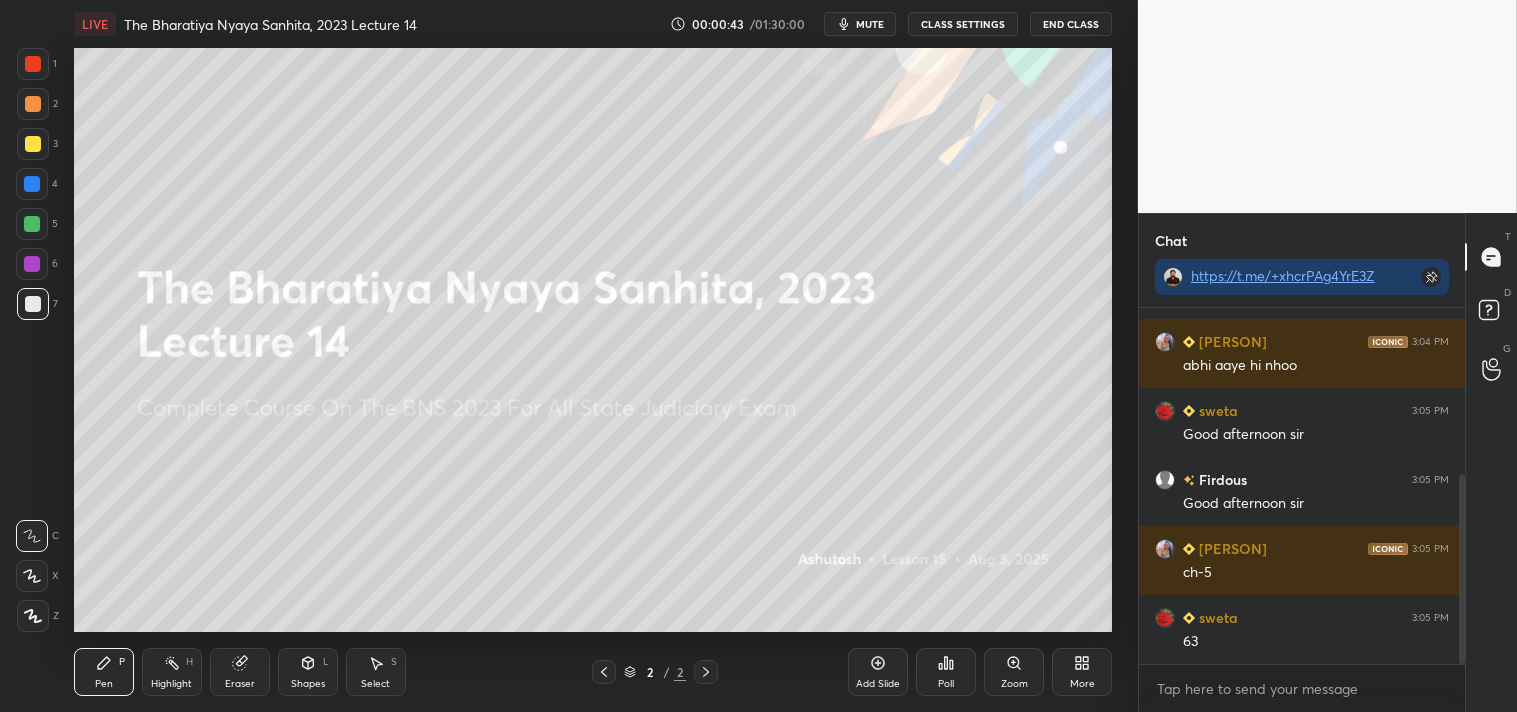 drag, startPoint x: 1463, startPoint y: 578, endPoint x: 1444, endPoint y: 752, distance: 175.03429 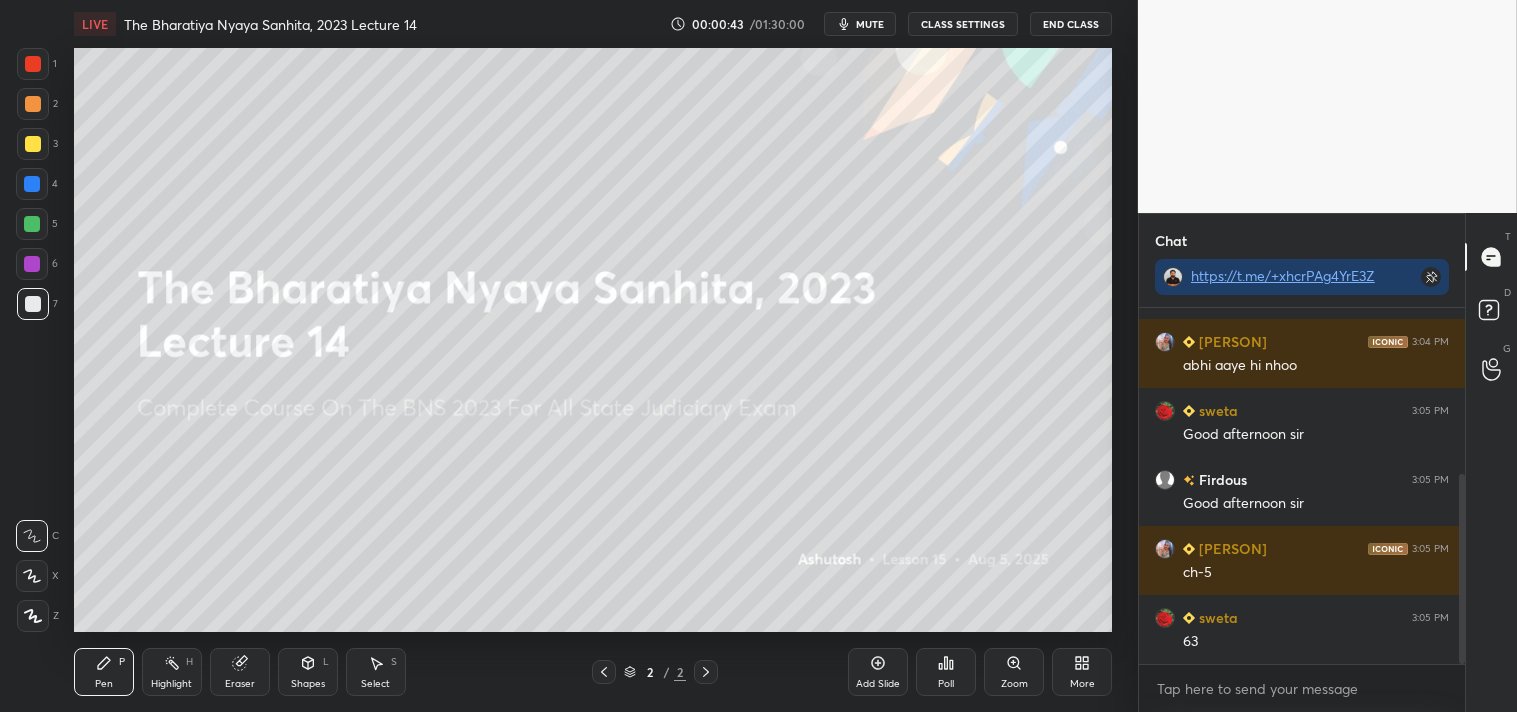 click on "1 2 3 4 5 6 7 C X Z C X Z E E Erase all   H H LIVE The Bharatiya Nyaya Sanhita, 2023 Lecture 14 00:00:43 /  01:30:00 mute CLASS SETTINGS End Class Setting up your live class Poll for   secs No correct answer Start poll Back The Bharatiya Nyaya Sanhita, 2023 Lecture 14 • L15 of Complete Course On The BNS 2023 For All State Judiciary Exam Ashutosh Pen P Highlight H Eraser Shapes L Select S 2 / 2 Add Slide Poll Zoom More Chat https://t.me/+xhcrPAg4YrE3ZTBl [PERSON], [PERSON], [PERSON]  joined [PERSON] 3:04 PM Kha gye sir [PERSON] 3:04 PM abhi aaye hi nhoo [PERSON] 3:05 PM Good afternoon sir [PERSON] 3:05 PM Good afternoon sir [PERSON] 3:05 PM ch-5 [PERSON] 3:05 PM 63 JUMP TO LATEST Enable hand raising Enable raise hand to speak to learners. Once enabled, chat will be turned off temporarily. Enable x   introducing Raise a hand with a doubt Now learners can raise their hand along with a doubt  How it works? Doubts asked by learners will show up here NEW DOUBTS ASKED No one has raised a hand yet Can't raise hand Got it T D G ​" at bounding box center (758, 0) 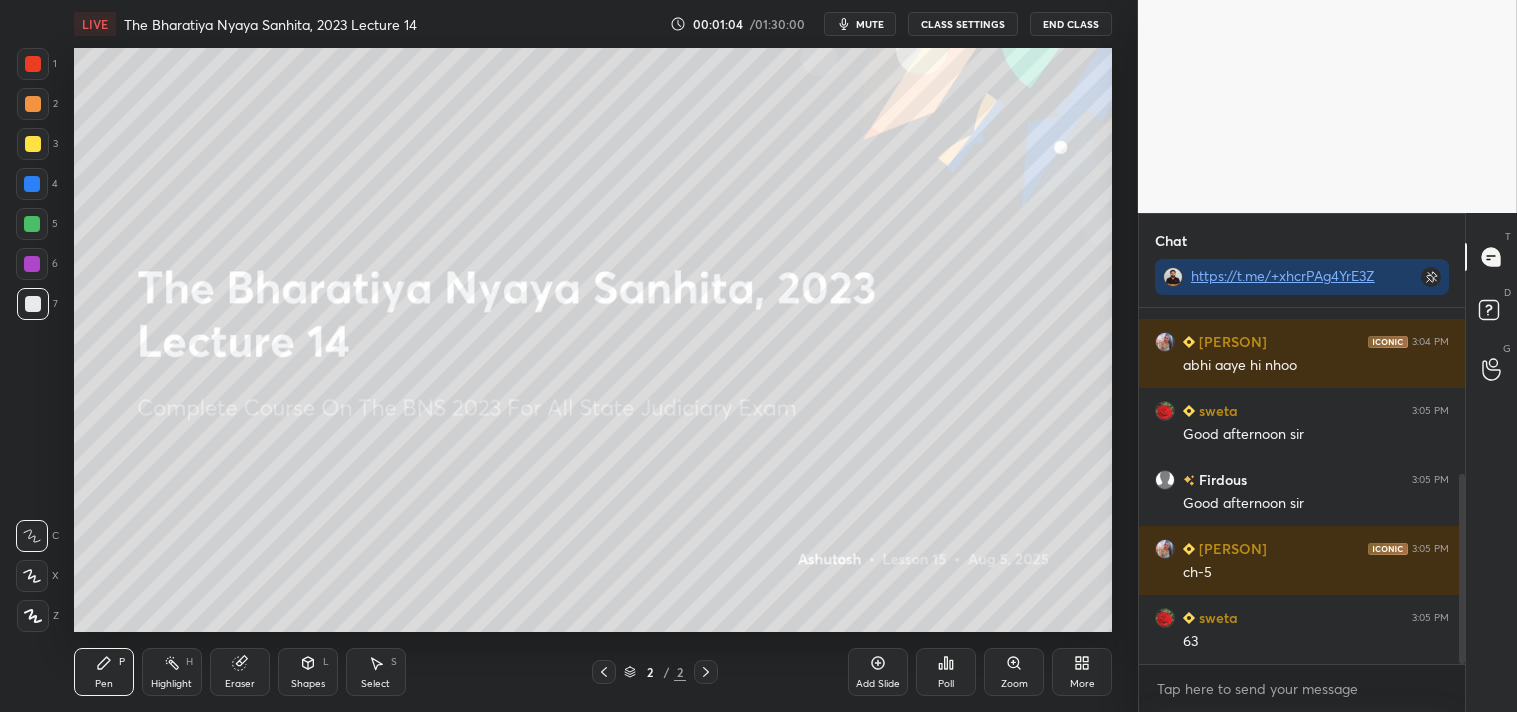 click on "Add Slide" at bounding box center (878, 672) 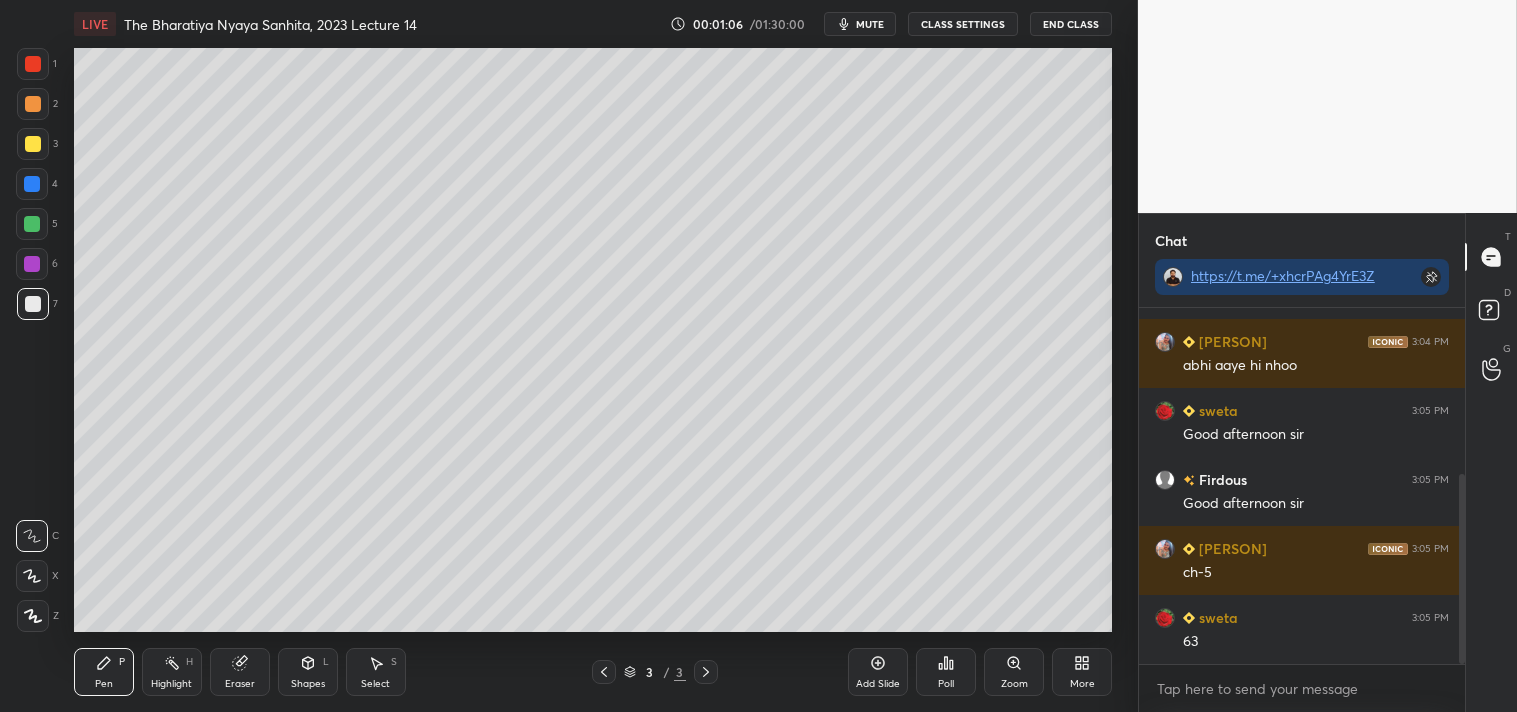 click at bounding box center [33, 144] 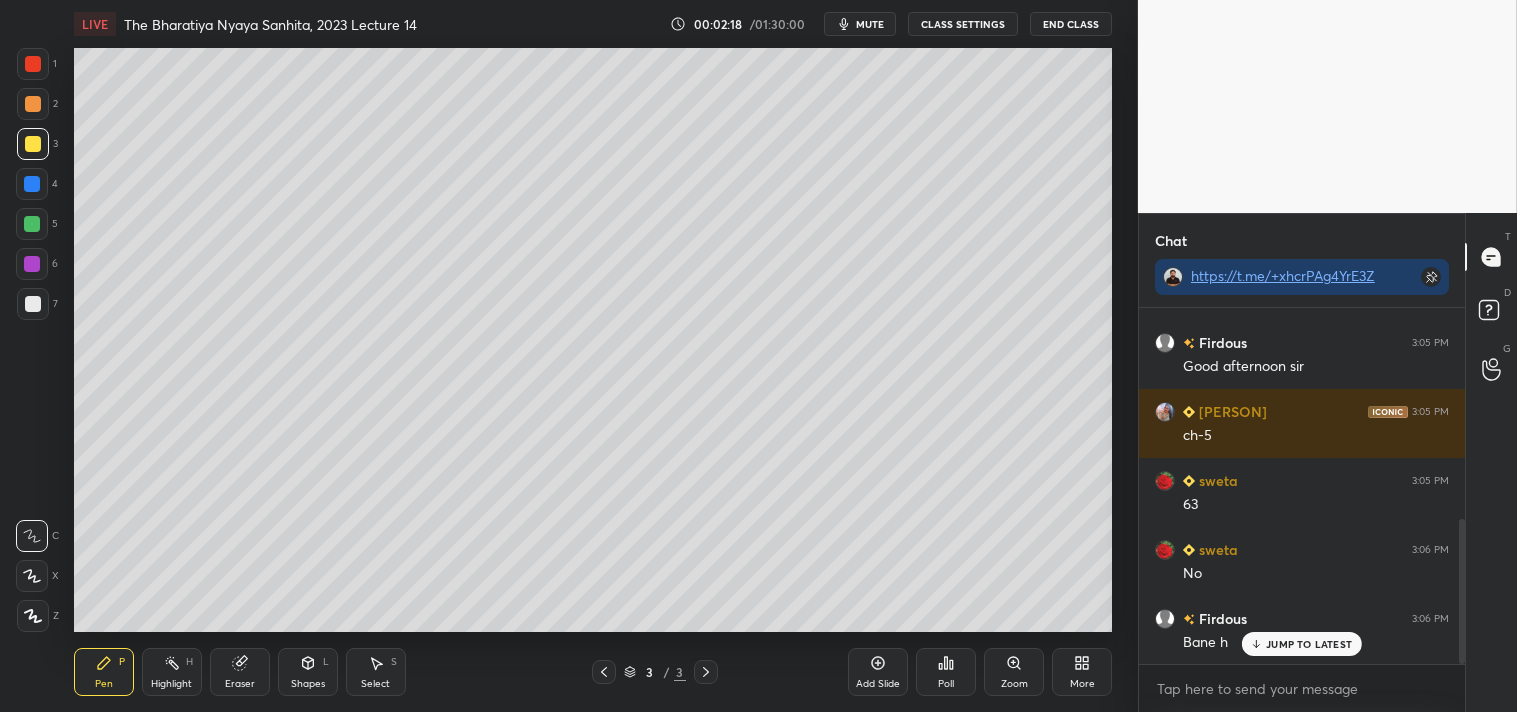 scroll, scrollTop: 516, scrollLeft: 0, axis: vertical 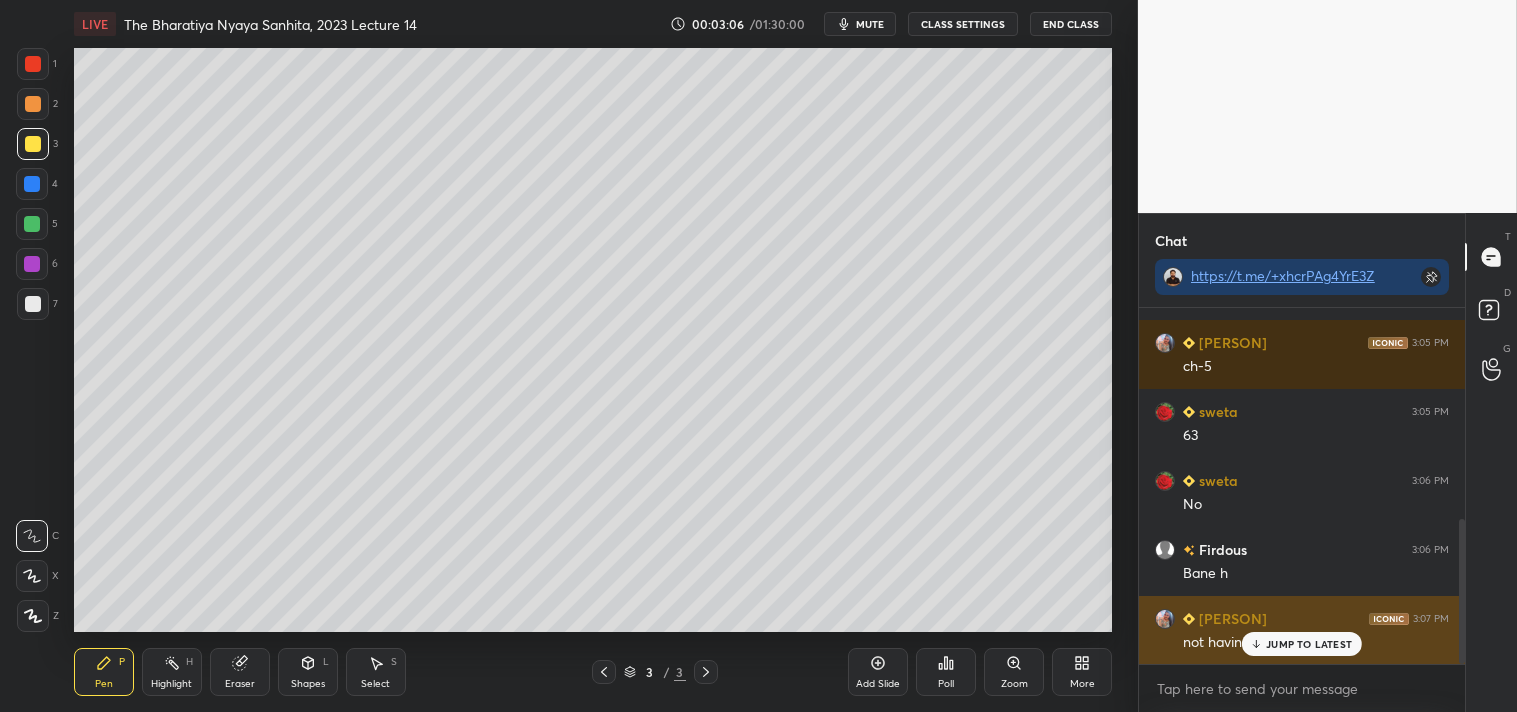 click on "JUMP TO LATEST" at bounding box center [1309, 644] 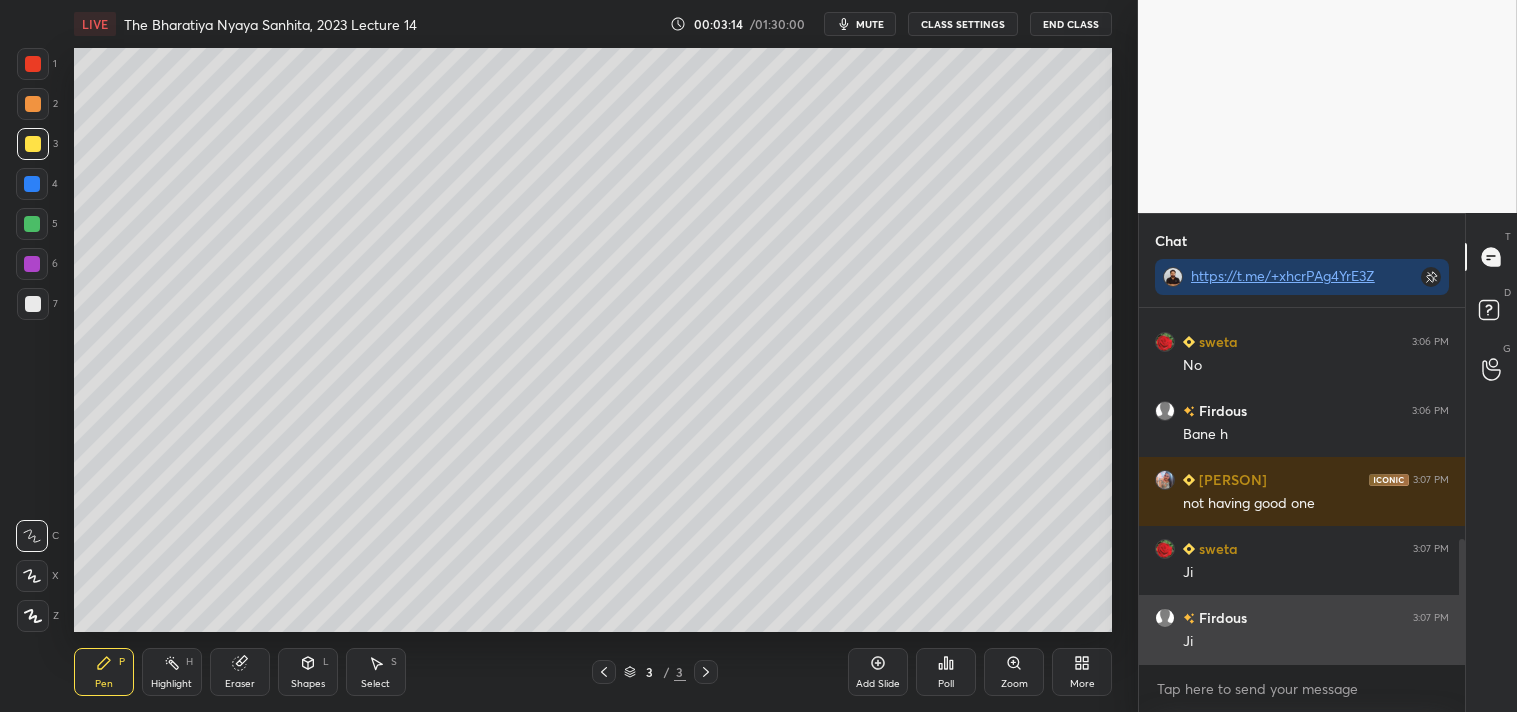 scroll, scrollTop: 724, scrollLeft: 0, axis: vertical 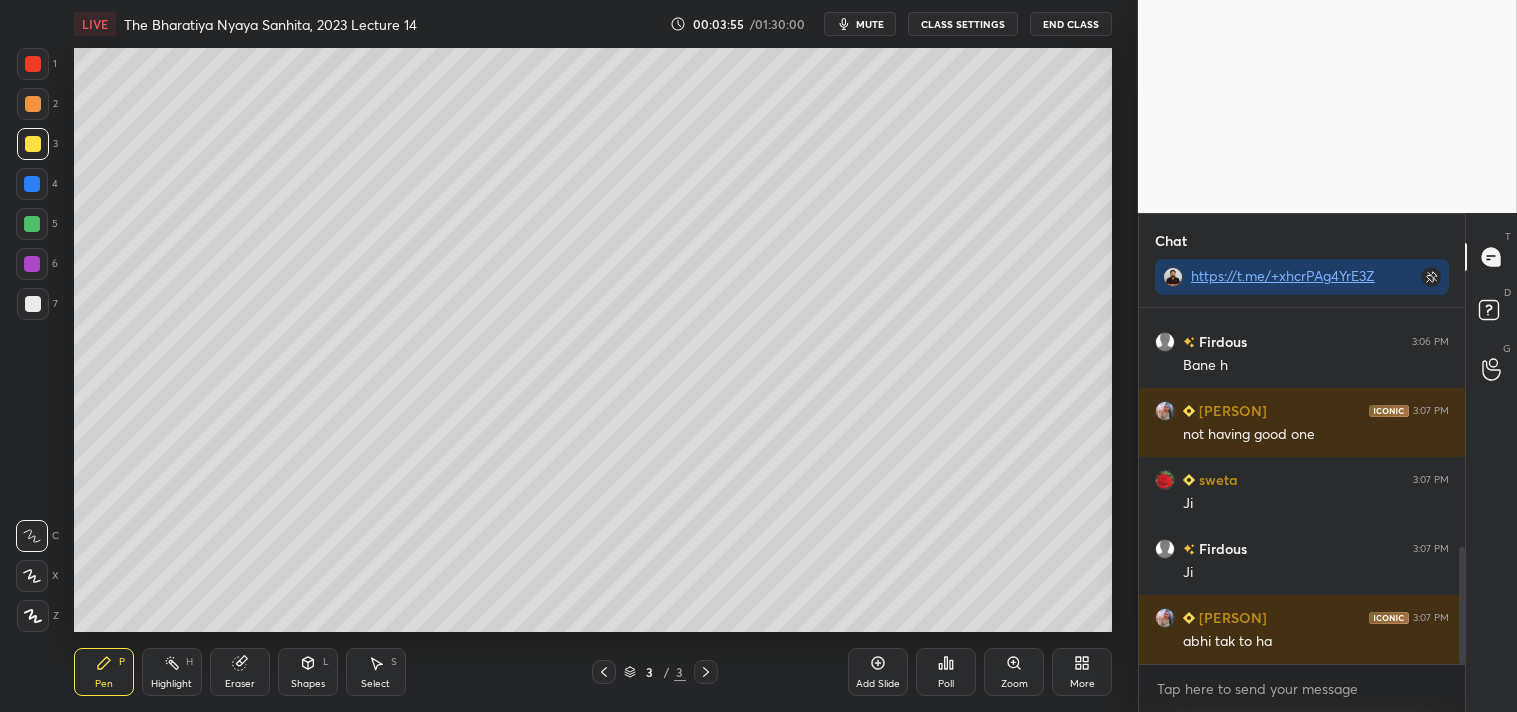 click at bounding box center (33, 304) 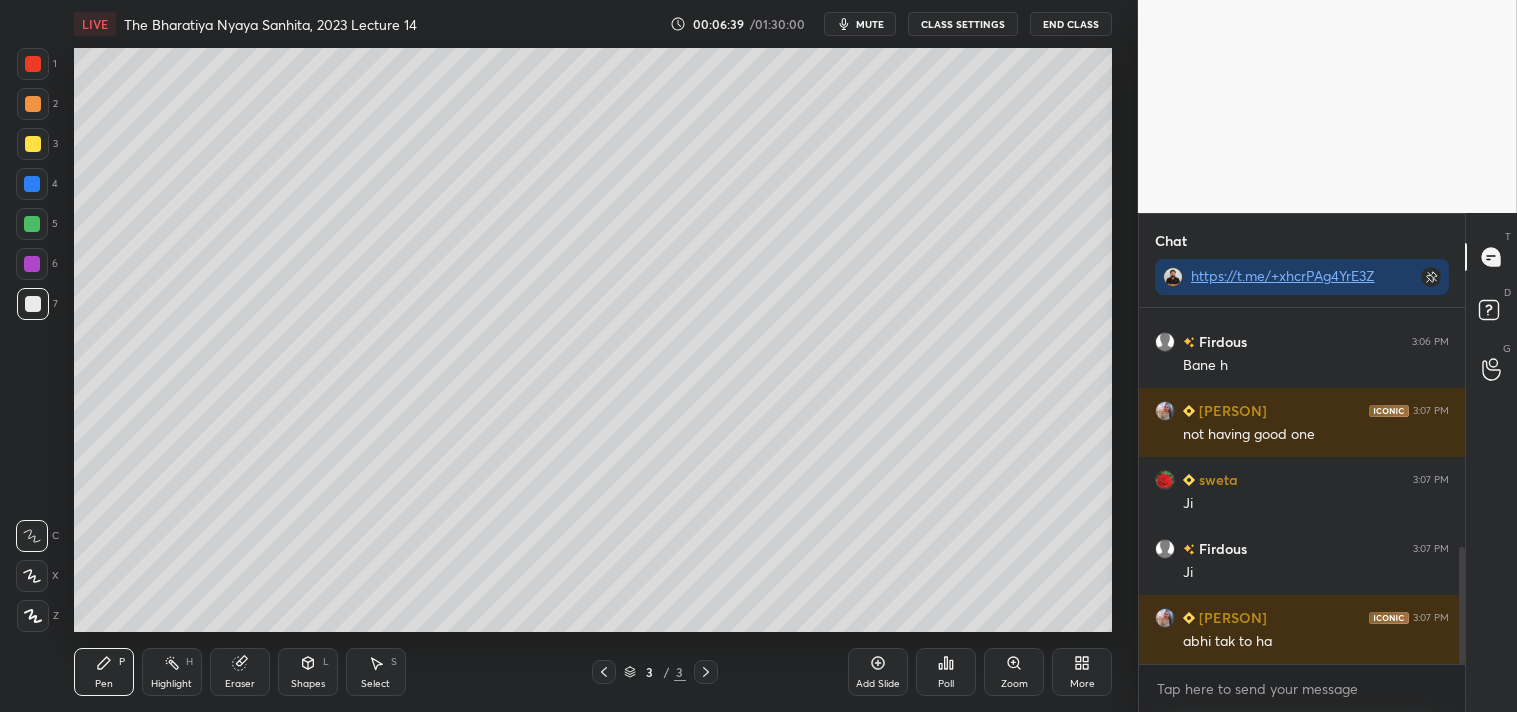 click on "LIVE The Bharatiya Nyaya Sanhita, 2023 Lecture 14 00:06:39 /  01:30:00 mute CLASS SETTINGS End Class Setting up your live class Poll for   secs No correct answer Start poll Back The Bharatiya Nyaya Sanhita, 2023 Lecture 14 • L15 of Complete Course On The BNS 2023 For All State Judiciary Exam Ashutosh Pen P Highlight H Eraser Shapes L Select S 3 / 3 Add Slide Poll Zoom More" at bounding box center [593, 356] 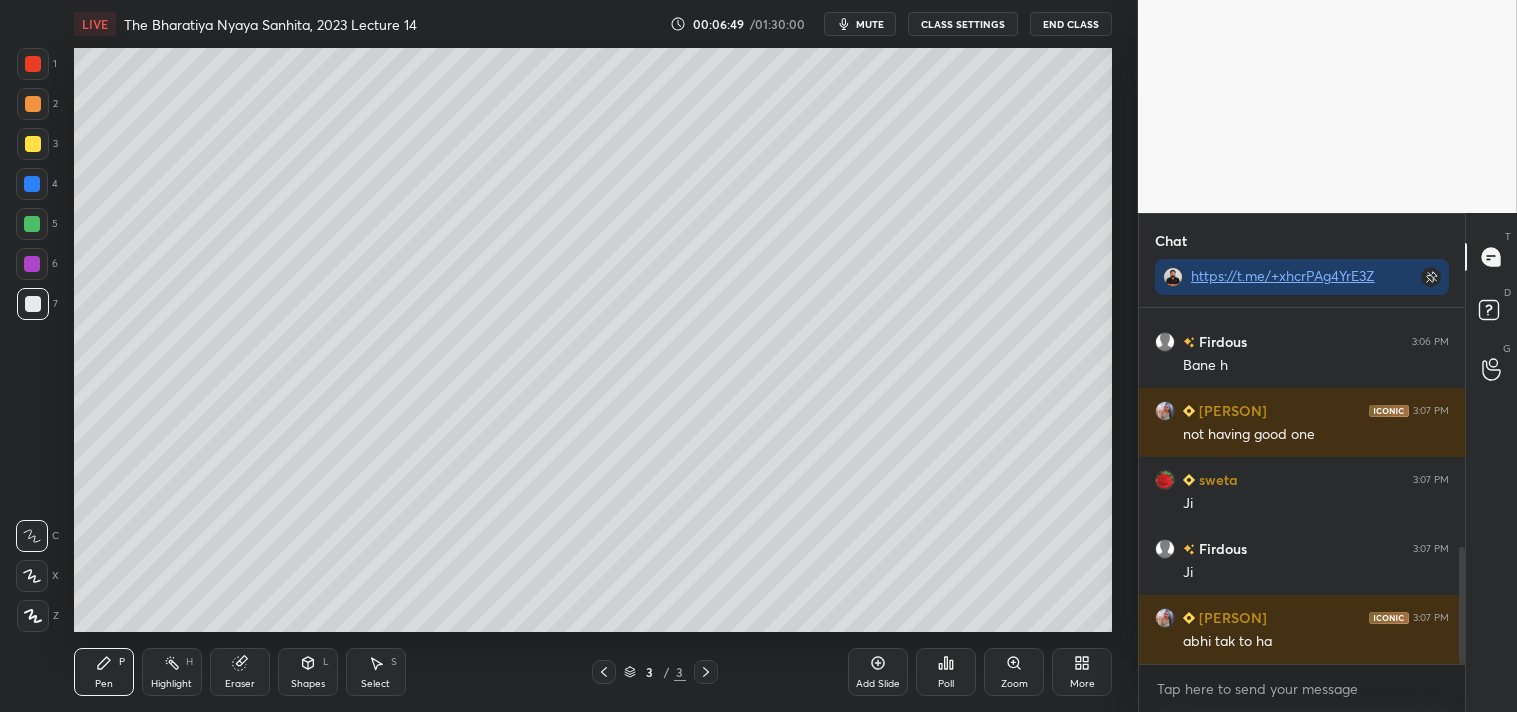 click on "Add Slide" at bounding box center [878, 672] 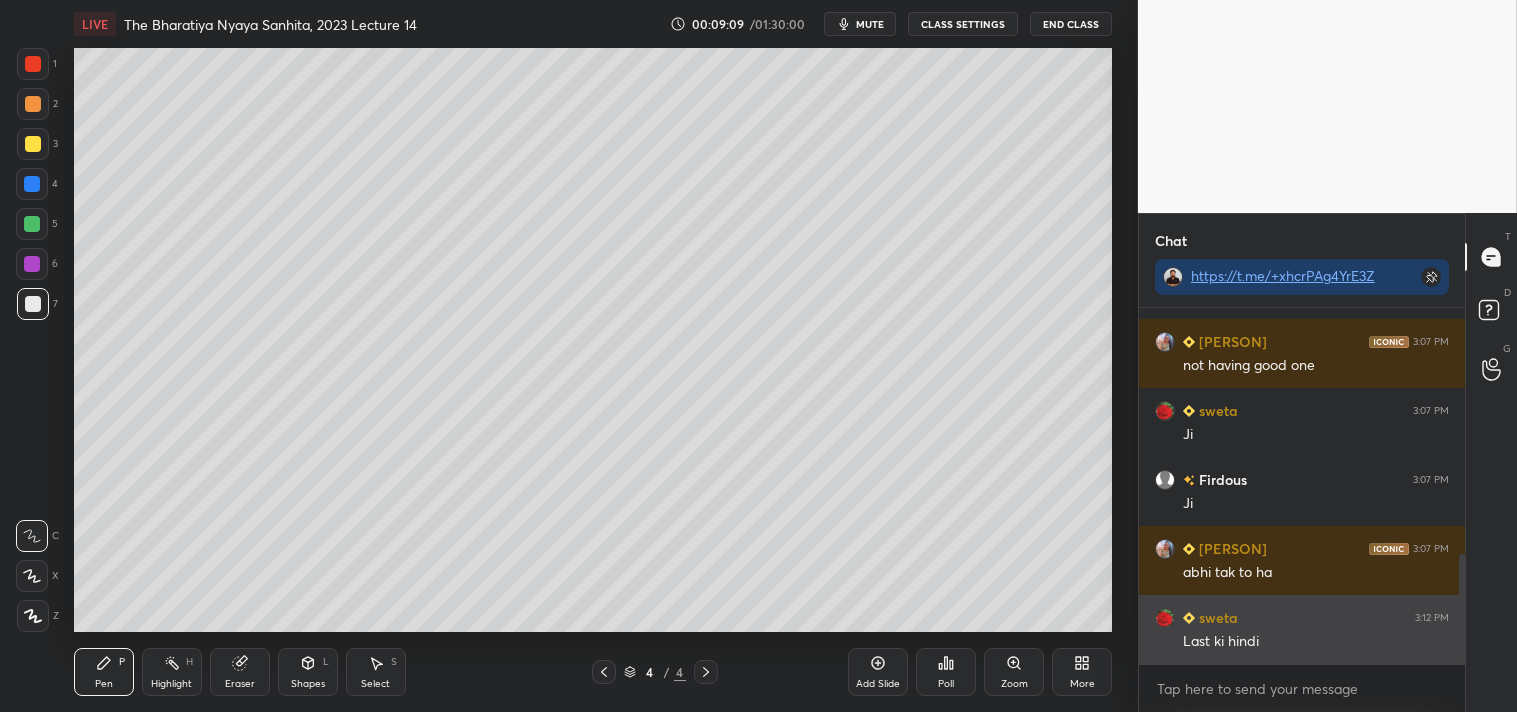 scroll, scrollTop: 862, scrollLeft: 0, axis: vertical 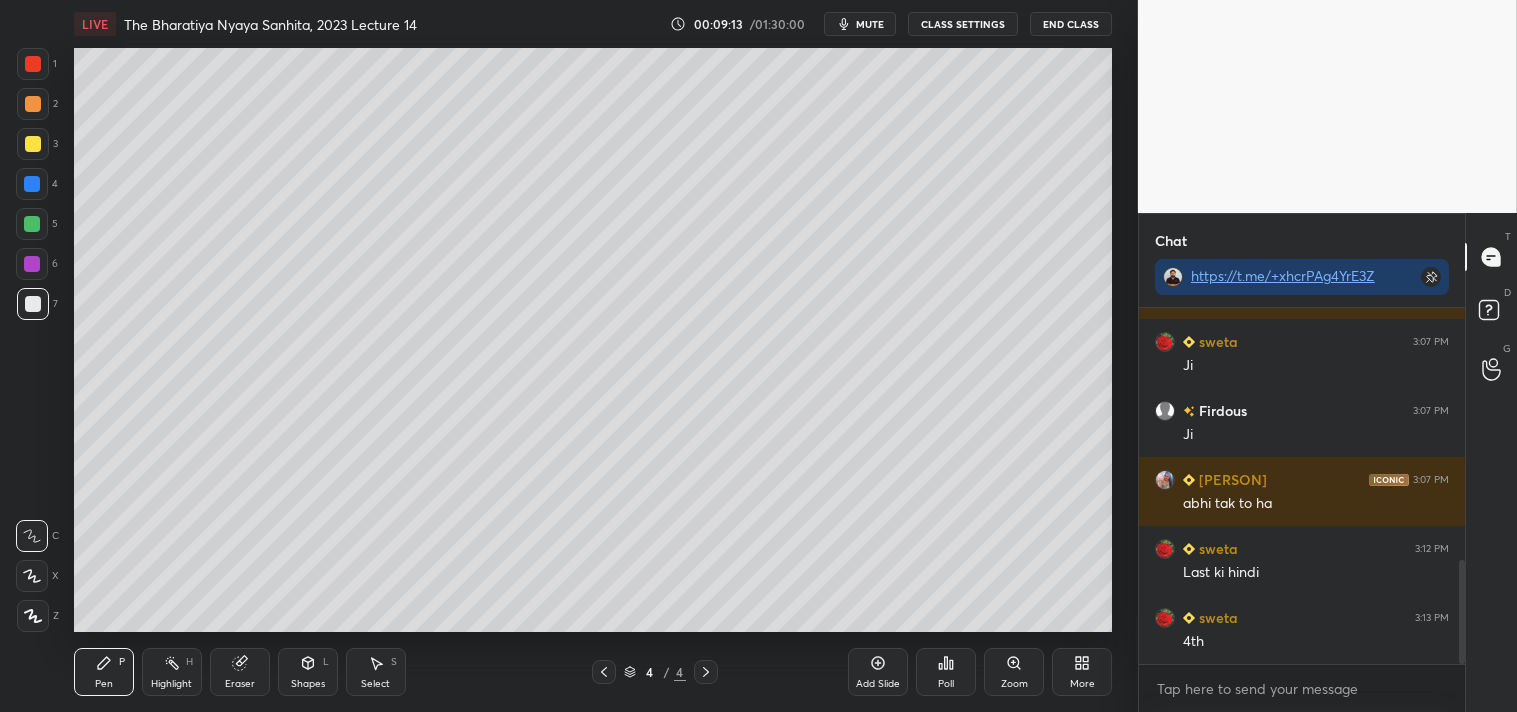 click at bounding box center [604, 672] 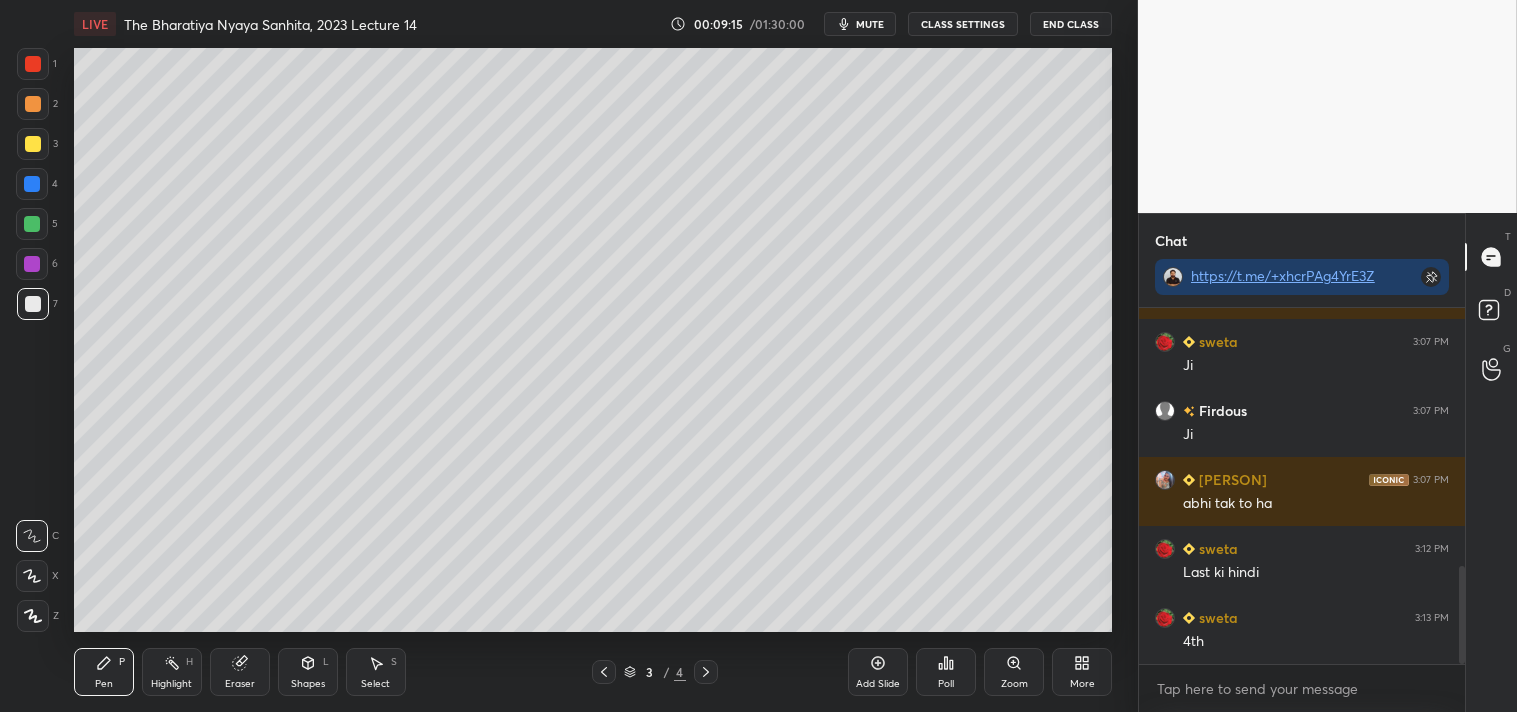 scroll, scrollTop: 931, scrollLeft: 0, axis: vertical 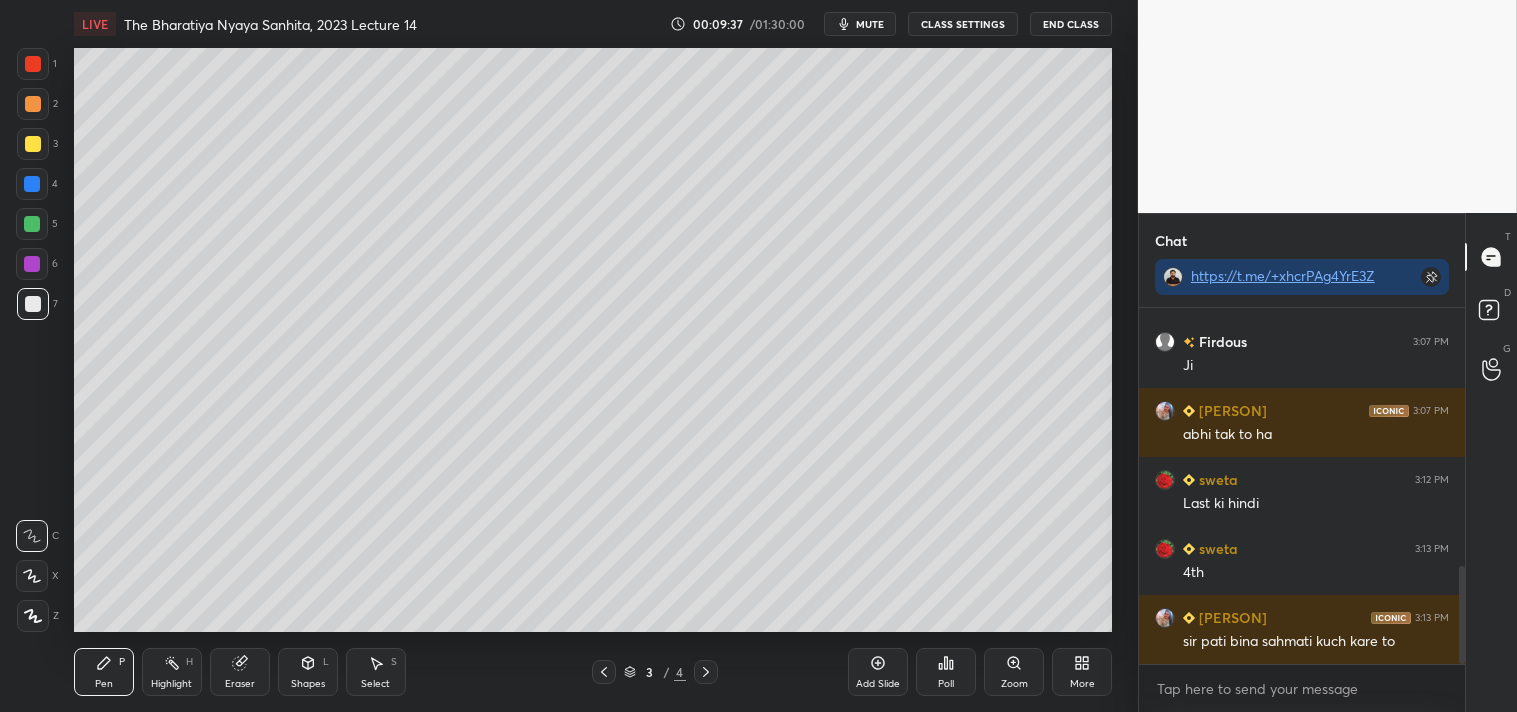 click 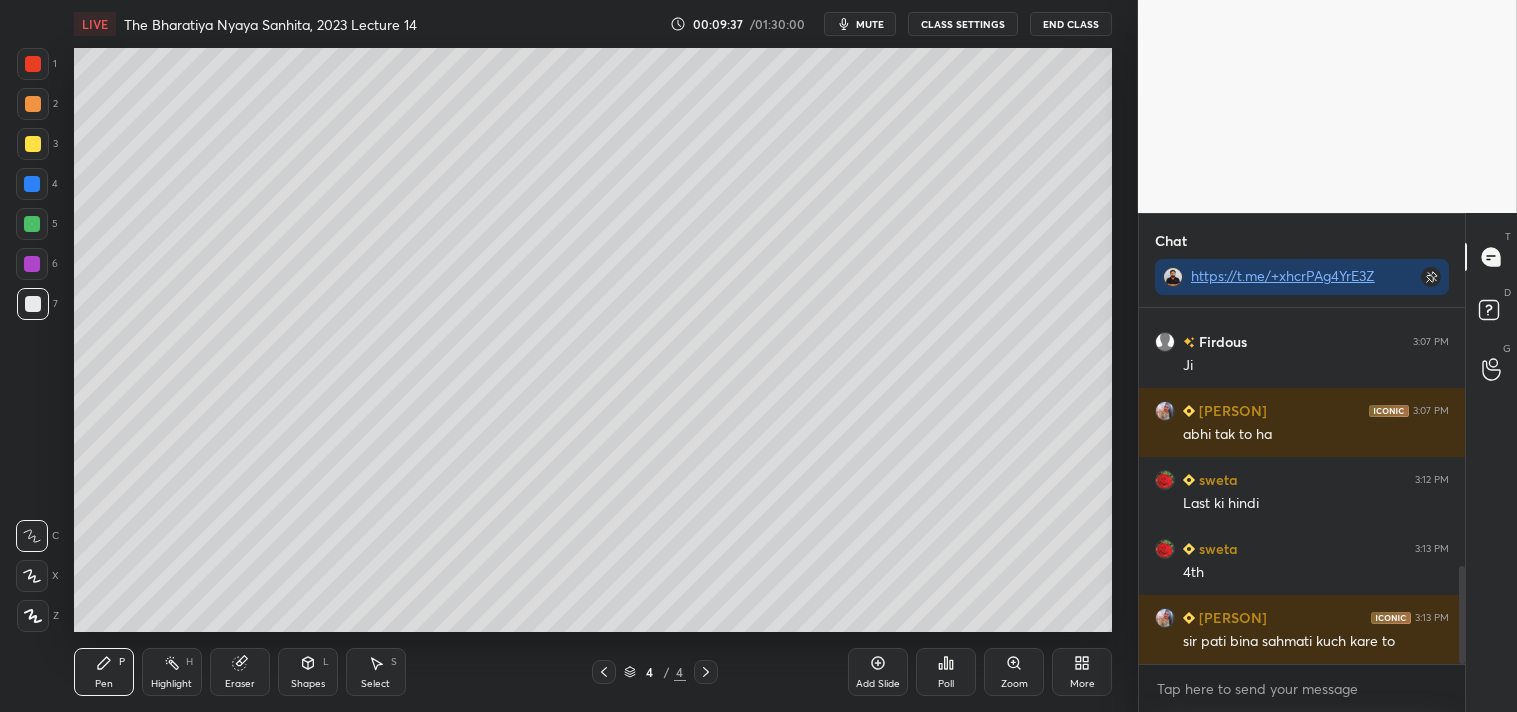 click 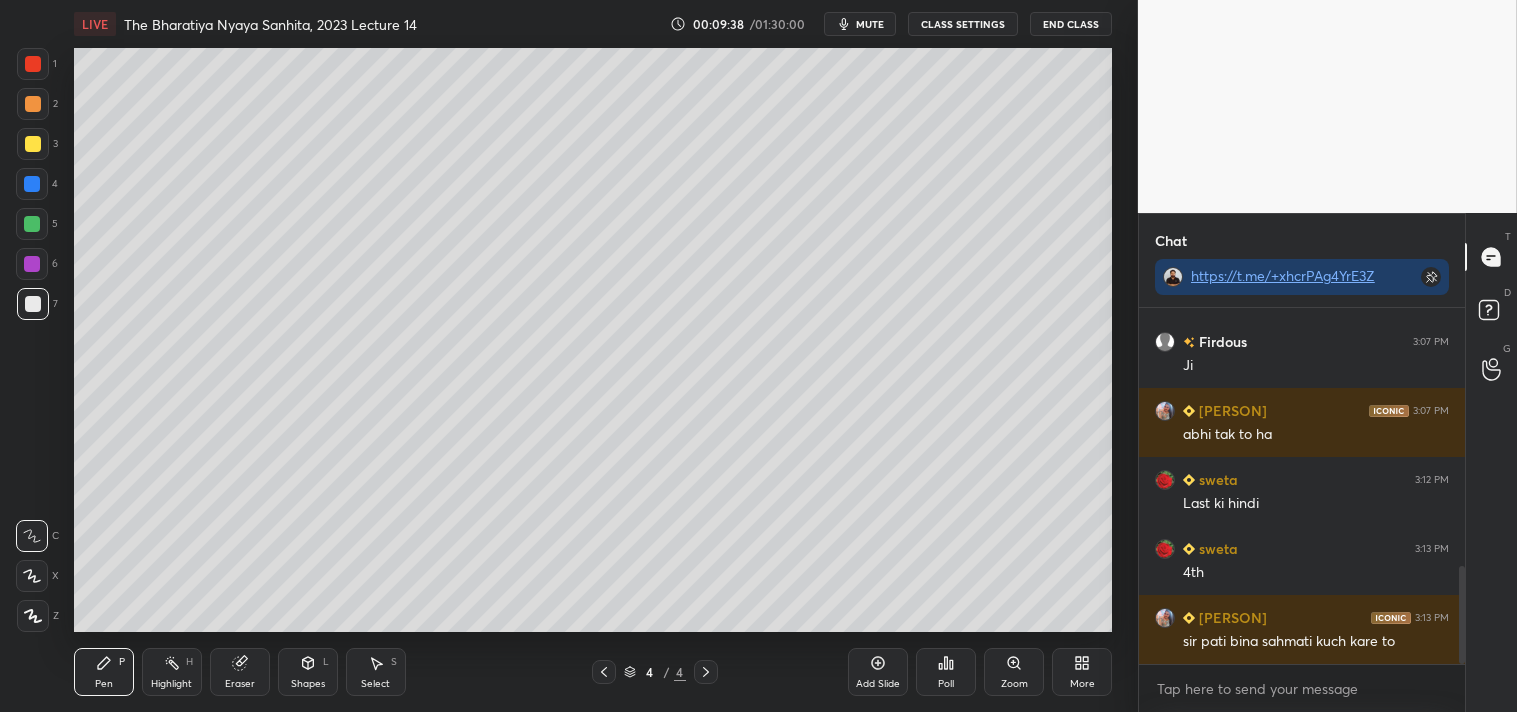 click on "Add Slide" at bounding box center (878, 672) 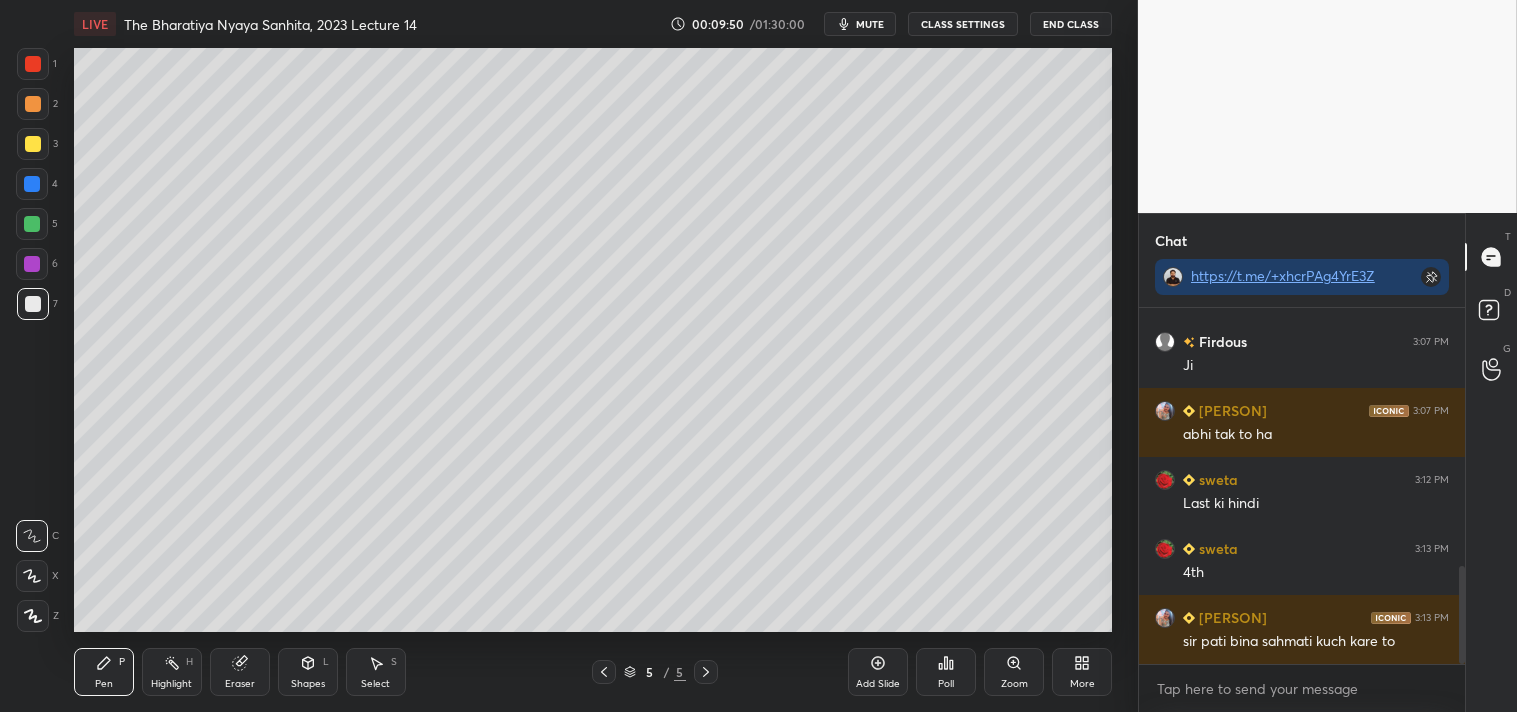 click on "Eraser" at bounding box center [240, 684] 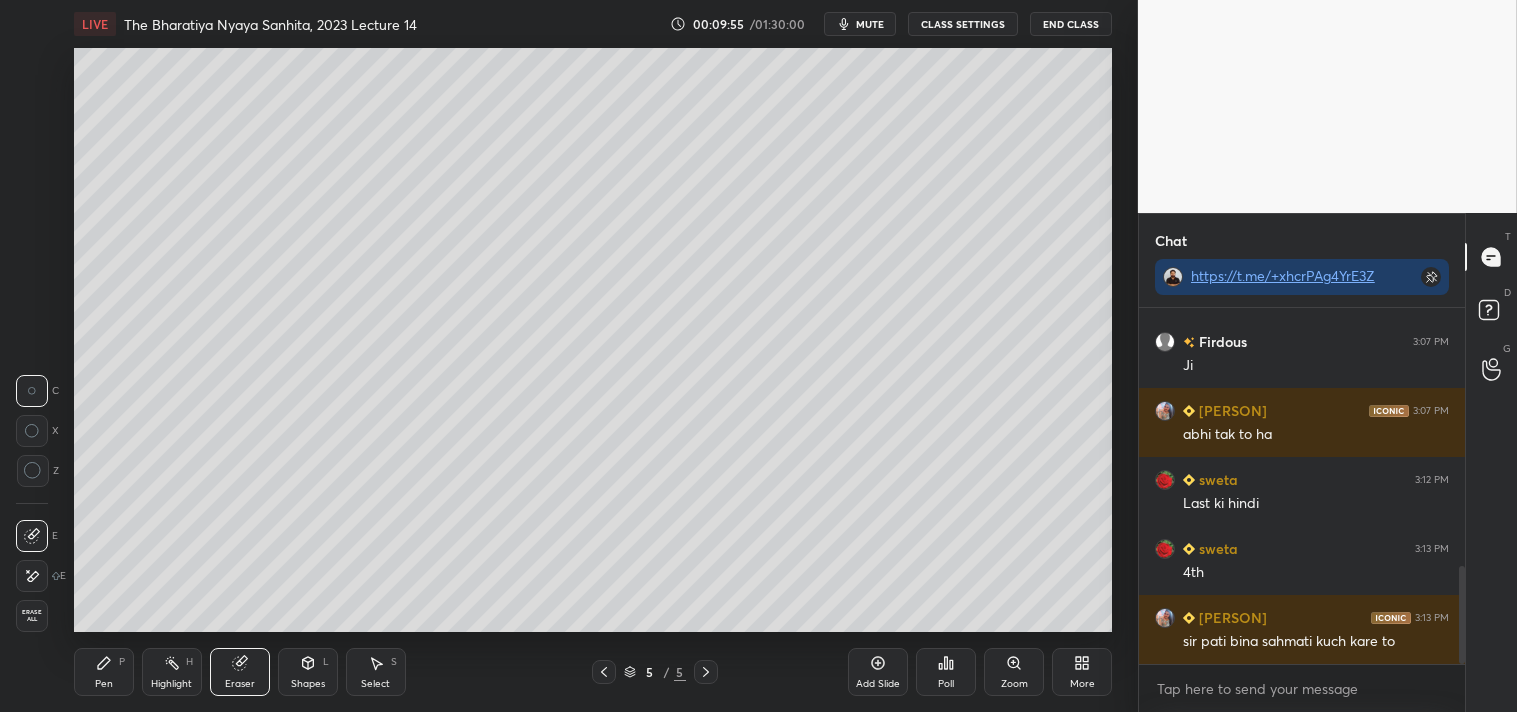 drag, startPoint x: 111, startPoint y: 670, endPoint x: 110, endPoint y: 650, distance: 20.024984 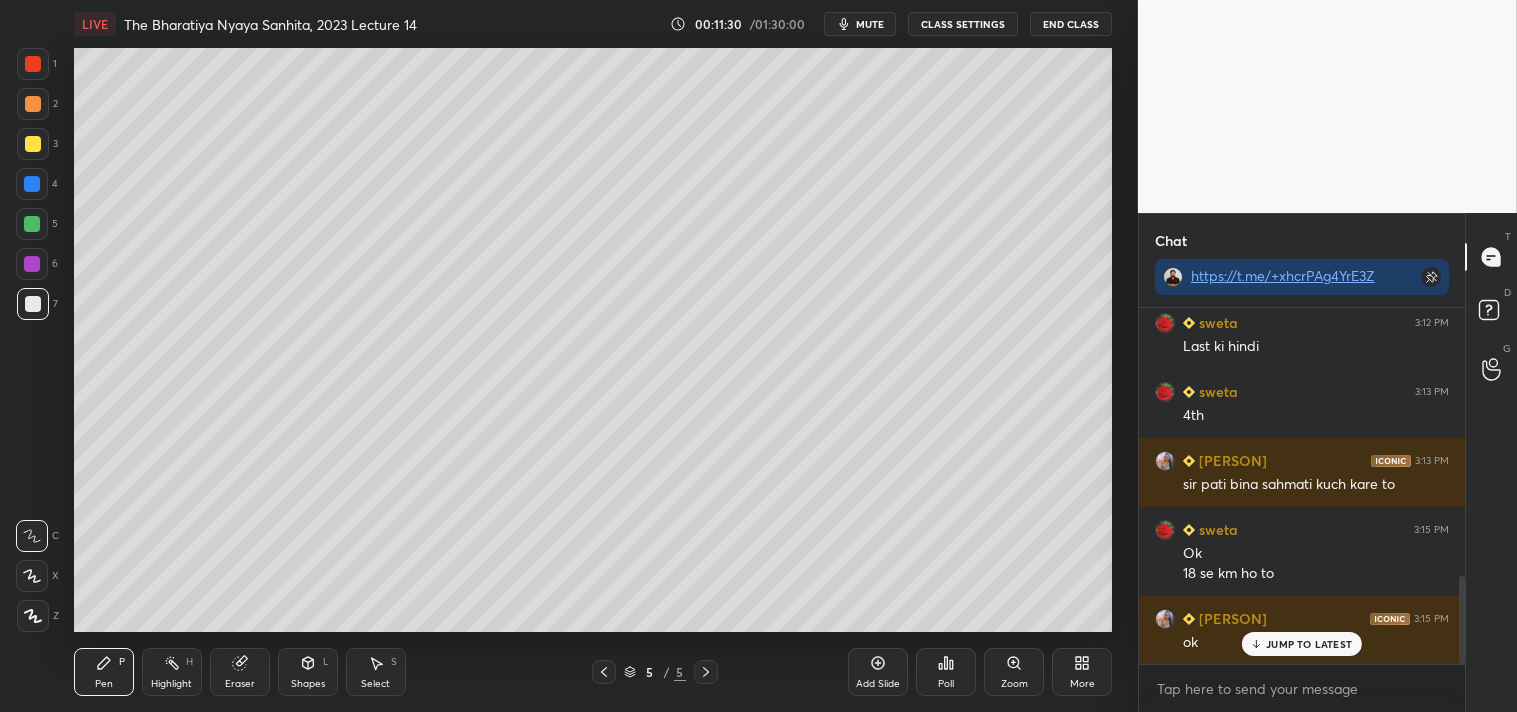 scroll, scrollTop: 1157, scrollLeft: 0, axis: vertical 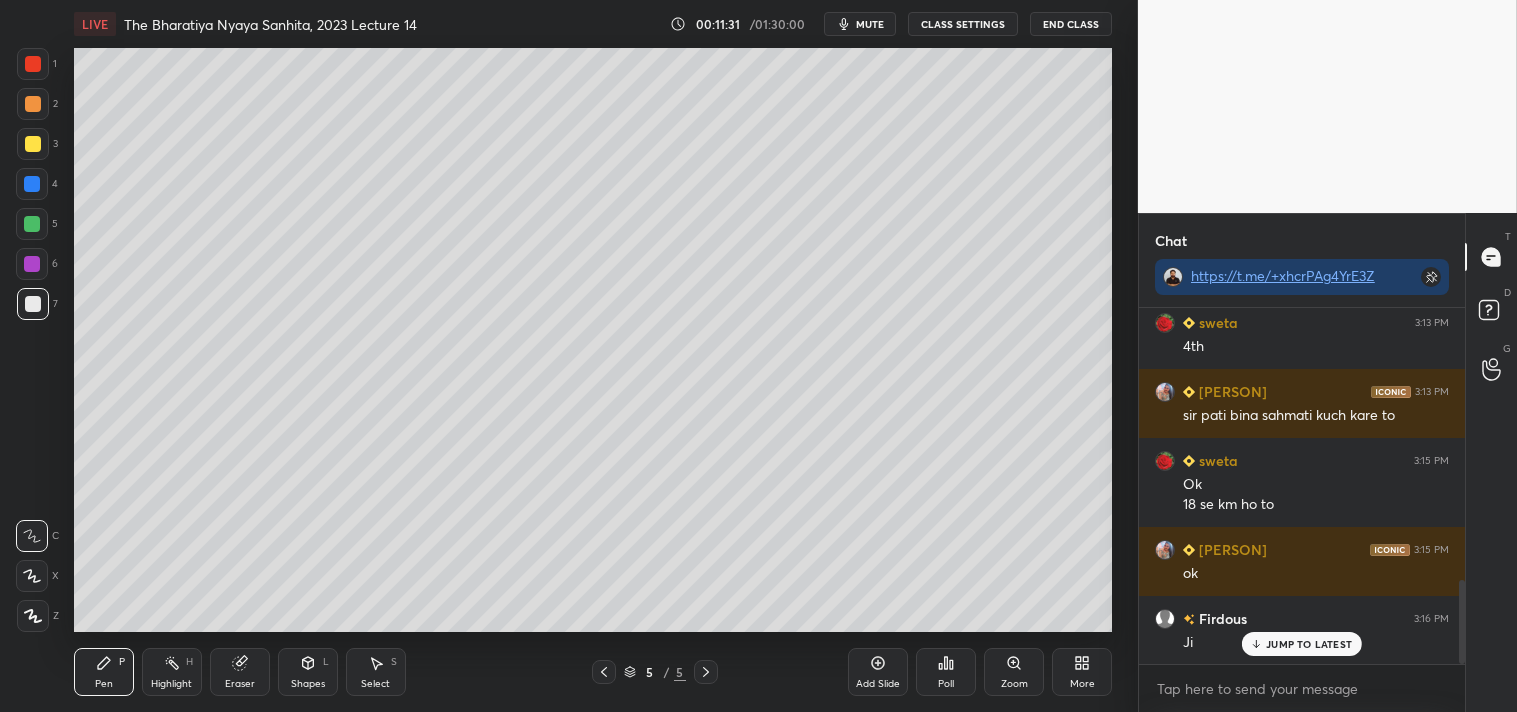 click on "JUMP TO LATEST" at bounding box center (1309, 644) 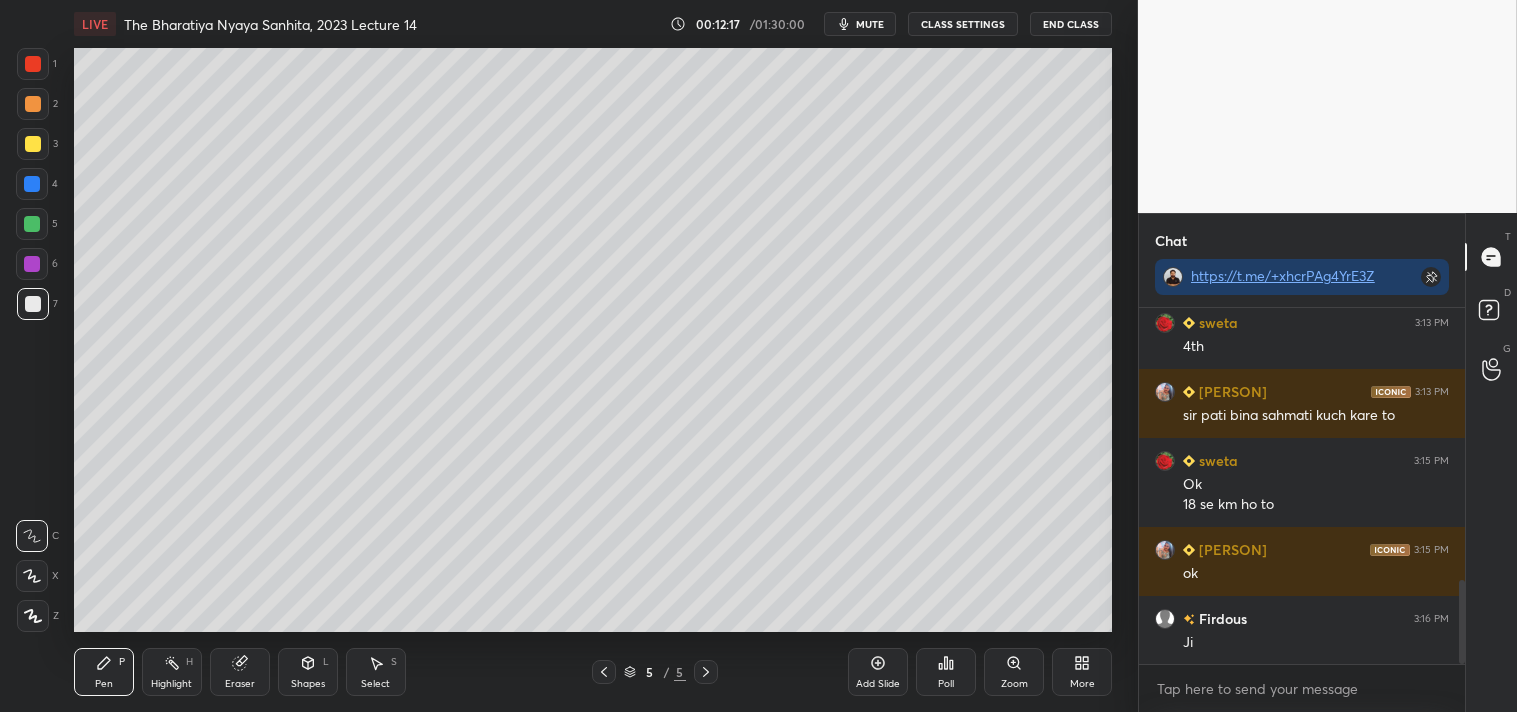 scroll, scrollTop: 1226, scrollLeft: 0, axis: vertical 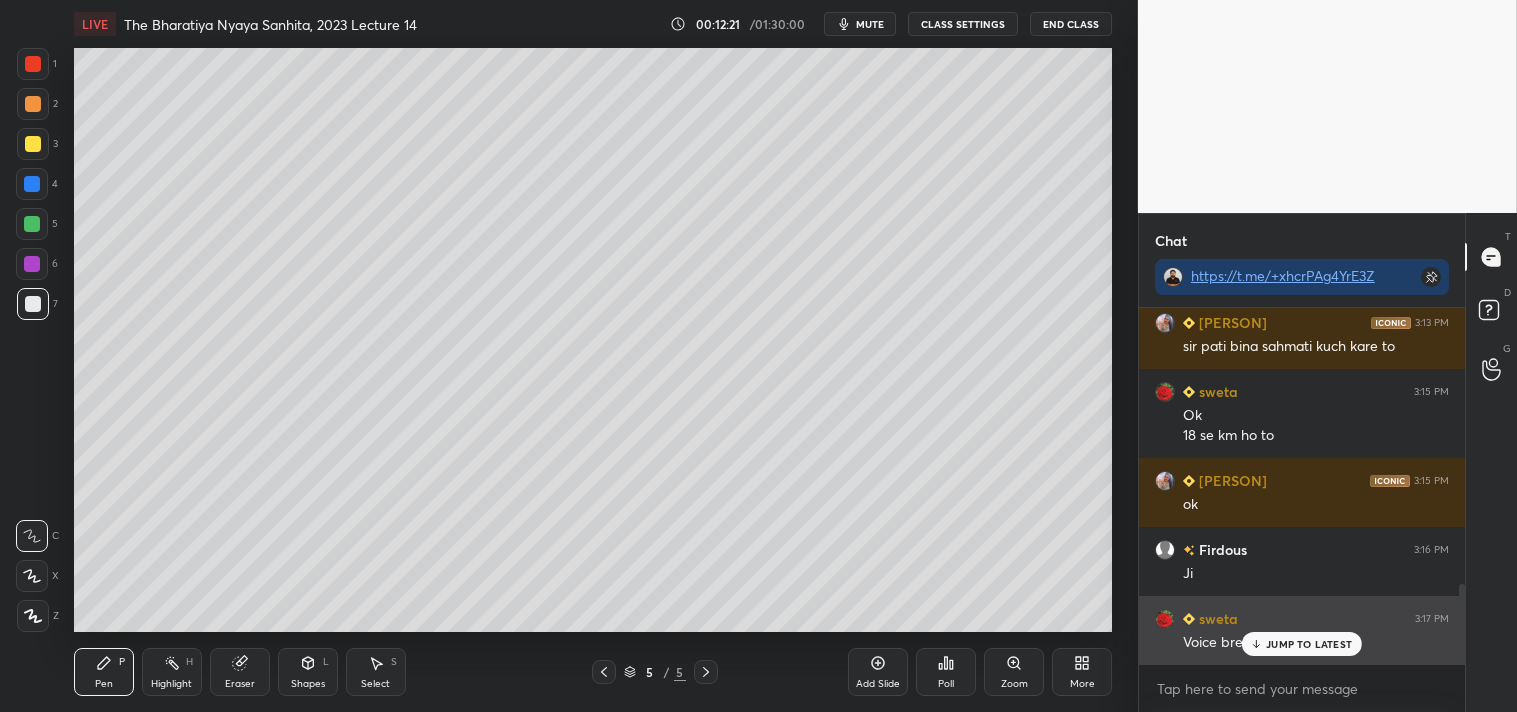 click on "JUMP TO LATEST" at bounding box center (1309, 644) 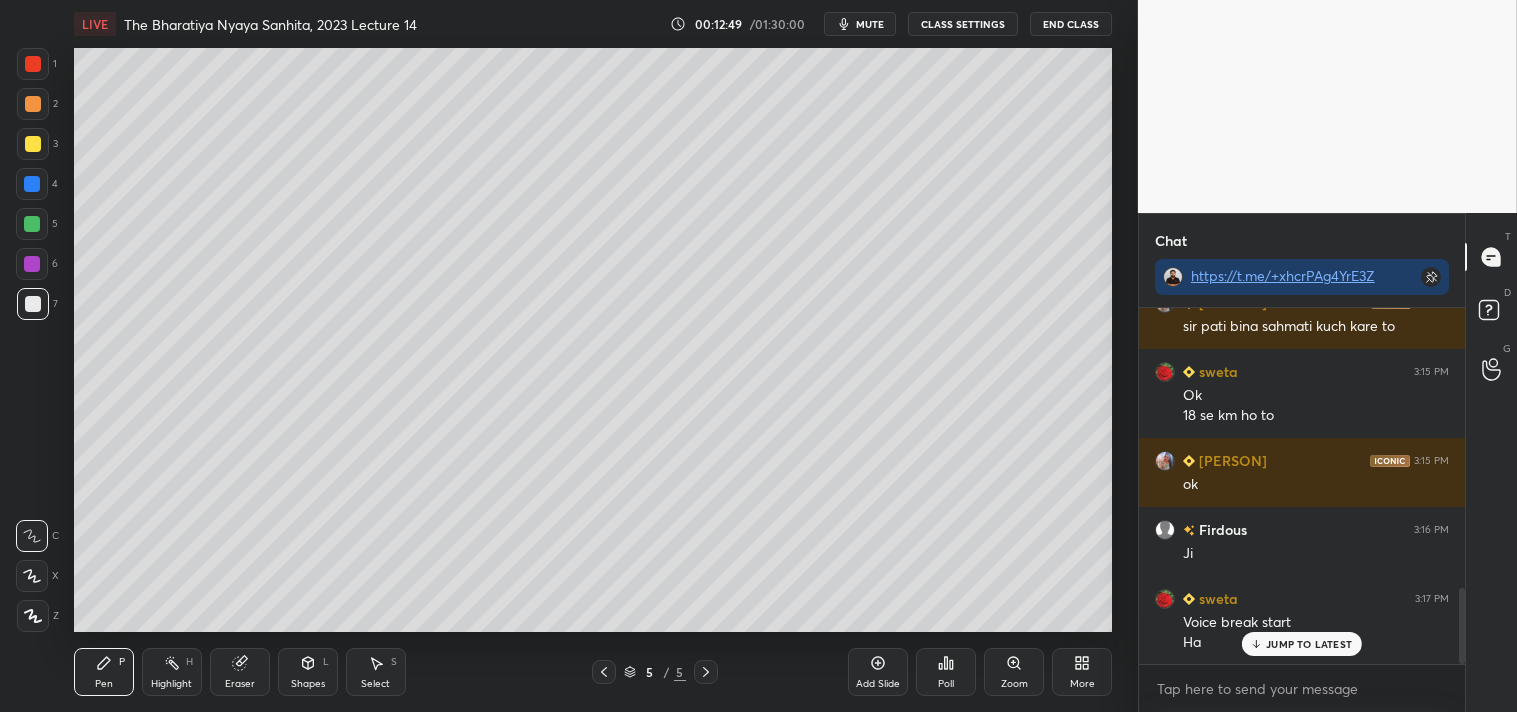 scroll, scrollTop: 1315, scrollLeft: 0, axis: vertical 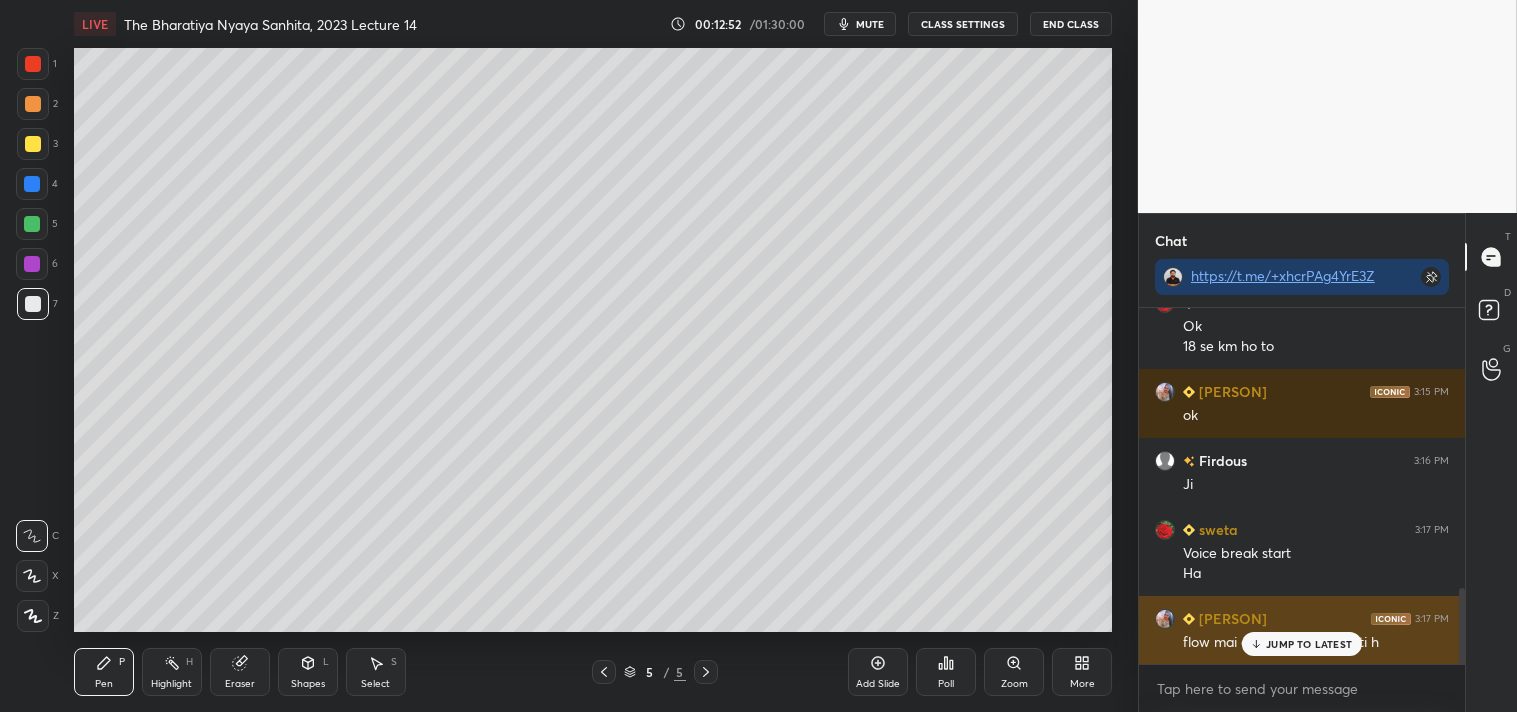 click on "JUMP TO LATEST" at bounding box center (1309, 644) 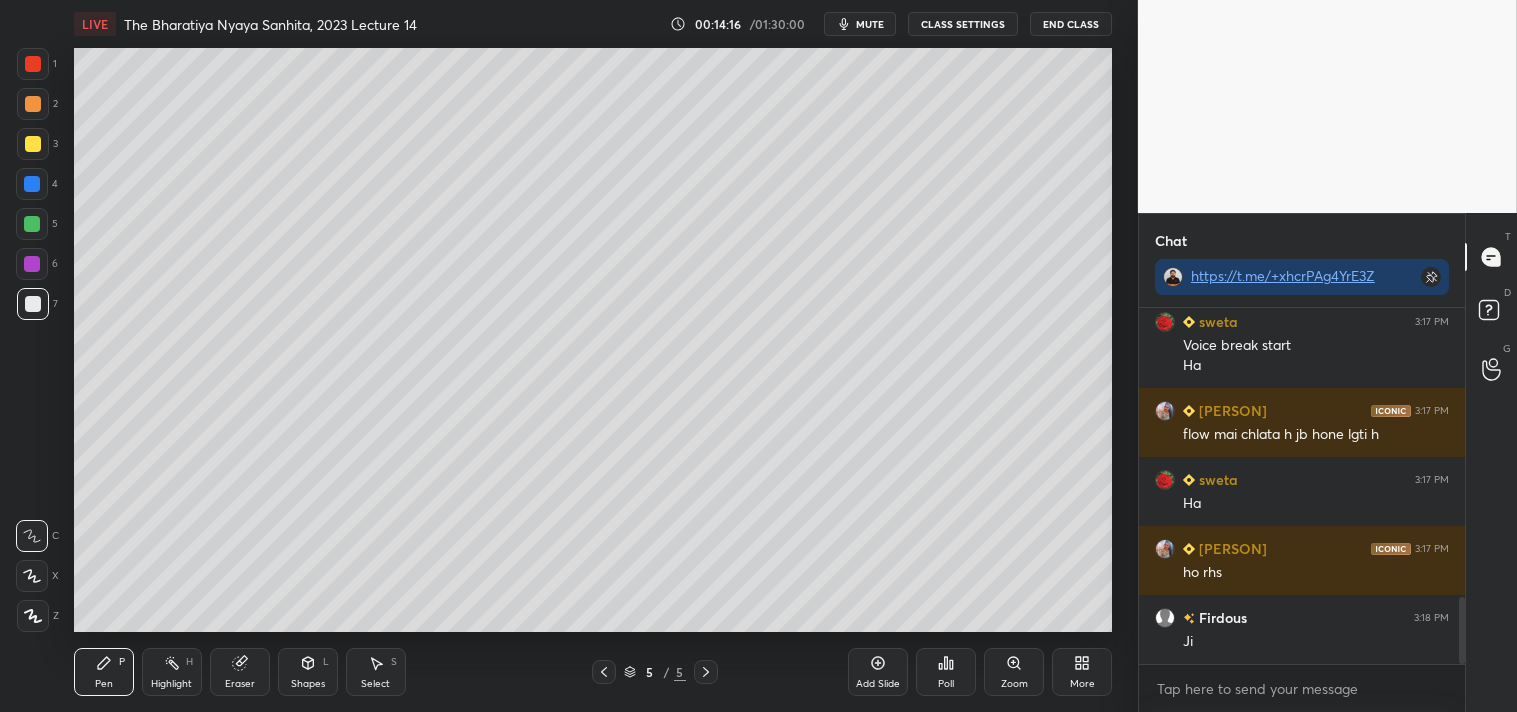 scroll, scrollTop: 1592, scrollLeft: 0, axis: vertical 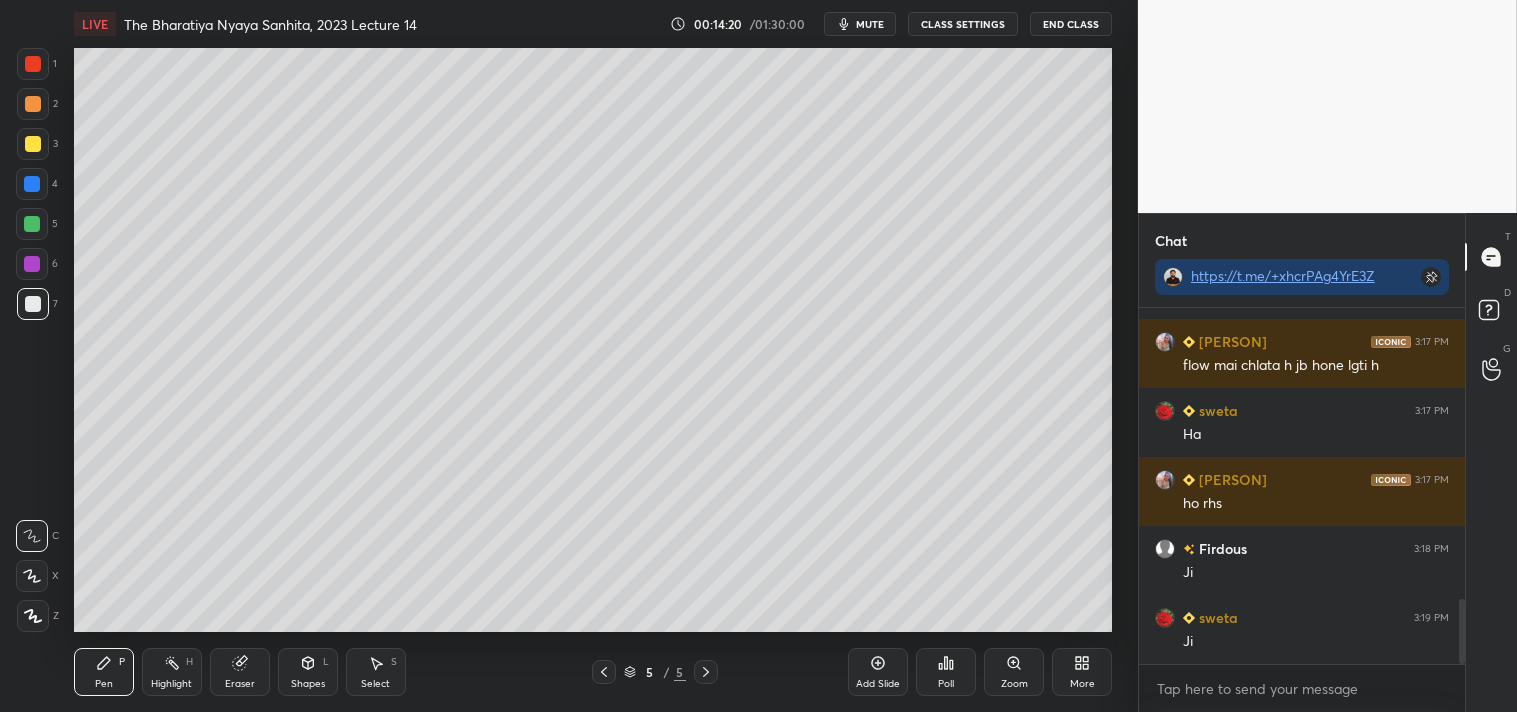 click 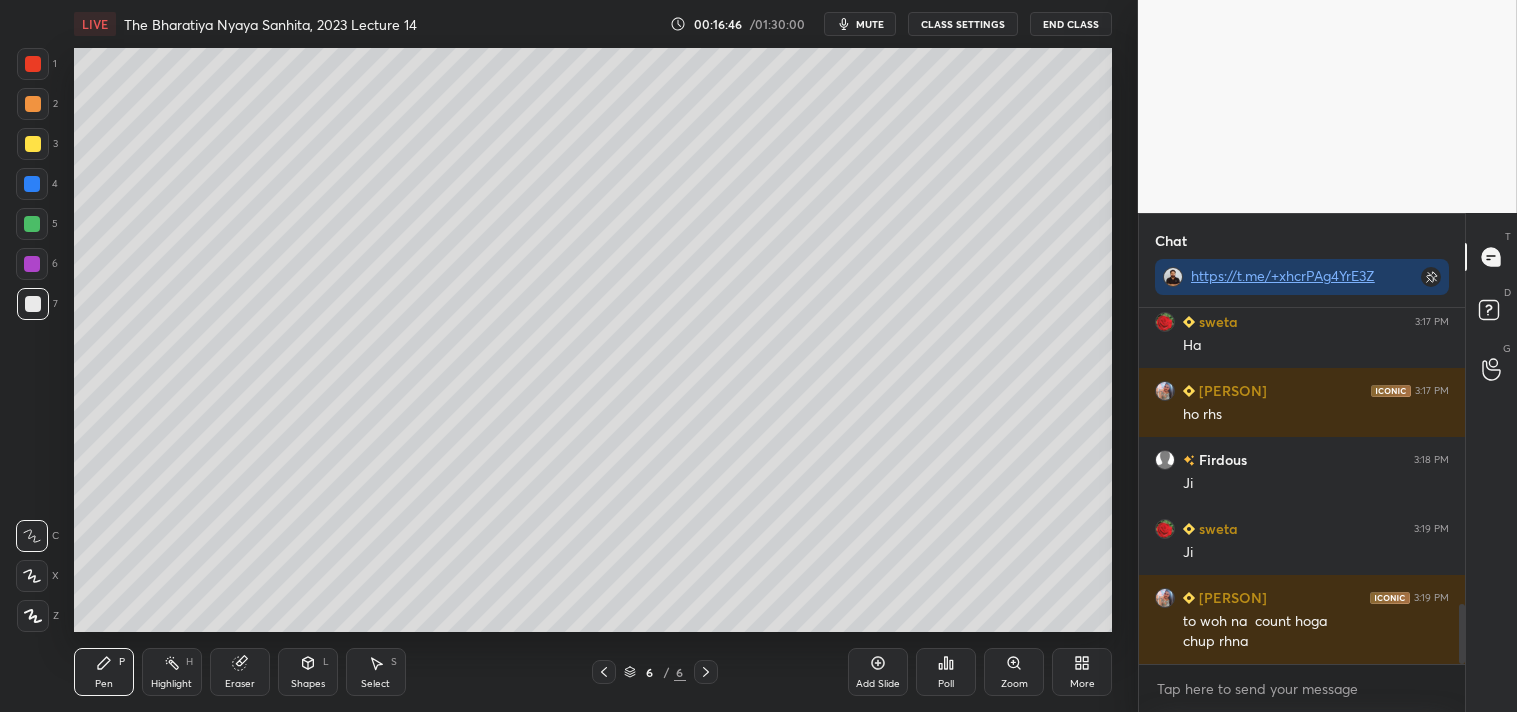 scroll, scrollTop: 1750, scrollLeft: 0, axis: vertical 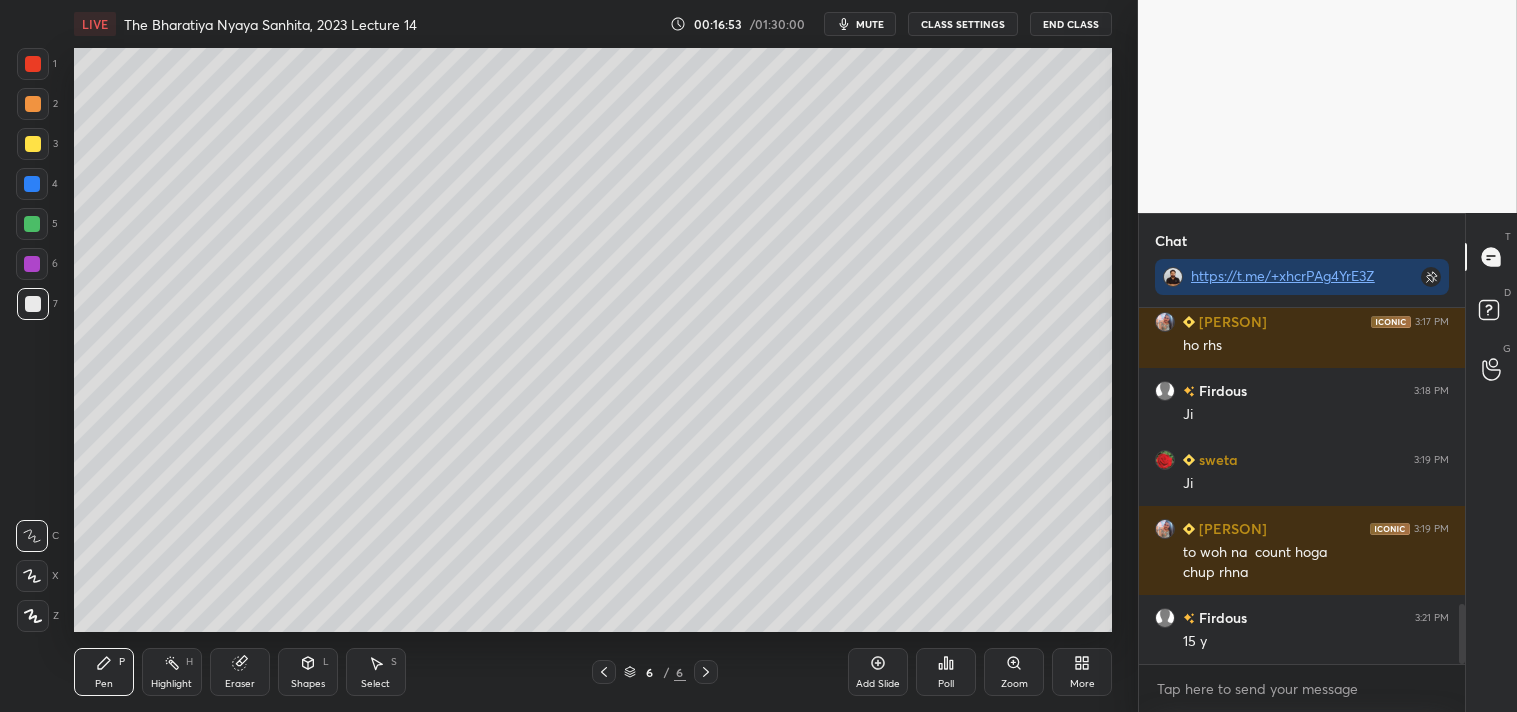 click on "Eraser" at bounding box center [240, 672] 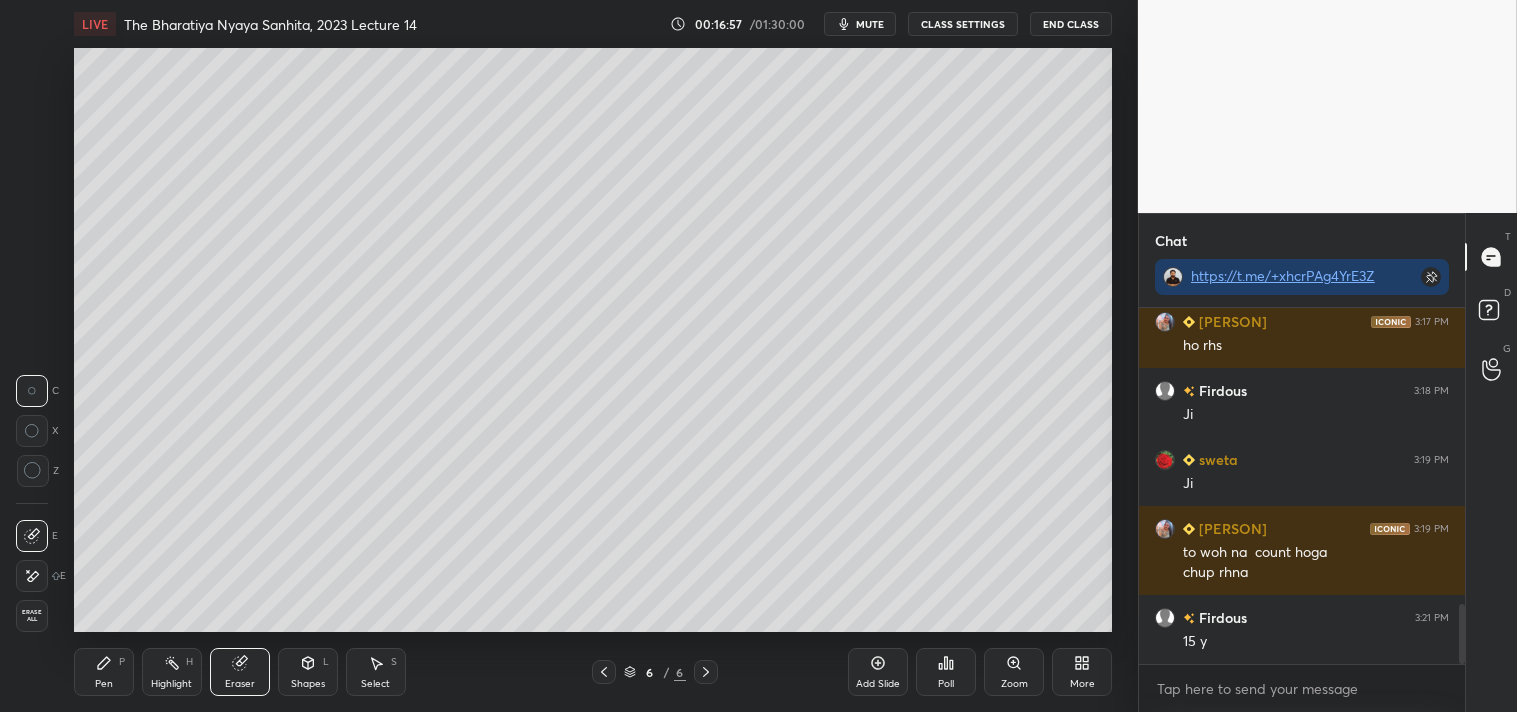 click on "Pen P" at bounding box center (104, 672) 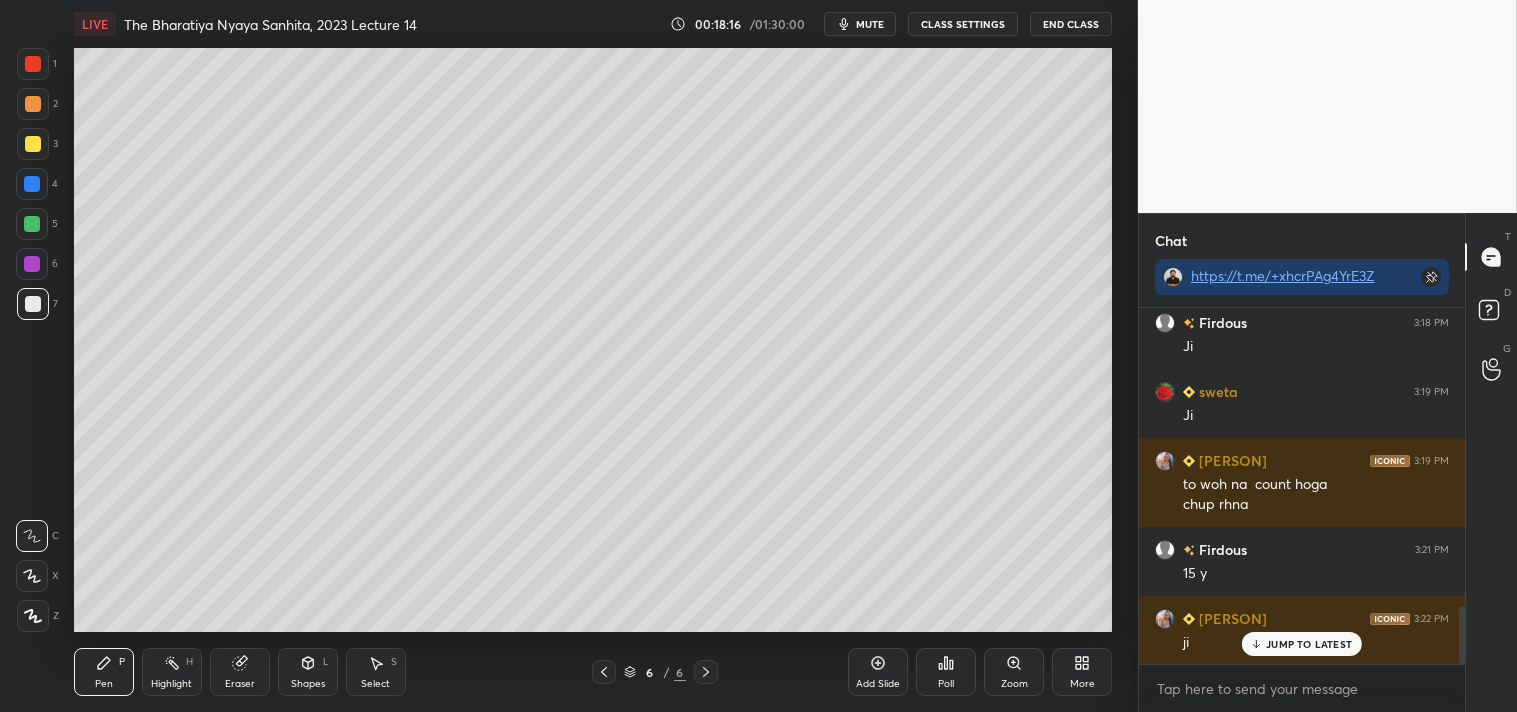 scroll, scrollTop: 1887, scrollLeft: 0, axis: vertical 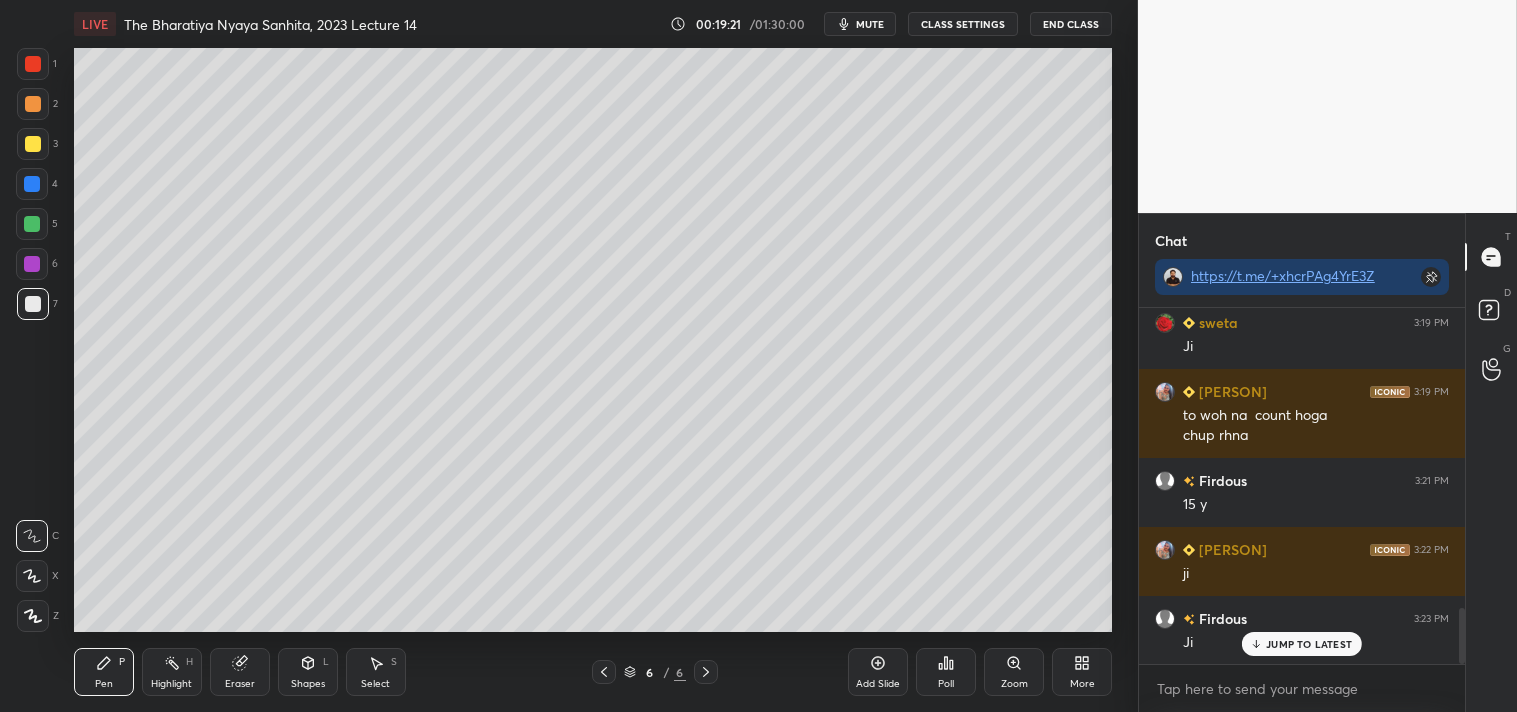 click on "Add Slide" at bounding box center [878, 672] 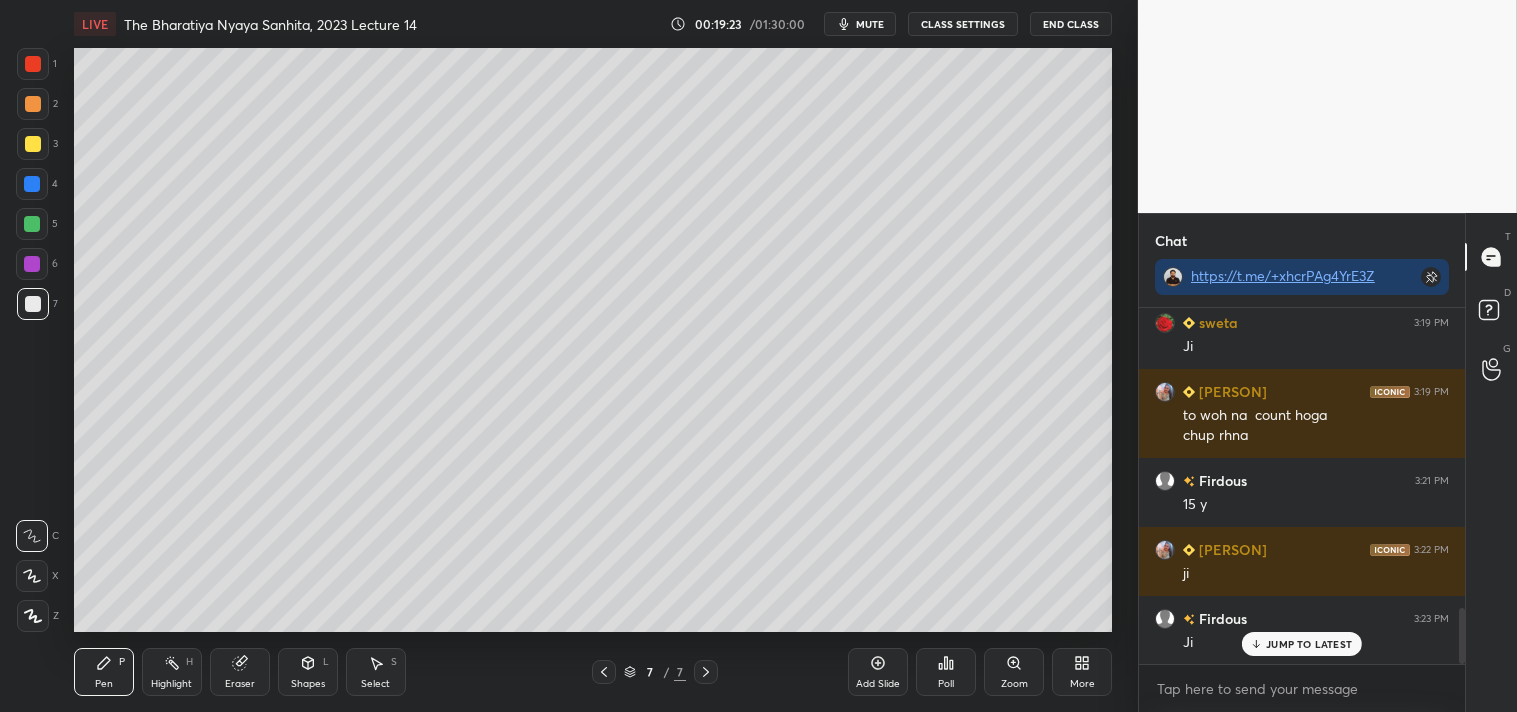 click at bounding box center (33, 144) 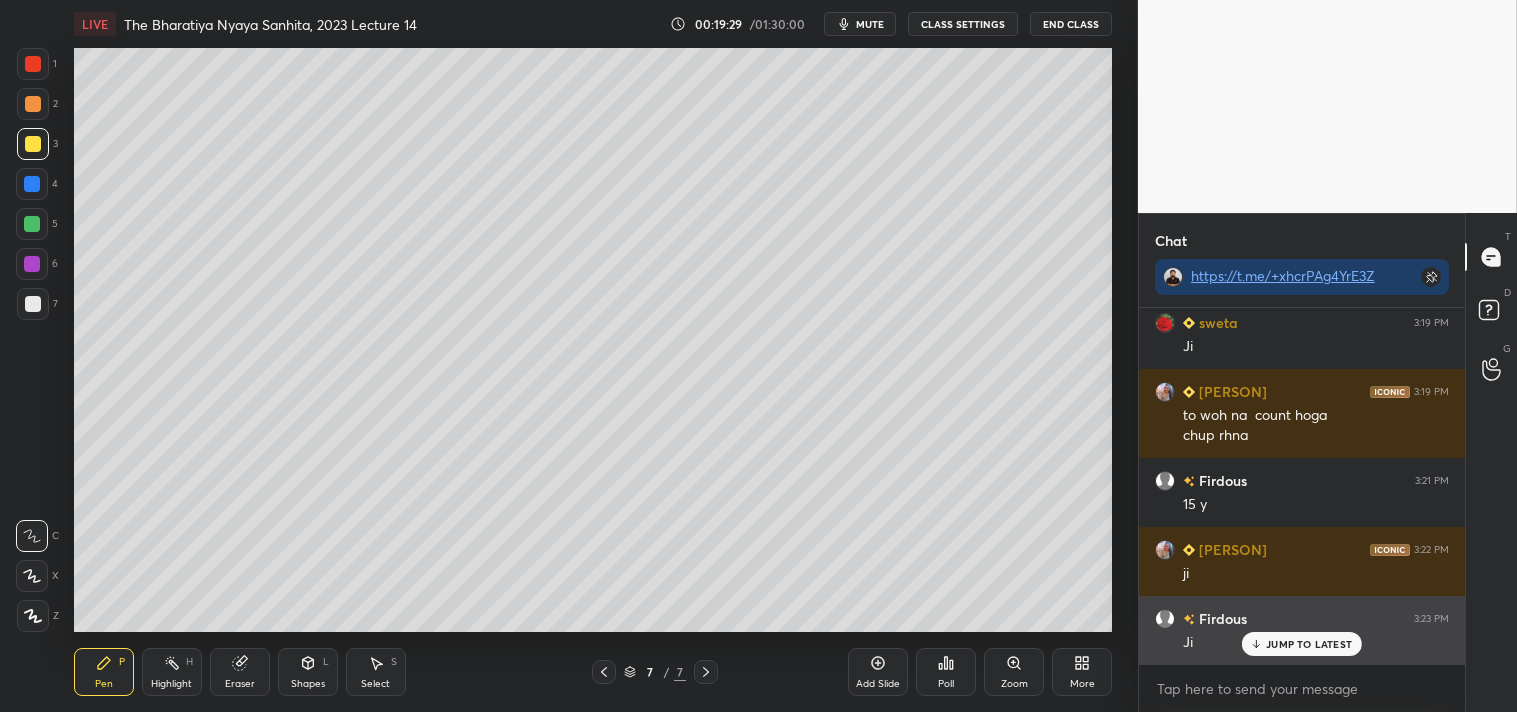 click on "JUMP TO LATEST" at bounding box center [1309, 644] 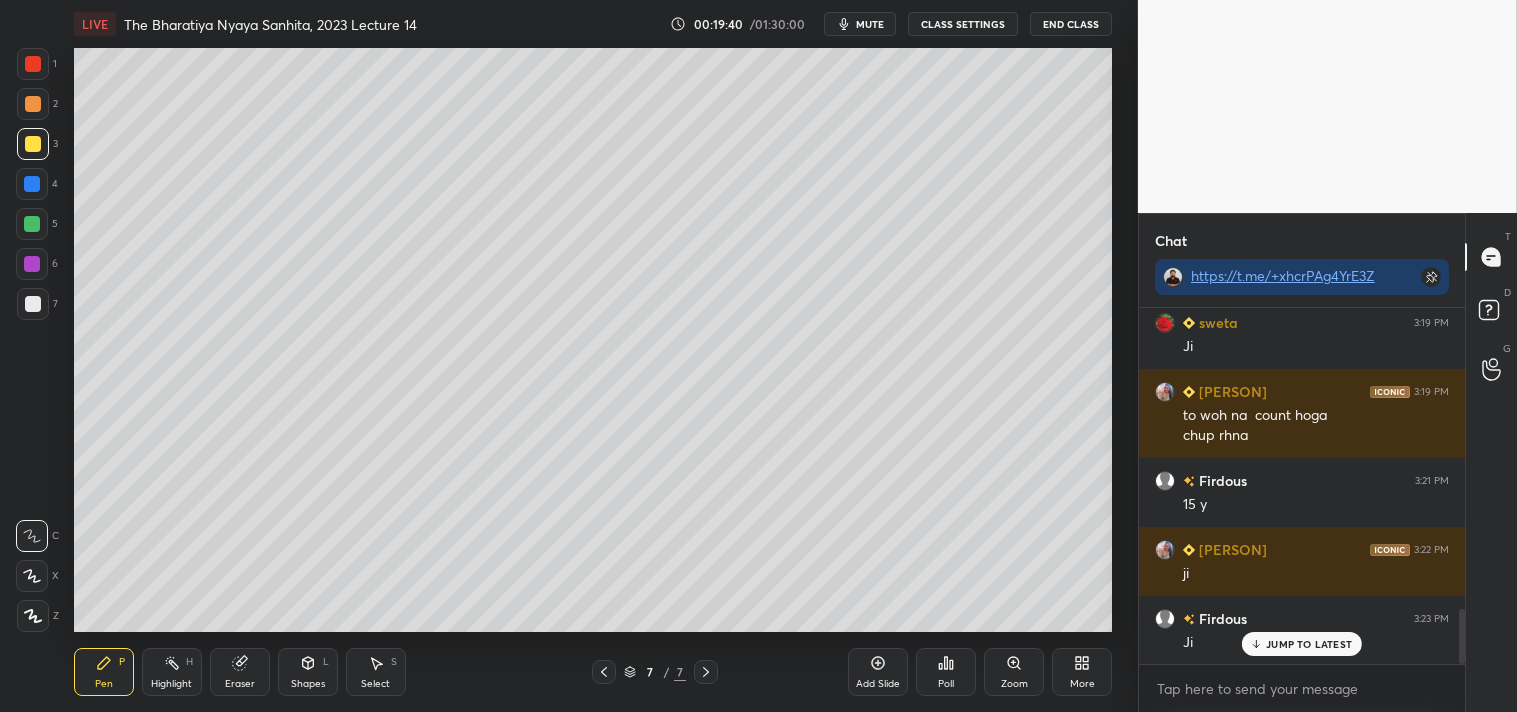 scroll, scrollTop: 1956, scrollLeft: 0, axis: vertical 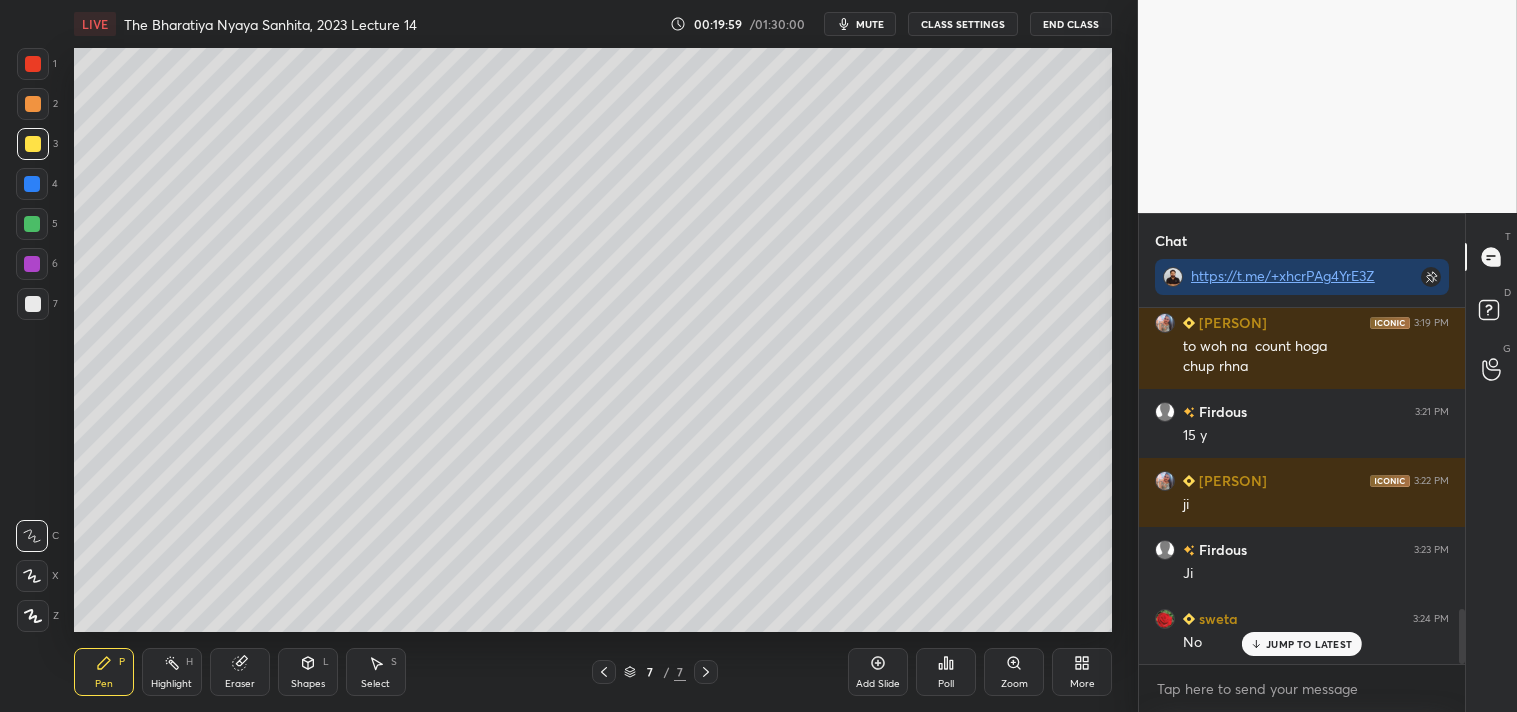 click at bounding box center [33, 304] 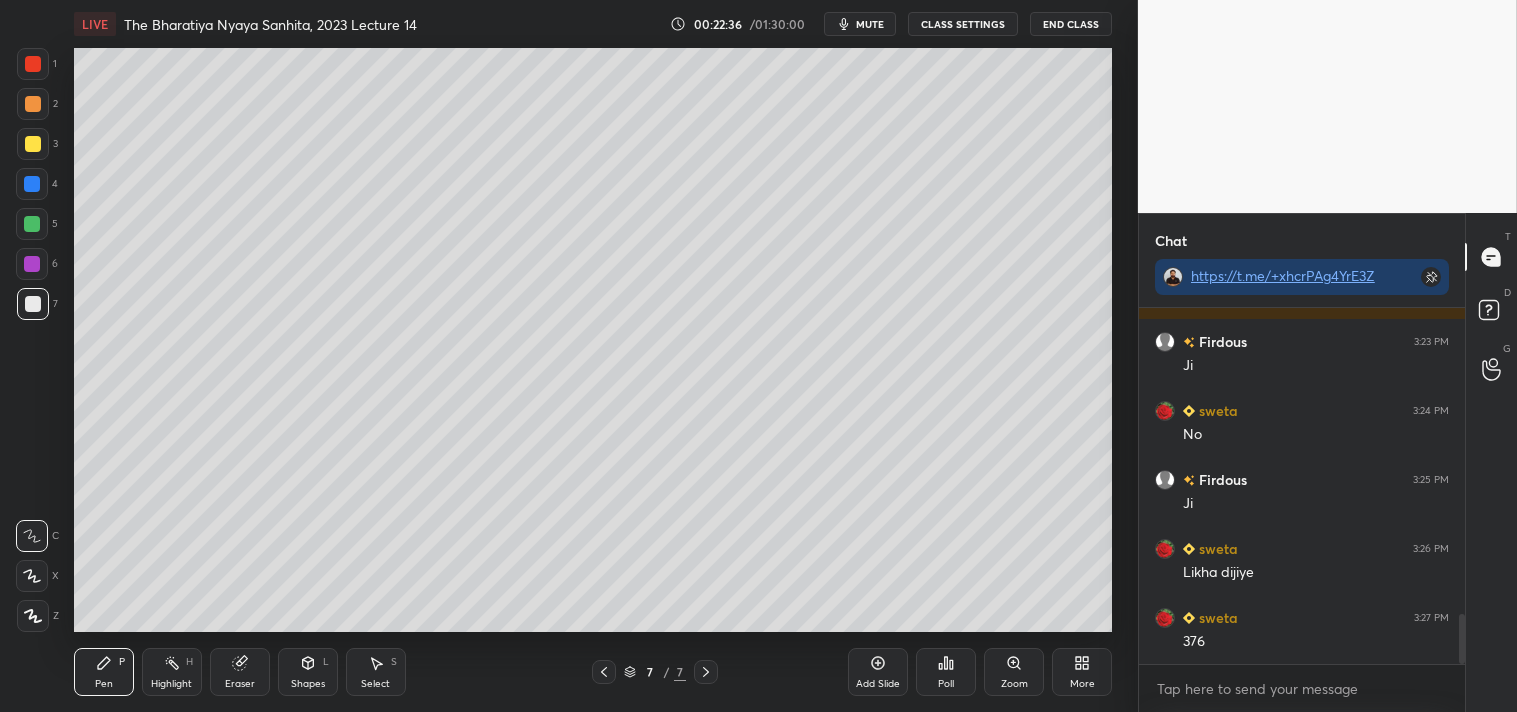 scroll, scrollTop: 2184, scrollLeft: 0, axis: vertical 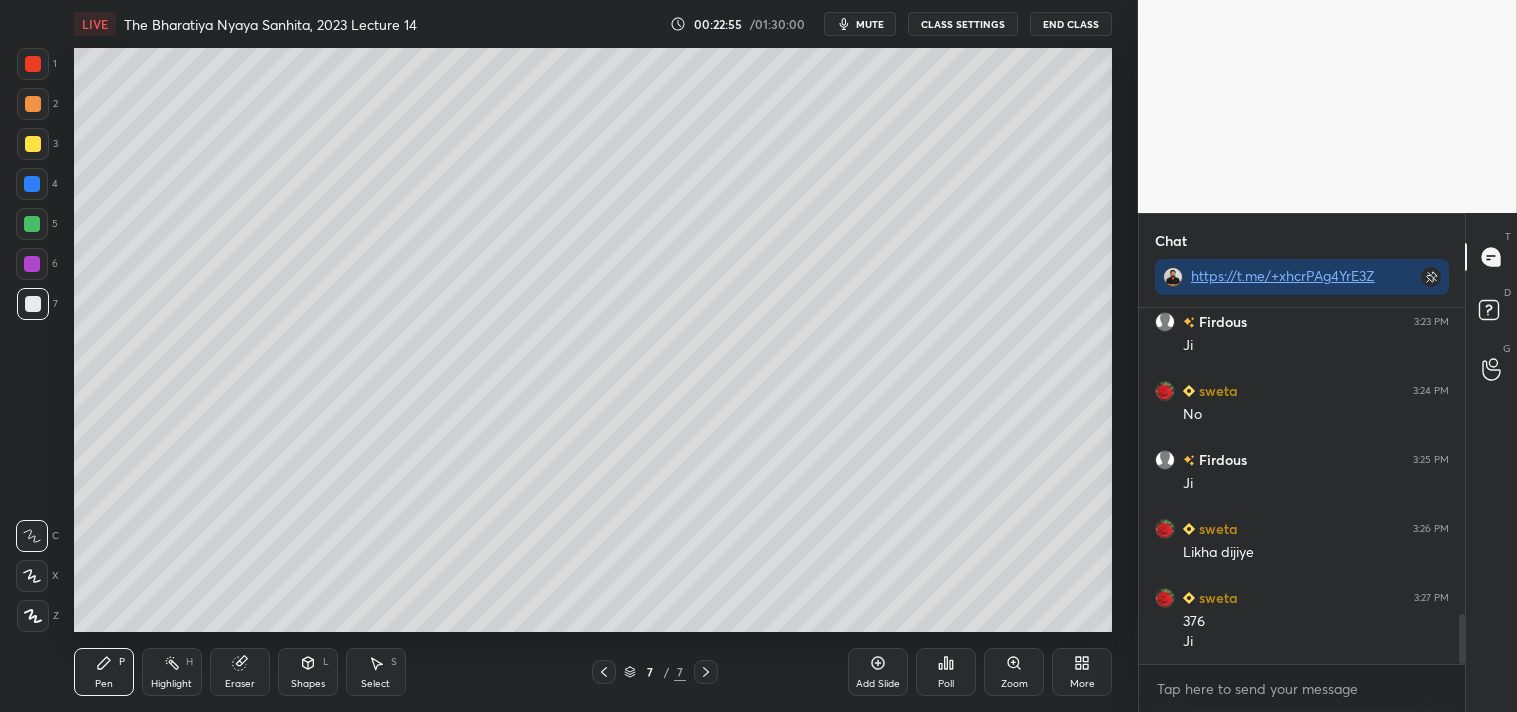 click at bounding box center (33, 144) 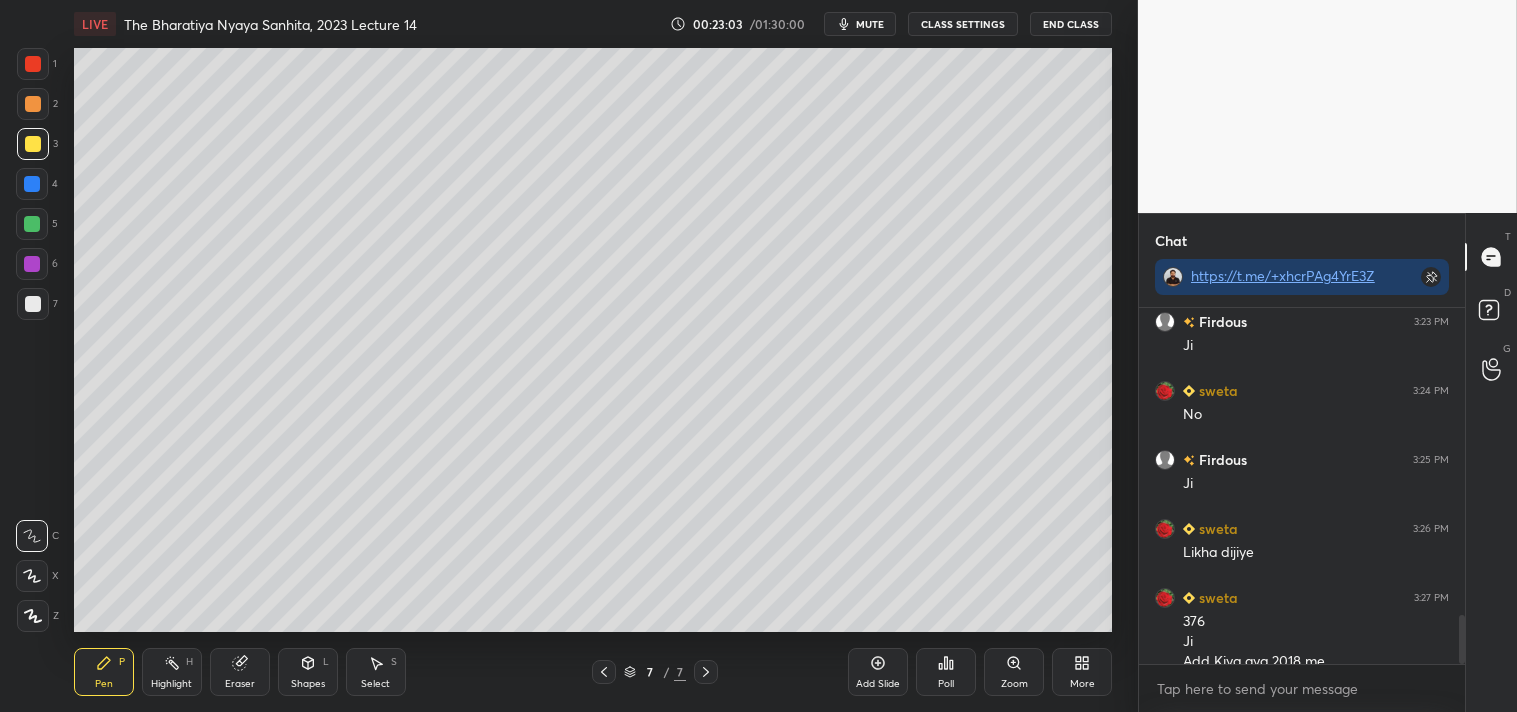 scroll, scrollTop: 2204, scrollLeft: 0, axis: vertical 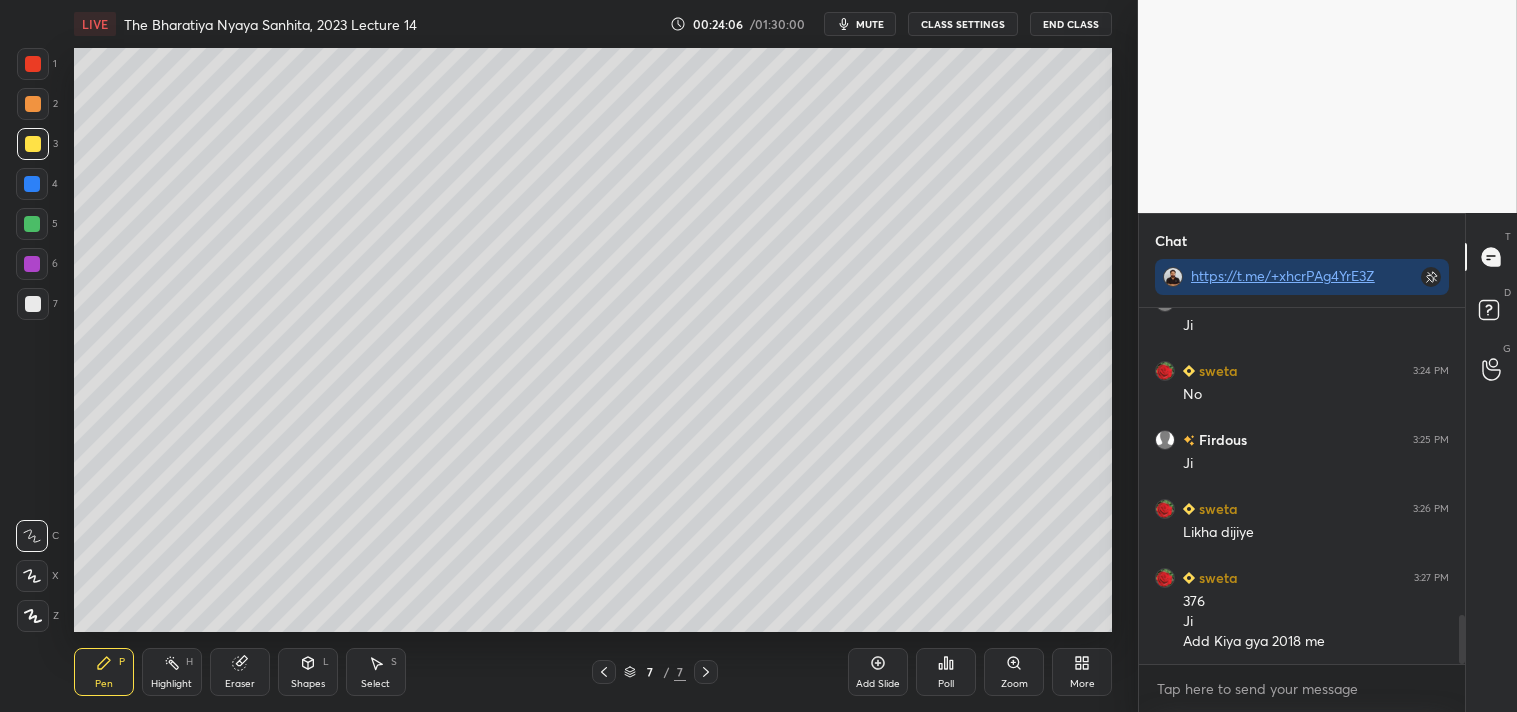 click 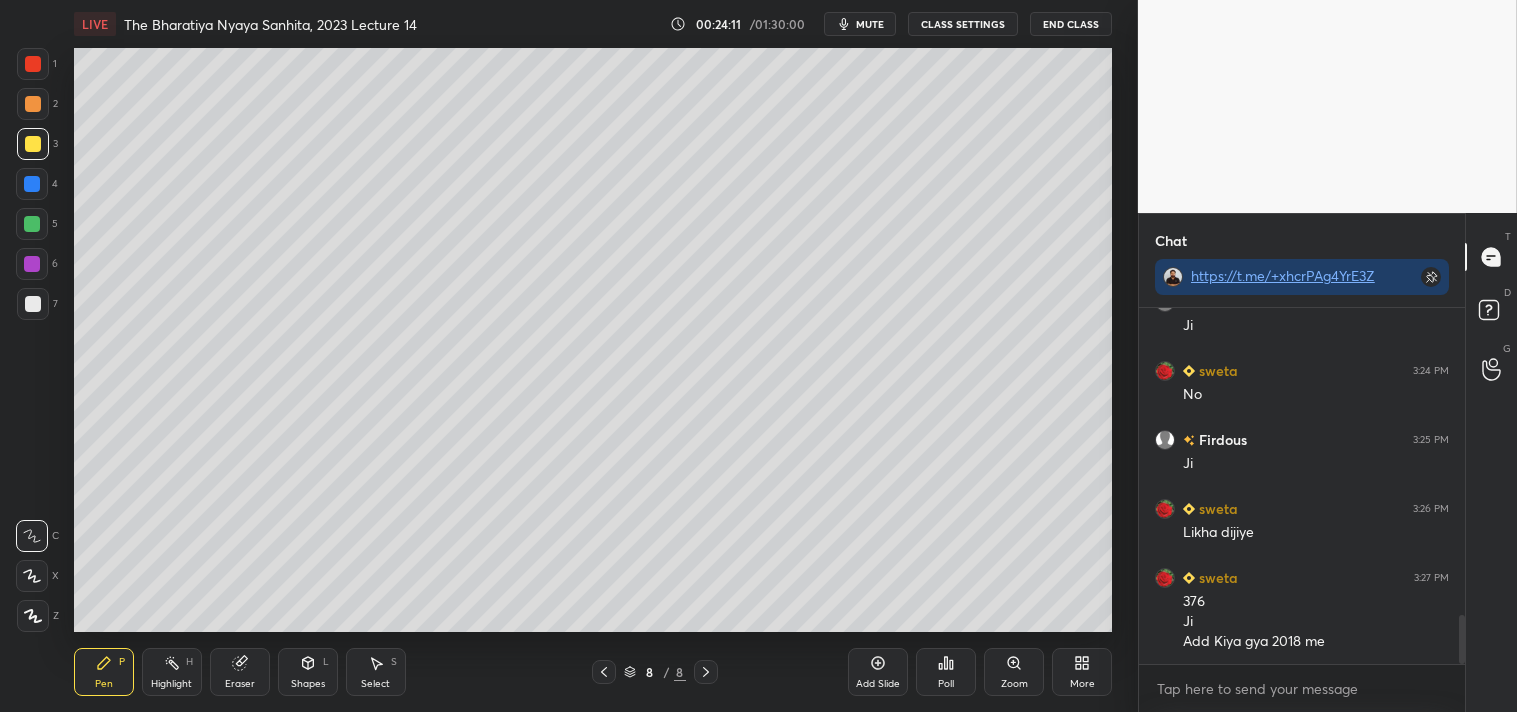 click 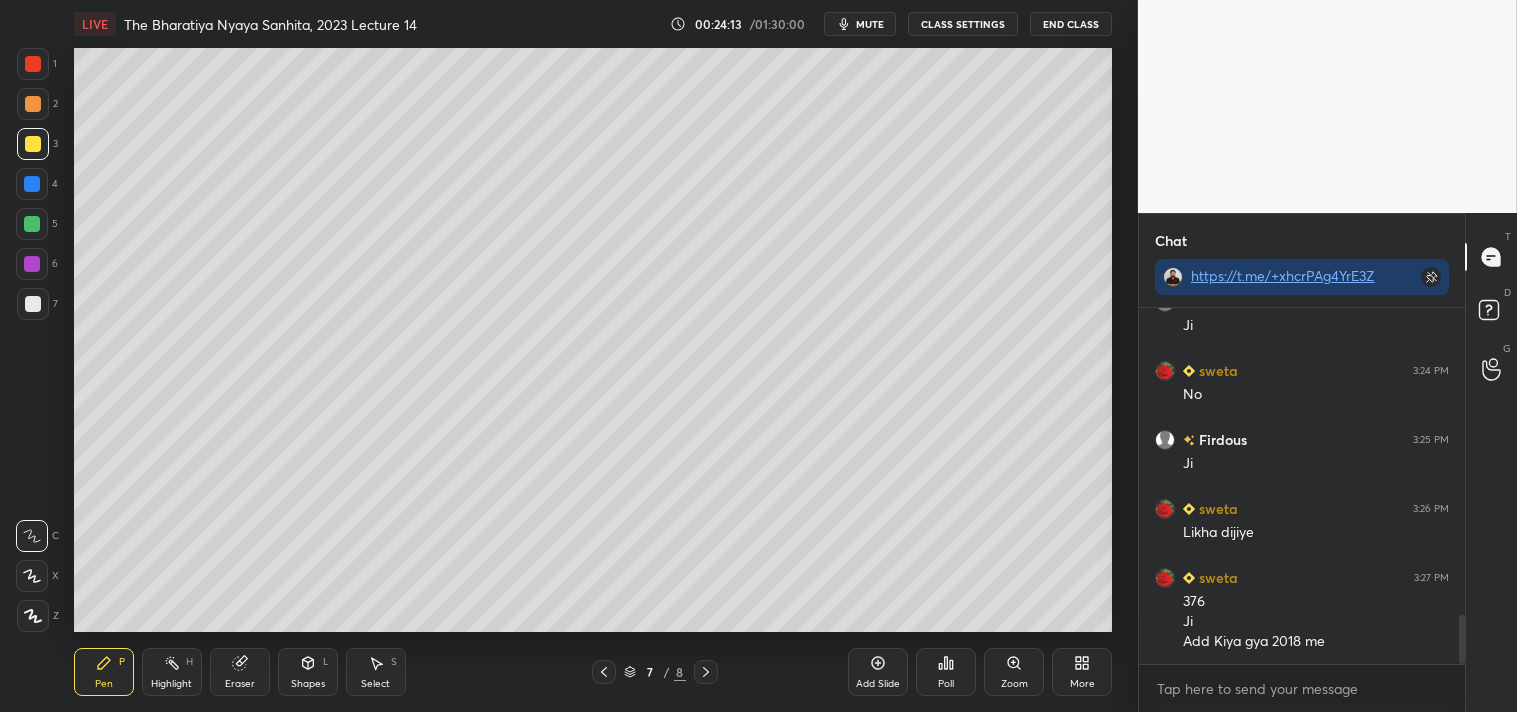 click 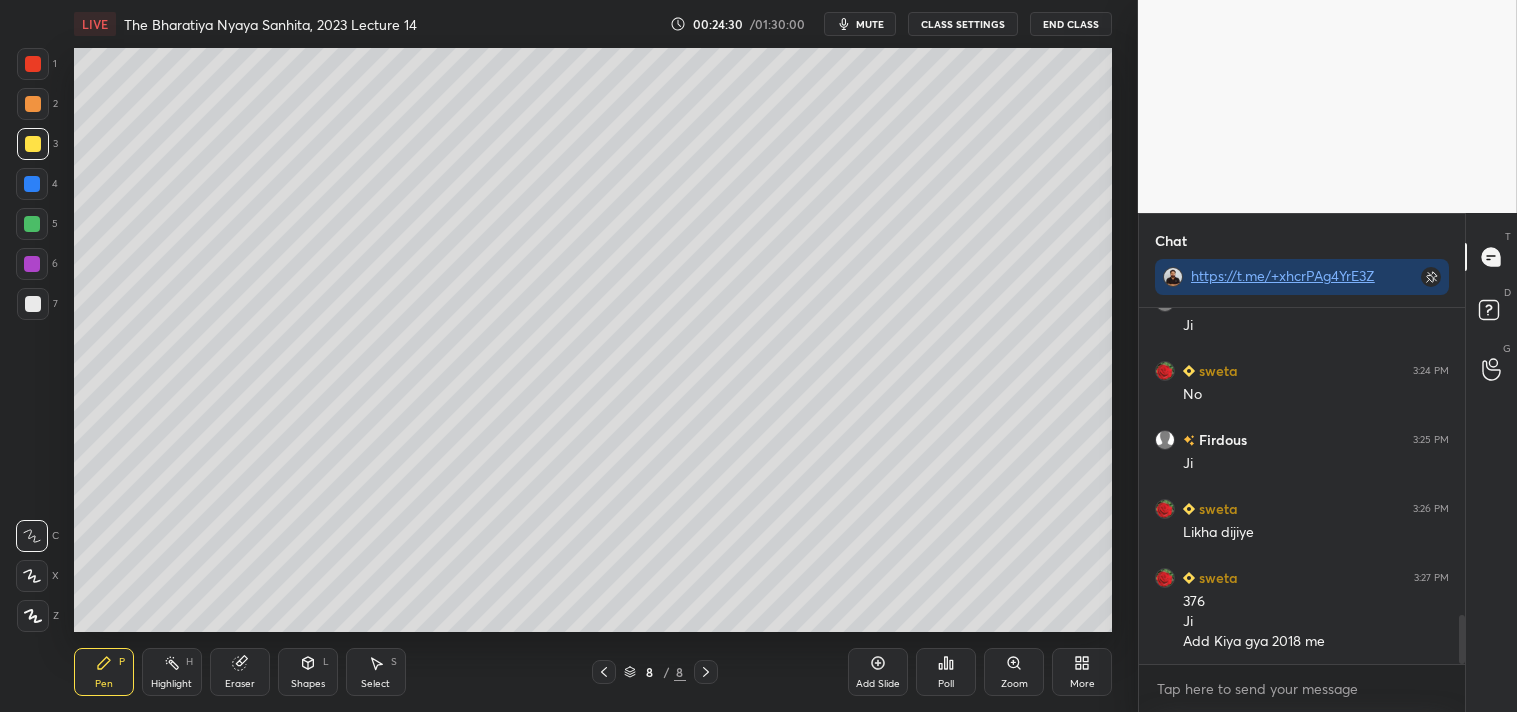 click at bounding box center (33, 304) 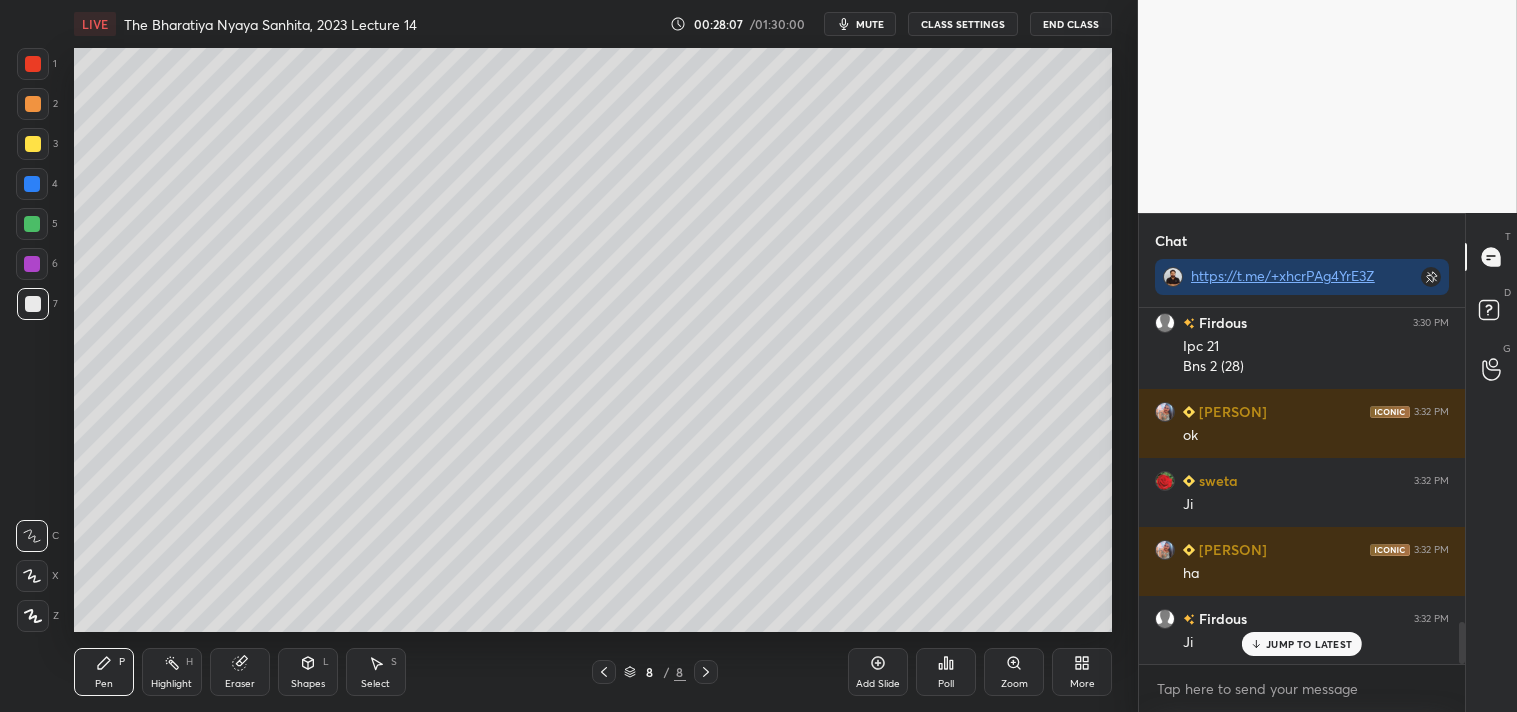 scroll, scrollTop: 2637, scrollLeft: 0, axis: vertical 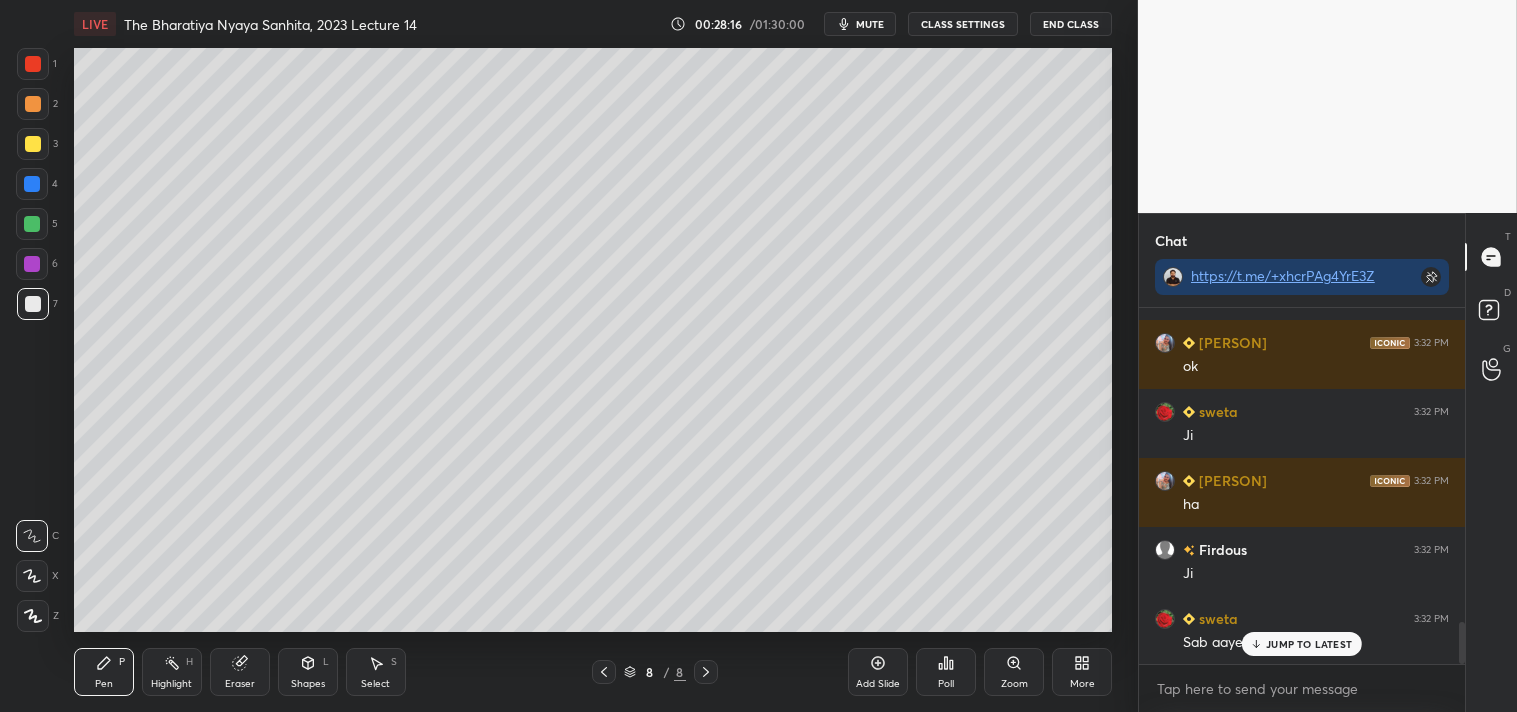 click on "JUMP TO LATEST" at bounding box center [1309, 644] 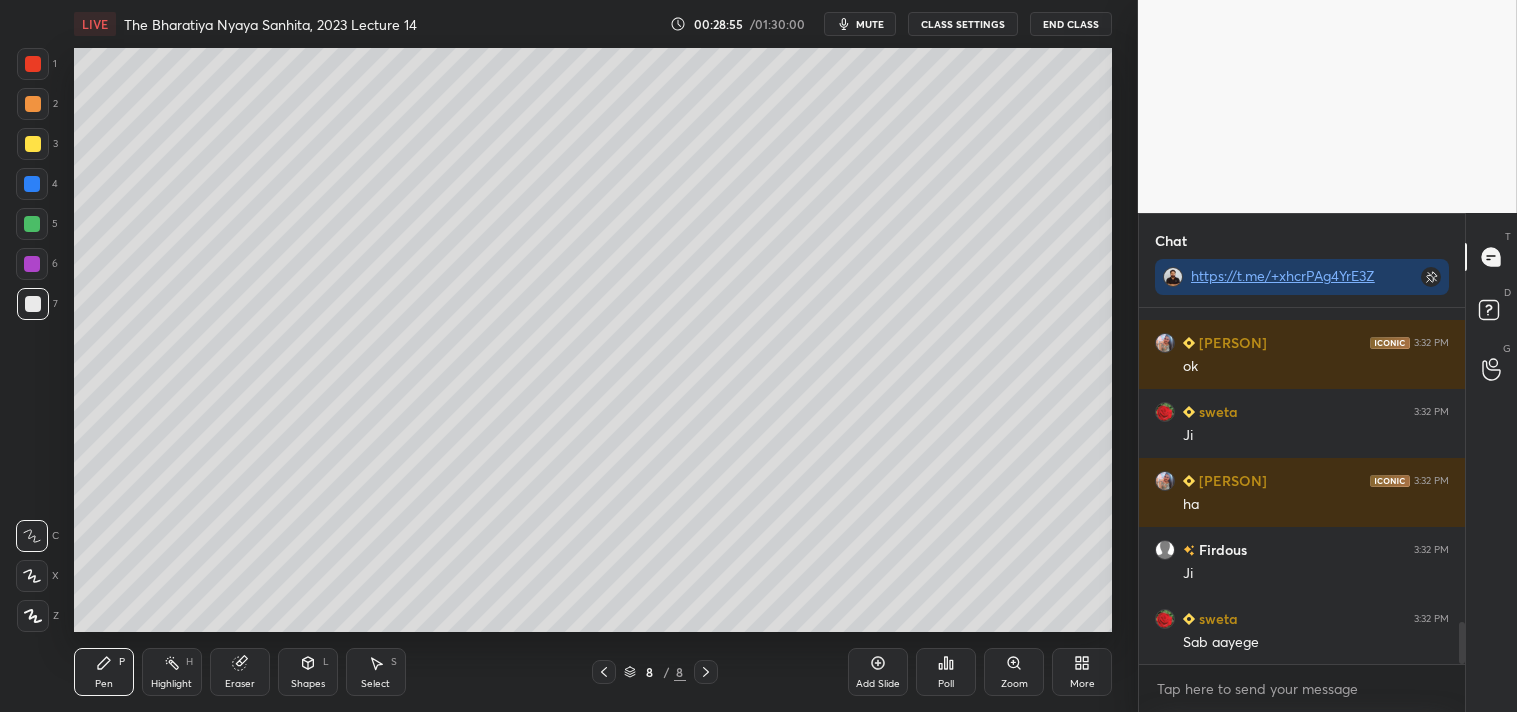 click 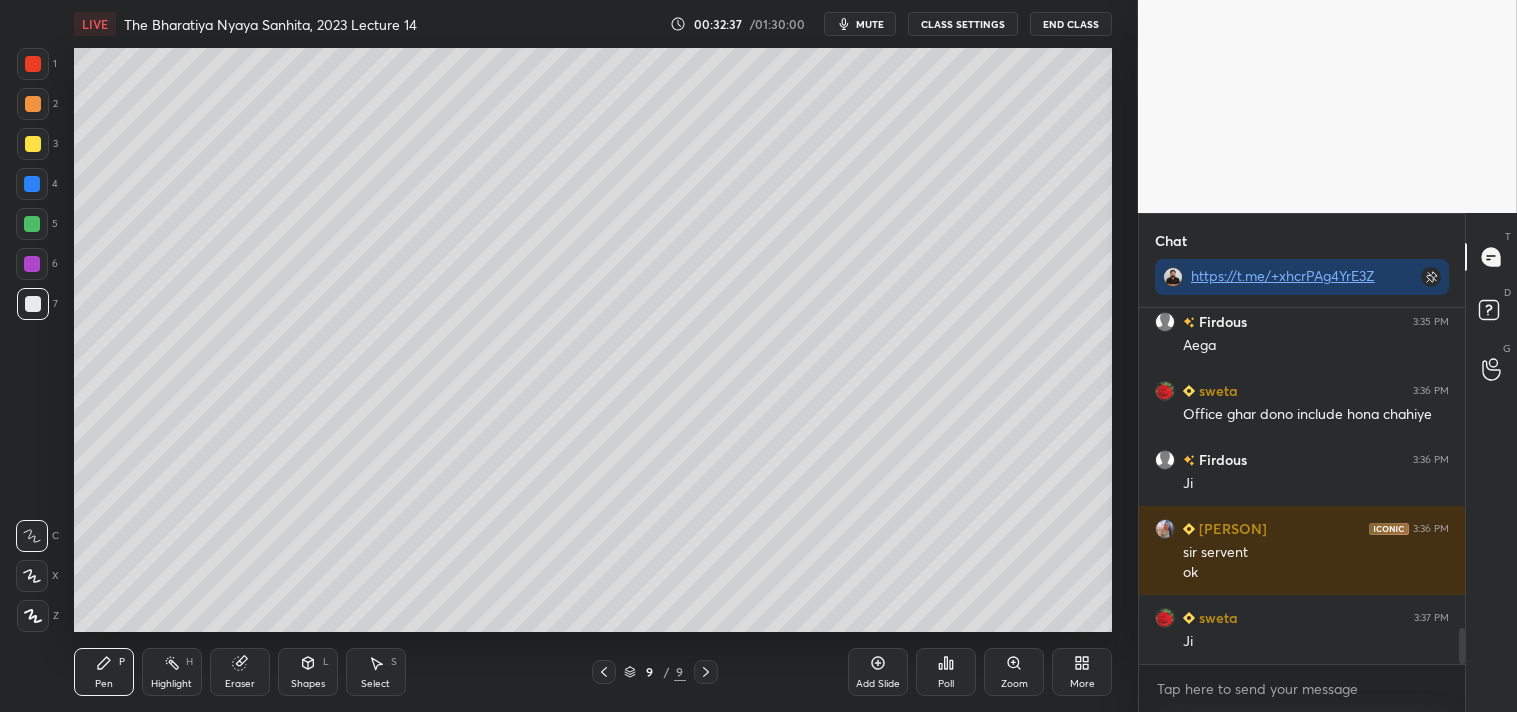 scroll, scrollTop: 3278, scrollLeft: 0, axis: vertical 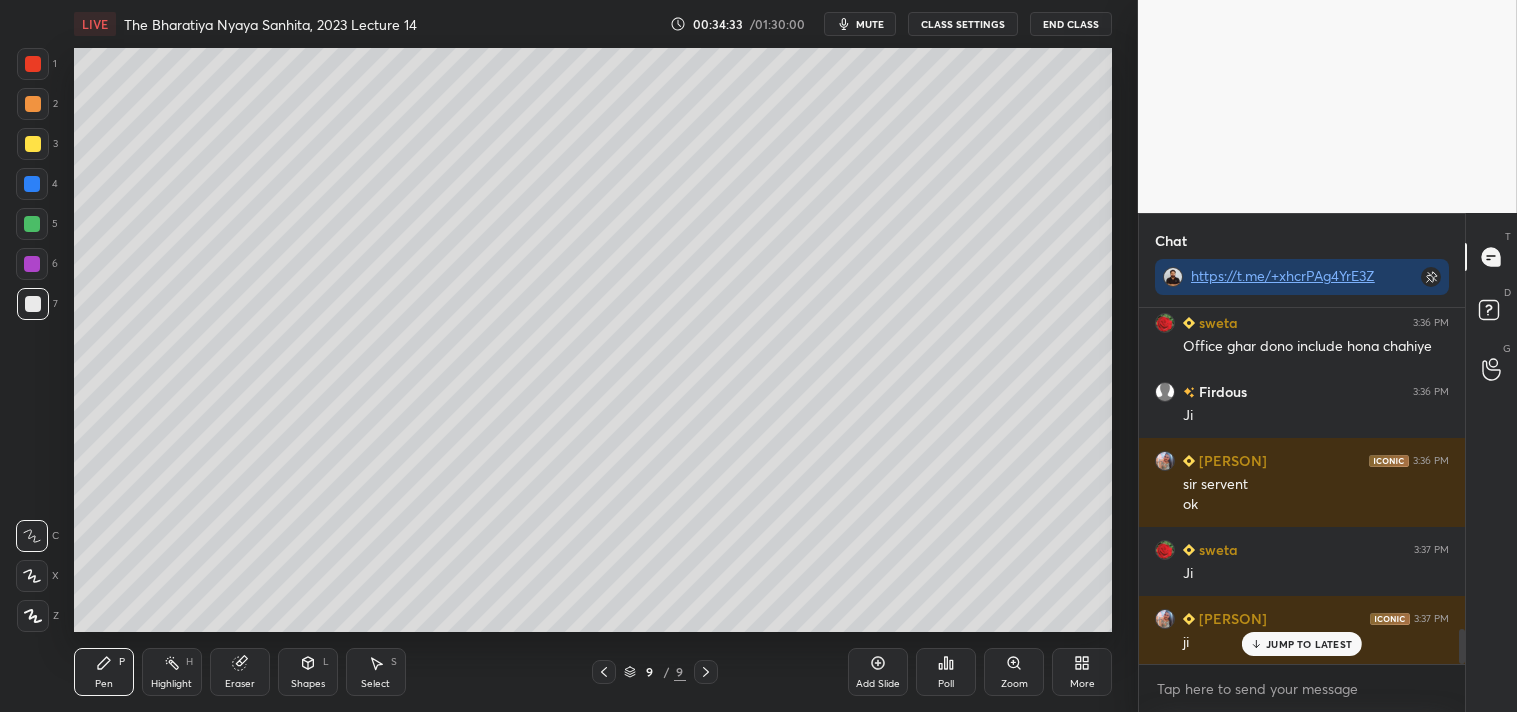 click on "Add Slide" at bounding box center (878, 672) 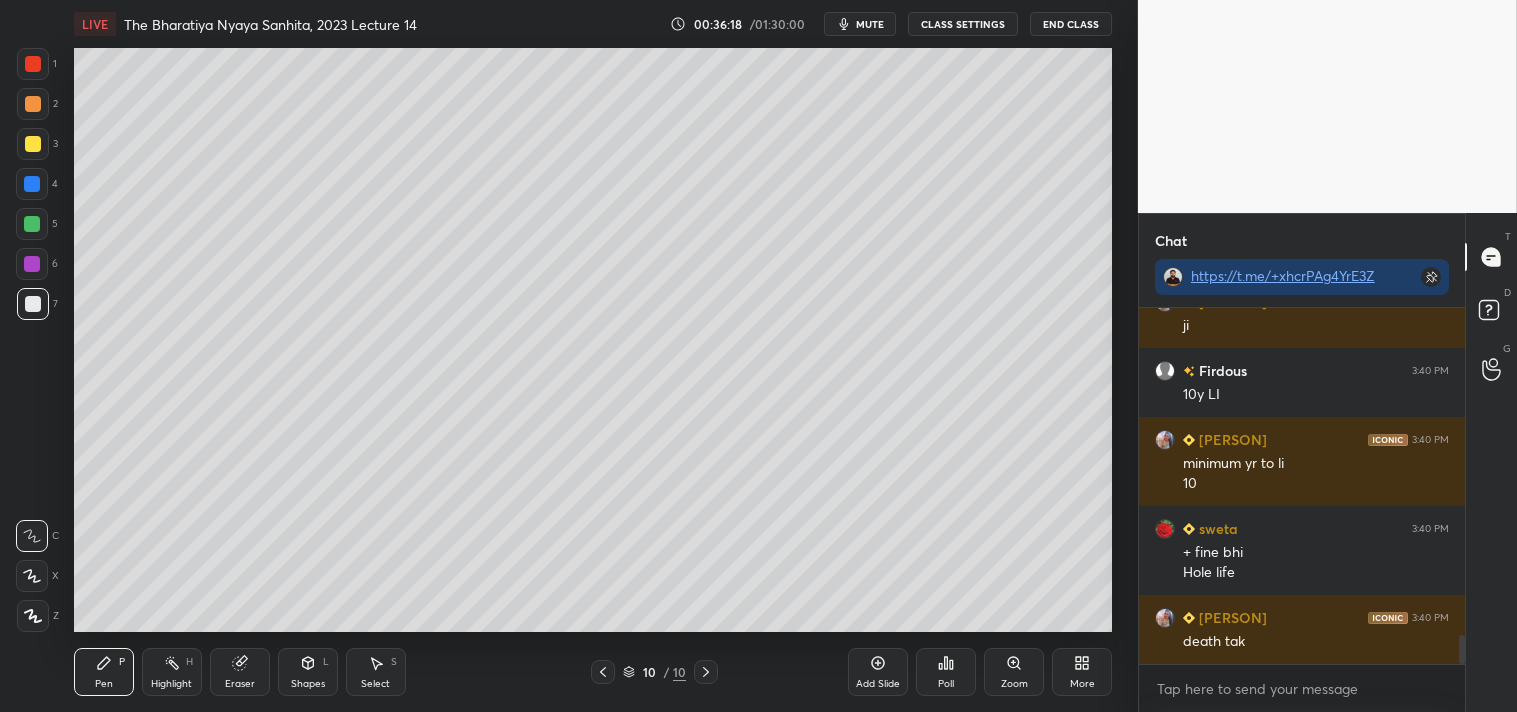 scroll, scrollTop: 4028, scrollLeft: 0, axis: vertical 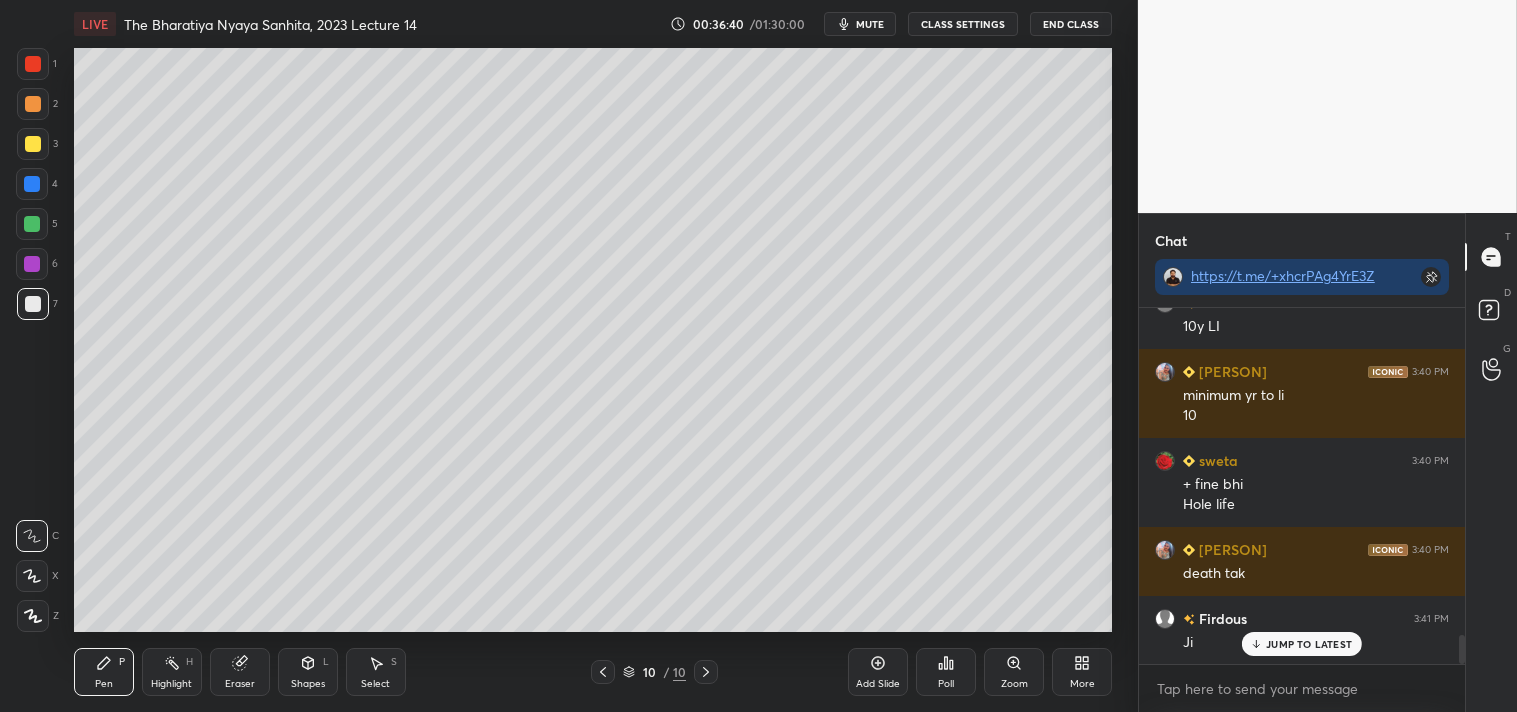 click 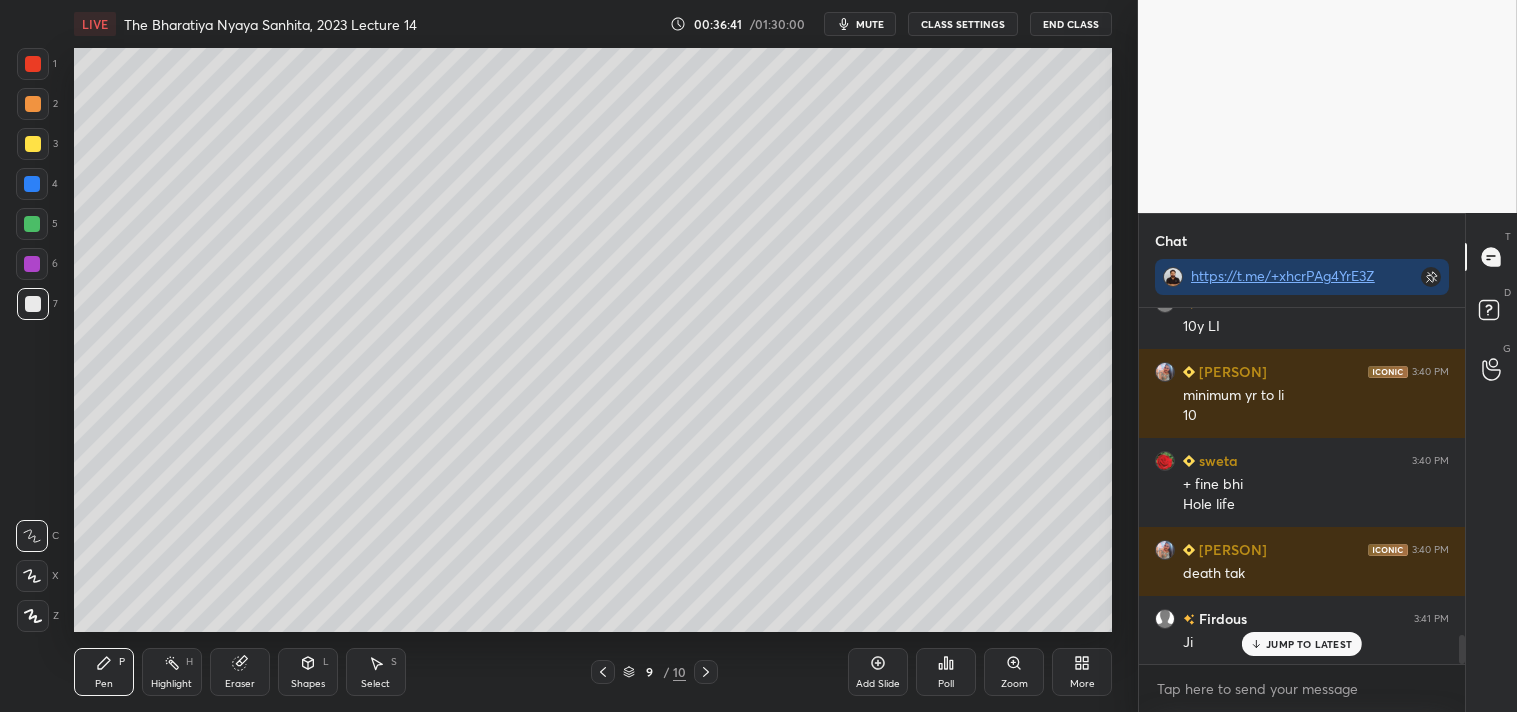 click 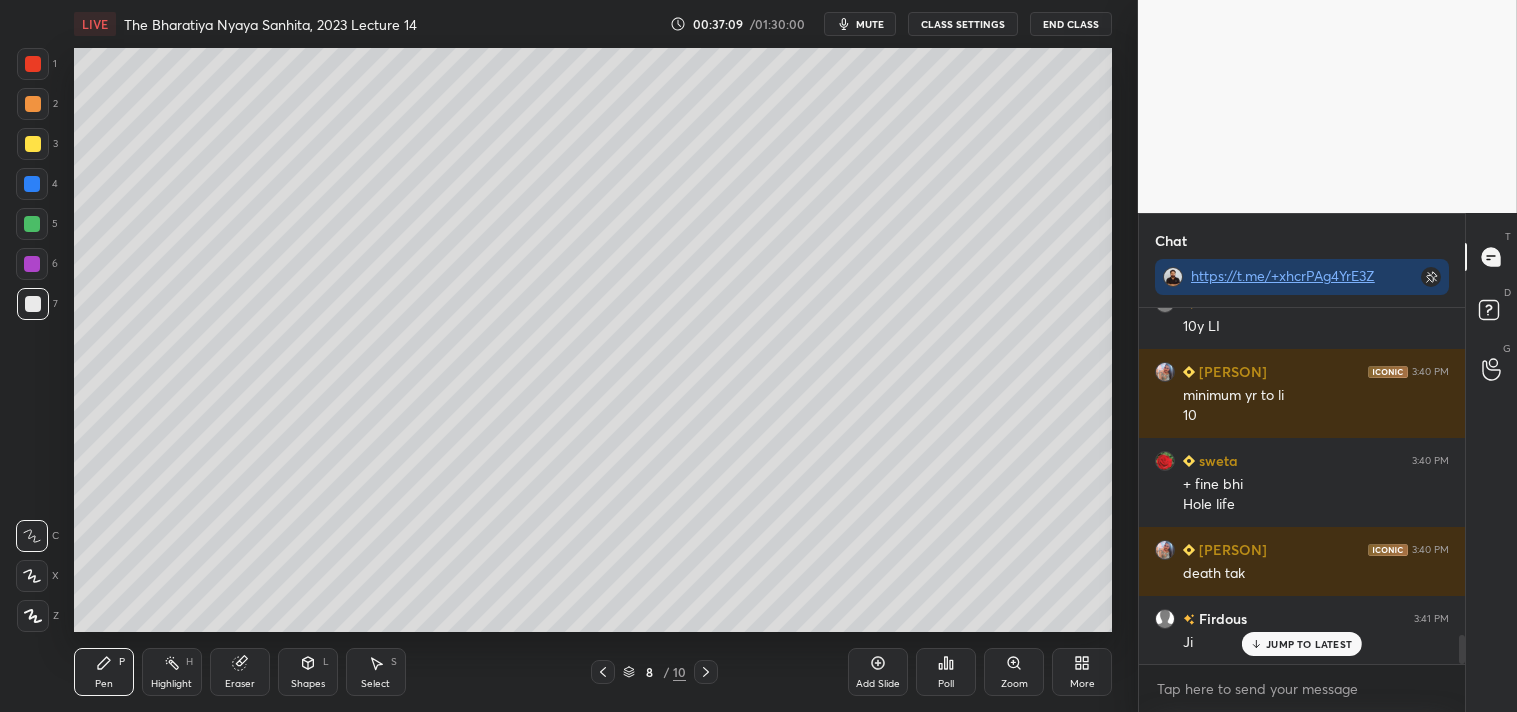 click 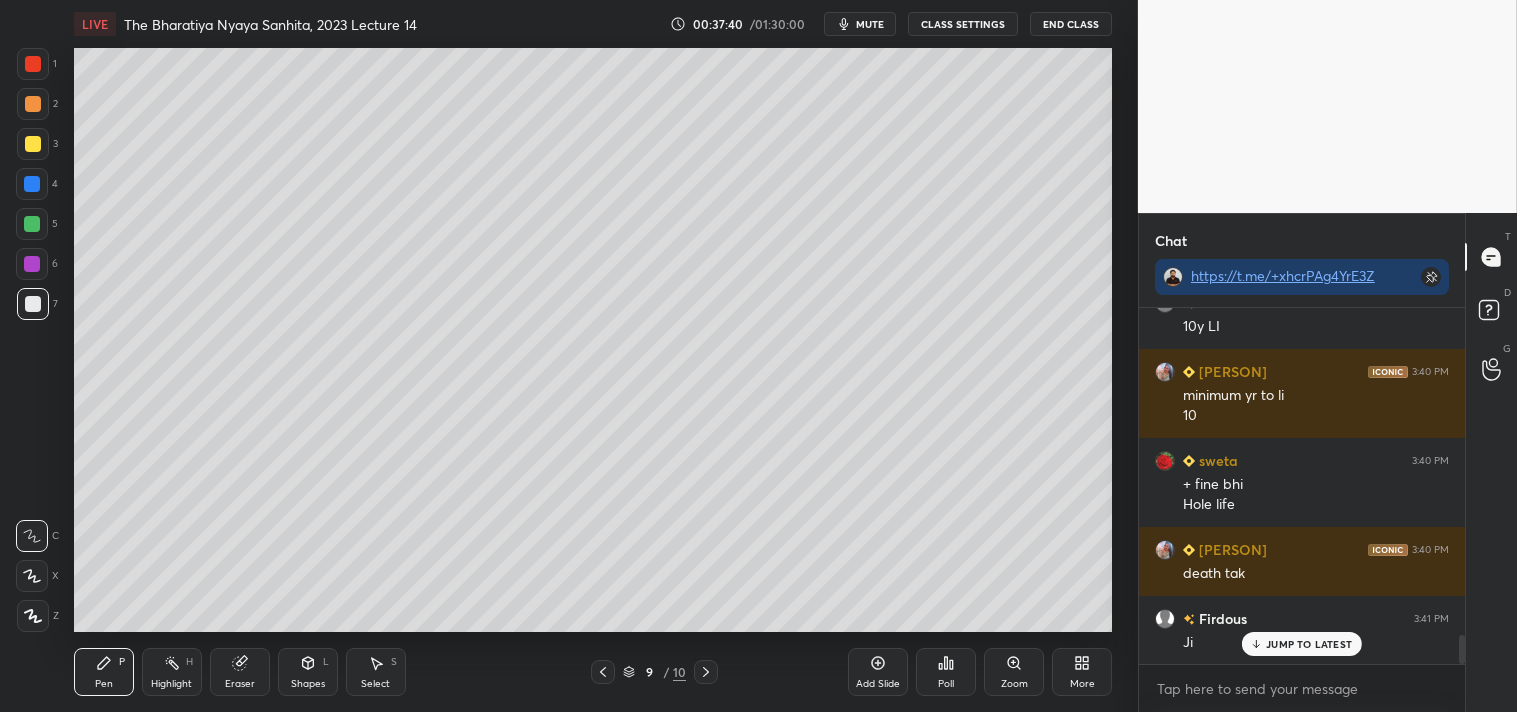 click 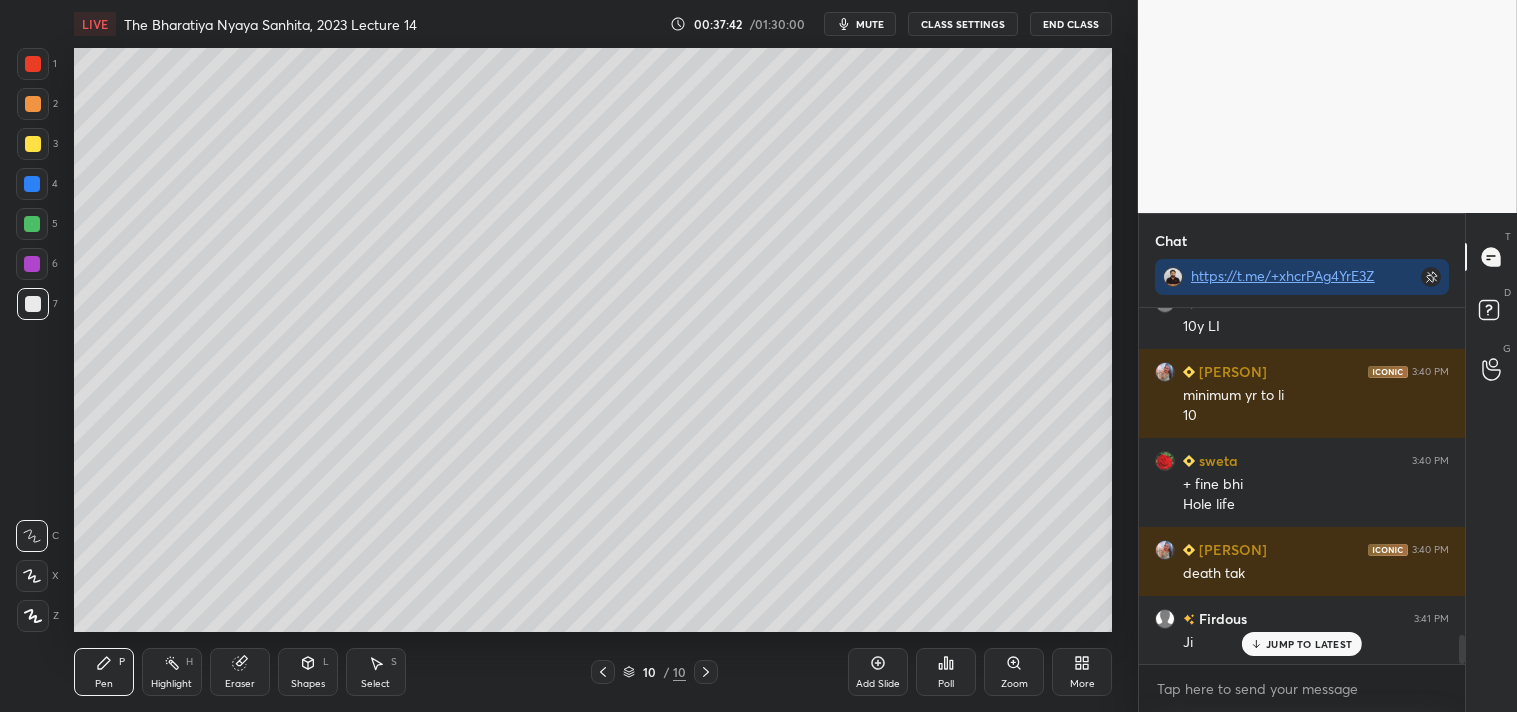 click on "Eraser" at bounding box center [240, 672] 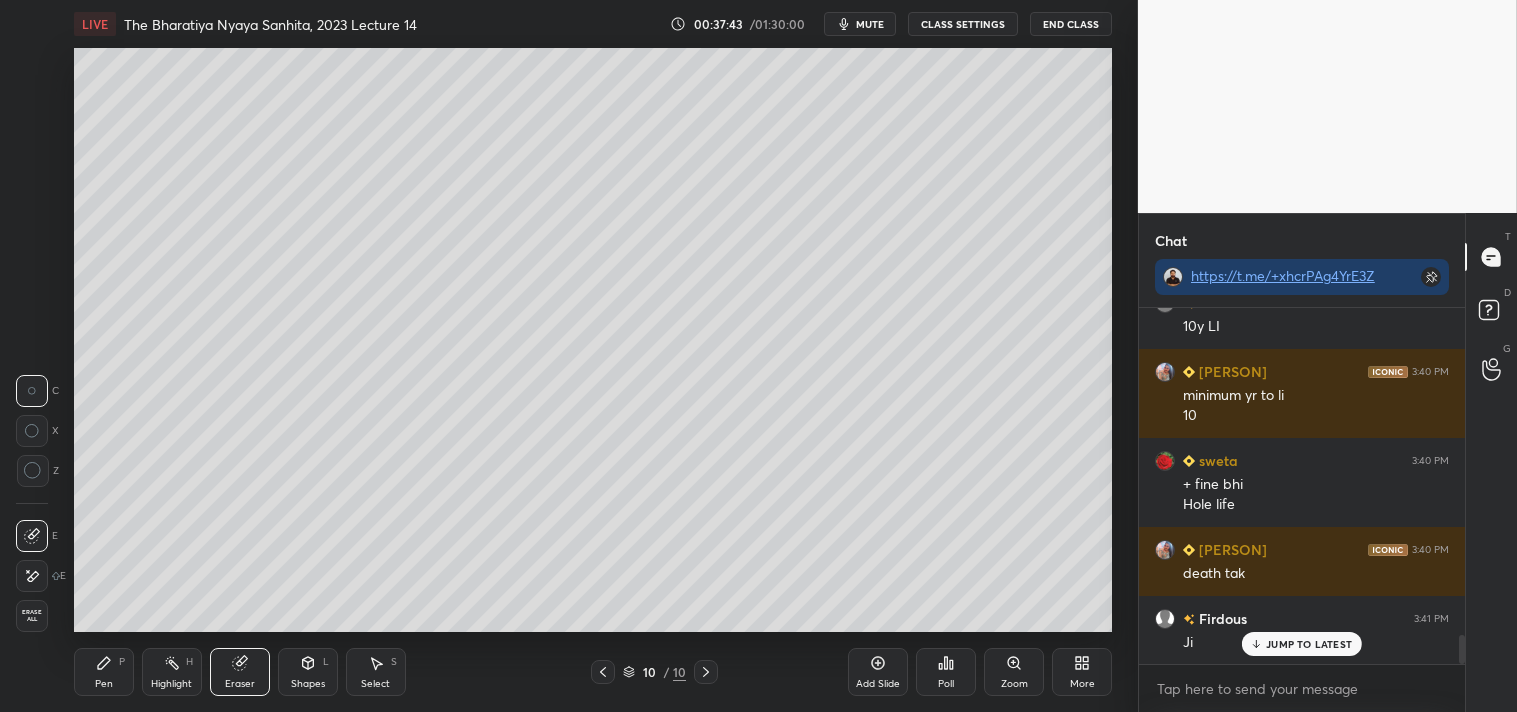 click on "Erase all" at bounding box center [32, 616] 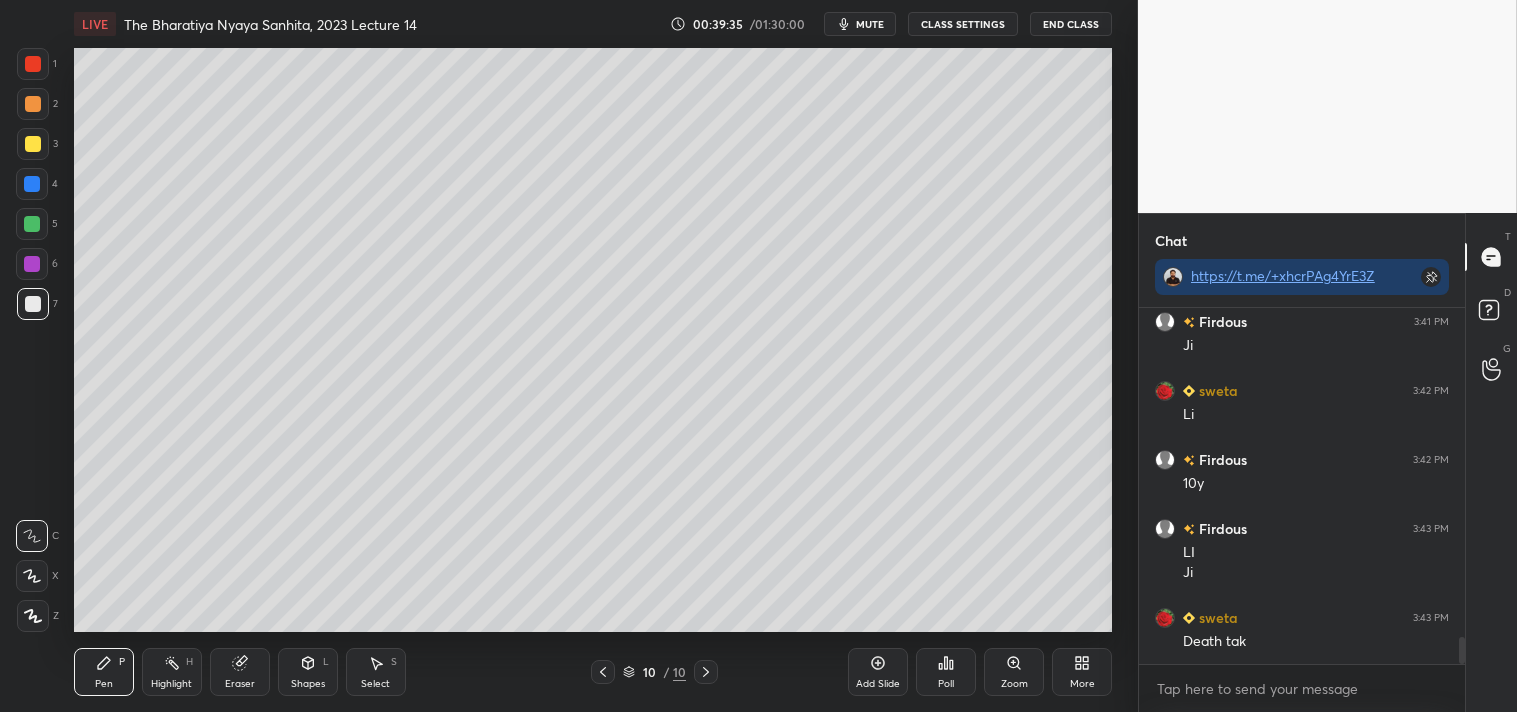 scroll, scrollTop: 4394, scrollLeft: 0, axis: vertical 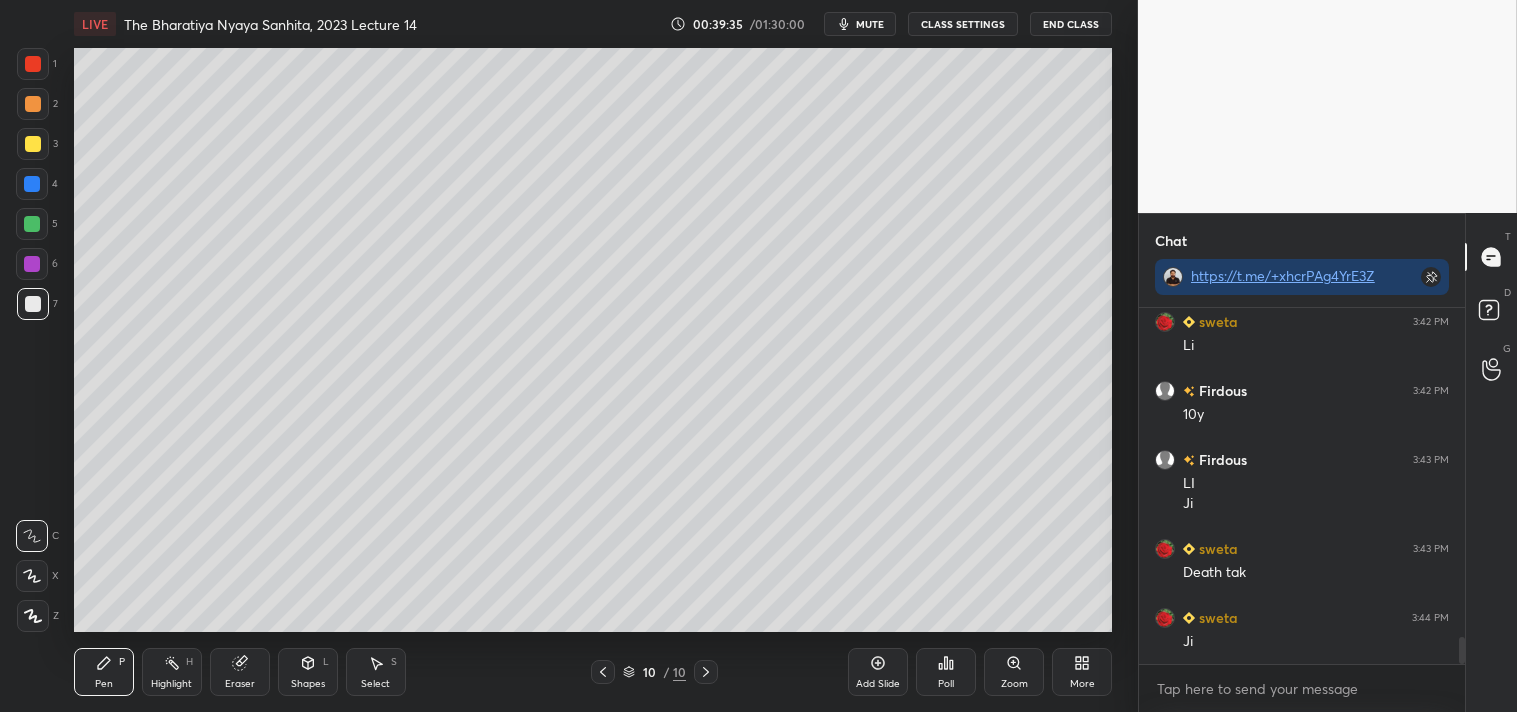click at bounding box center [33, 144] 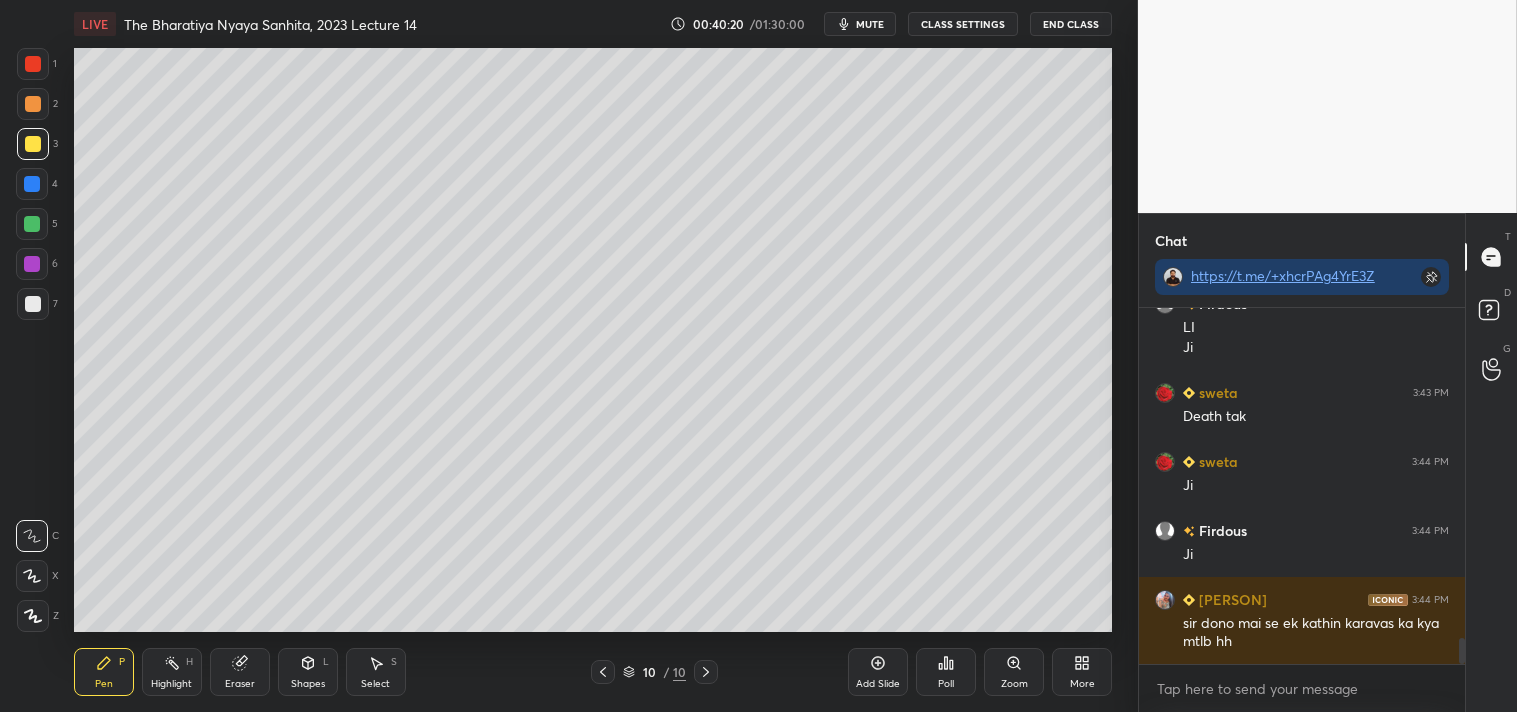 scroll, scrollTop: 4618, scrollLeft: 0, axis: vertical 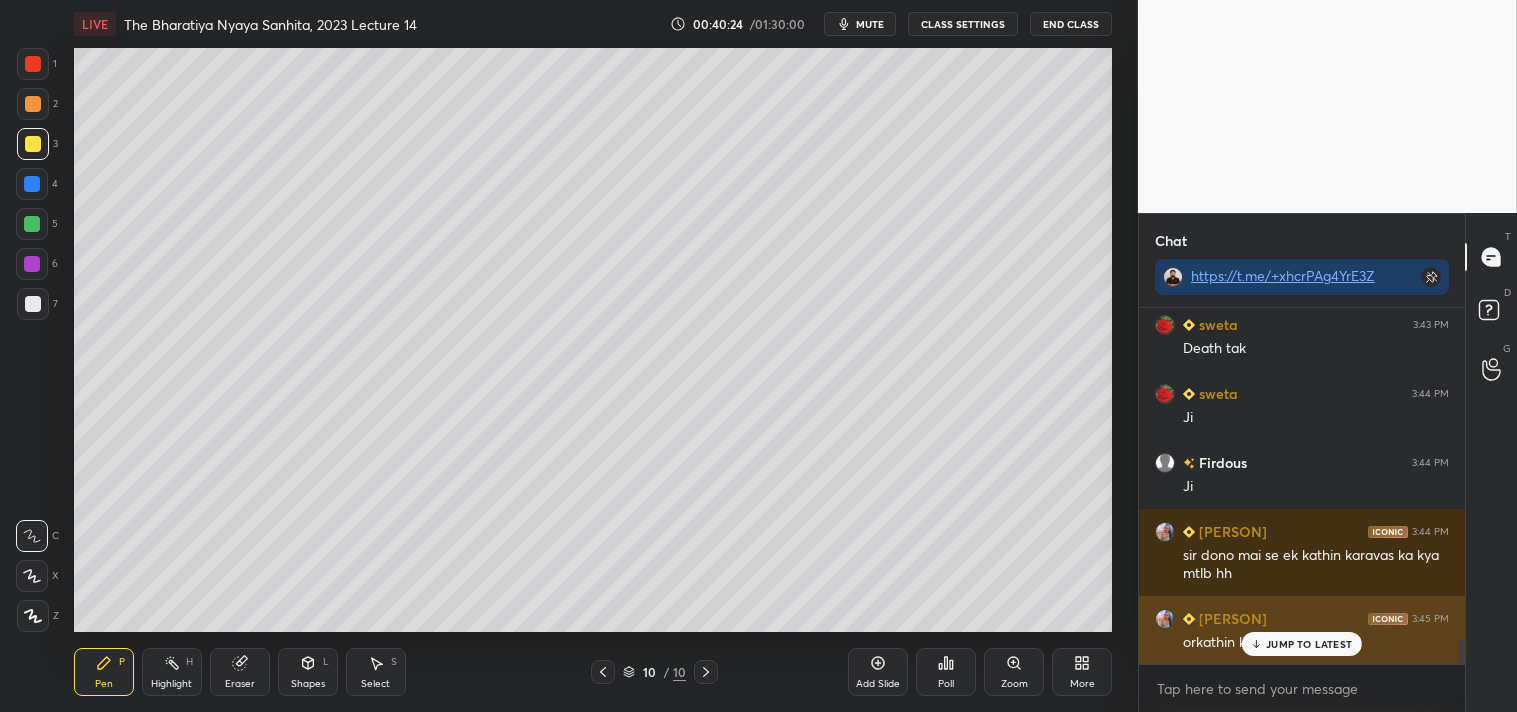 click on "JUMP TO LATEST" at bounding box center [1309, 644] 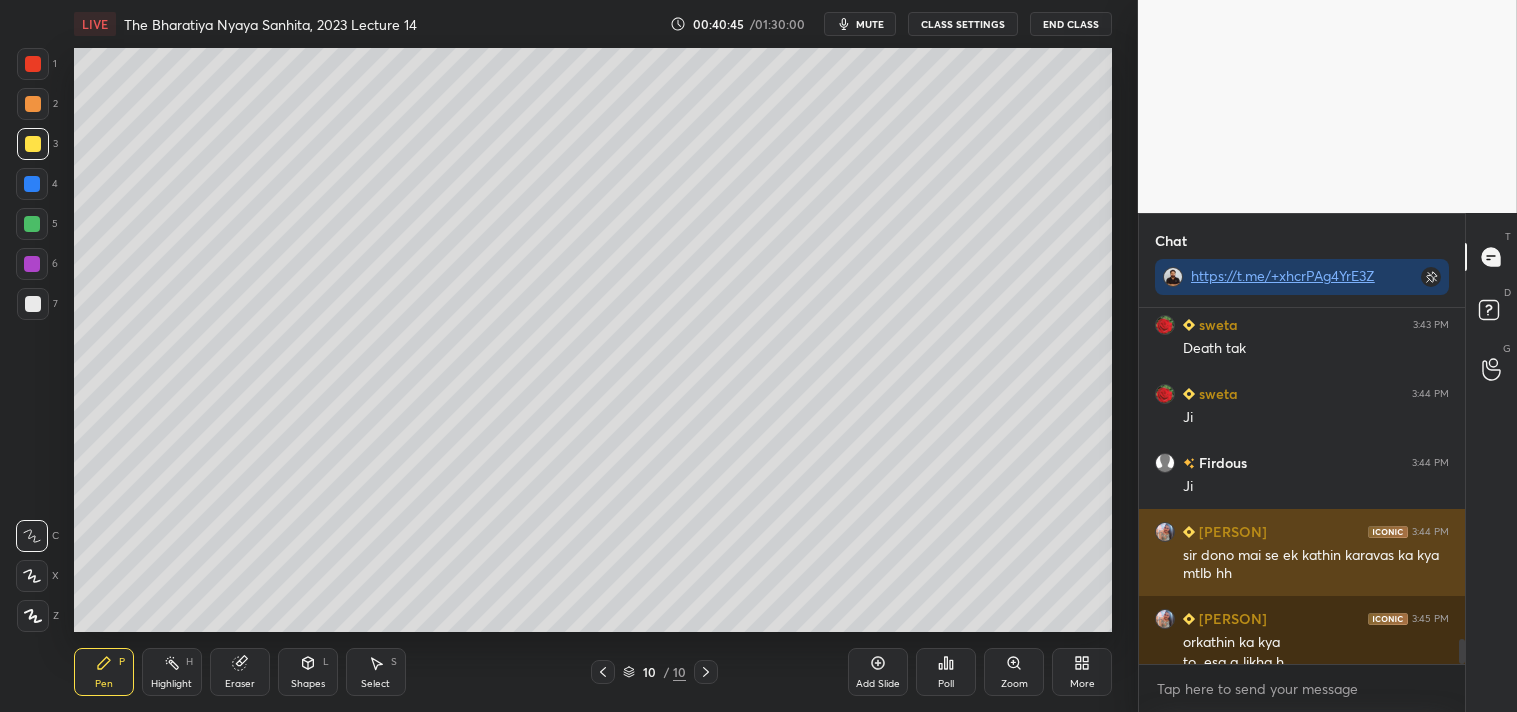 scroll, scrollTop: 4638, scrollLeft: 0, axis: vertical 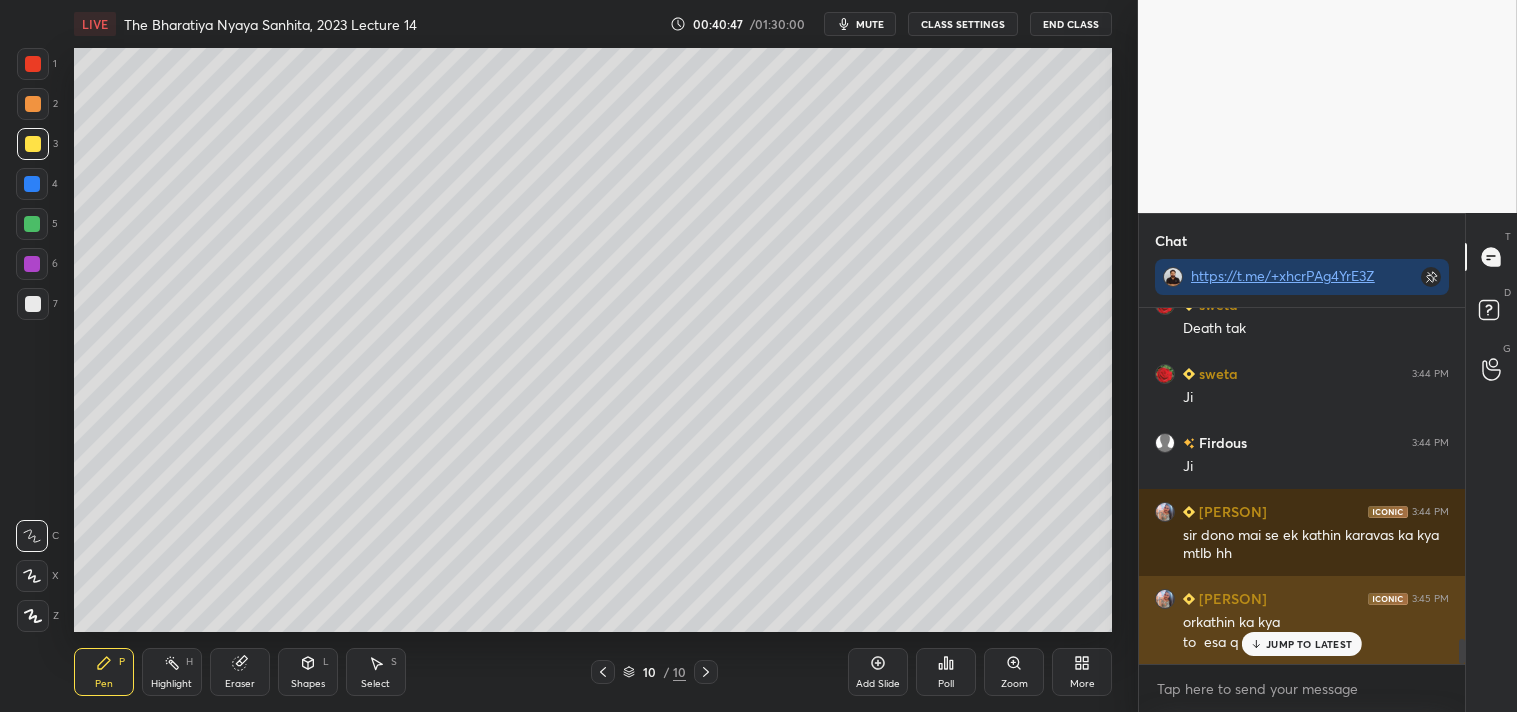 click on "JUMP TO LATEST" at bounding box center (1309, 644) 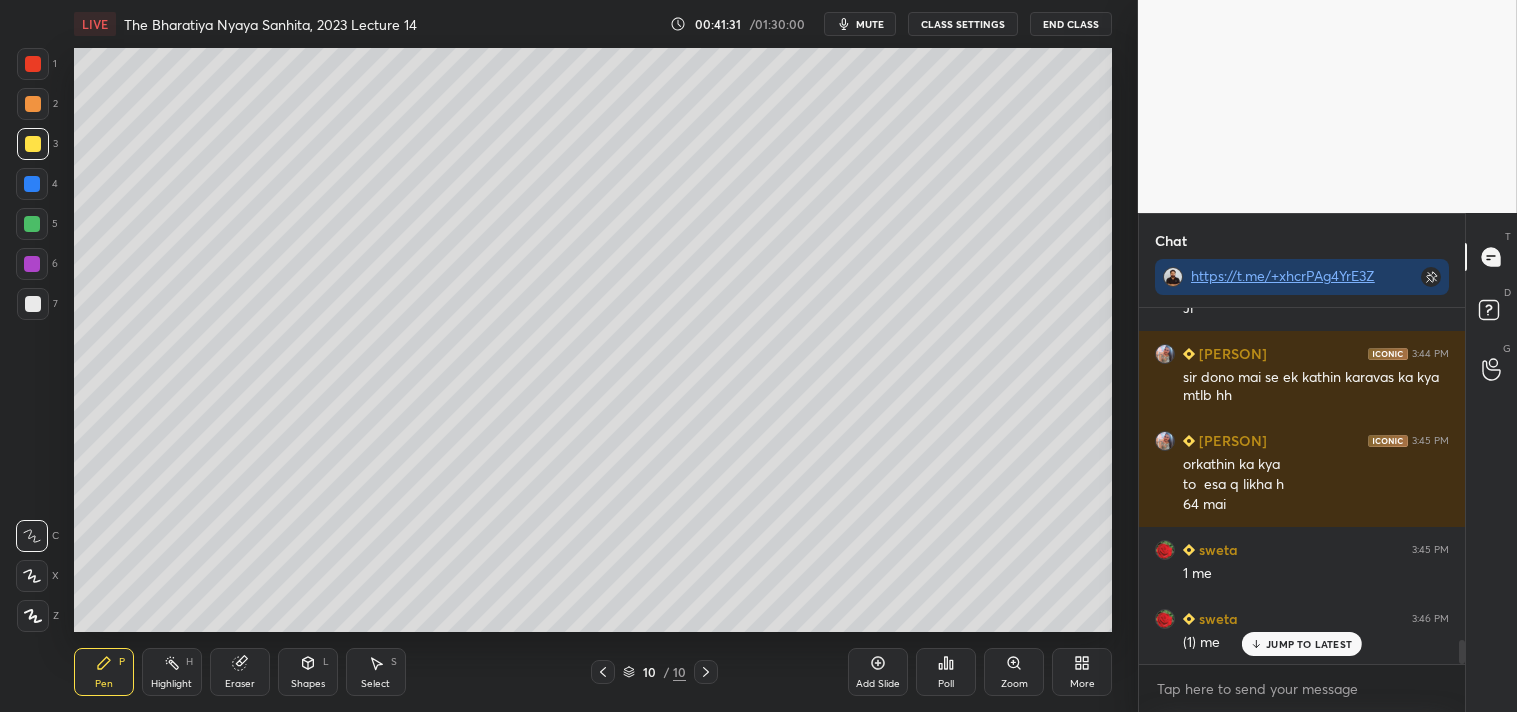 scroll, scrollTop: 4865, scrollLeft: 0, axis: vertical 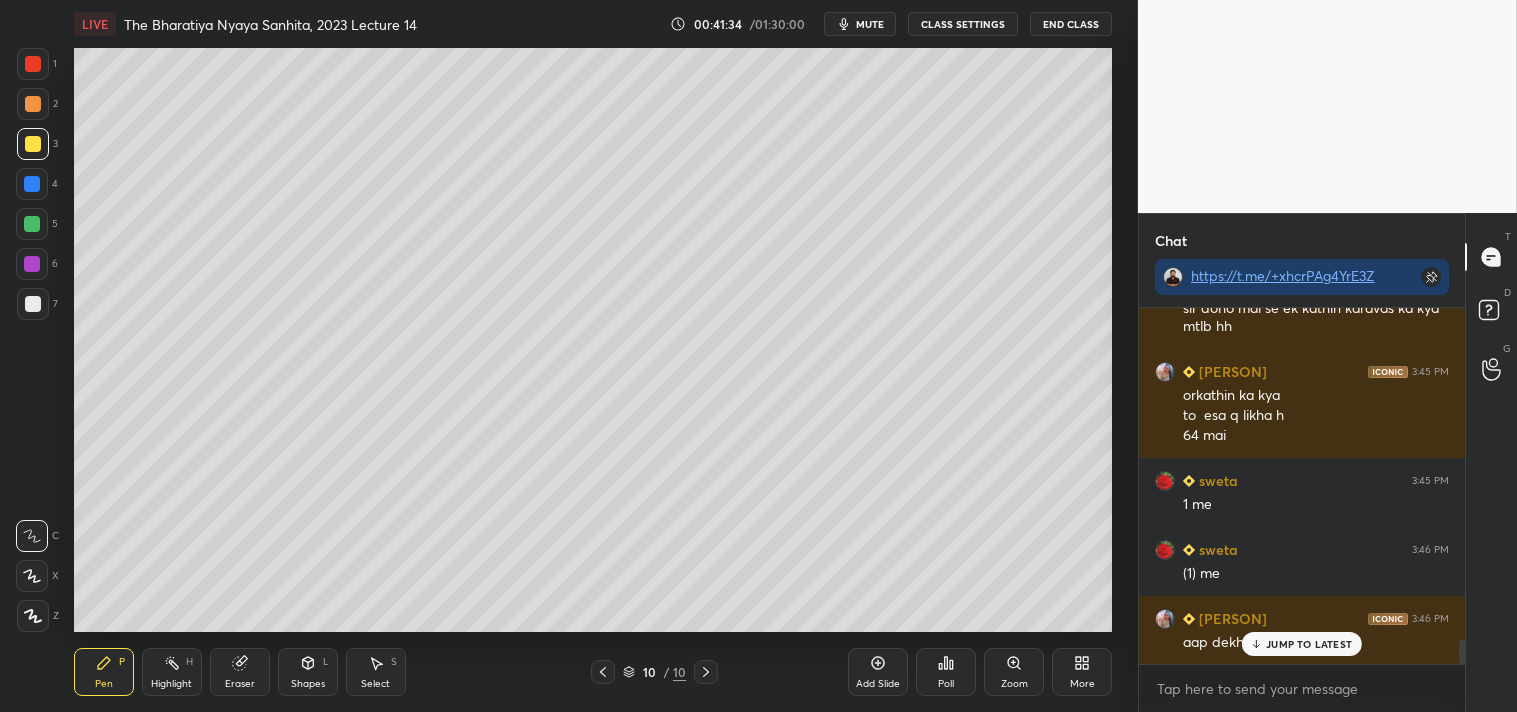 click on "JUMP TO LATEST" at bounding box center (1309, 644) 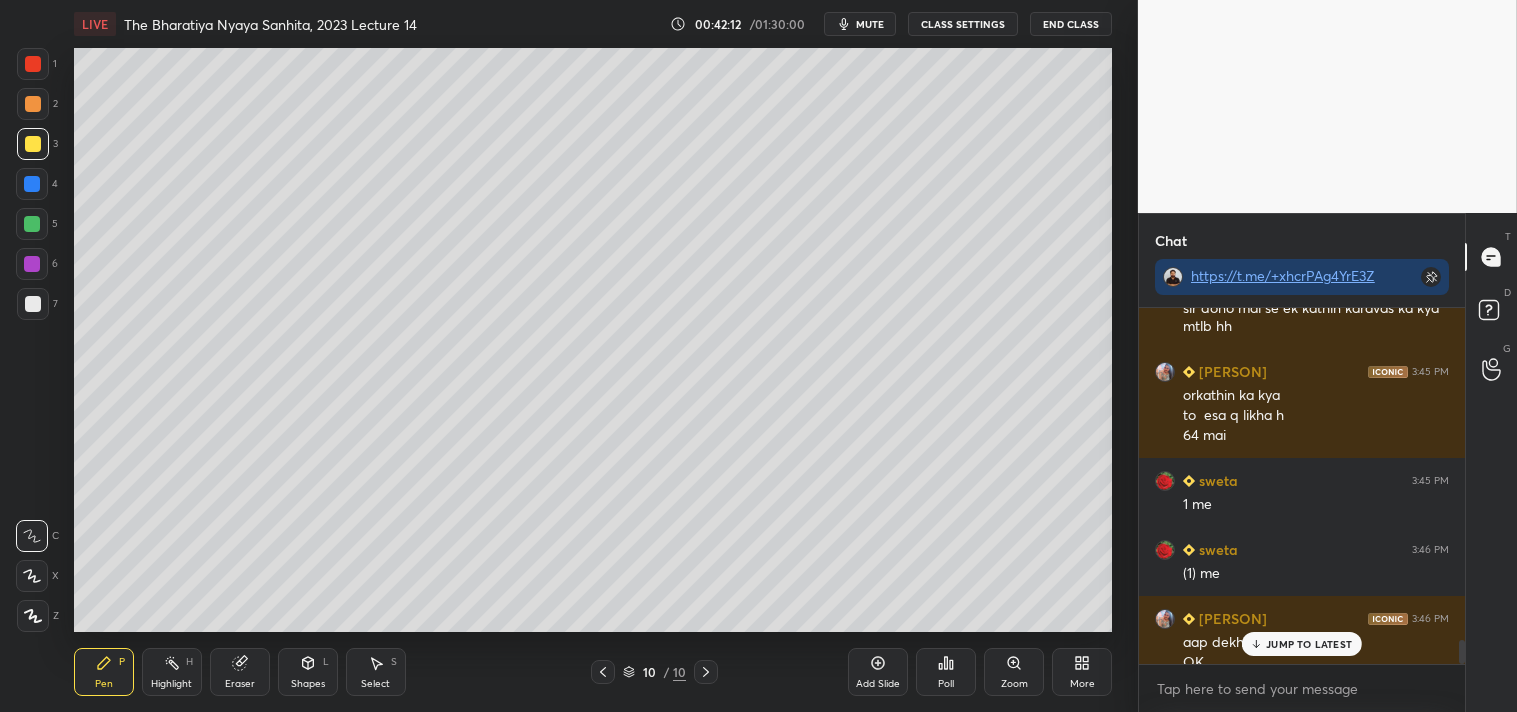 scroll, scrollTop: 4885, scrollLeft: 0, axis: vertical 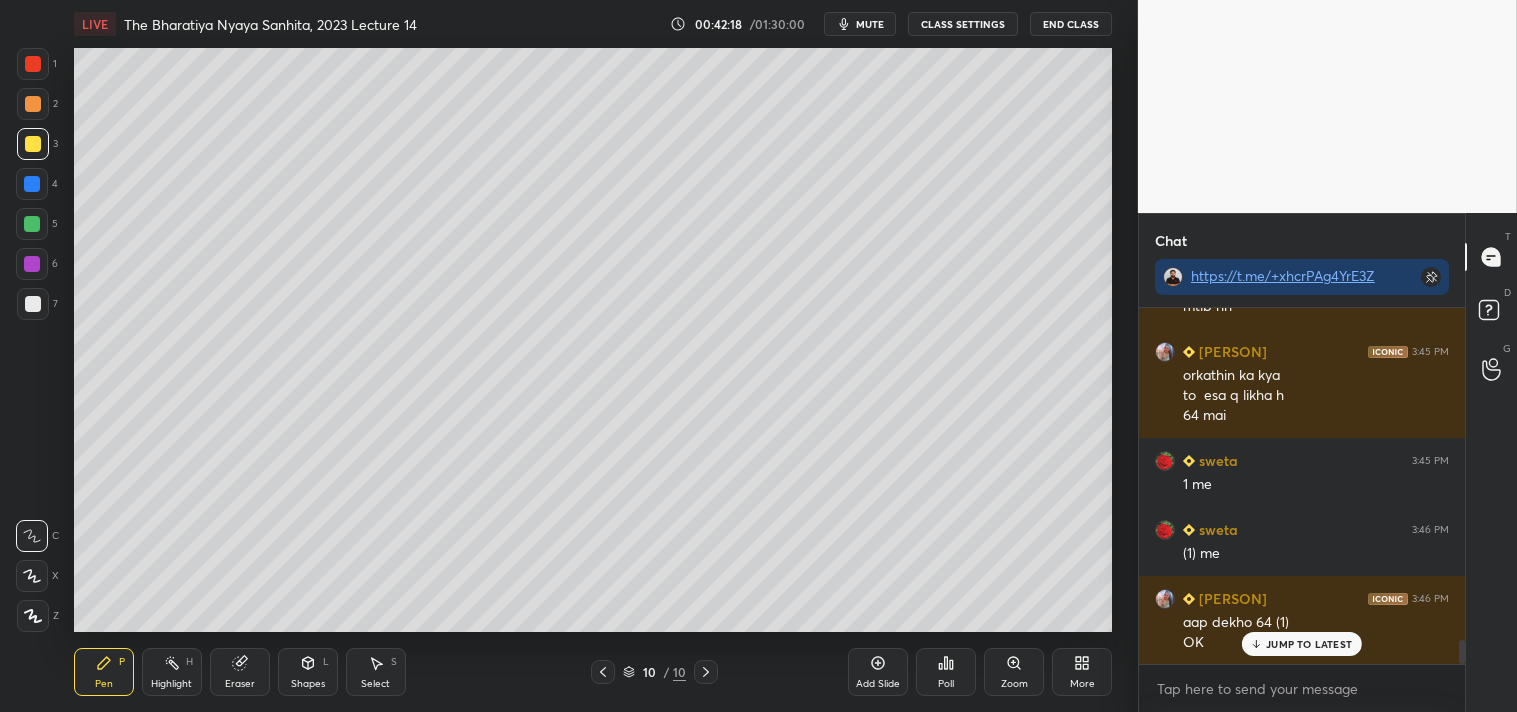 click on "CLASS SETTINGS" at bounding box center [963, 24] 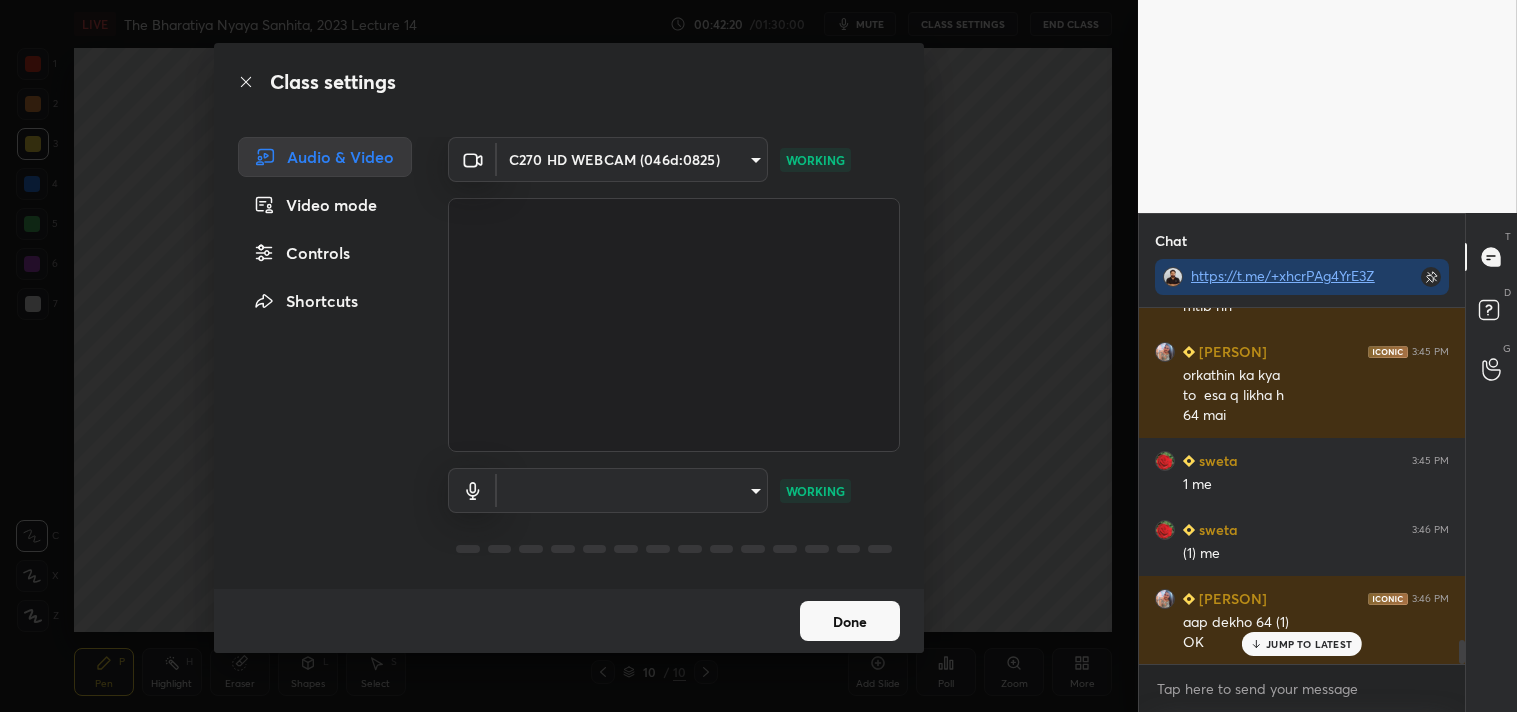 click on "1 2 3 4 5 6 7 C X Z C X Z E E Erase all   H H LIVE The Bharatiya Nyaya Sanhita, 2023 Lecture 14 00:42:20 /  01:30:00 mute CLASS SETTINGS End Class Setting up your live class Poll for   secs No correct answer Start poll Back The Bharatiya Nyaya Sanhita, 2023 Lecture 14 • L15 of Complete Course On The BNS 2023 For All State Judiciary Exam Ashutosh Pen P Highlight H Eraser Shapes L Select S 10 / 10 Add Slide Poll Zoom More Chat https://t.me/+xhcrPAg4YrE3ZTBl [PERSON] 3:40 PM minimum yr to li 10 [PERSON] 3:40 PM + fine bhi Hole life [PERSON] 3:40 PM death tak [PERSON] 3:41 PM Ji [PERSON] 3:42 PM Li [PERSON] 3:42 PM 10y [PERSON] 3:43 PM LI Ji [PERSON] 3:43 PM Death tak [PERSON] 3:44 PM Ji [PERSON] 3:44 PM Ji [PERSON] 3:44 PM sir dono mai se ek kathin karavas ka kya mtlb hh [PERSON] 3:45 PM or kathin ka kya to  esa q likha h 64 mai [PERSON] 3:45 PM 1 me [PERSON] 3:46 PM (1) me [PERSON] 3:46 PM aap dekho 64 (1) OK JUMP TO LATEST Enable hand raising Enable raise hand to speak to learners. Once enabled, chat will be turned off temporarily. Enable x" at bounding box center [758, 356] 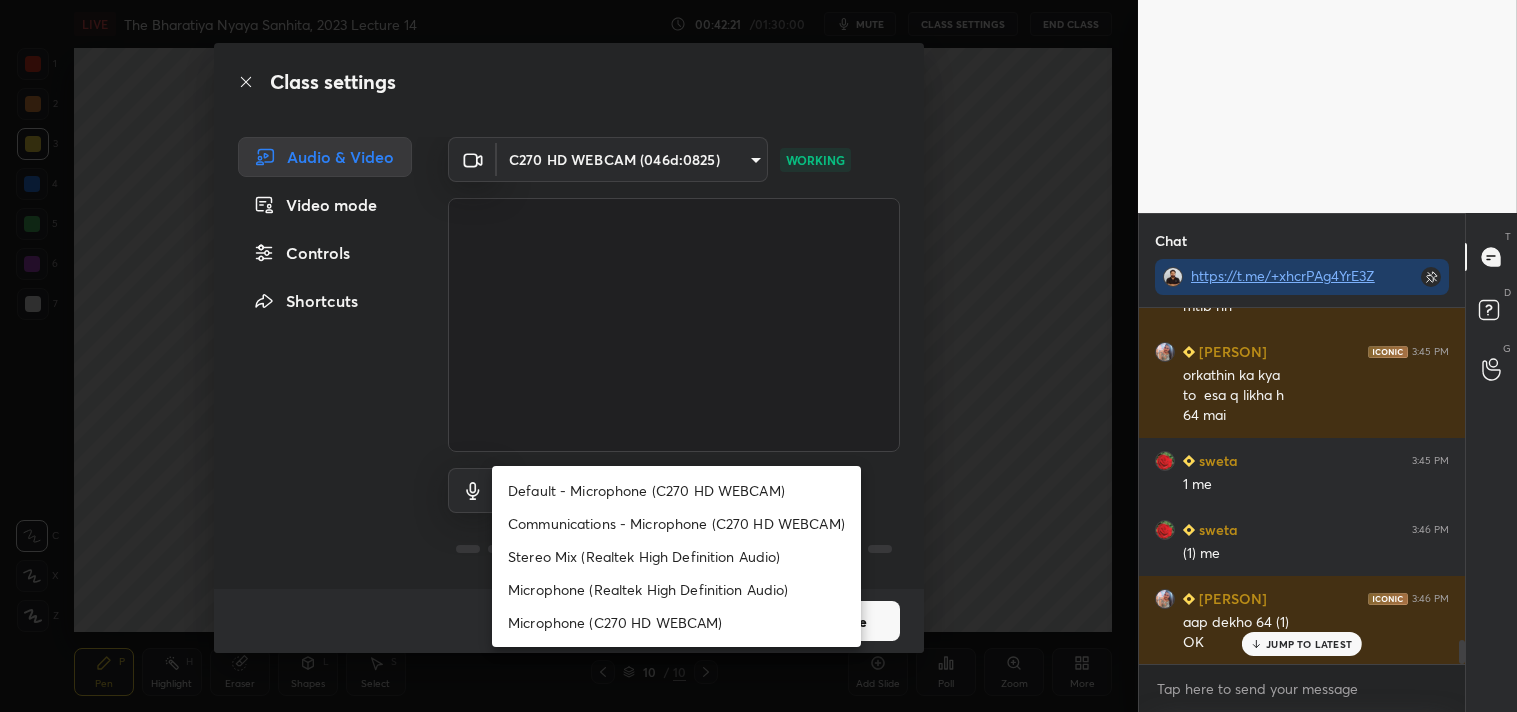 click at bounding box center [758, 356] 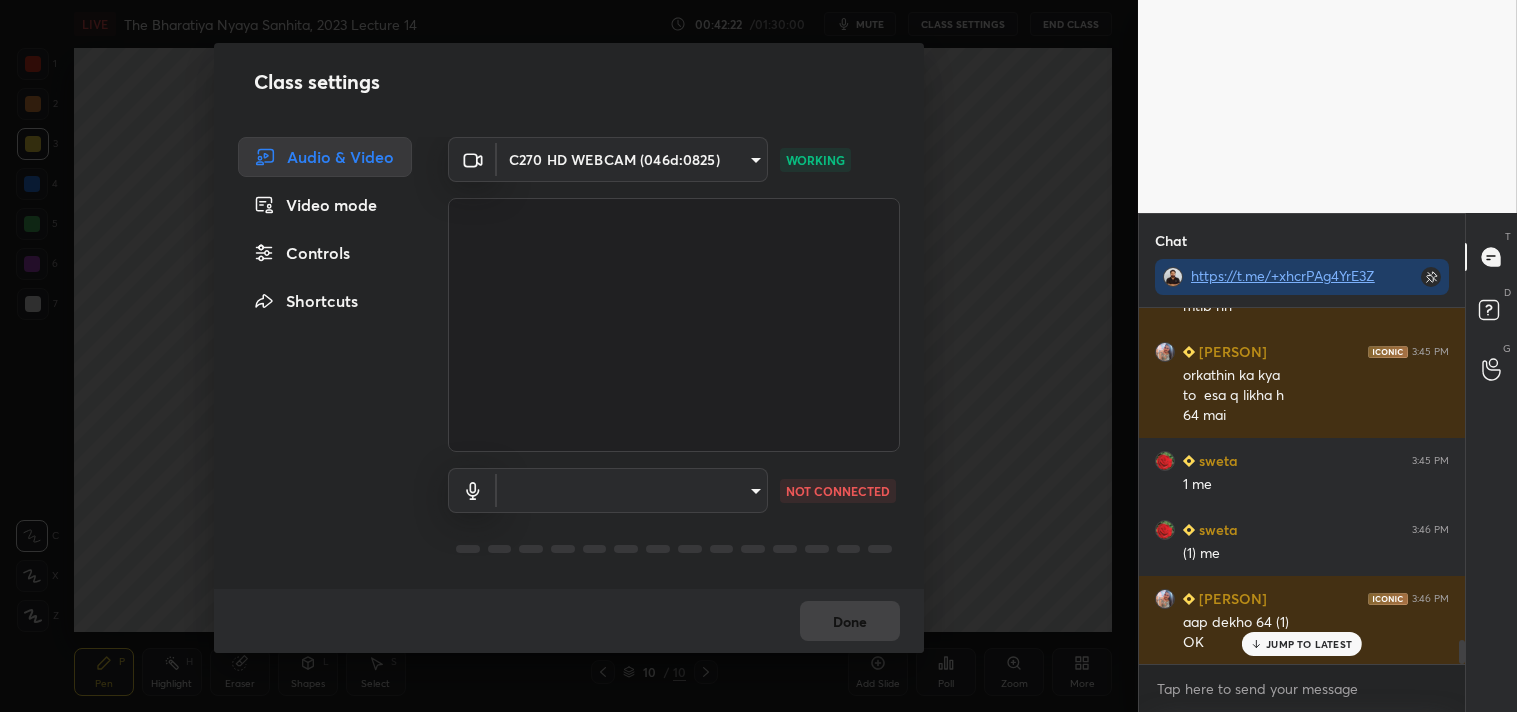 click on "1 2 3 4 5 6 7 C X Z C X Z E E Erase all   H H LIVE The Bharatiya Nyaya Sanhita, 2023 Lecture 14 00:42:22 /  01:30:00 mute CLASS SETTINGS End Class Setting up your live class Poll for   secs No correct answer Start poll Back The Bharatiya Nyaya Sanhita, 2023 Lecture 14 • L15 of Complete Course On The BNS 2023 For All State Judiciary Exam Ashutosh Pen P Highlight H Eraser Shapes L Select S 10 / 10 Add Slide Poll Zoom More Chat https://t.me/+xhcrPAg4YrE3ZTBl [PERSON] 3:40 PM minimum yr to li 10 [PERSON] 3:40 PM + fine bhi Hole life [PERSON] 3:40 PM death tak [PERSON] 3:41 PM Ji [PERSON] 3:42 PM Li [PERSON] 3:42 PM 10y [PERSON] 3:43 PM LI Ji [PERSON] 3:43 PM Death tak [PERSON] 3:44 PM Ji [PERSON] 3:44 PM Ji [PERSON] 3:44 PM sir dono mai se ek kathin karavas ka kya mtlb hh [PERSON] 3:45 PM or kathin ka kya to  esa q likha h 64 mai [PERSON] 3:45 PM 1 me [PERSON] 3:46 PM (1) me [PERSON] 3:46 PM aap dekho 64 (1) OK JUMP TO LATEST Enable hand raising Enable raise hand to speak to learners. Once enabled, chat will be turned off temporarily. Enable x" at bounding box center [758, 356] 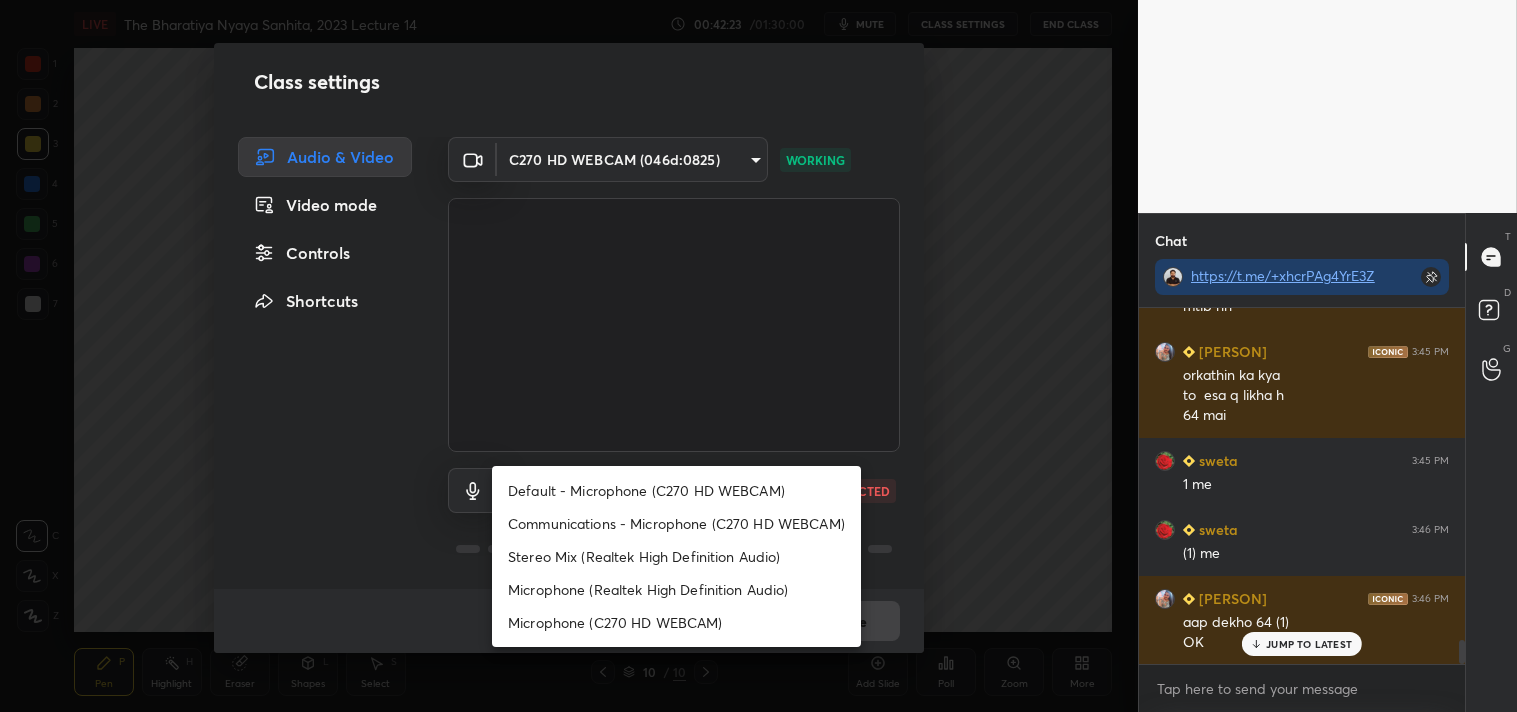 click on "Microphone (C270 HD WEBCAM)" at bounding box center (676, 622) 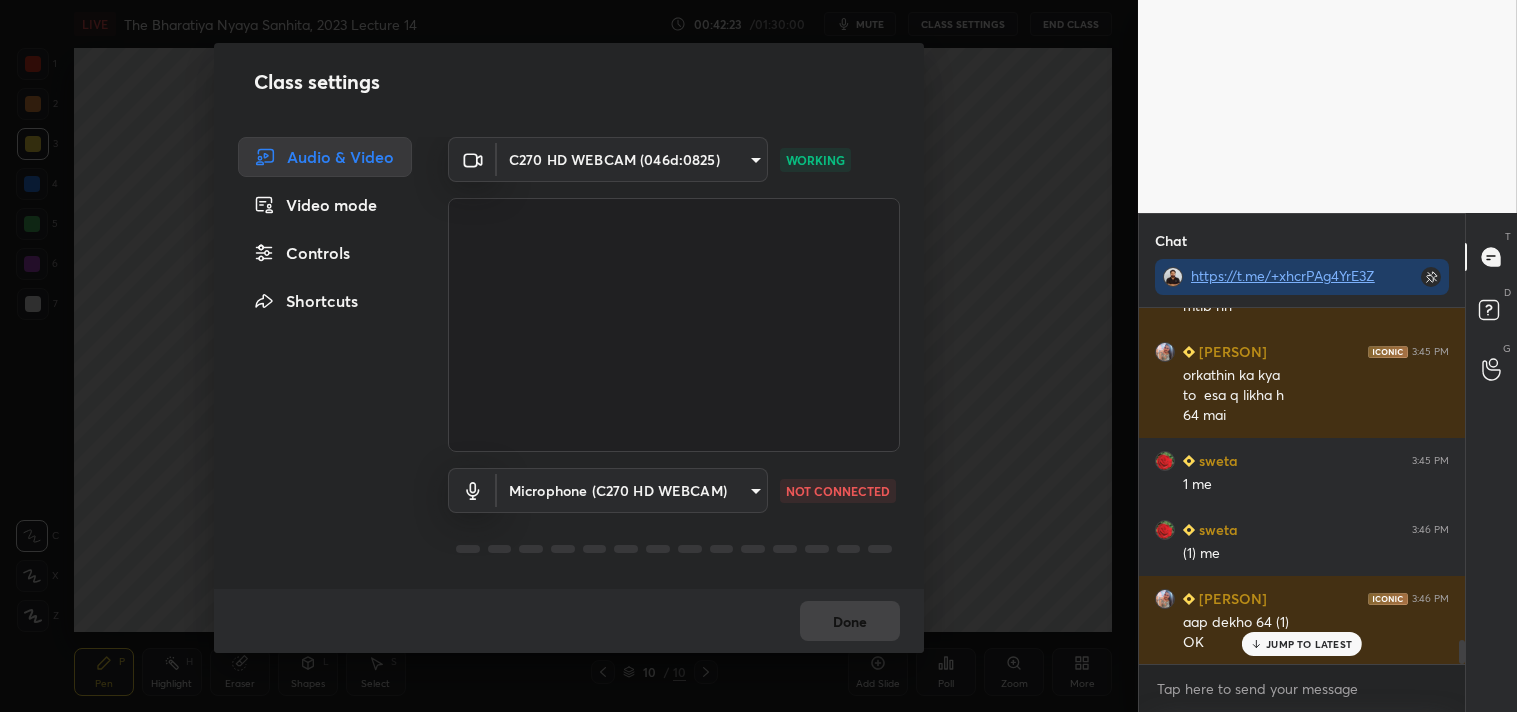 type on "dd5196bf4ac3524d5791446232aa2b751bfa4f88a43a3f6fe613d172173bce0d" 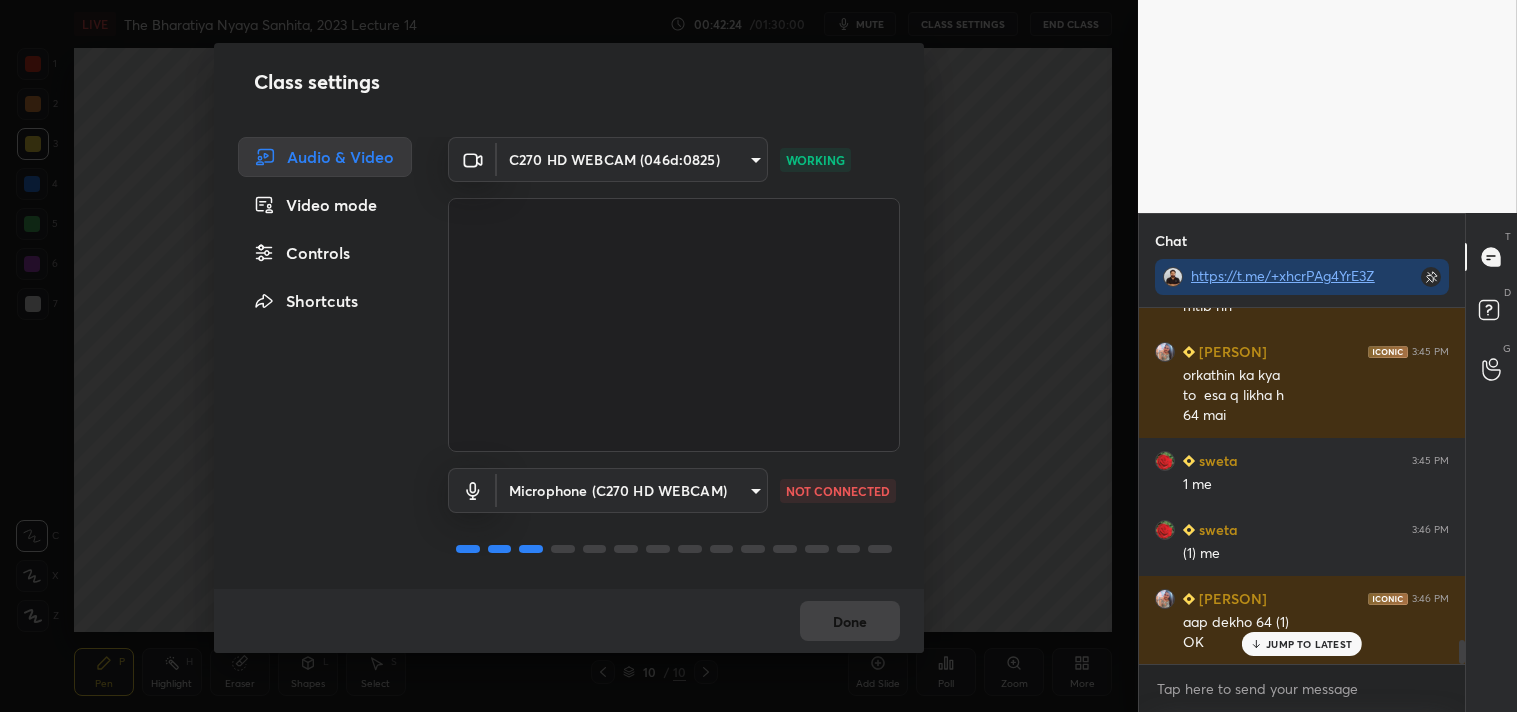 click on "Done" at bounding box center (569, 621) 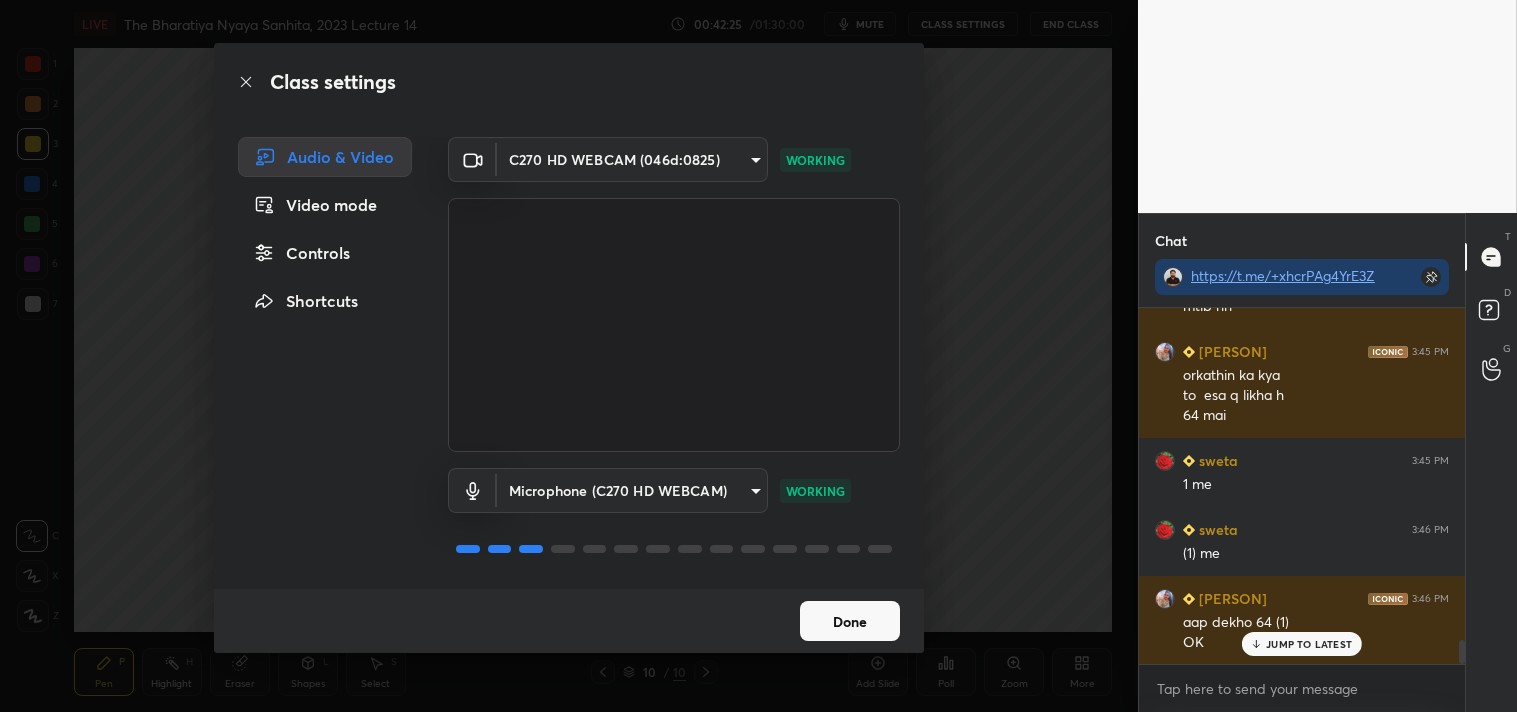 click on "Done" at bounding box center [850, 621] 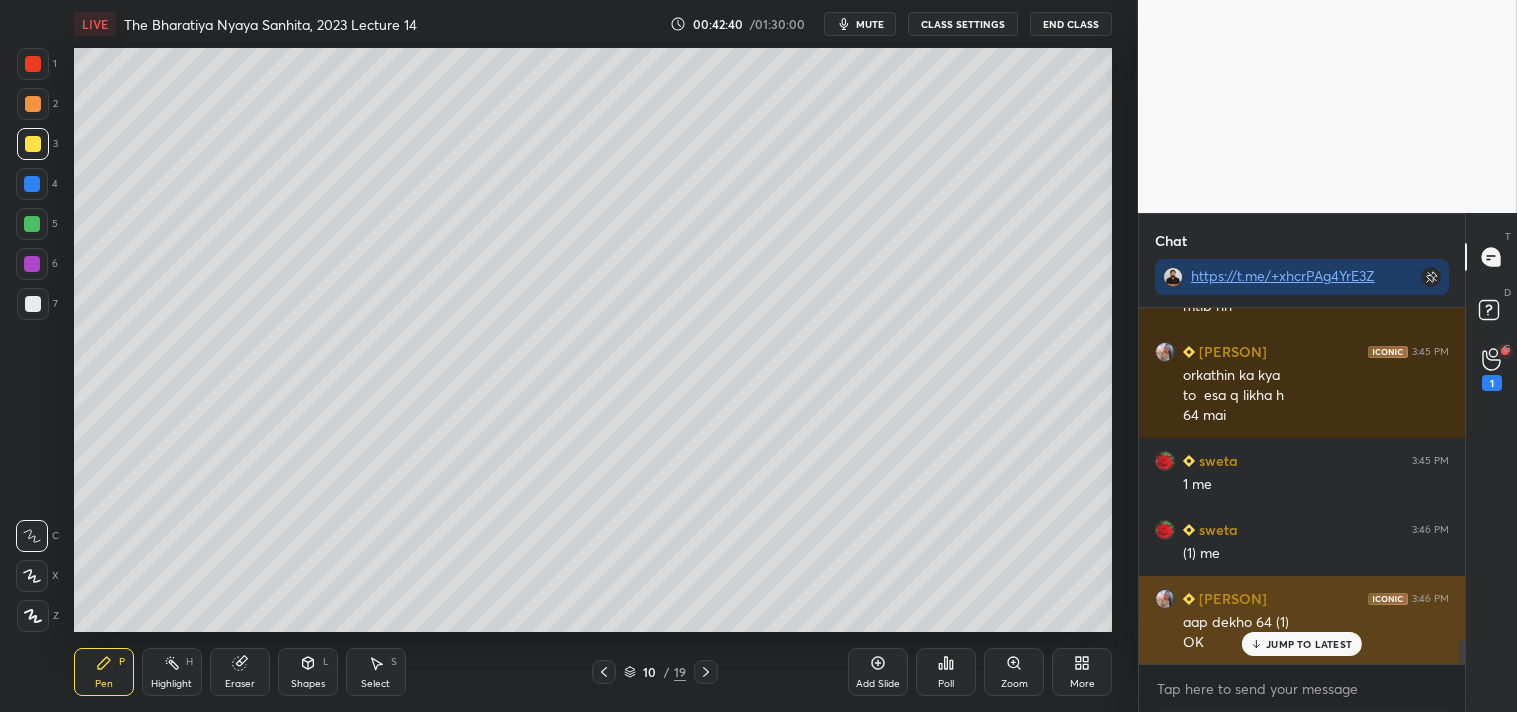 click on "JUMP TO LATEST" at bounding box center (1309, 644) 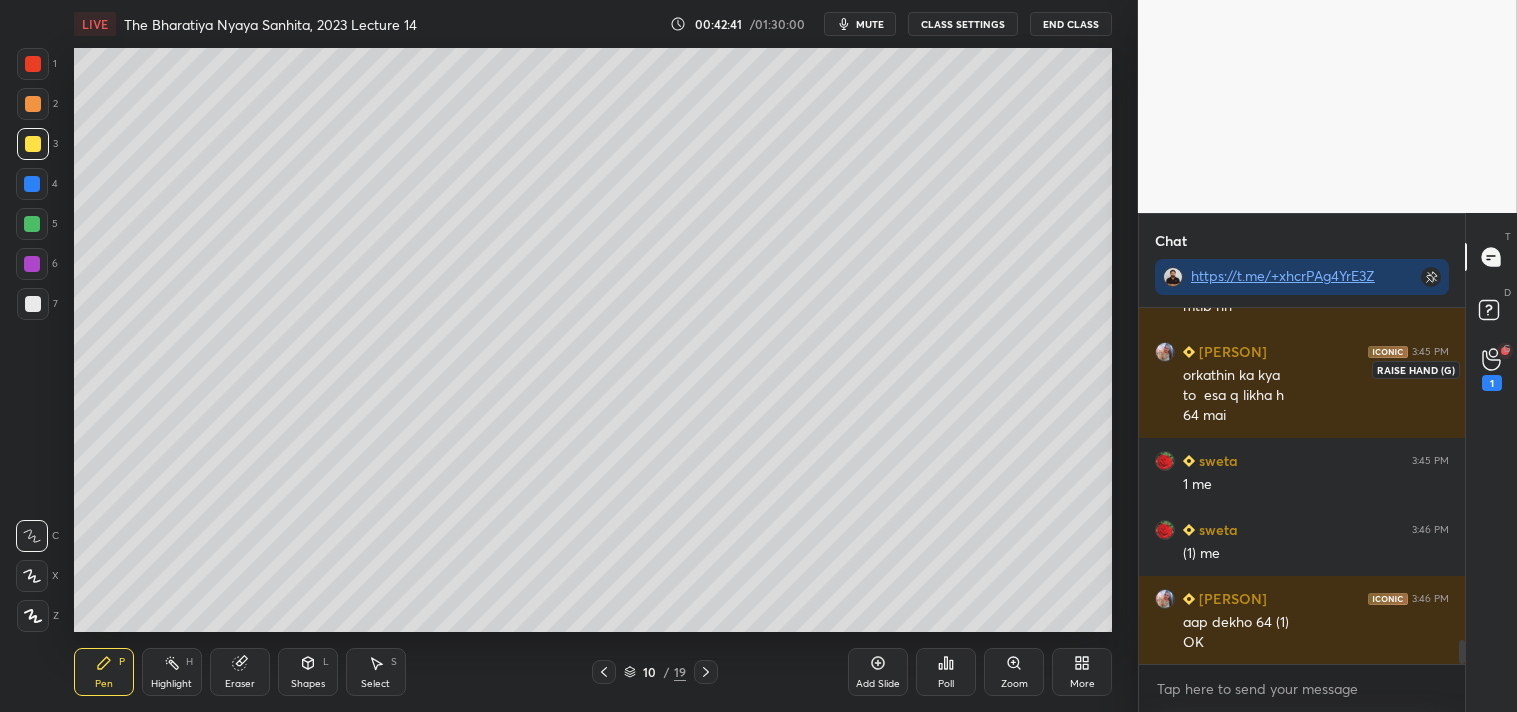 click on "1" at bounding box center [1492, 369] 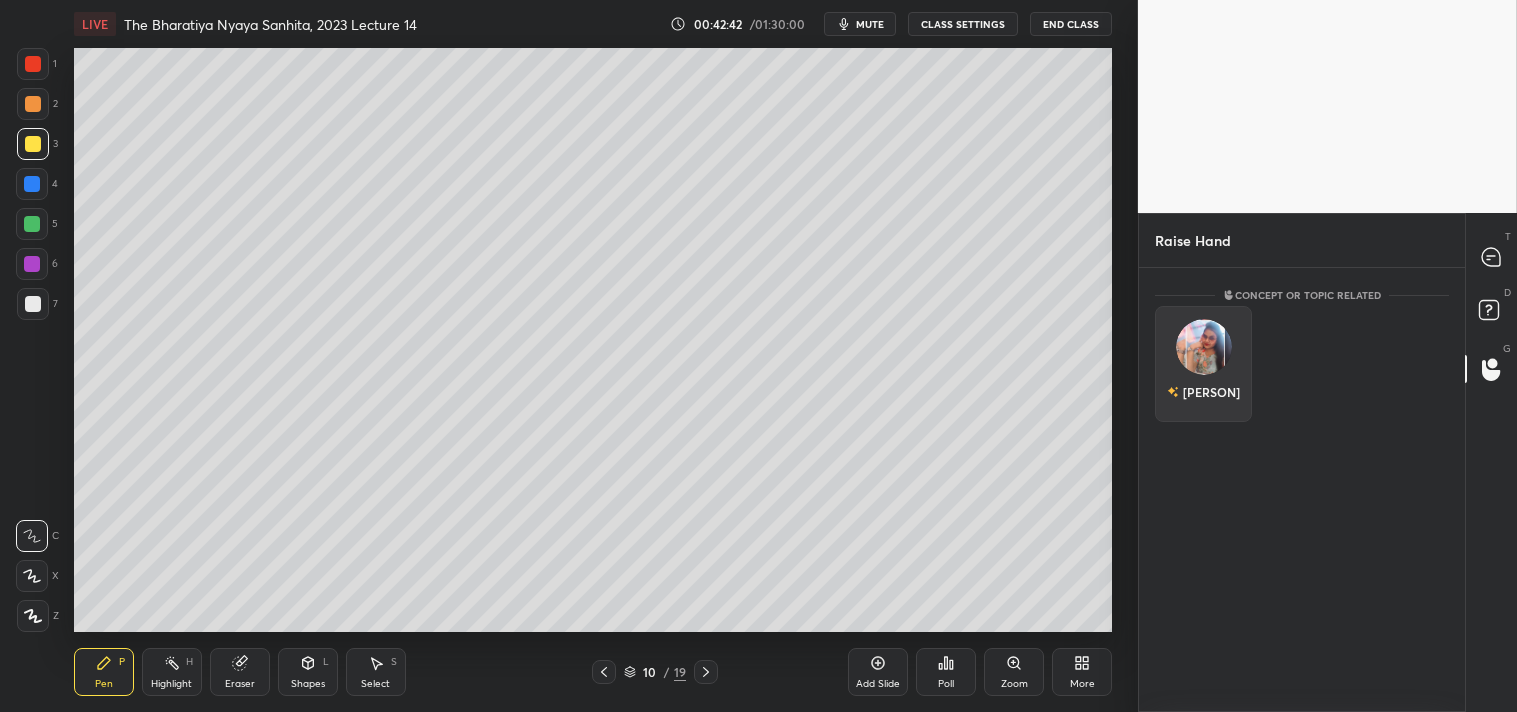click at bounding box center (1203, 347) 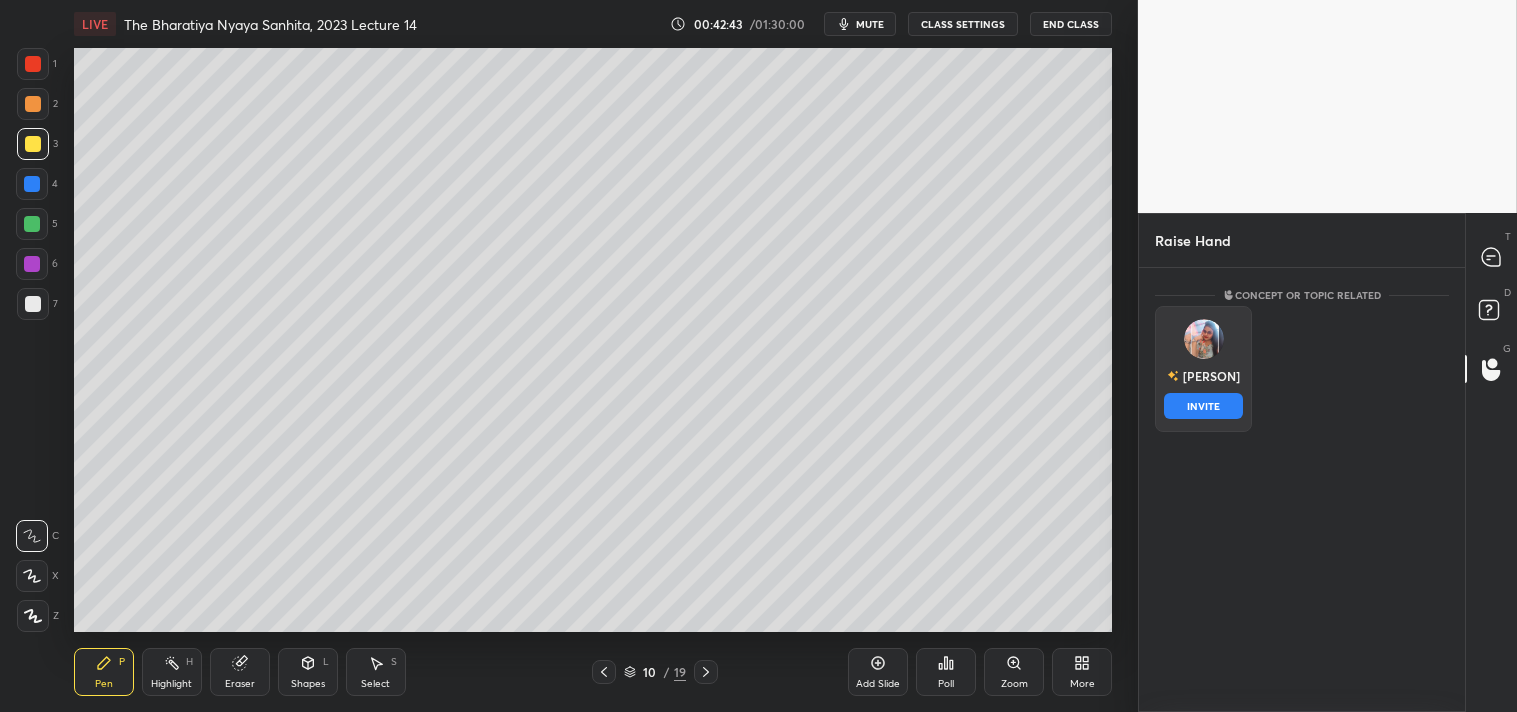click on "INVITE" at bounding box center [1203, 406] 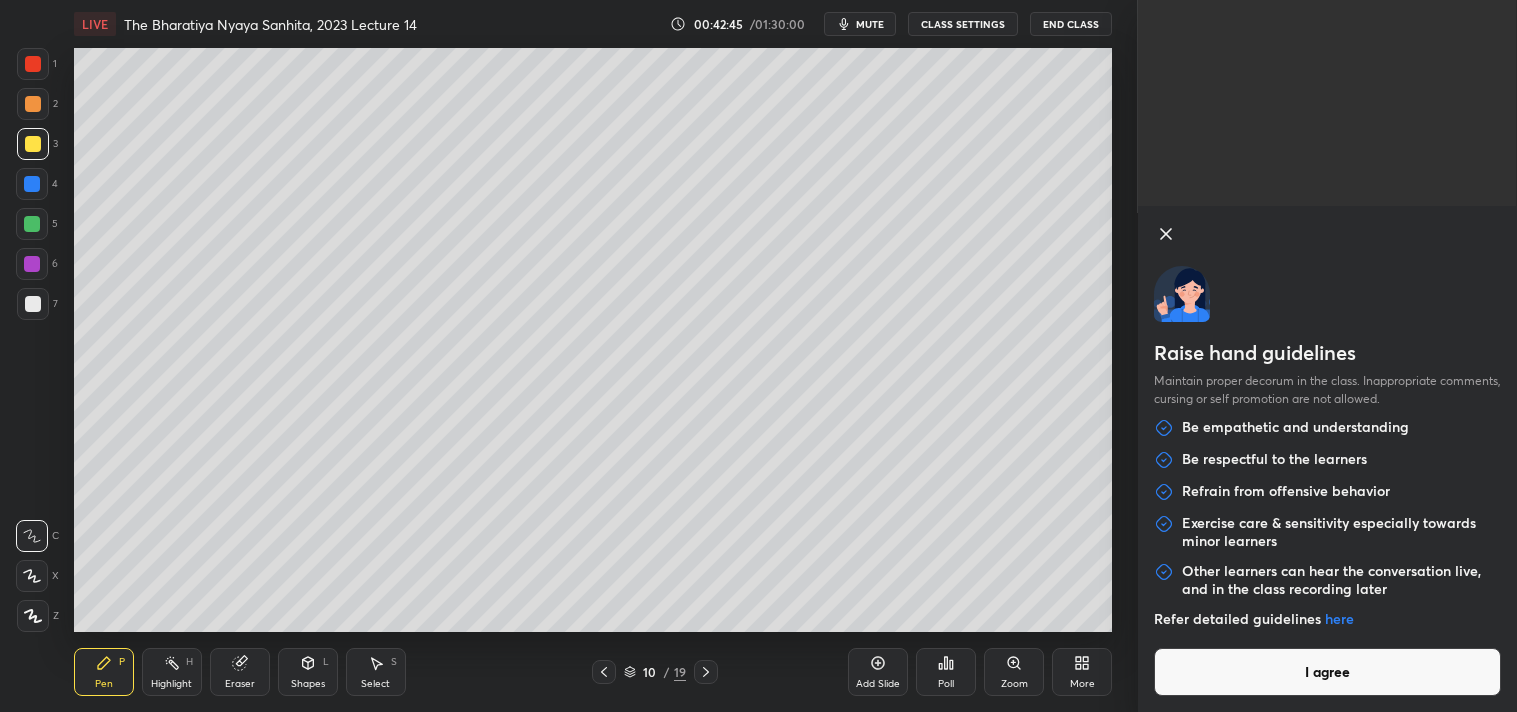 click on "I agree" at bounding box center (1327, 672) 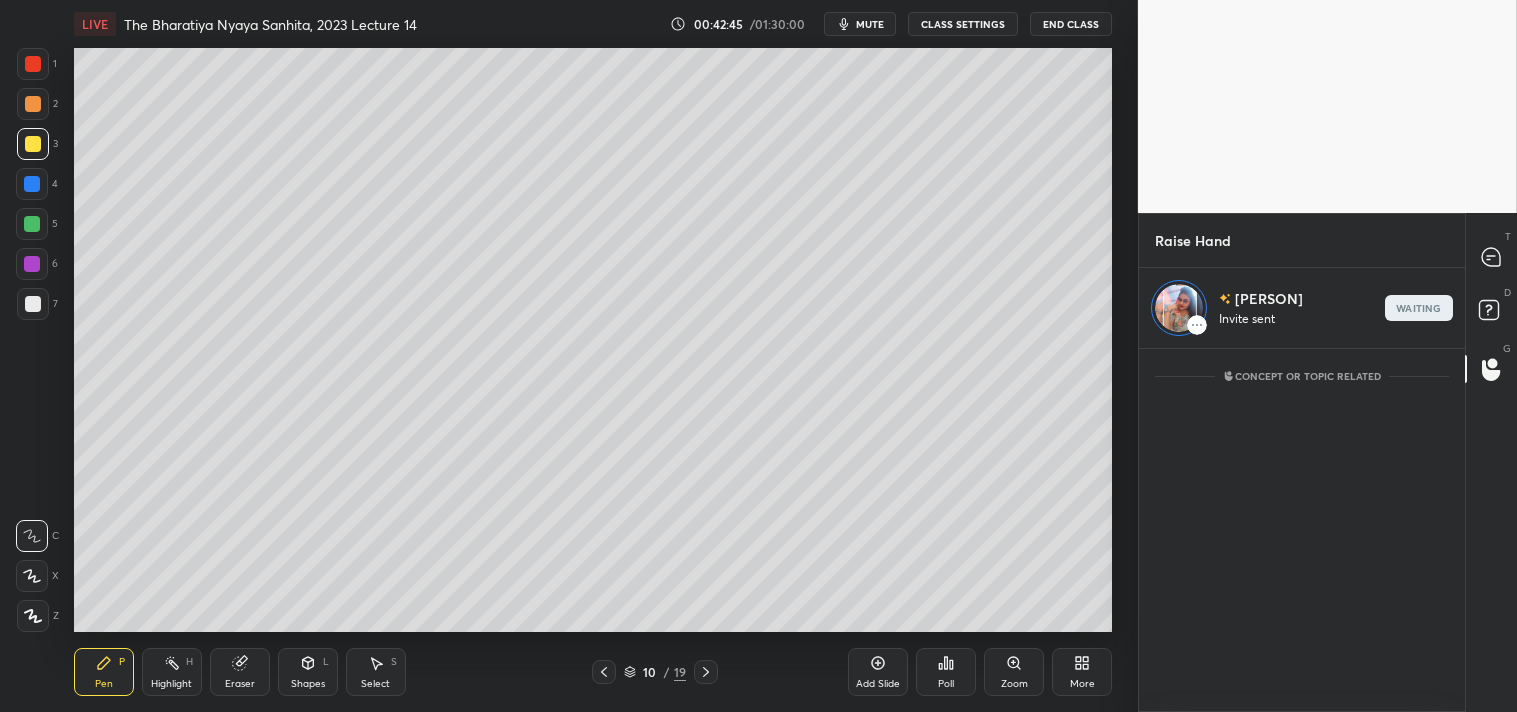 scroll, scrollTop: 357, scrollLeft: 320, axis: both 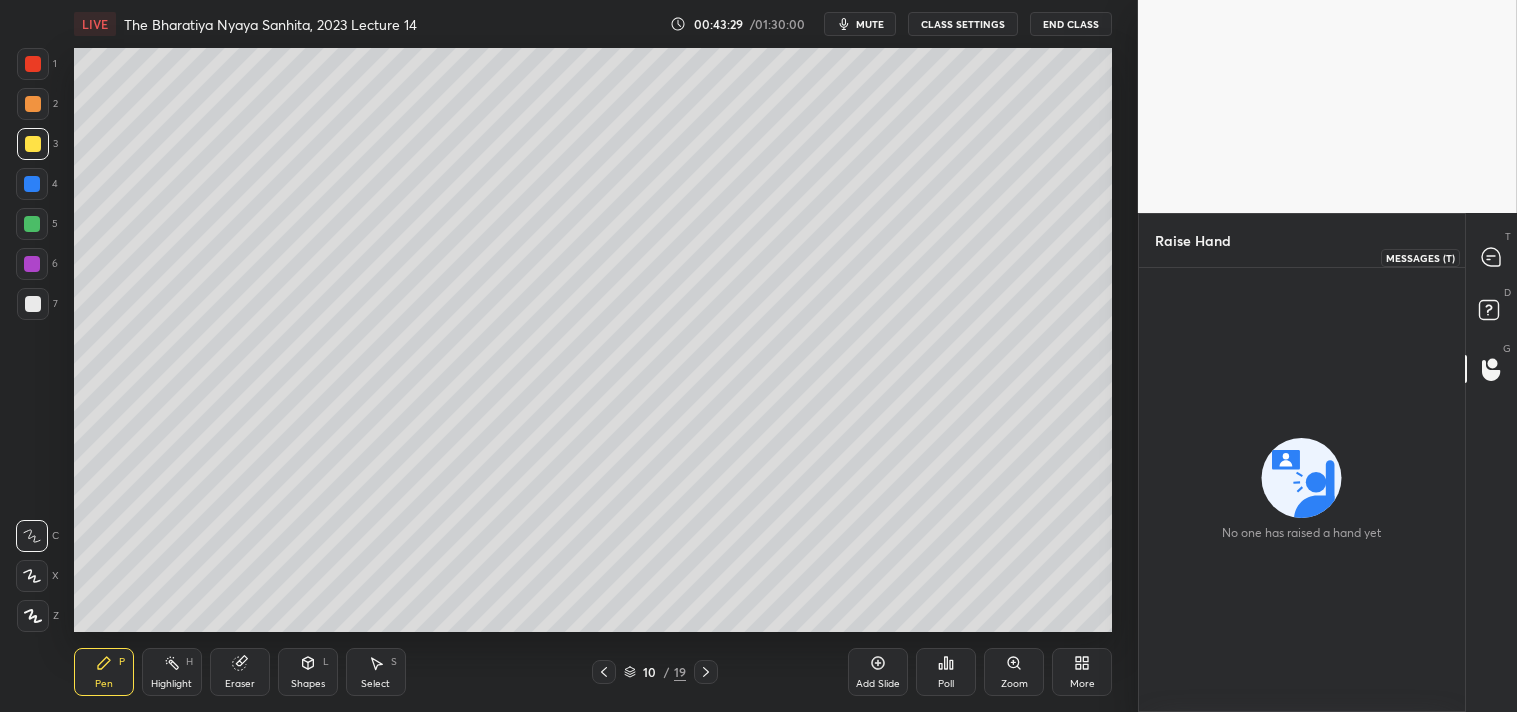 click 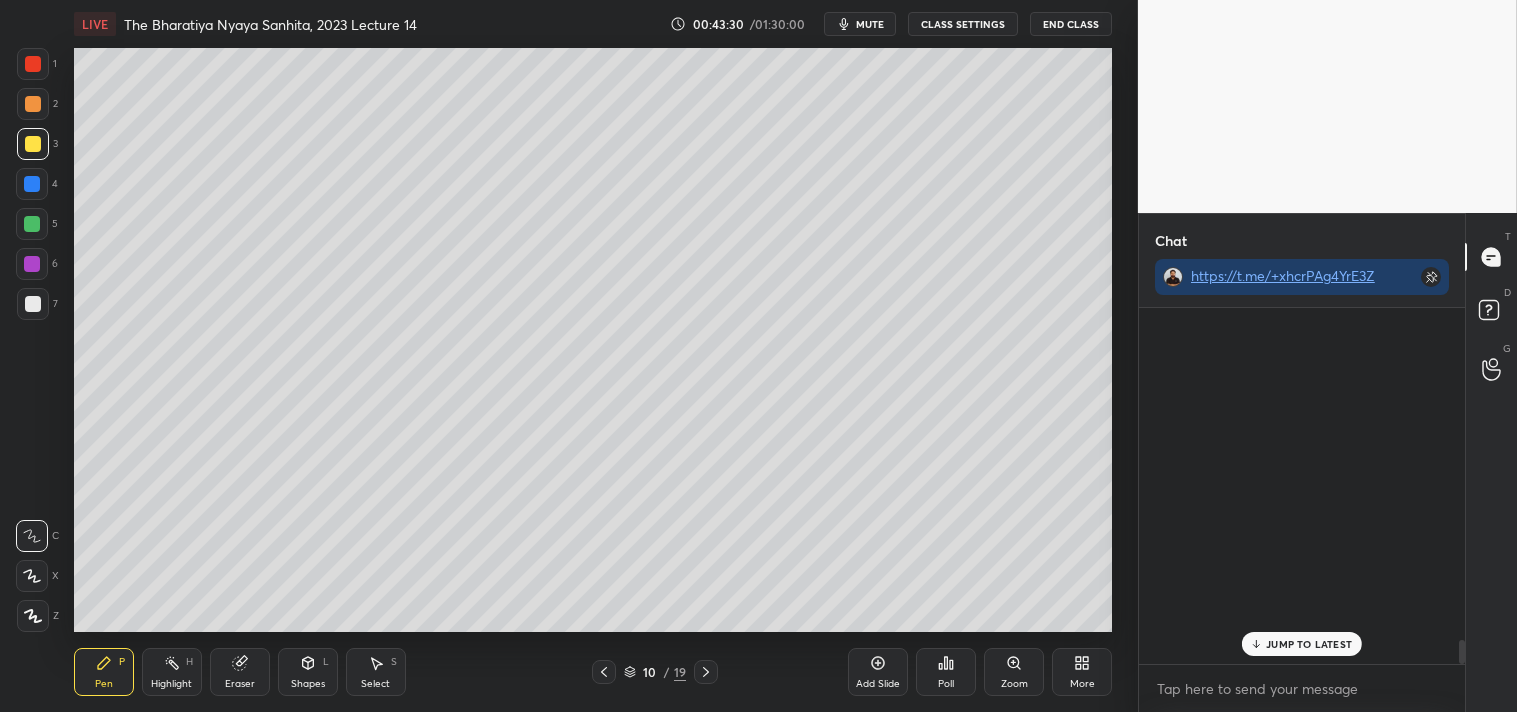 scroll, scrollTop: 4885, scrollLeft: 0, axis: vertical 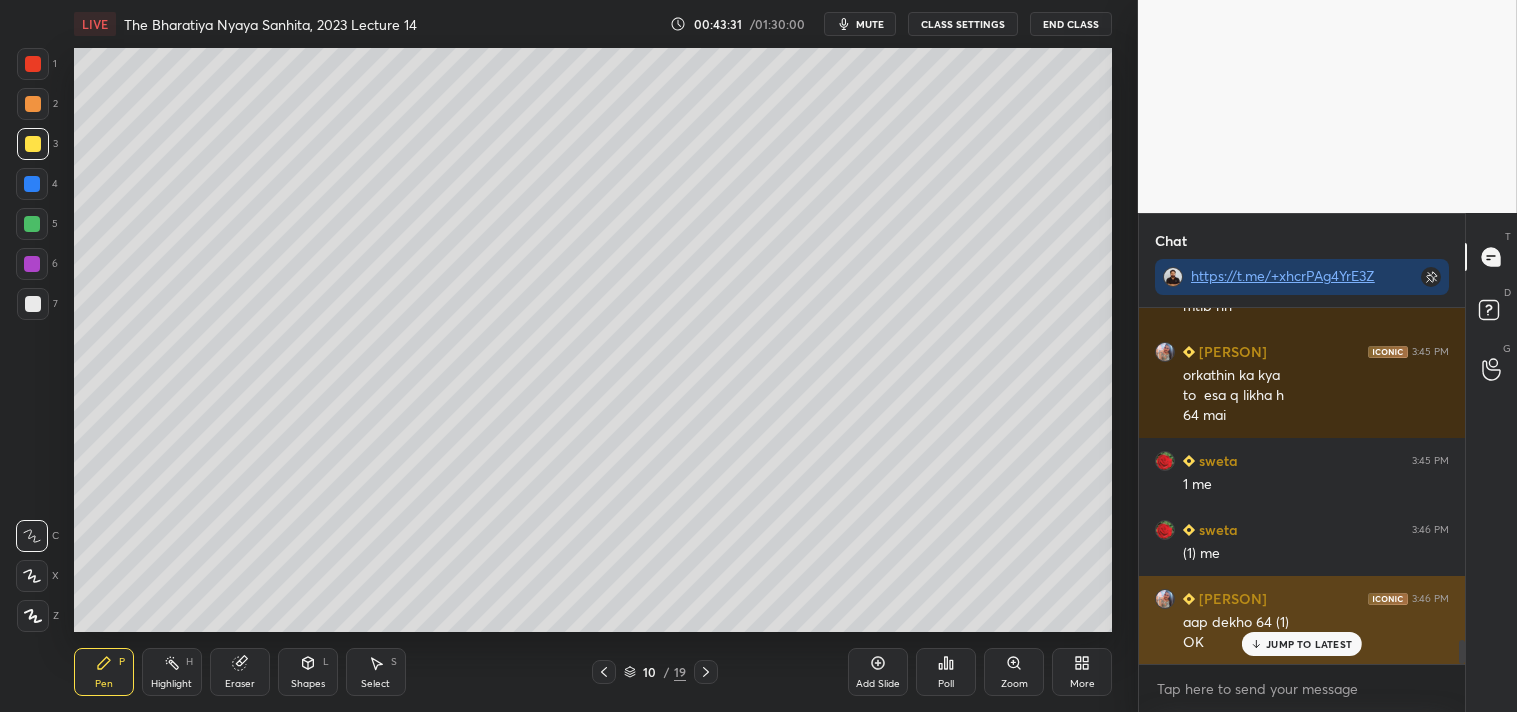 click on "JUMP TO LATEST" at bounding box center [1309, 644] 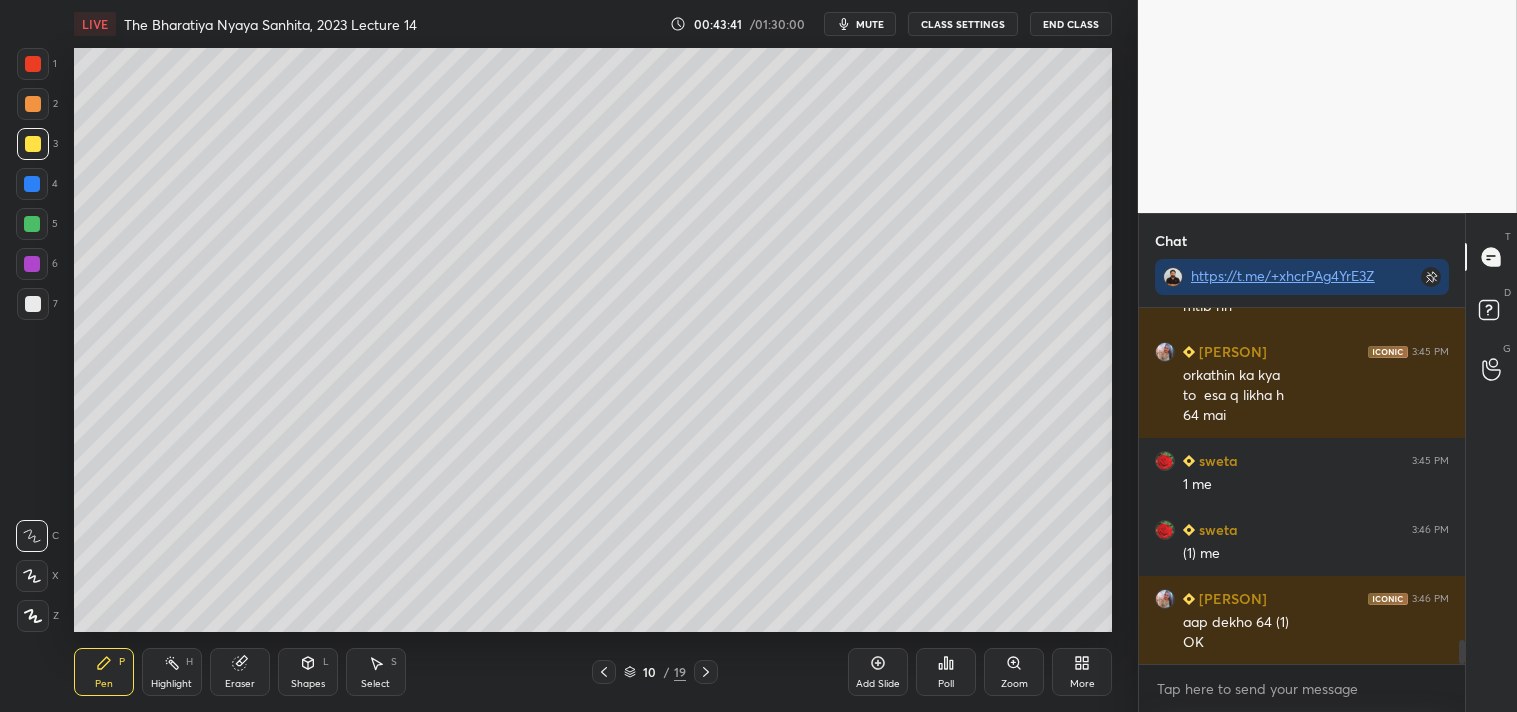 scroll, scrollTop: 4955, scrollLeft: 0, axis: vertical 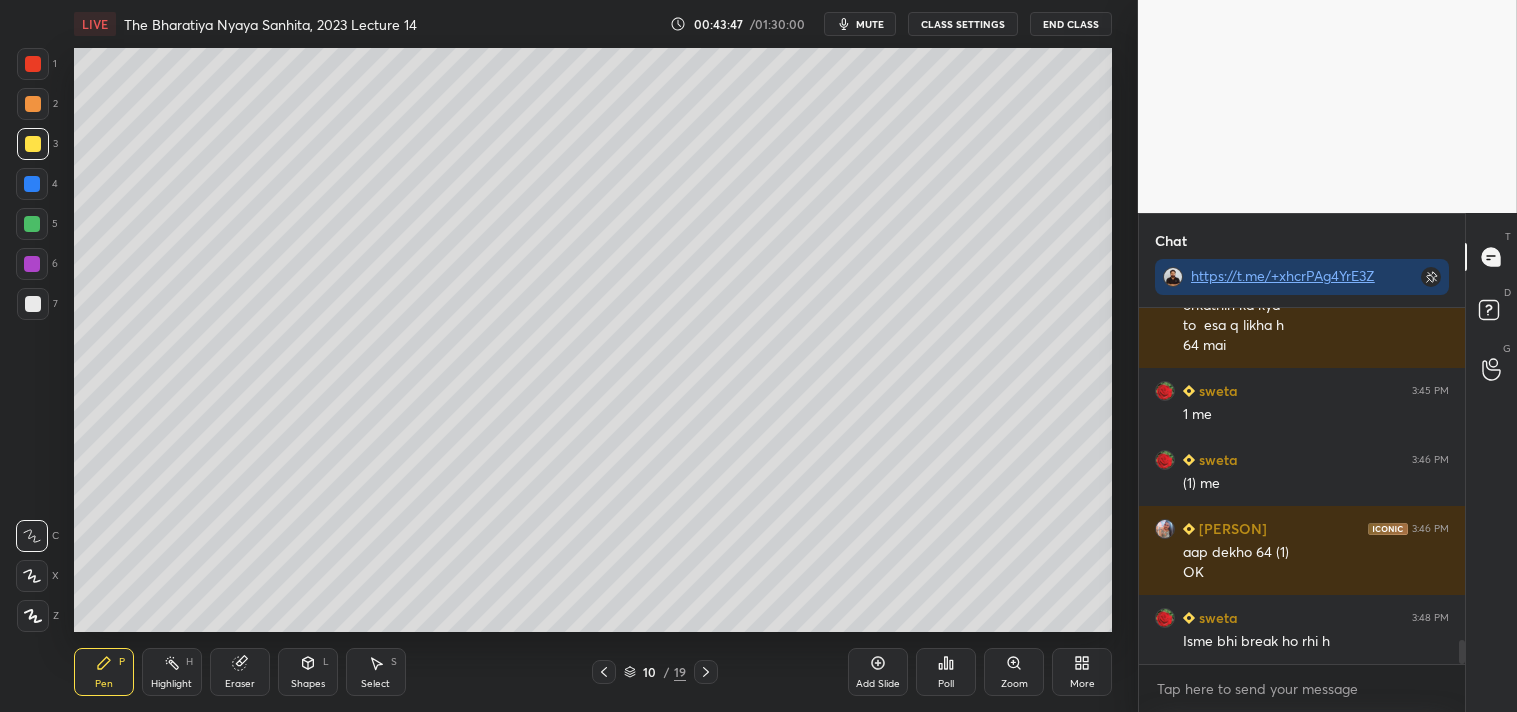 click on "CLASS SETTINGS" at bounding box center (963, 24) 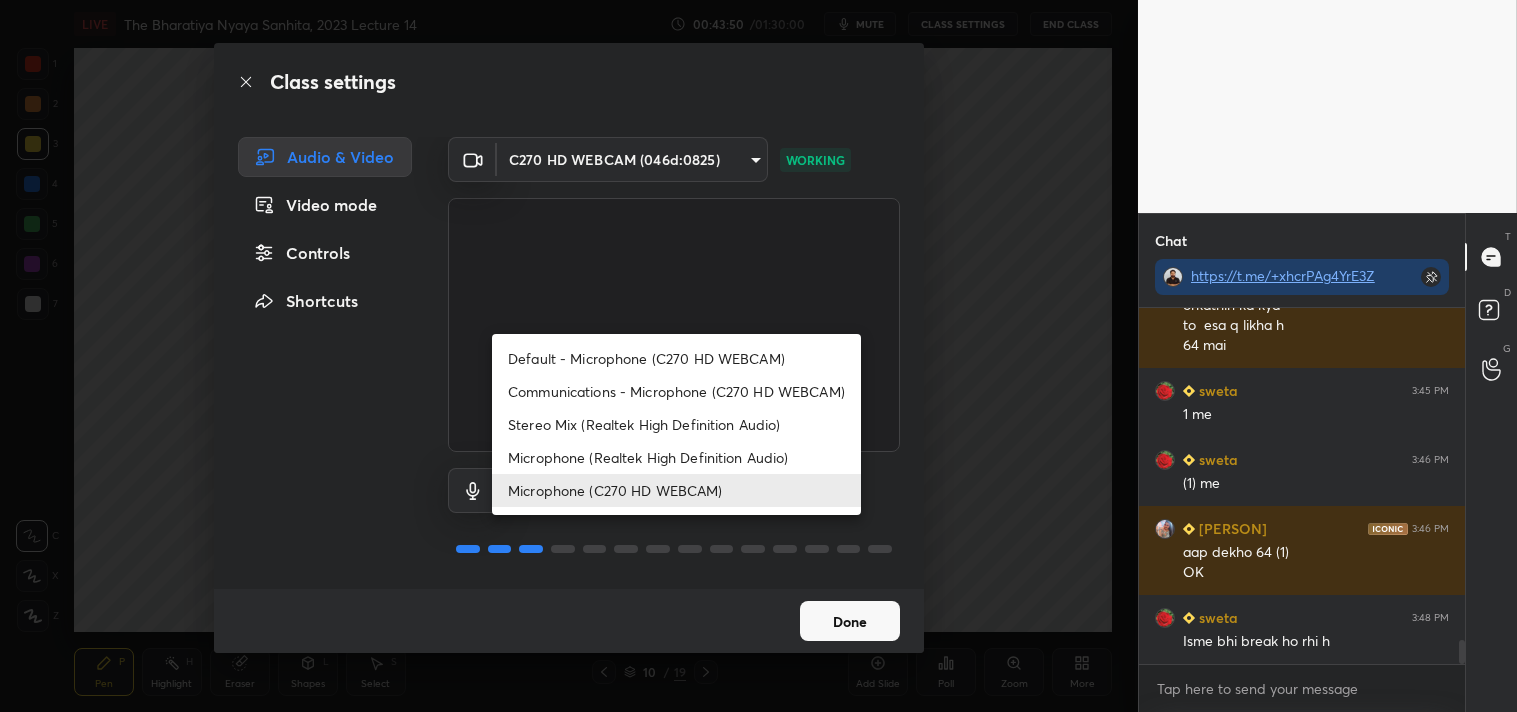 click on "1 2 3 4 5 6 7 C X Z C X Z E E Erase all   H H LIVE The Bharatiya Nyaya Sanhita, 2023 Lecture 14 00:43:50 /  01:30:00 mute CLASS SETTINGS End Class Setting up your live class Poll for   secs No correct answer Start poll Back The Bharatiya Nyaya Sanhita, 2023 Lecture 14 • L15 of Complete Course On The BNS 2023 For All State Judiciary Exam Ashutosh Pen P Highlight H Eraser Shapes L Select S 10 / 19 Add Slide Poll Zoom More Chat https://t.me/+xhcrPAg4YrE3ZTBl [PERSON] 3:44 PM sir dono mai se ek kathin karavas ka kya mtlb hh [PERSON] 3:45 PM or kathin ka kya to  esa q likha h 64 mai [PERSON] 3:45 PM 1 me [PERSON] 3:46 PM (1) me [PERSON] 3:46 PM aap dekho 64 (1) OK [PERSON] 3:48 PM Isme bhi break ho rhi h JUMP TO LATEST Enable hand raising Enable raise hand to speak to learners. Once enabled, chat will be turned off temporarily. Enable x   introducing Raise a hand with a doubt Now learners can raise their hand along with a doubt  How it works? Doubts asked by learners will show up here NEW DOUBTS ASKED Can't raise hand Got it T" at bounding box center [758, 356] 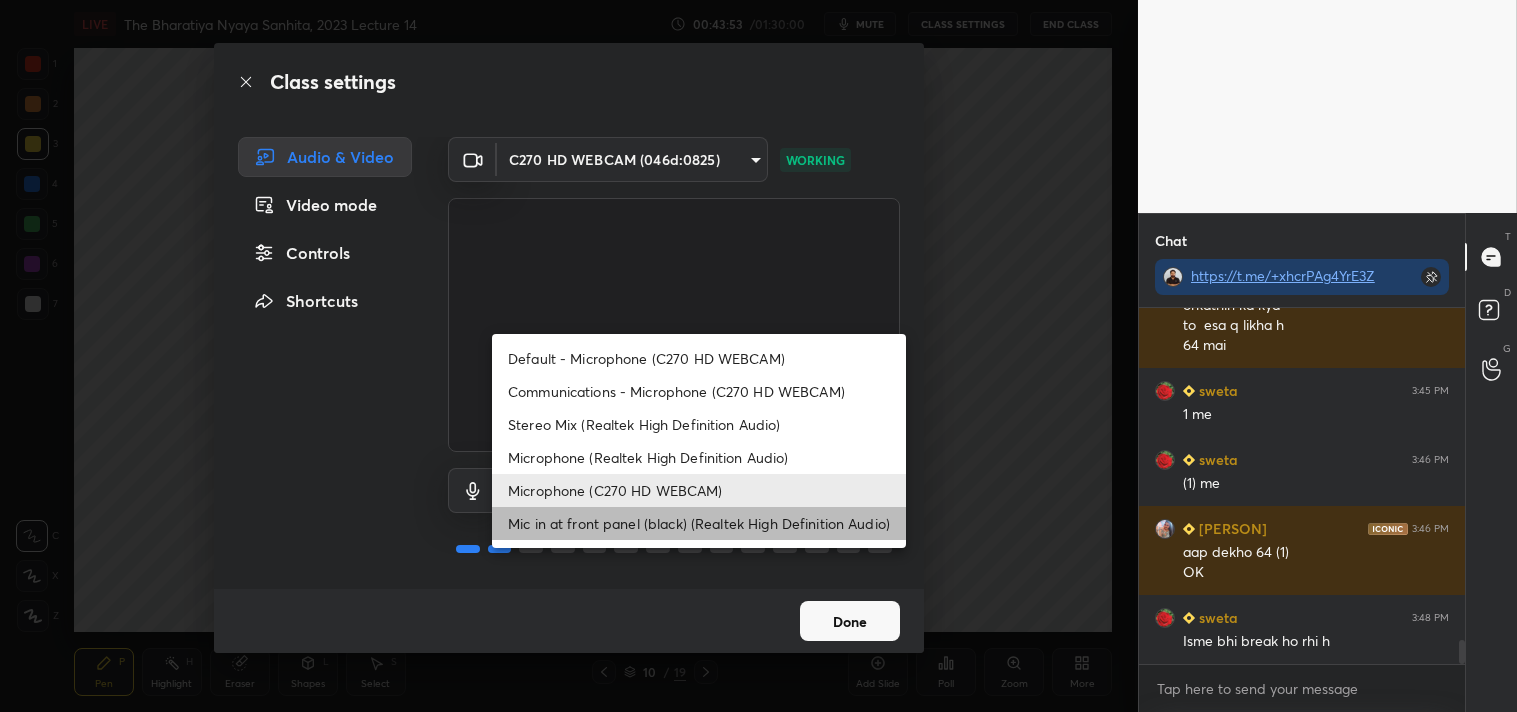 click on "Mic in at front panel (black) (Realtek High Definition Audio)" at bounding box center [699, 523] 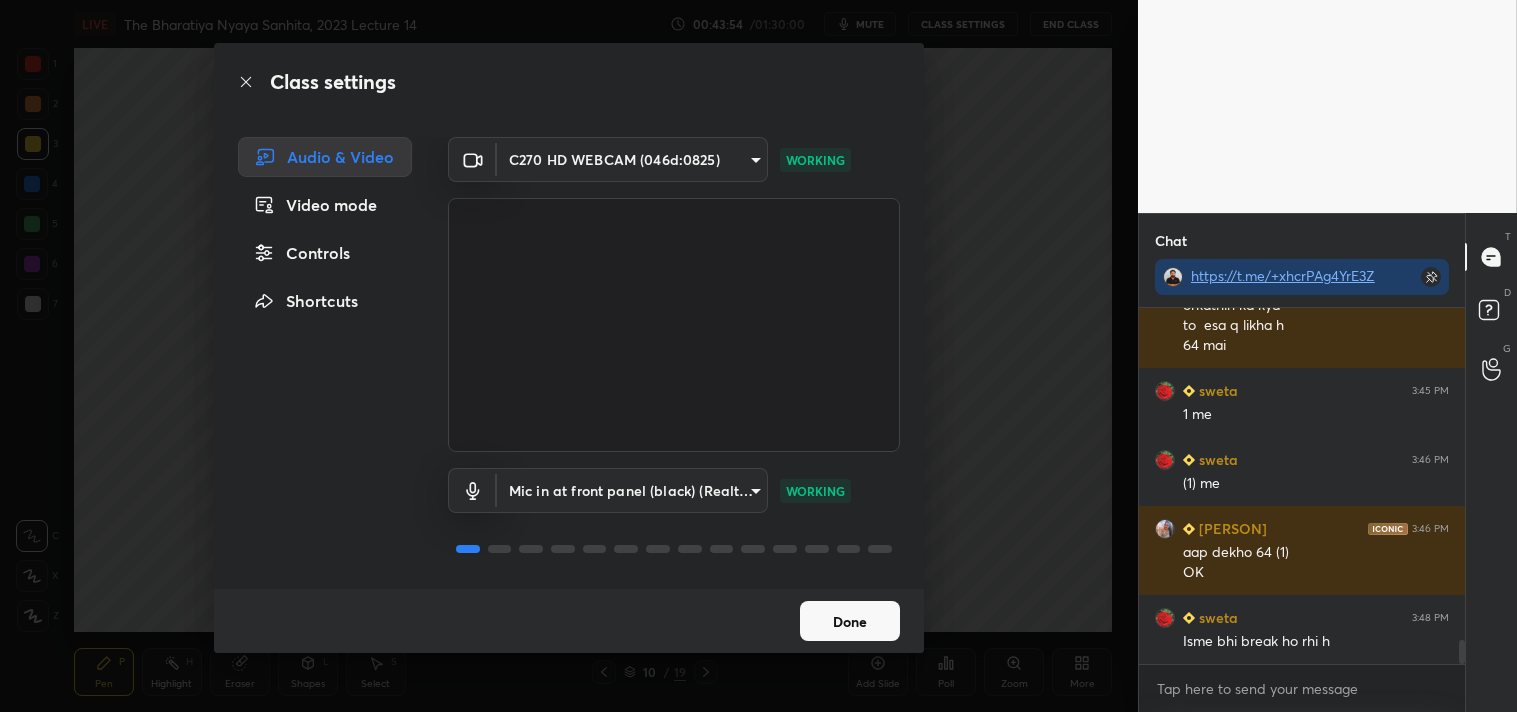 click on "Done" at bounding box center (850, 621) 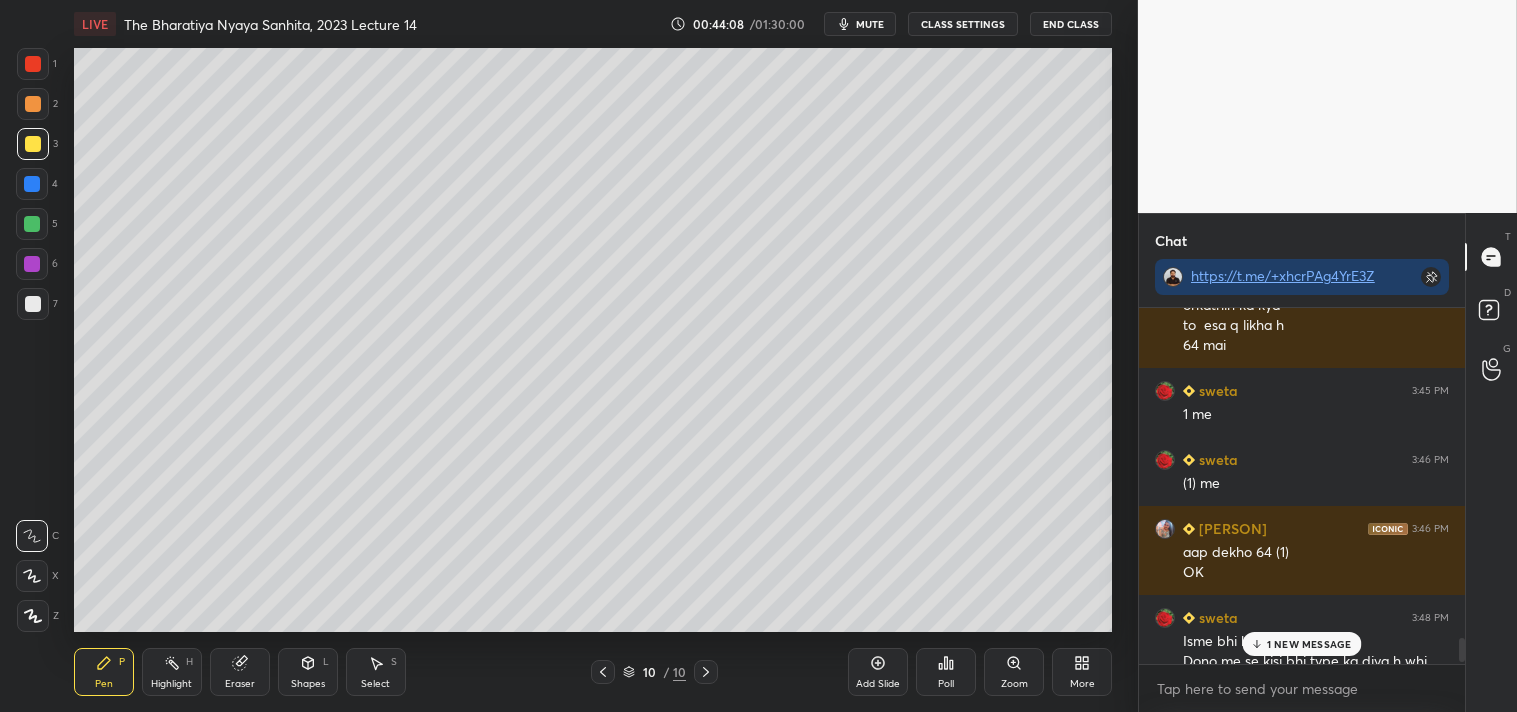 scroll, scrollTop: 4993, scrollLeft: 0, axis: vertical 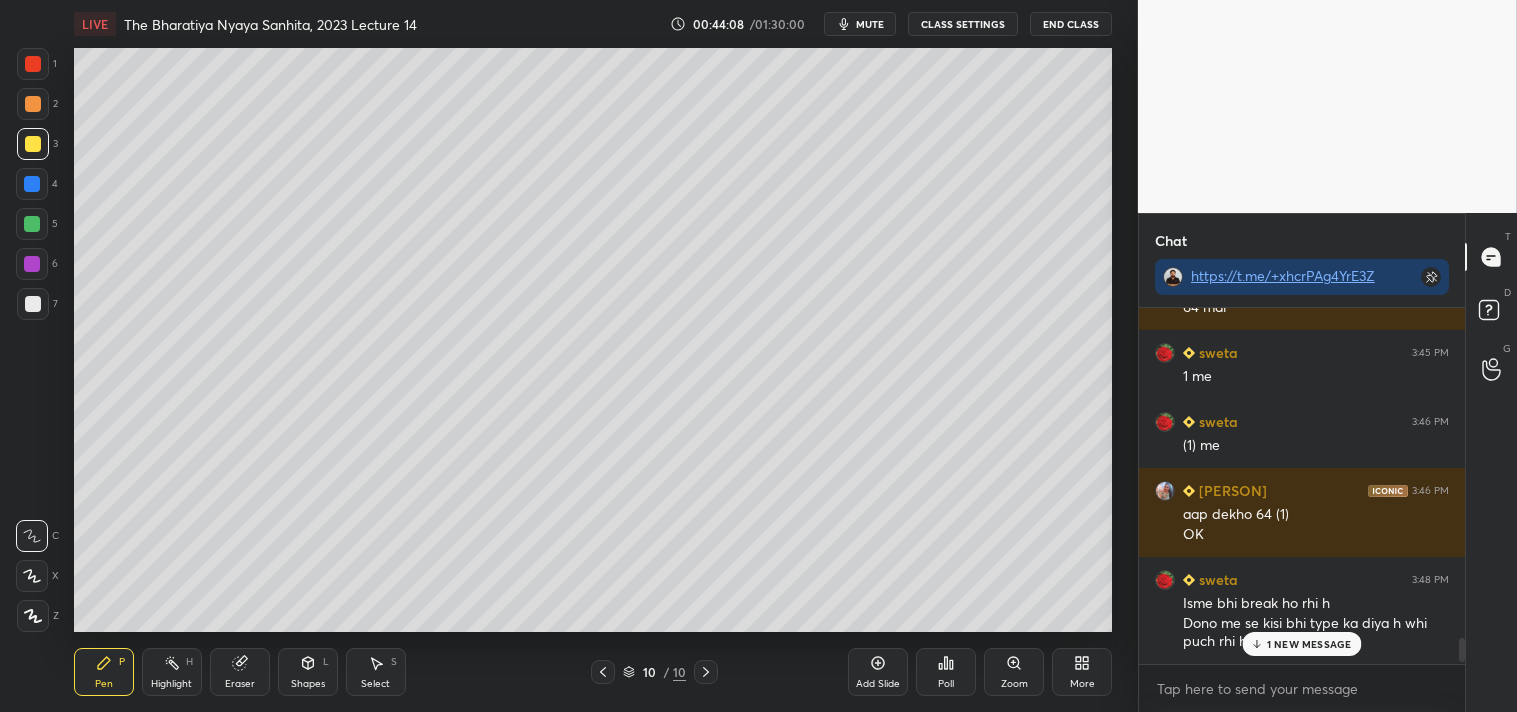 drag, startPoint x: 1460, startPoint y: 653, endPoint x: 1455, endPoint y: 668, distance: 15.811388 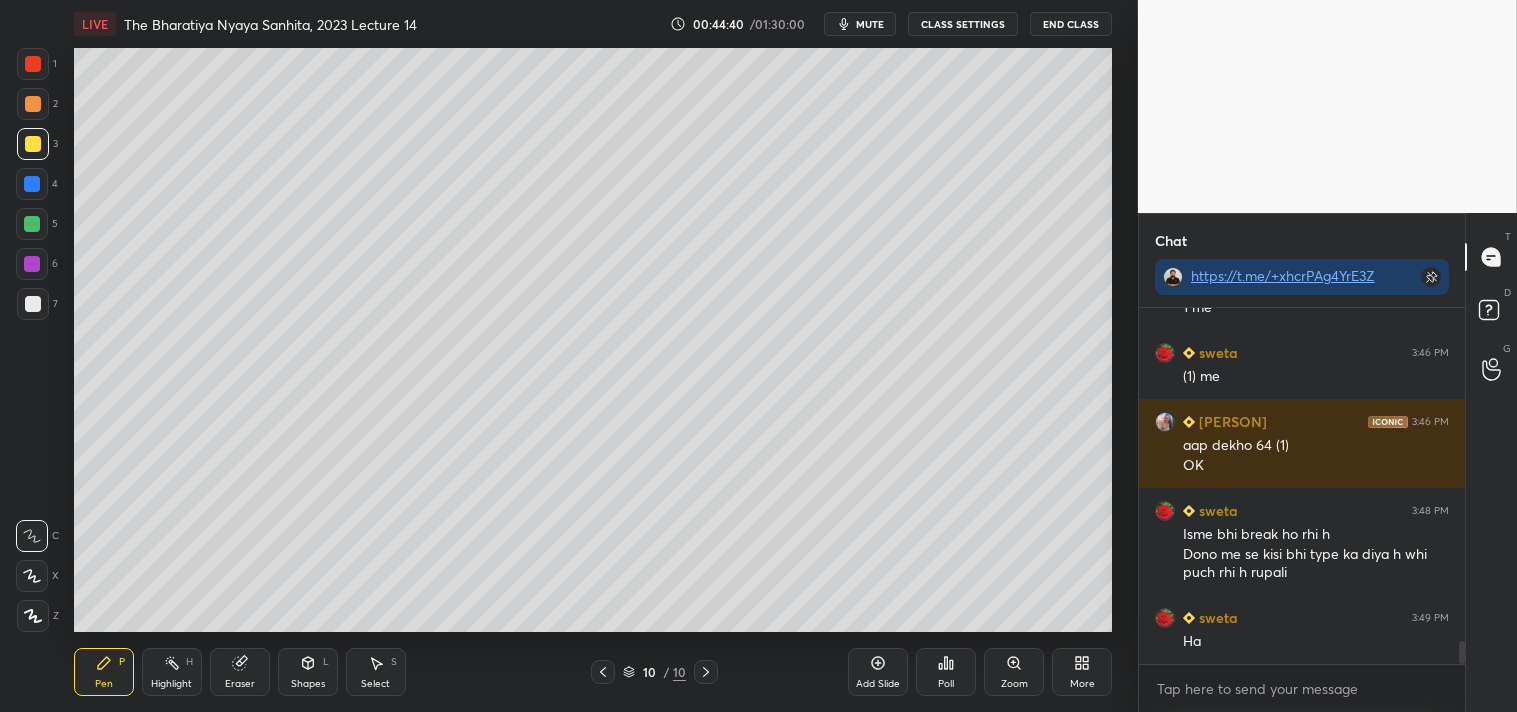 scroll, scrollTop: 5131, scrollLeft: 0, axis: vertical 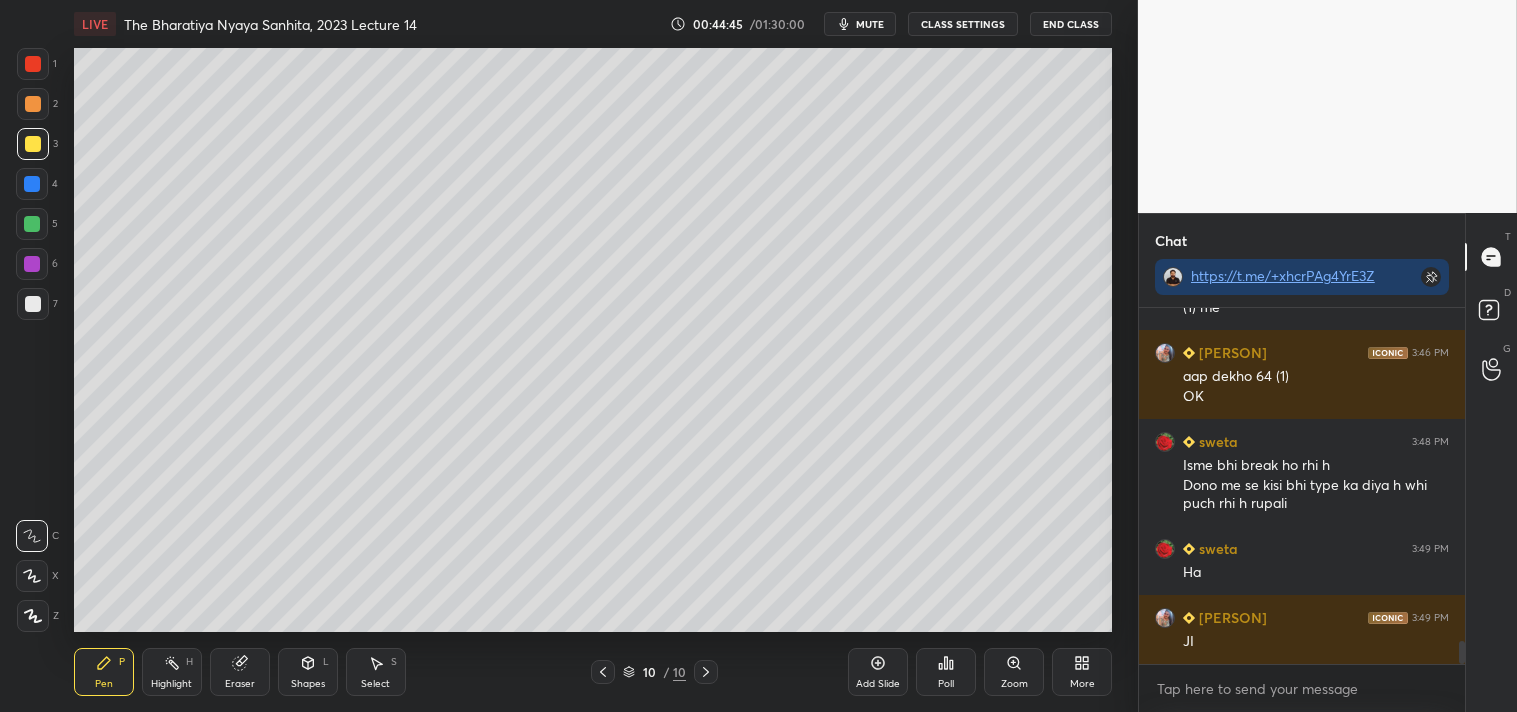click on "Add Slide" at bounding box center [878, 672] 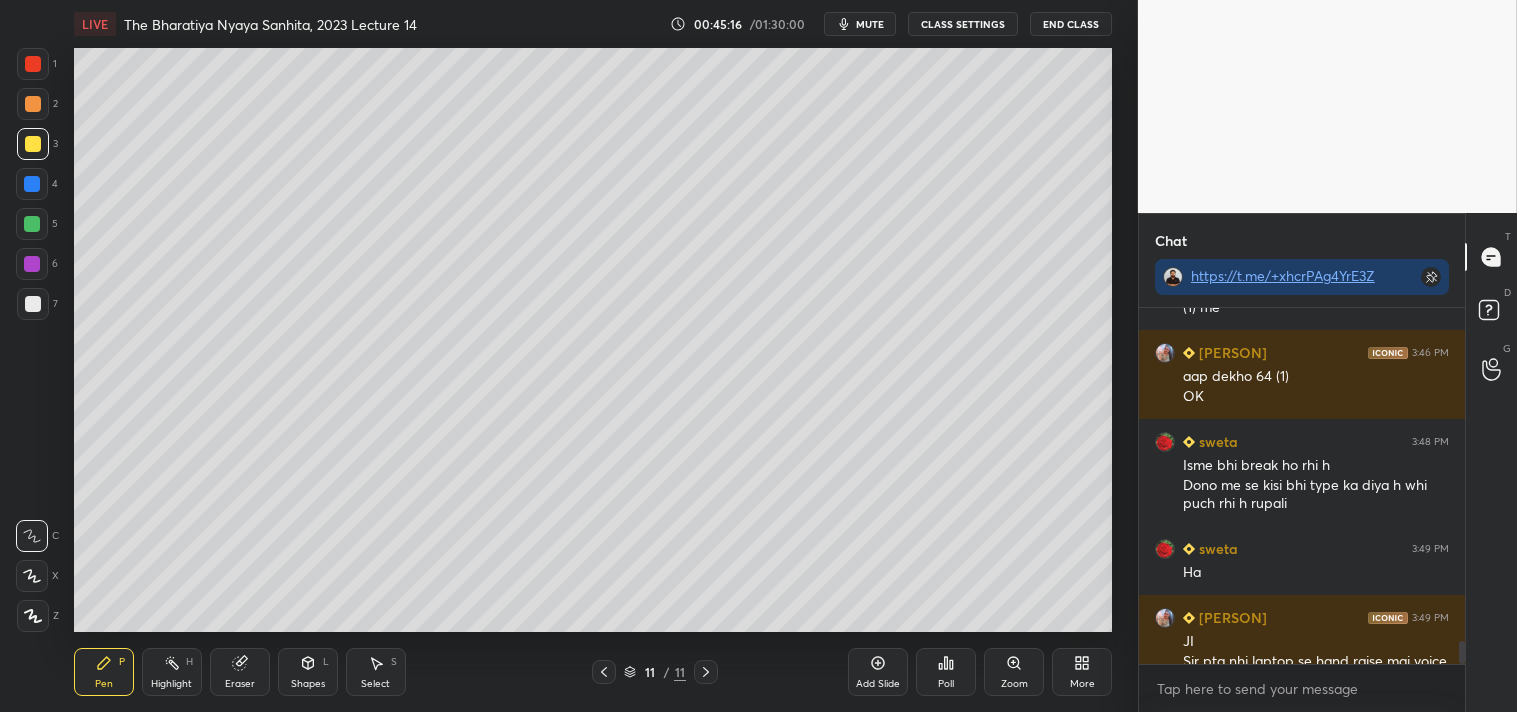 scroll, scrollTop: 5168, scrollLeft: 0, axis: vertical 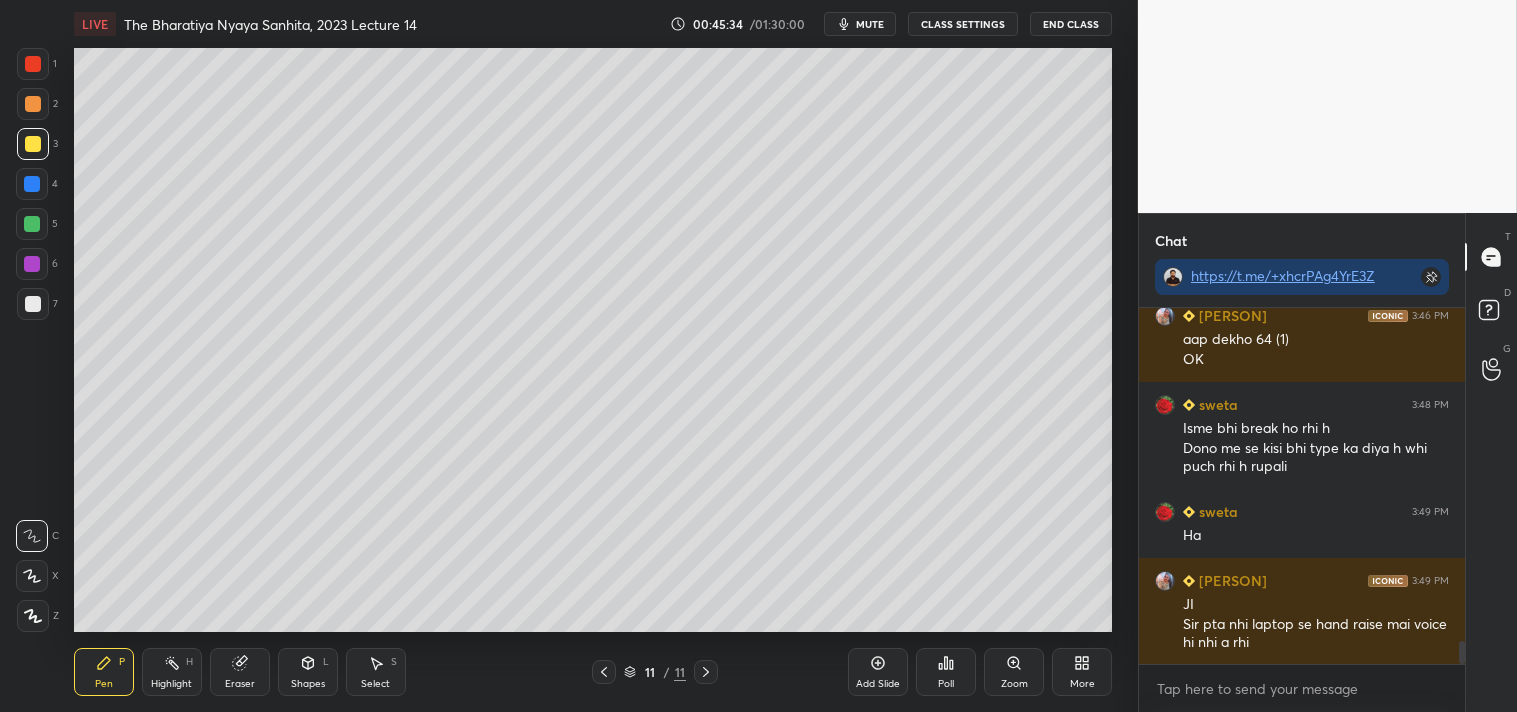 click on "Eraser" at bounding box center (240, 684) 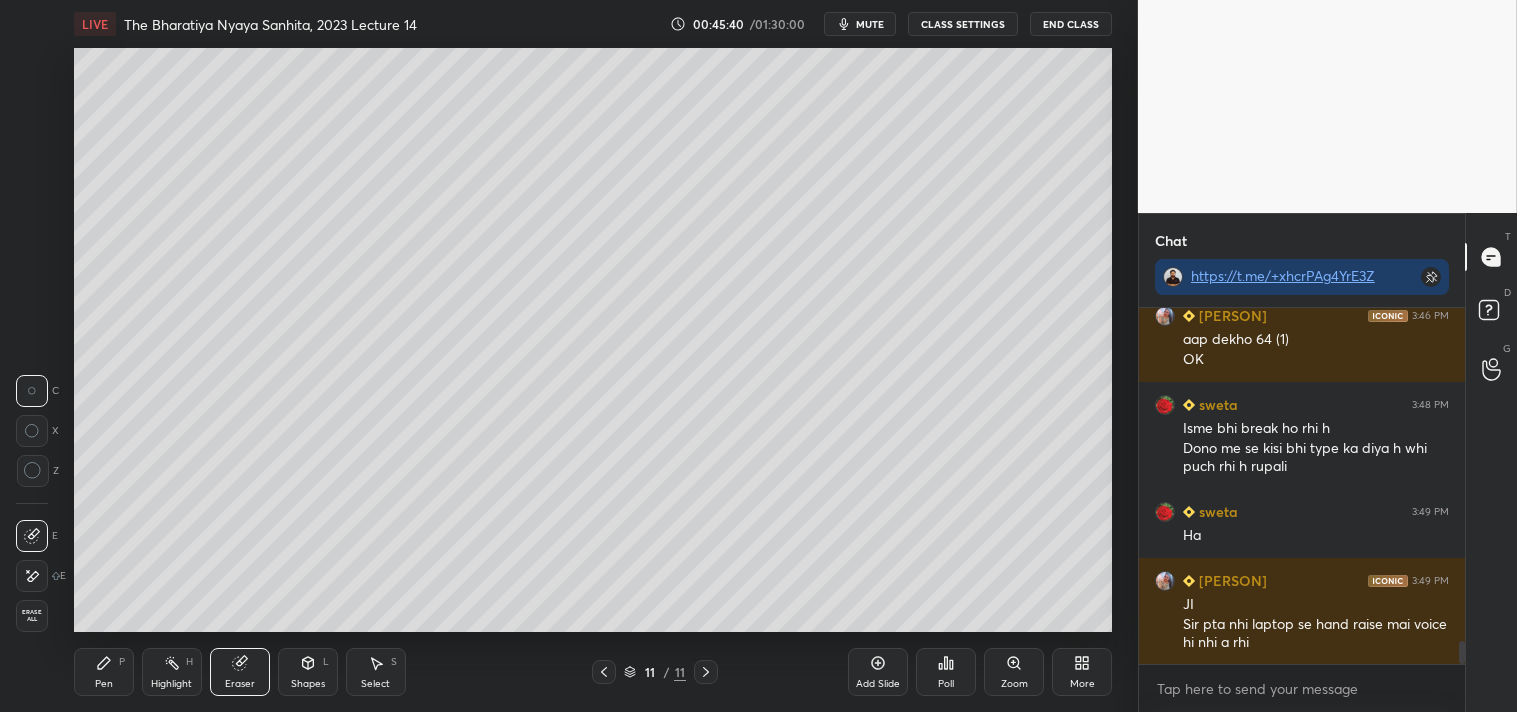 click 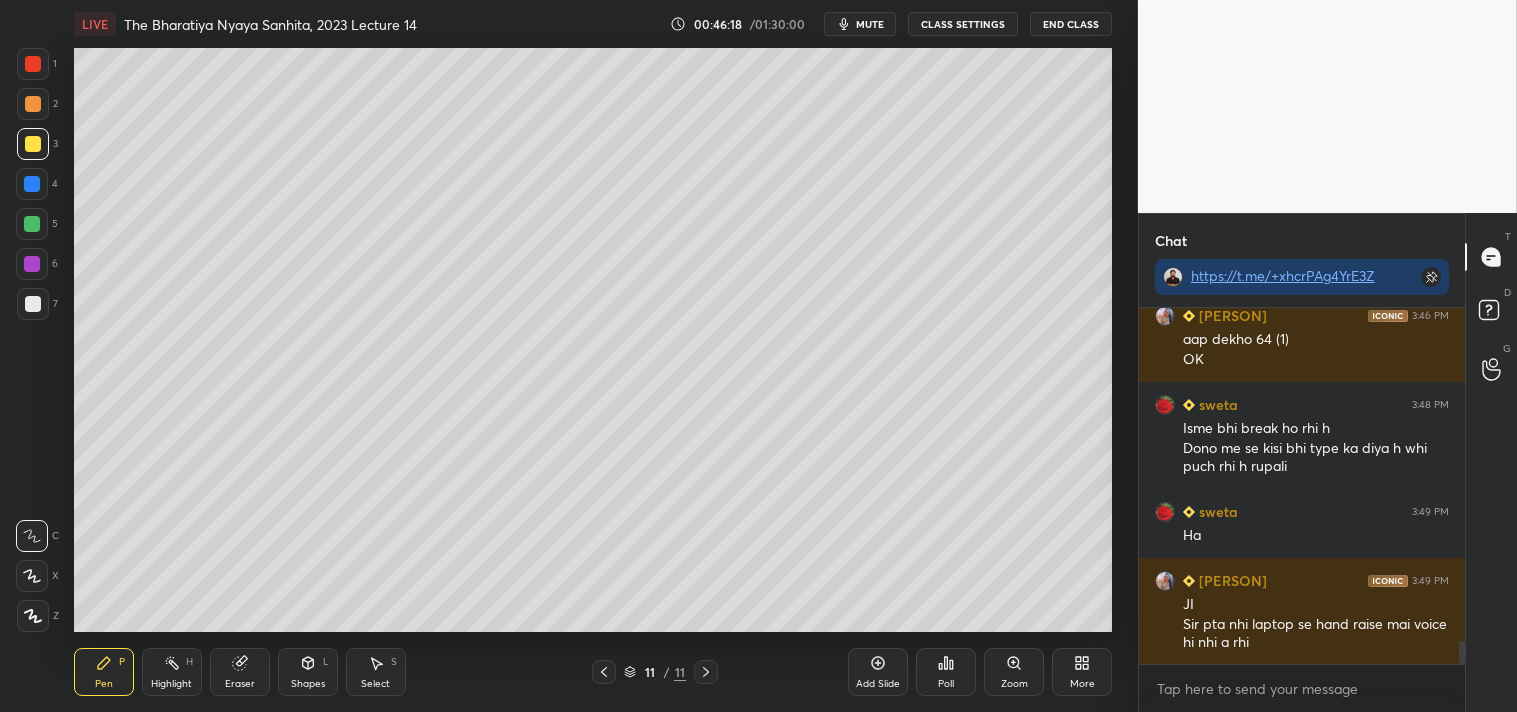 scroll, scrollTop: 5237, scrollLeft: 0, axis: vertical 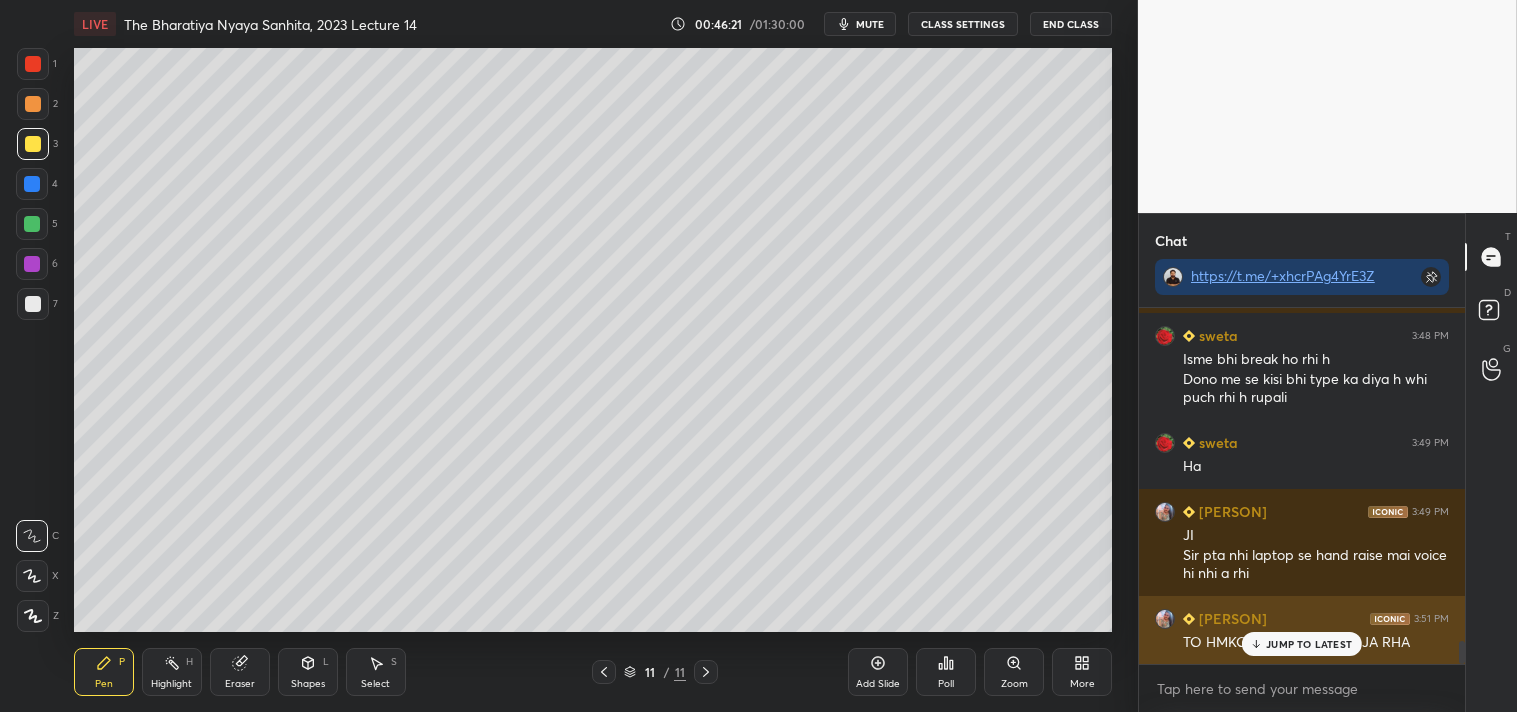 click on "JUMP TO LATEST" at bounding box center [1309, 644] 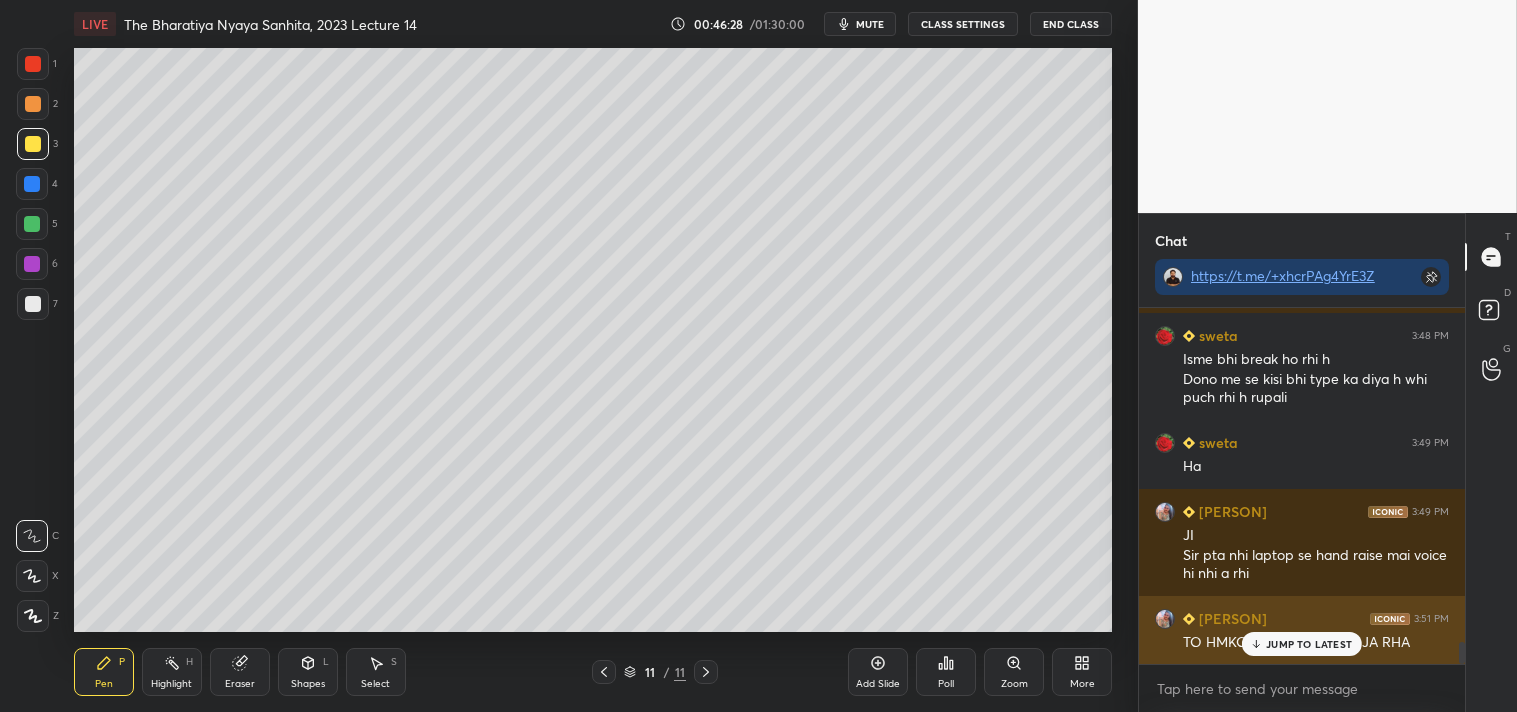 scroll, scrollTop: 5306, scrollLeft: 0, axis: vertical 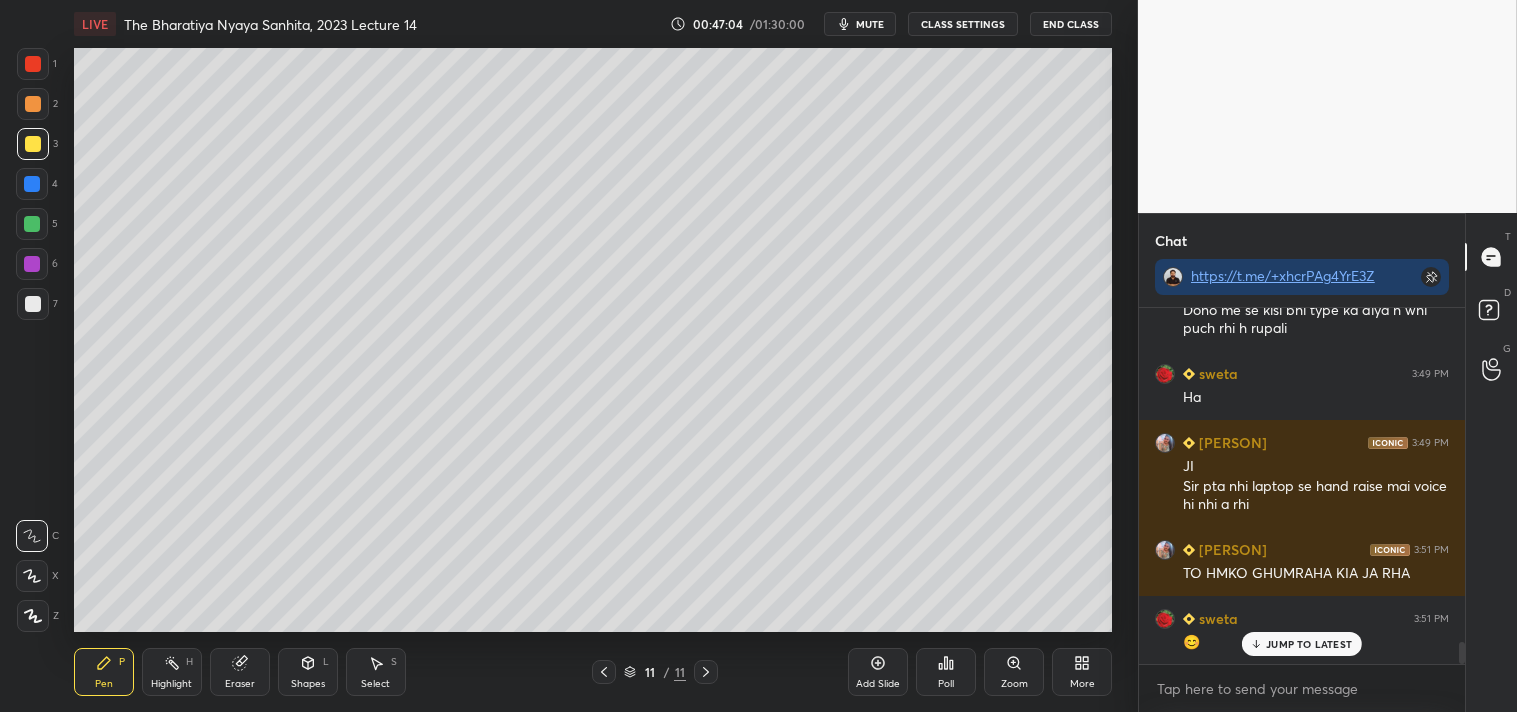 click 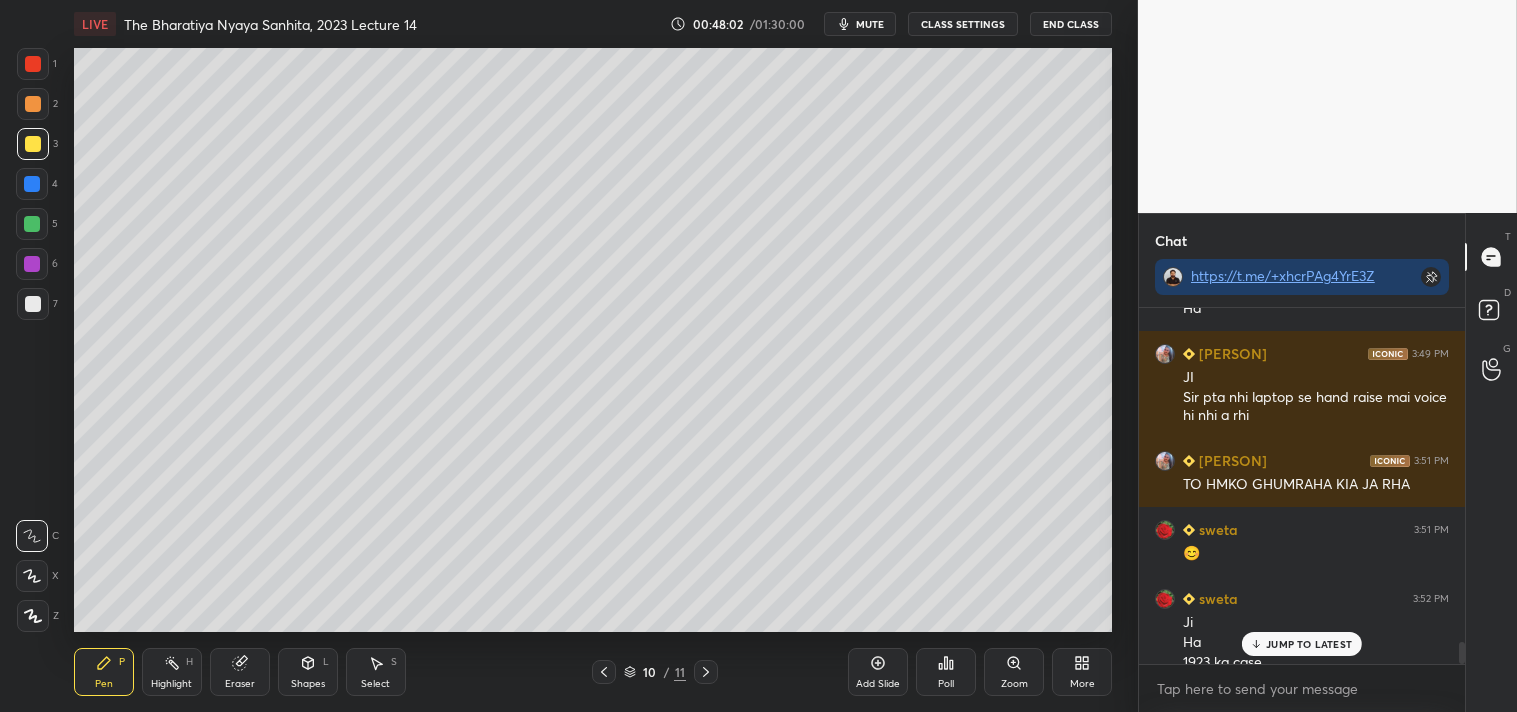 scroll, scrollTop: 5415, scrollLeft: 0, axis: vertical 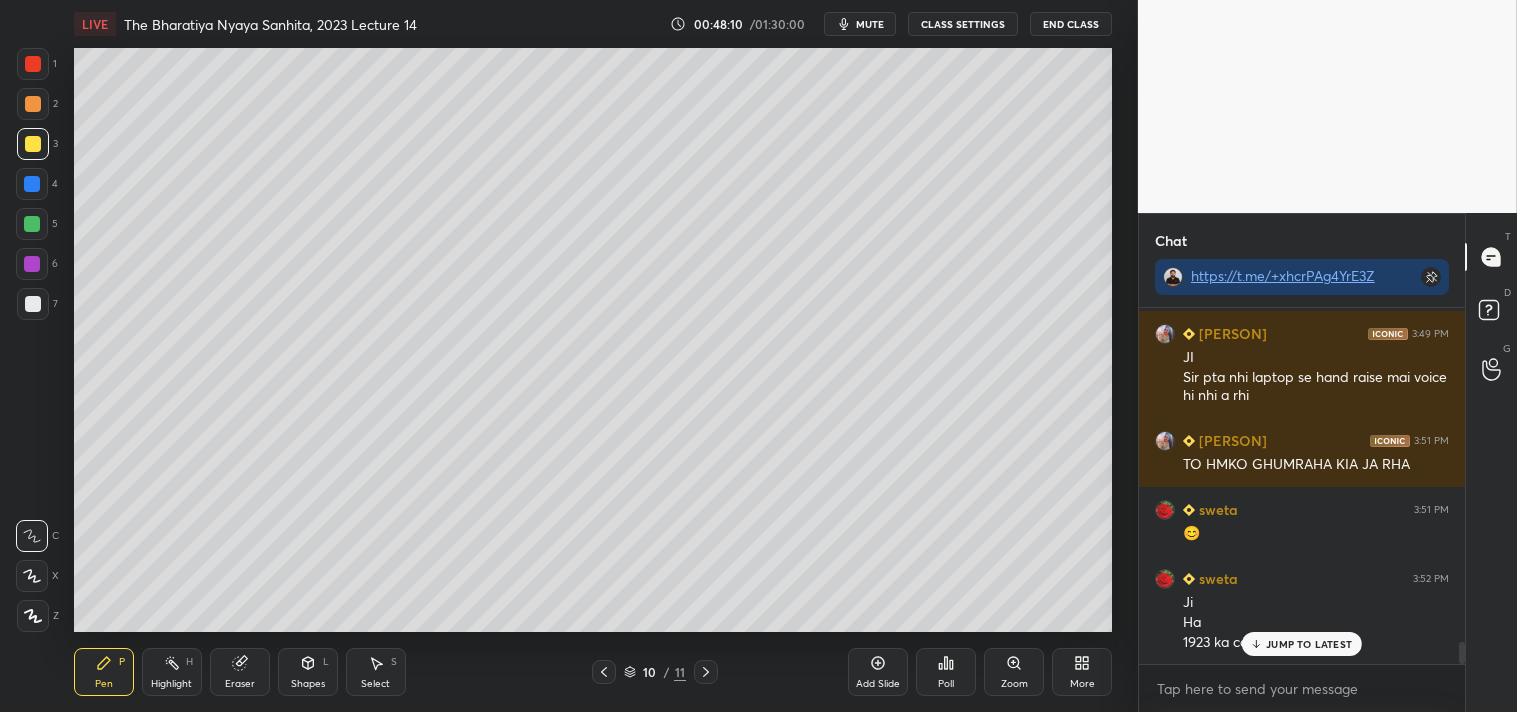 click on "JUMP TO LATEST" at bounding box center (1309, 644) 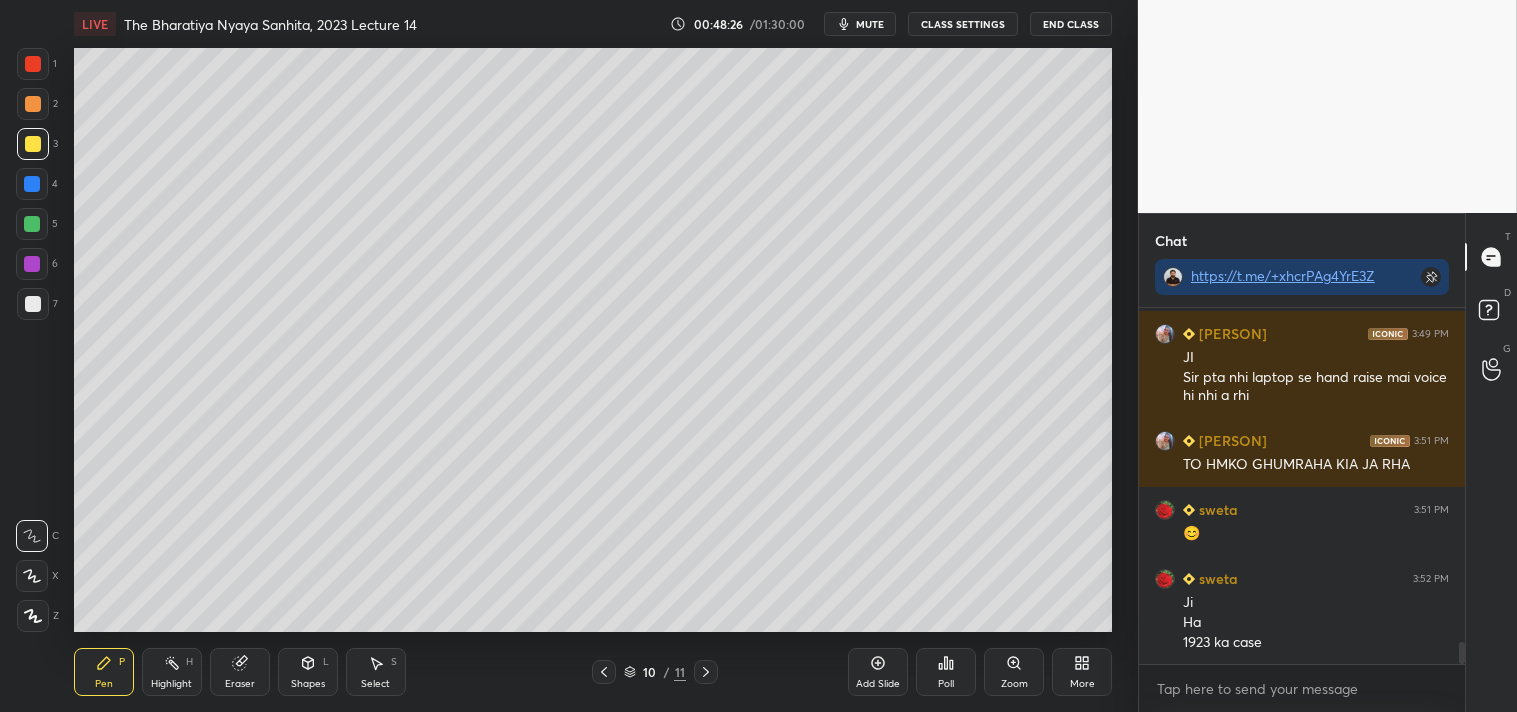 scroll, scrollTop: 5485, scrollLeft: 0, axis: vertical 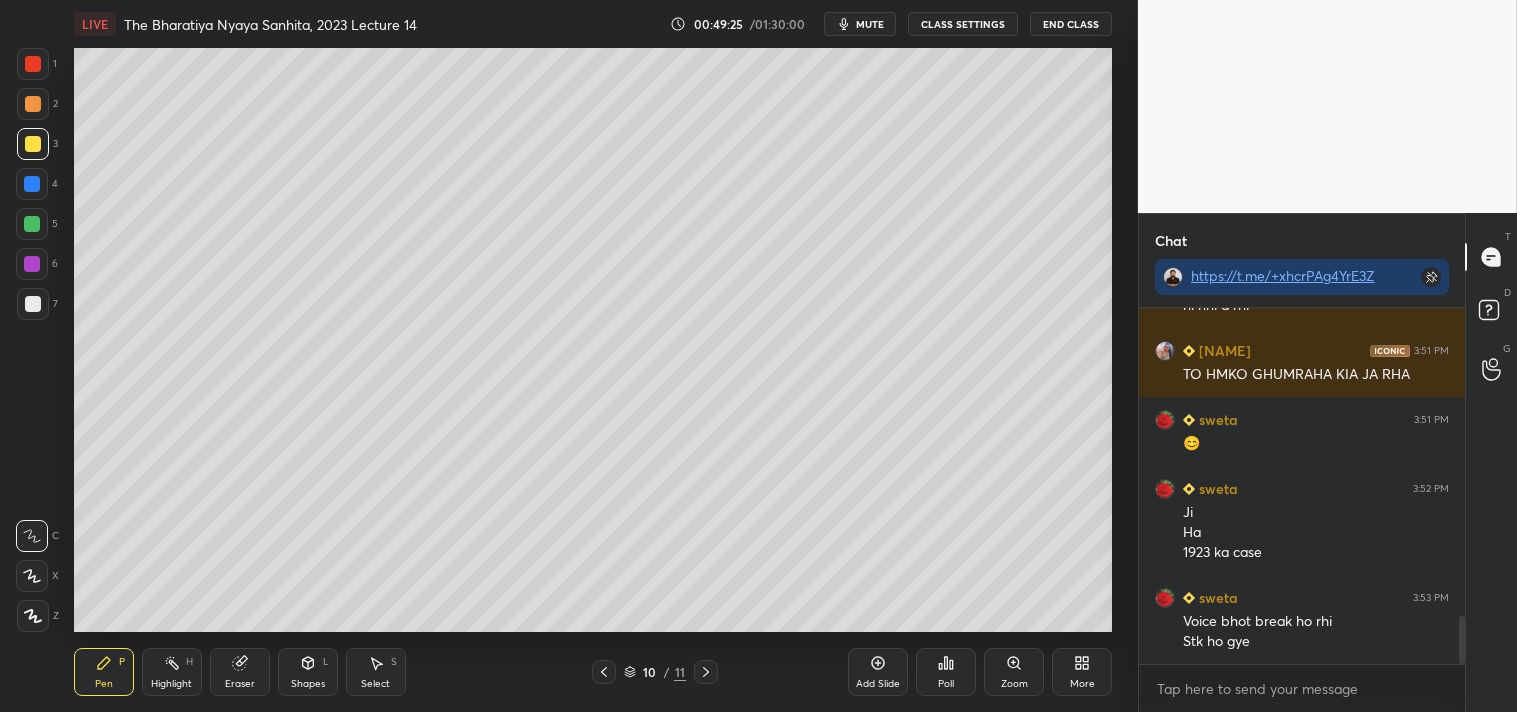 drag, startPoint x: 1463, startPoint y: 640, endPoint x: 1464, endPoint y: 675, distance: 35.014282 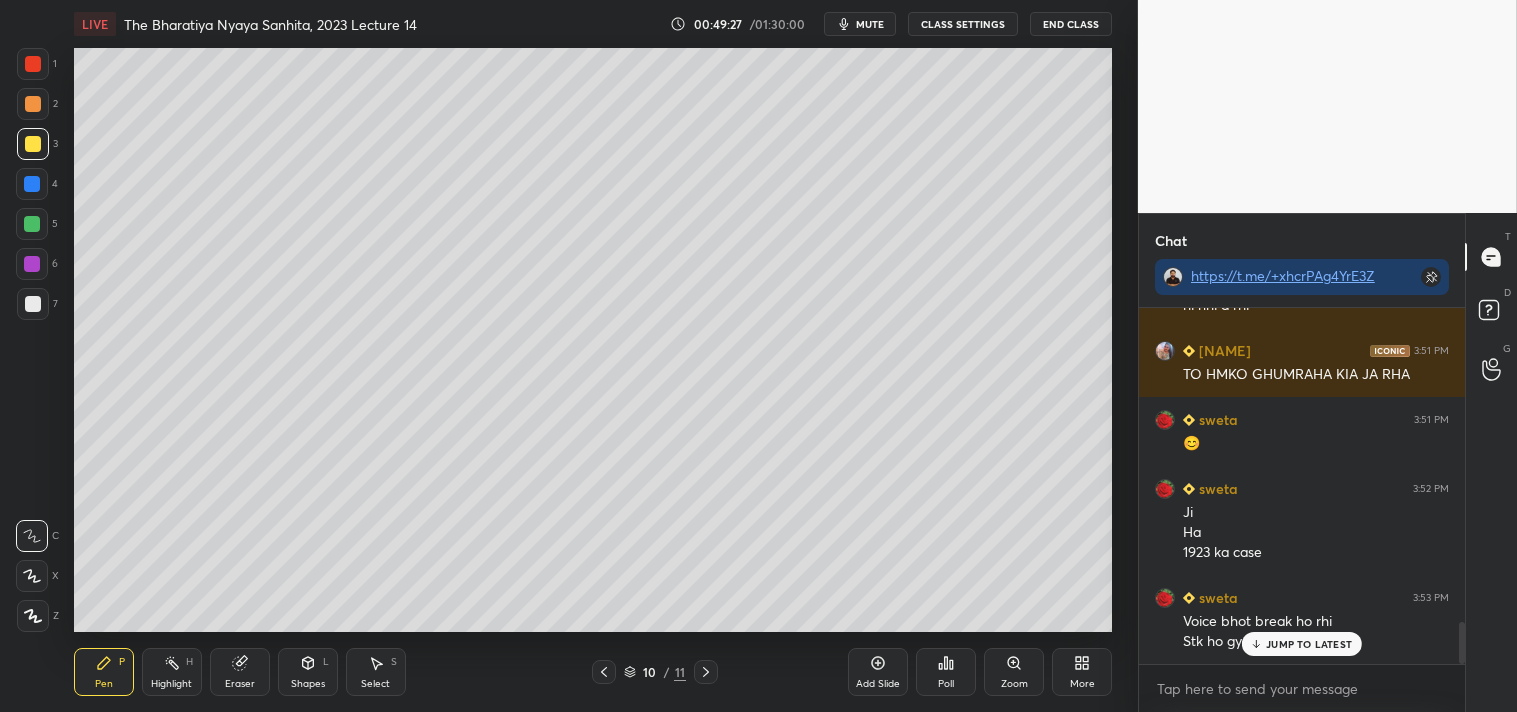 scroll, scrollTop: 2628, scrollLeft: 0, axis: vertical 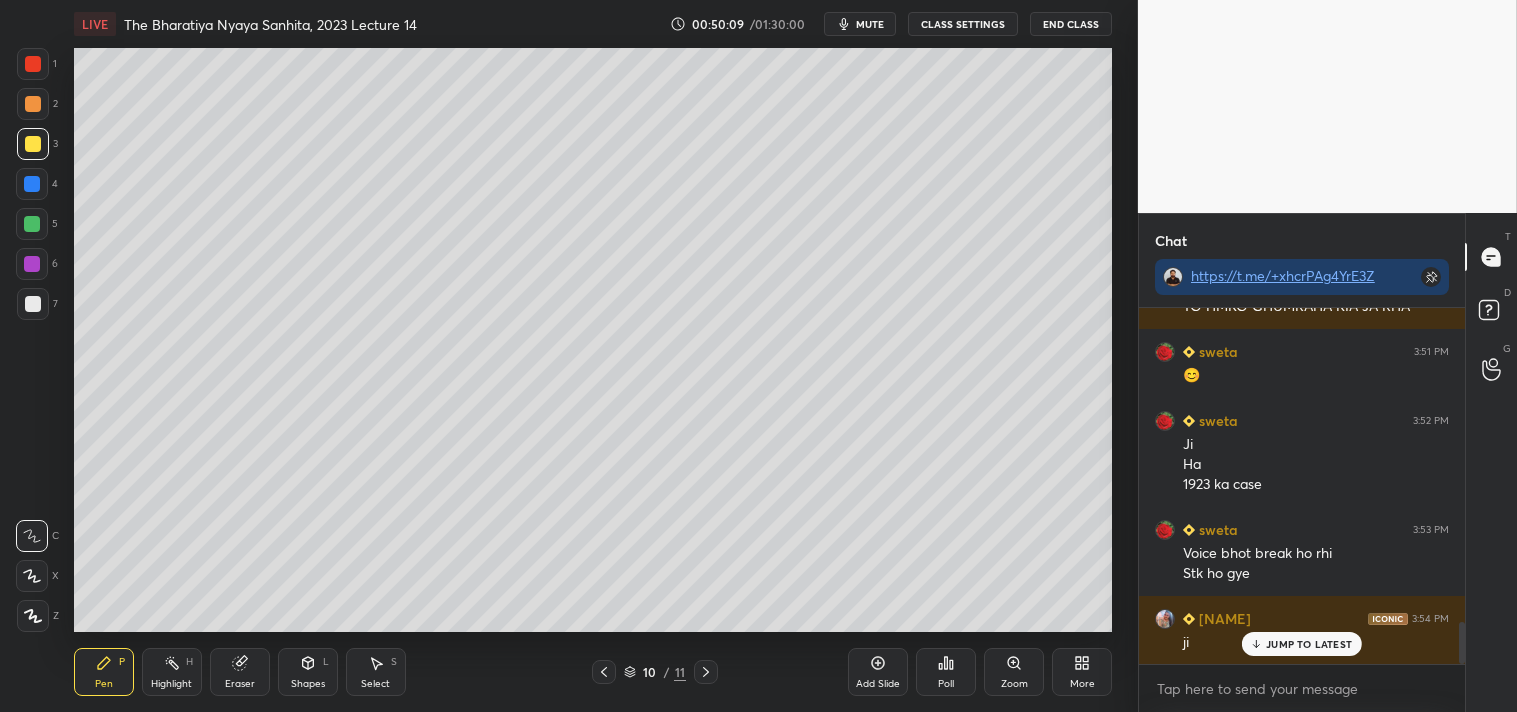 click on "Add Slide" at bounding box center (878, 672) 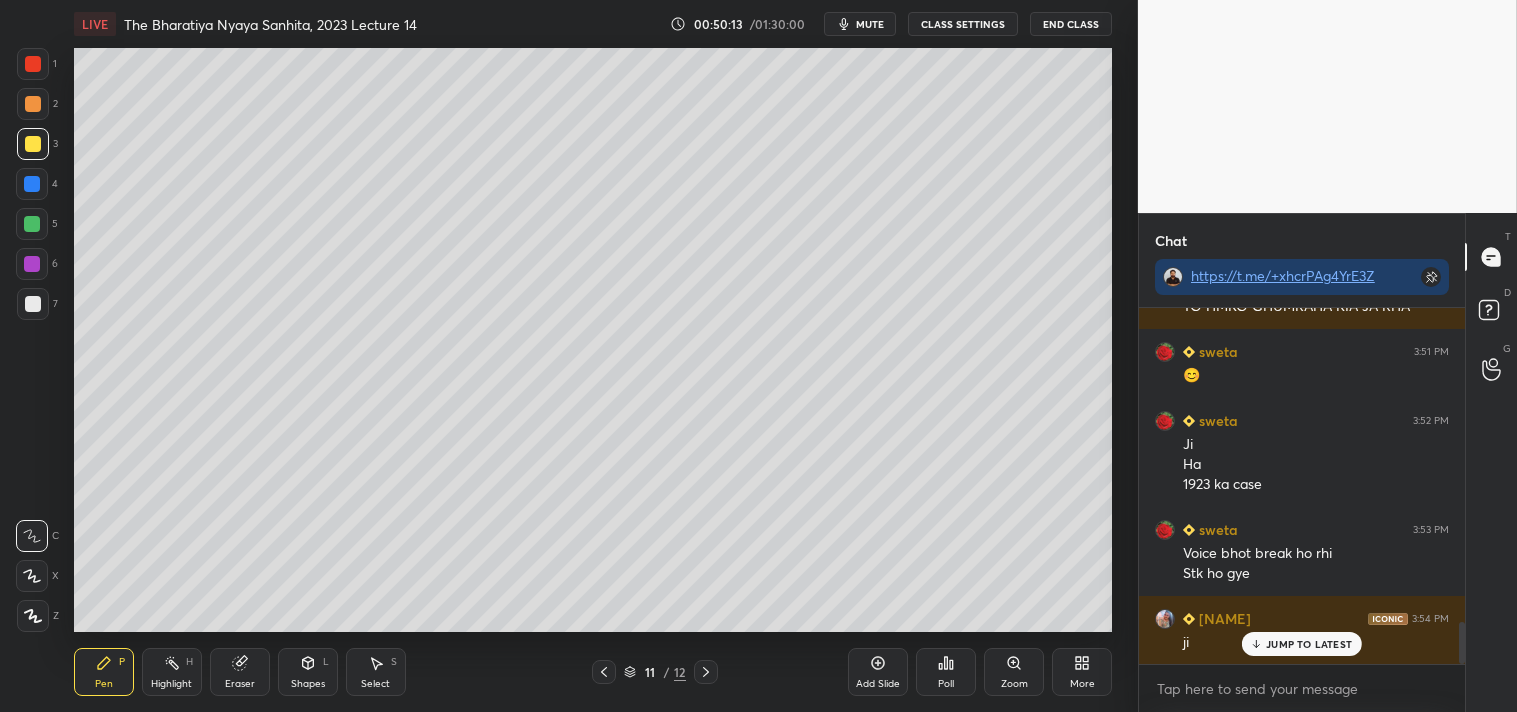 click on "1 2 3 4 5 6 7 C X Z C X Z E E Erase all   H H LIVE The Bharatiya Nyaya Sanhita, 2023 Lecture 14 00:50:13 /  01:30:00 mute CLASS SETTINGS End Class Setting up your live class Poll for   secs No correct answer Start poll Back The Bharatiya Nyaya Sanhita, 2023 Lecture 14 • L15 of Complete Course On The BNS 2023 For All State Judiciary Exam Ashutosh Pen P Highlight H Eraser Shapes L Select S 11 / 12 Add Slide Poll Zoom More" at bounding box center [561, 356] 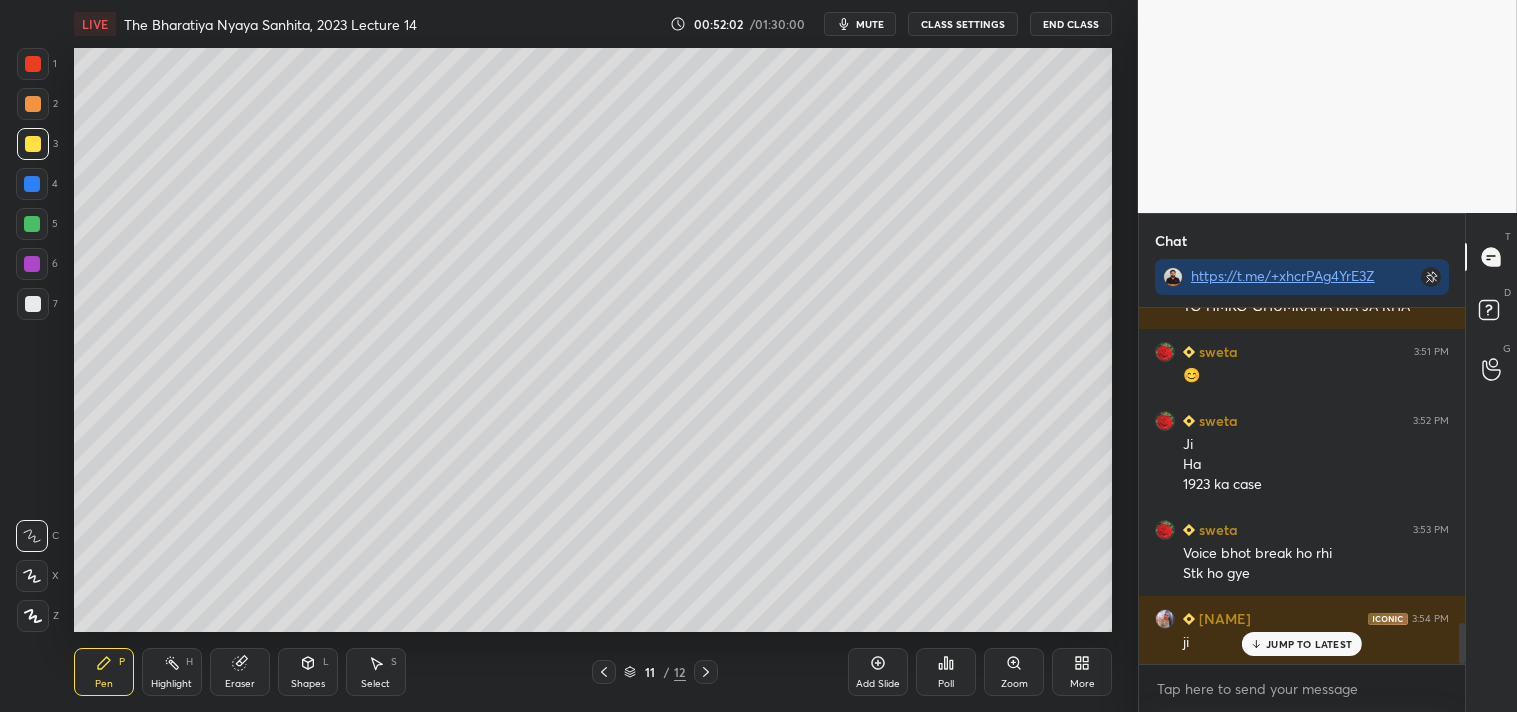 scroll, scrollTop: 2697, scrollLeft: 0, axis: vertical 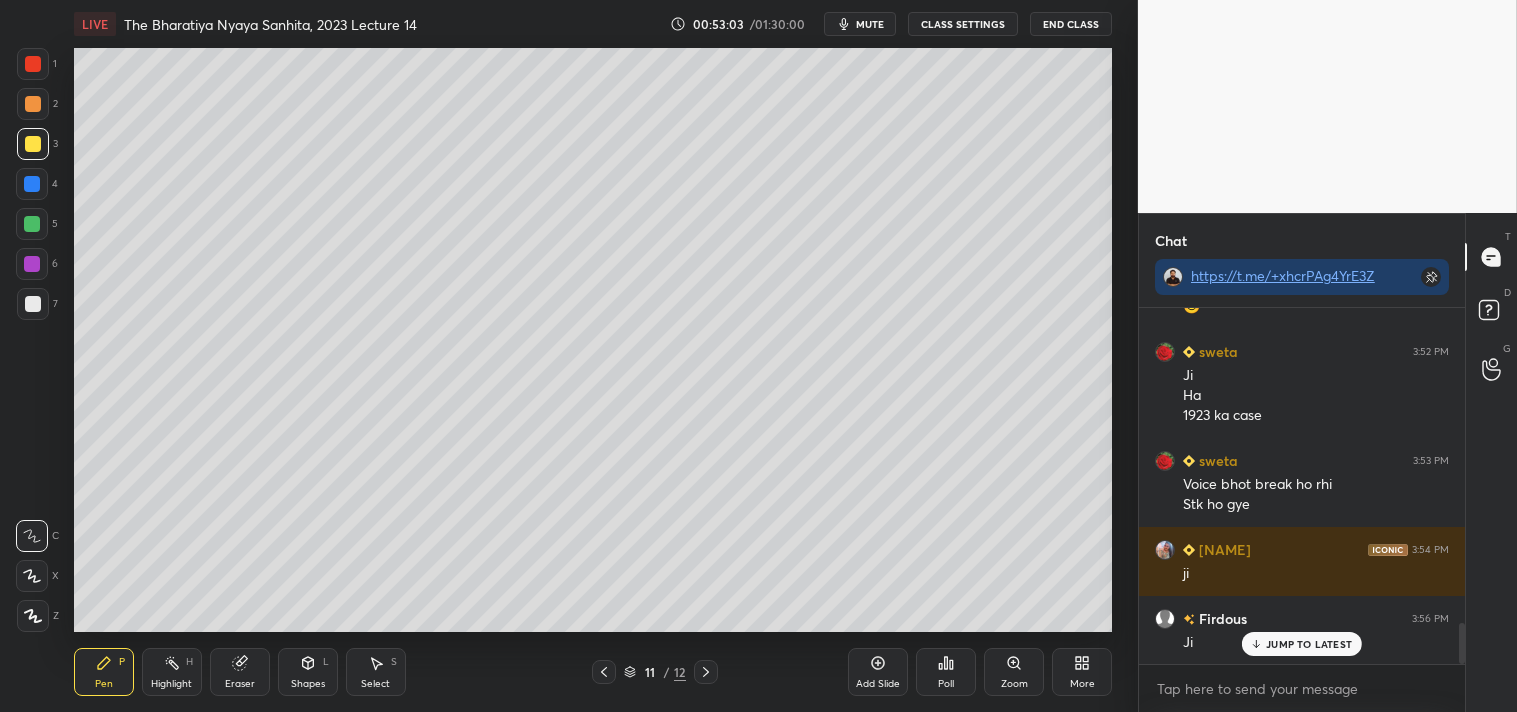 click on "Add Slide" at bounding box center [878, 672] 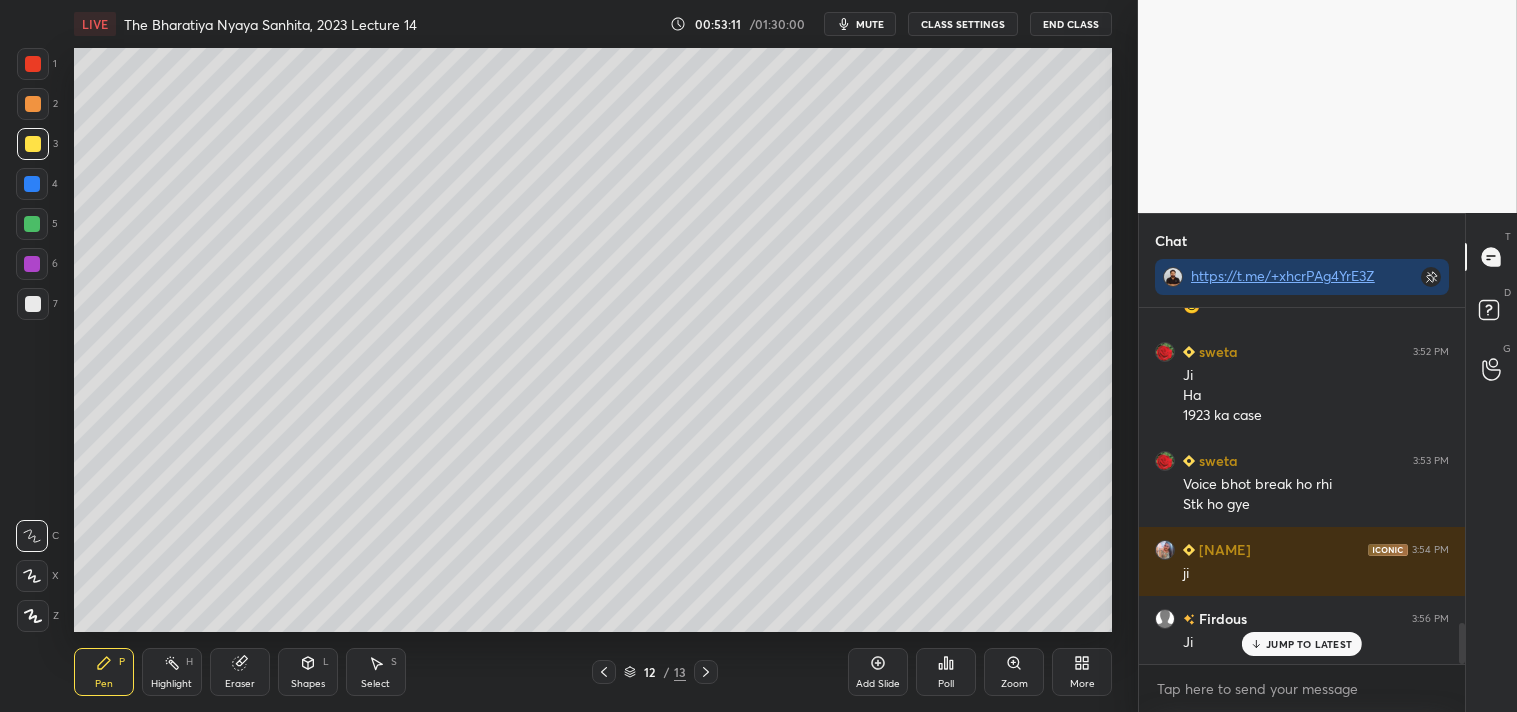 click 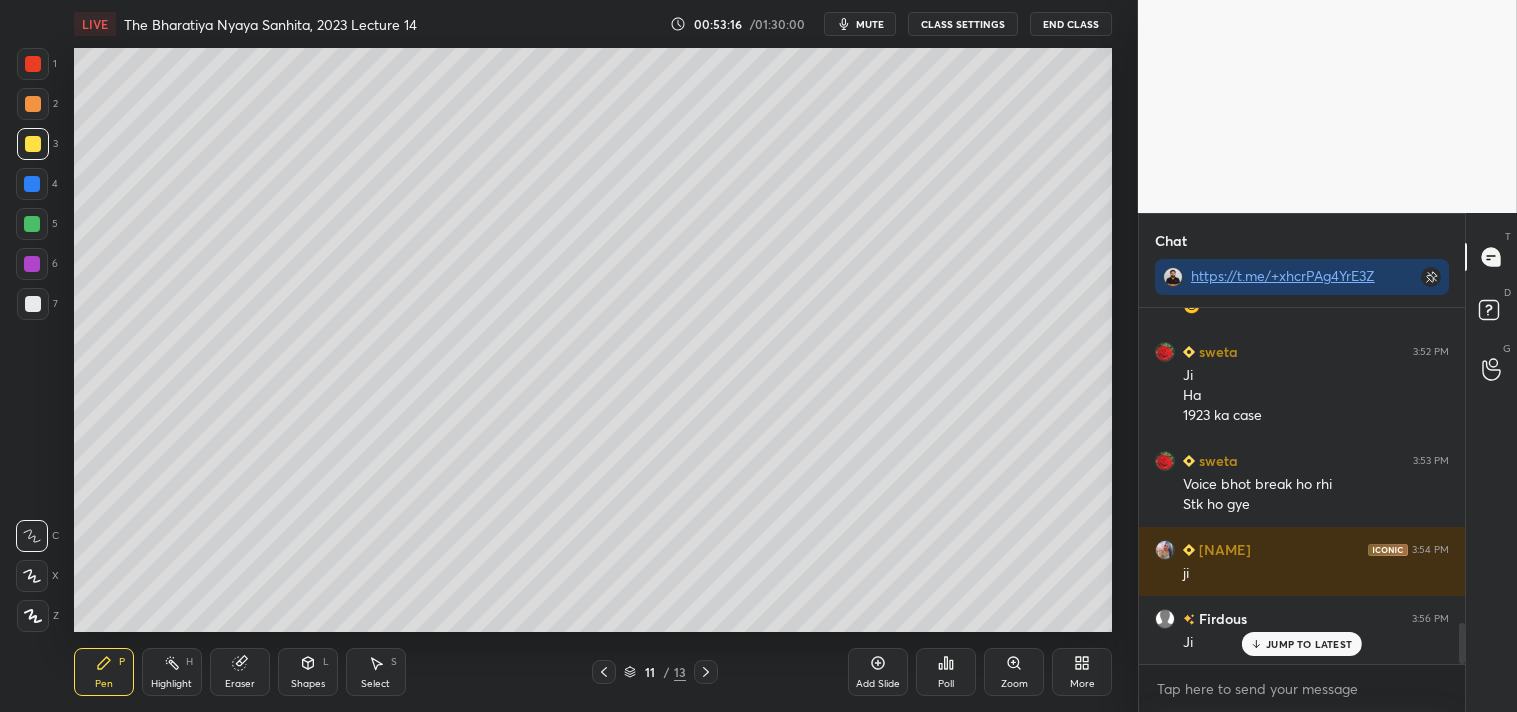 click 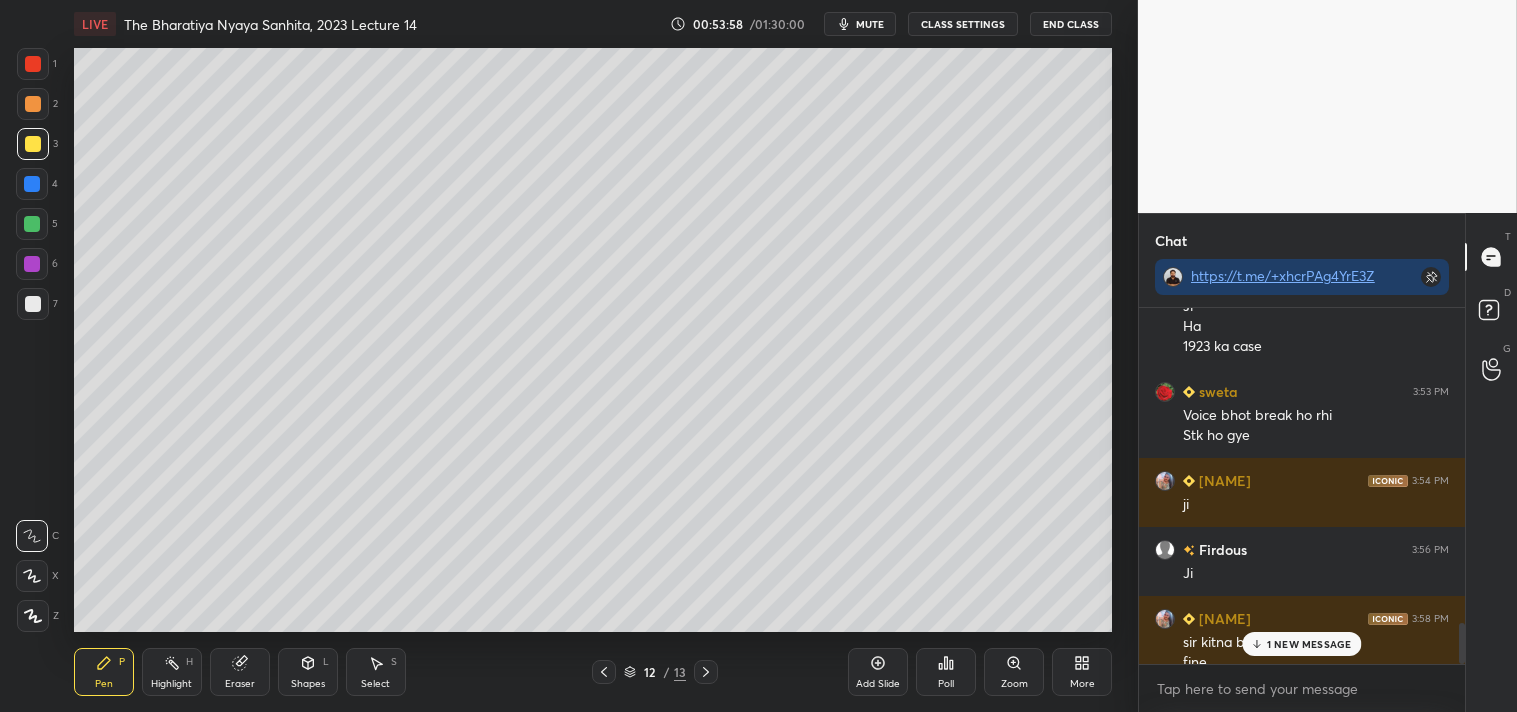 scroll, scrollTop: 2786, scrollLeft: 0, axis: vertical 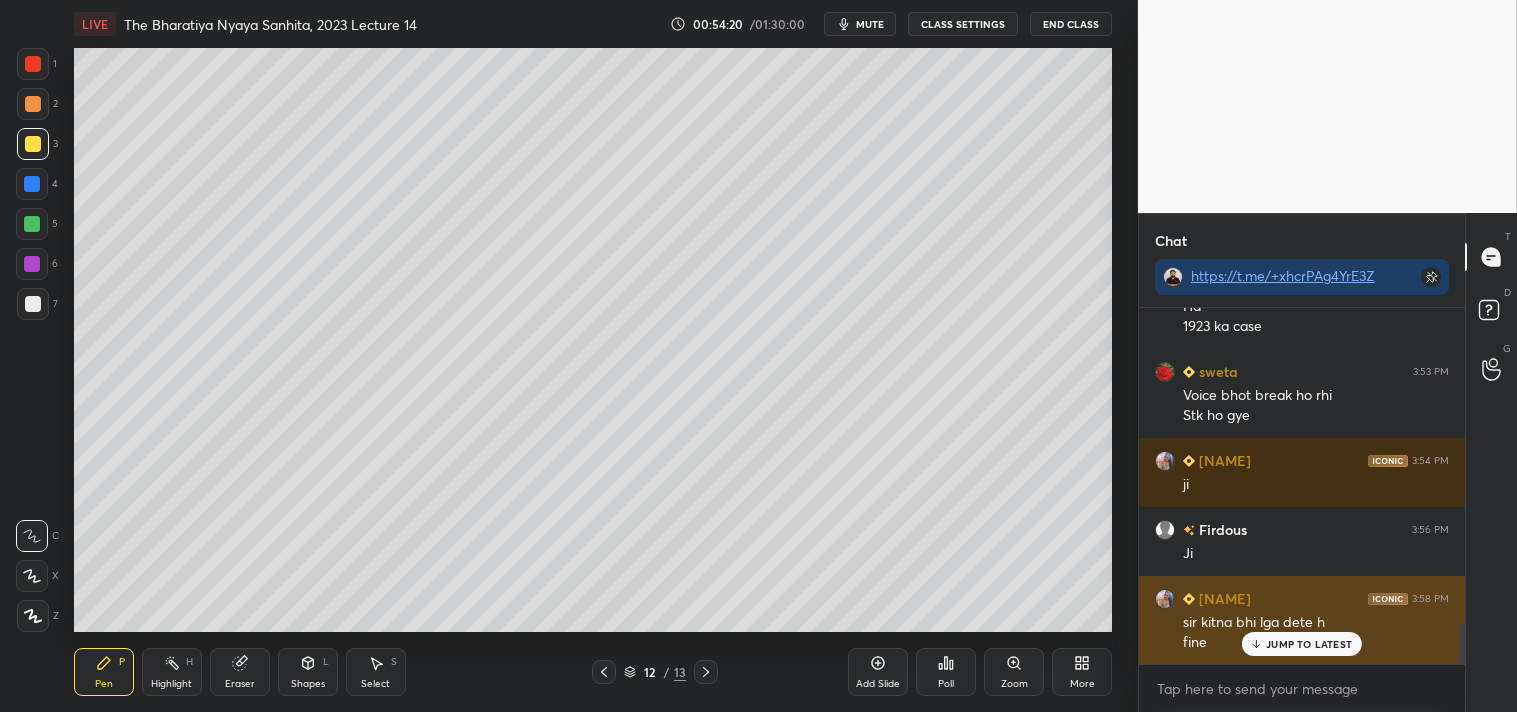 click on "JUMP TO LATEST" at bounding box center [1309, 644] 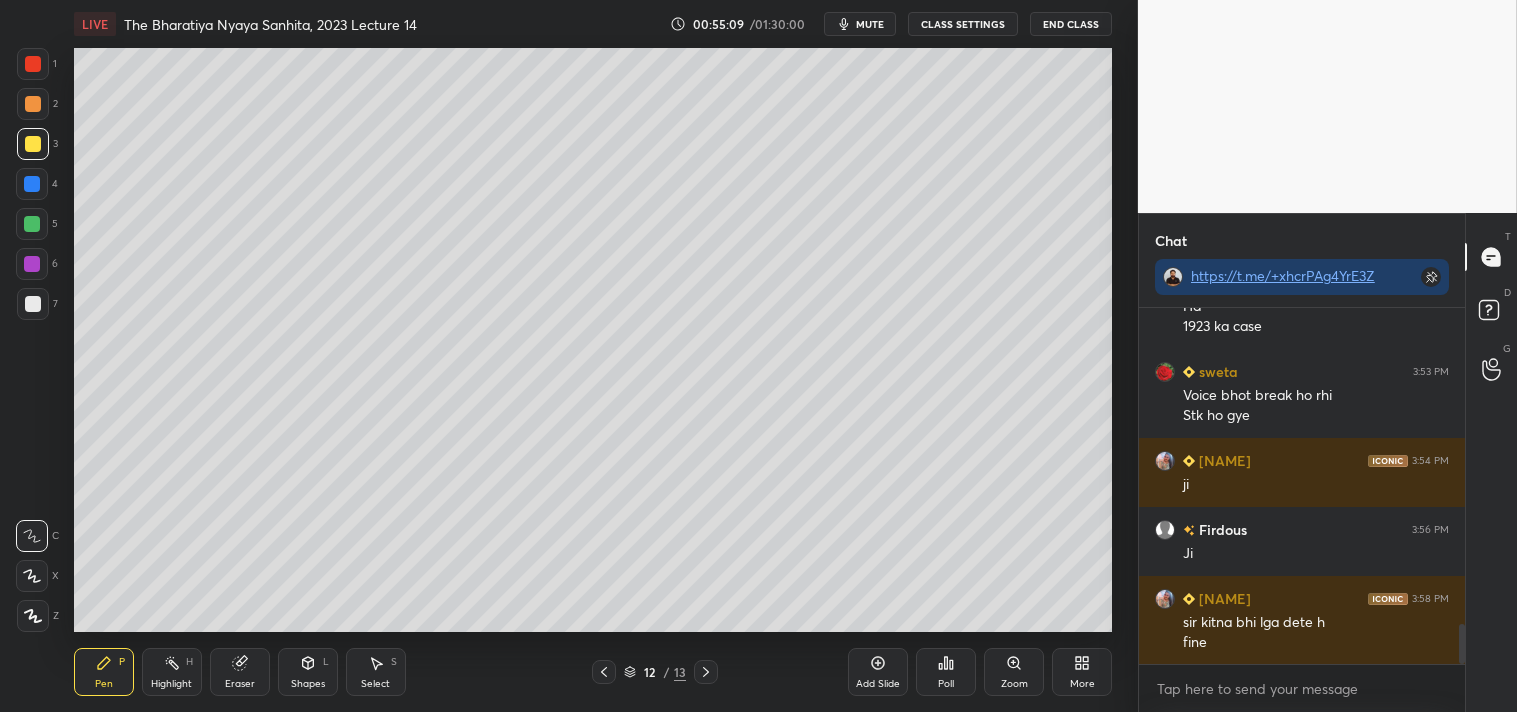 click at bounding box center (33, 304) 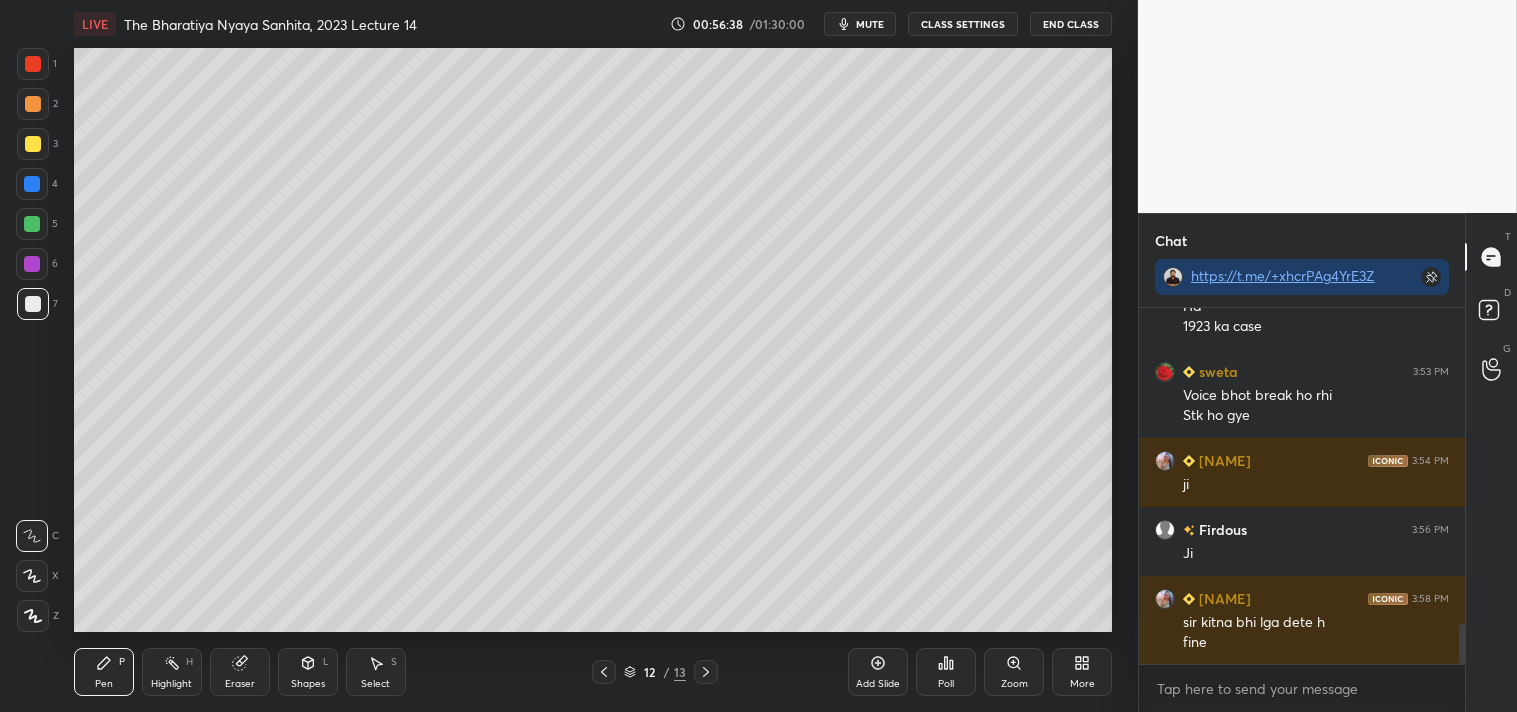 click 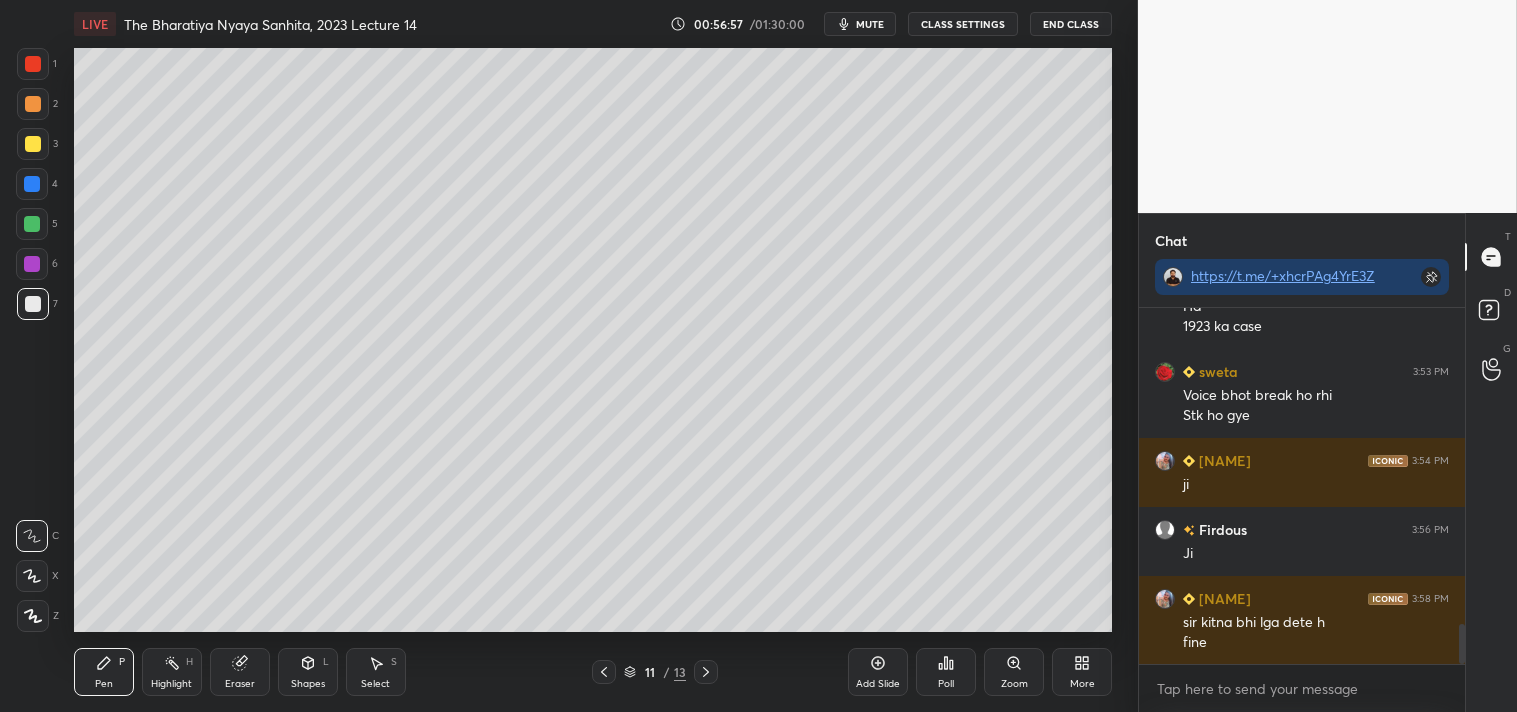 click on "11 / 13" at bounding box center (654, 672) 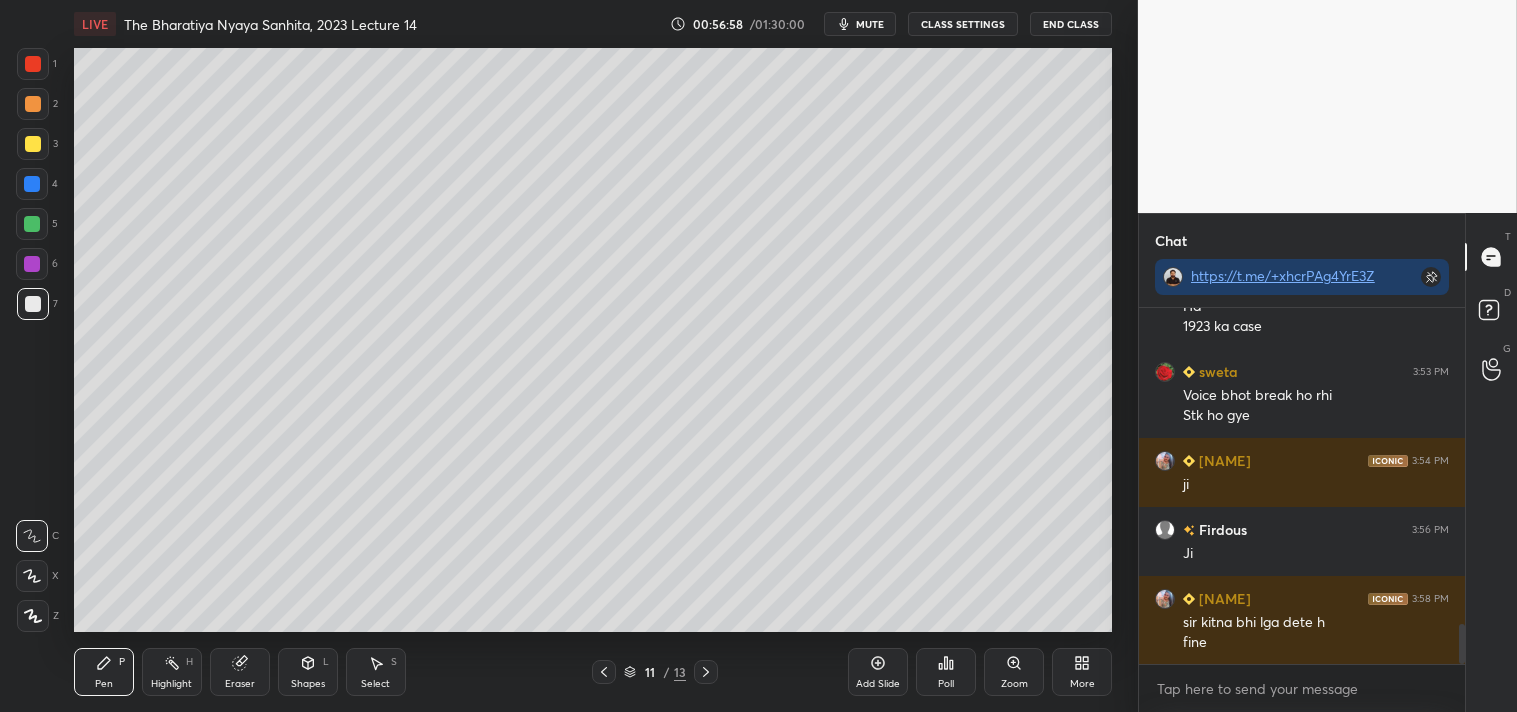 click 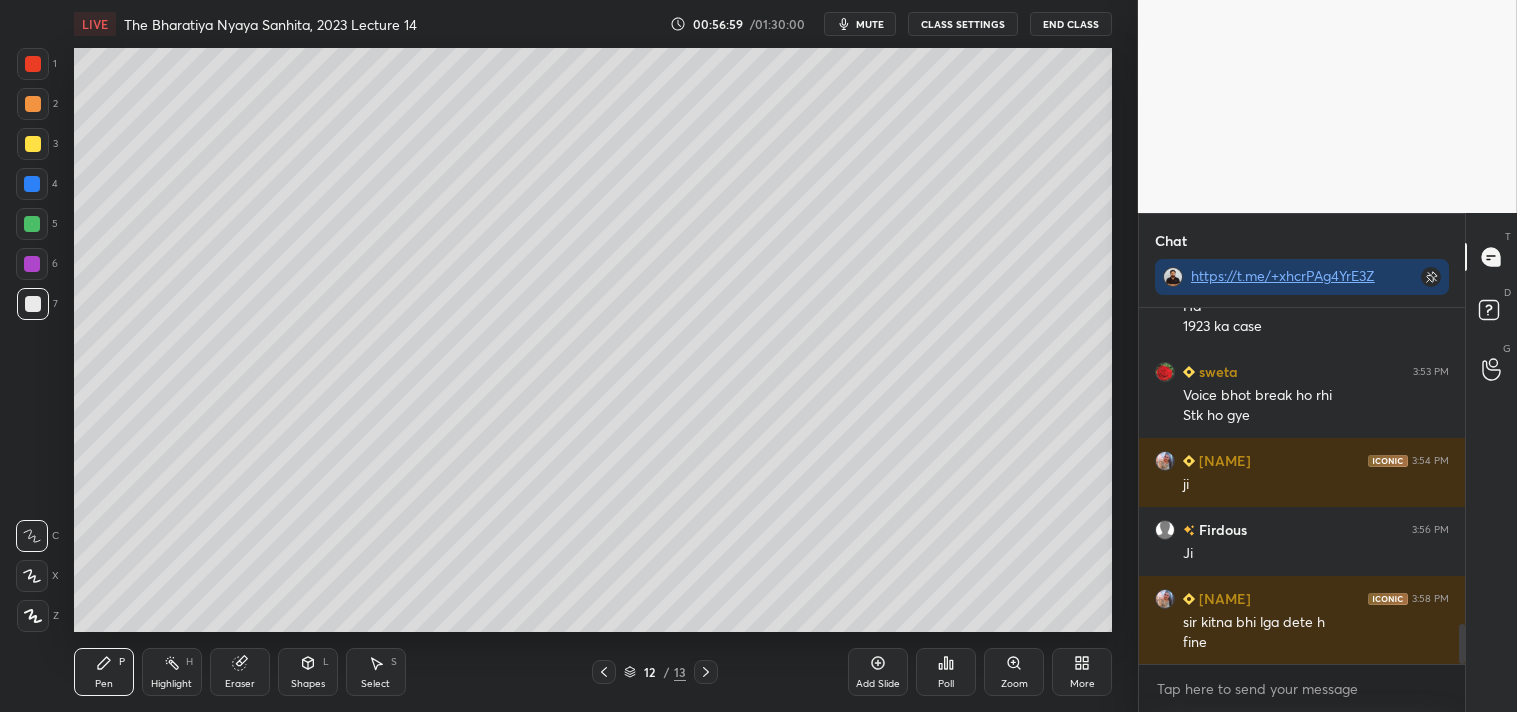 click 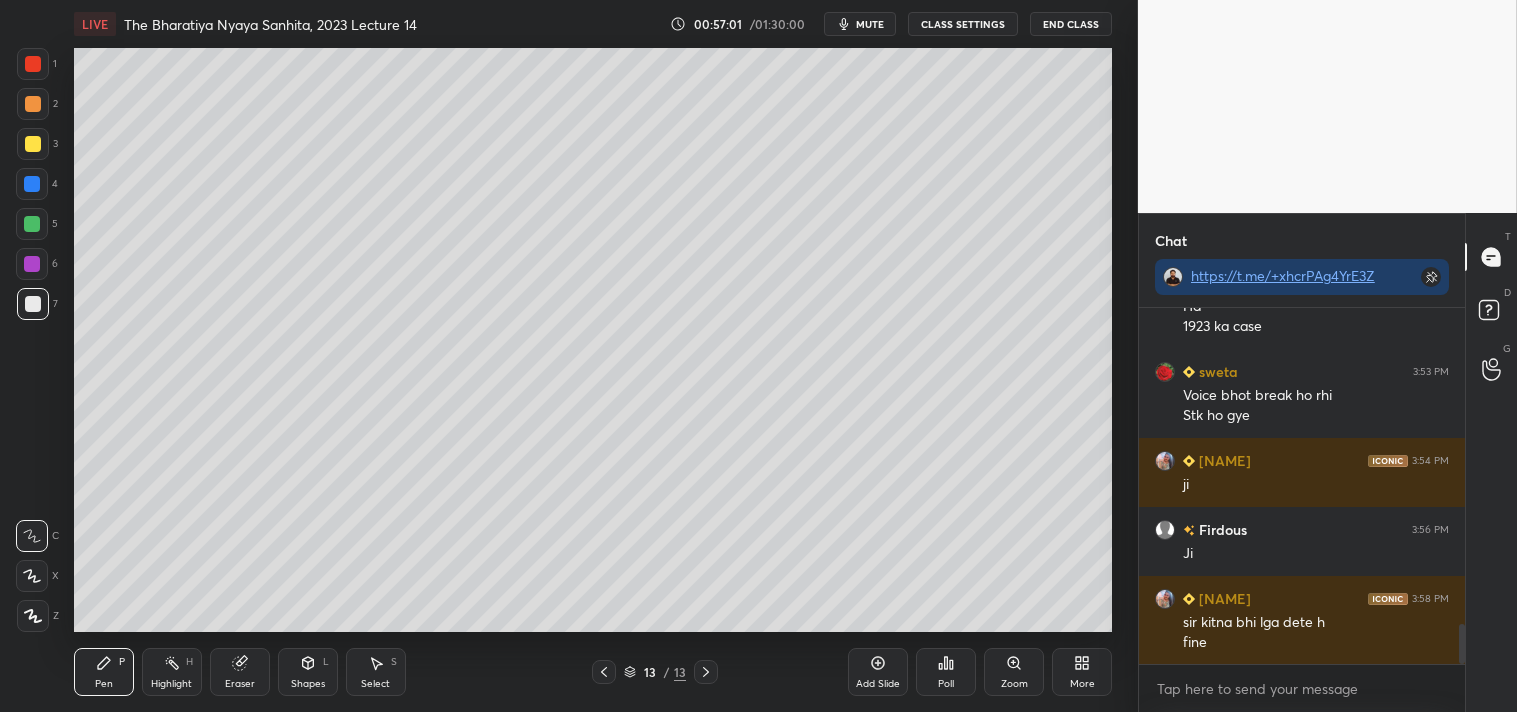 click on "Add Slide" at bounding box center [878, 672] 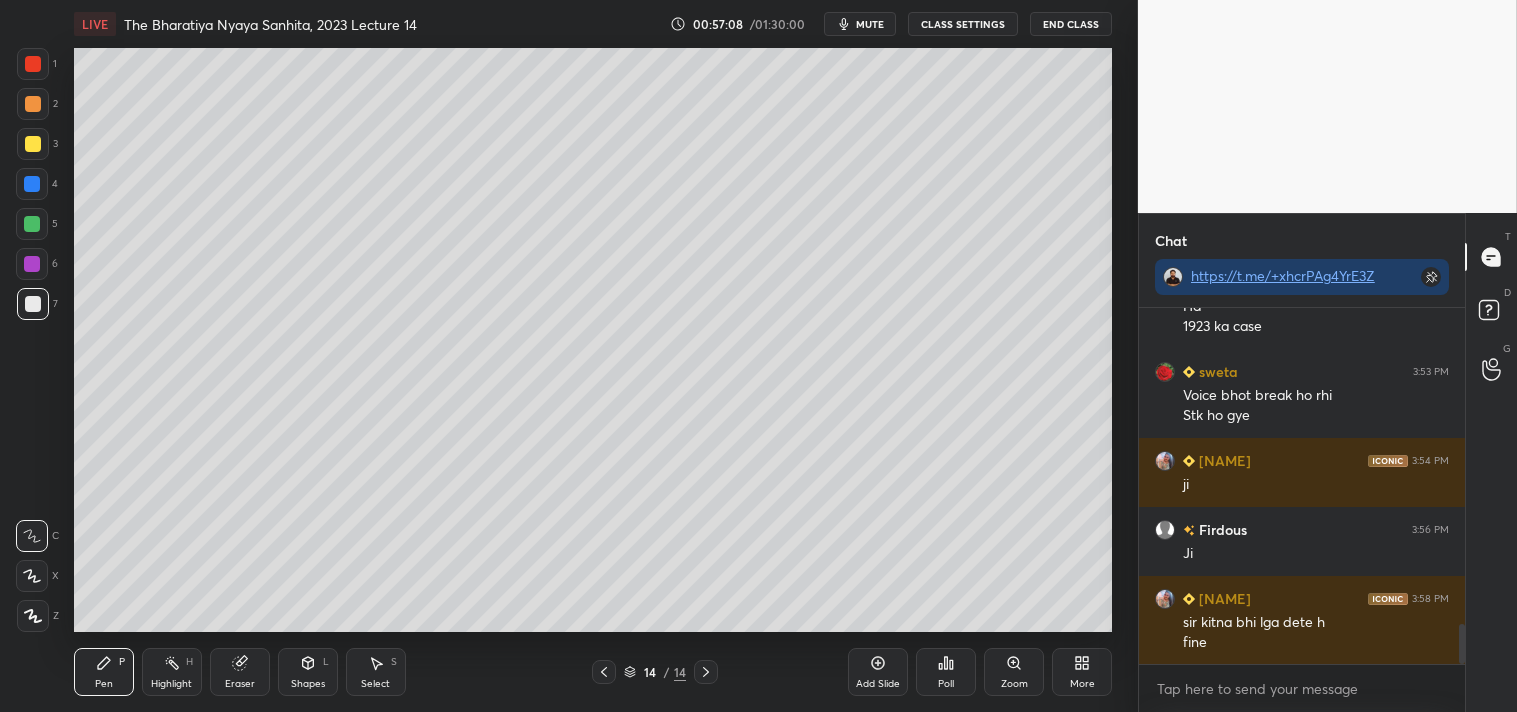 click at bounding box center [33, 144] 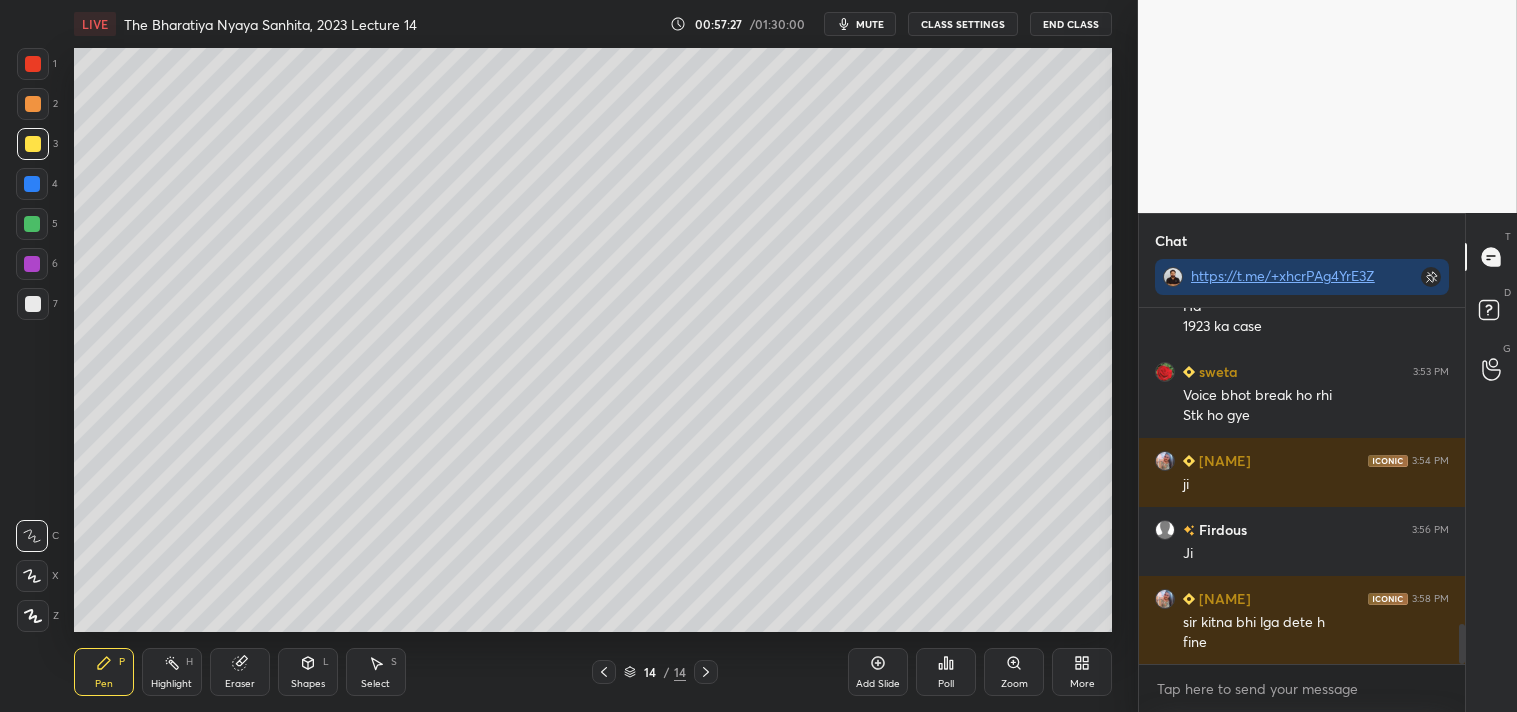 click at bounding box center (33, 304) 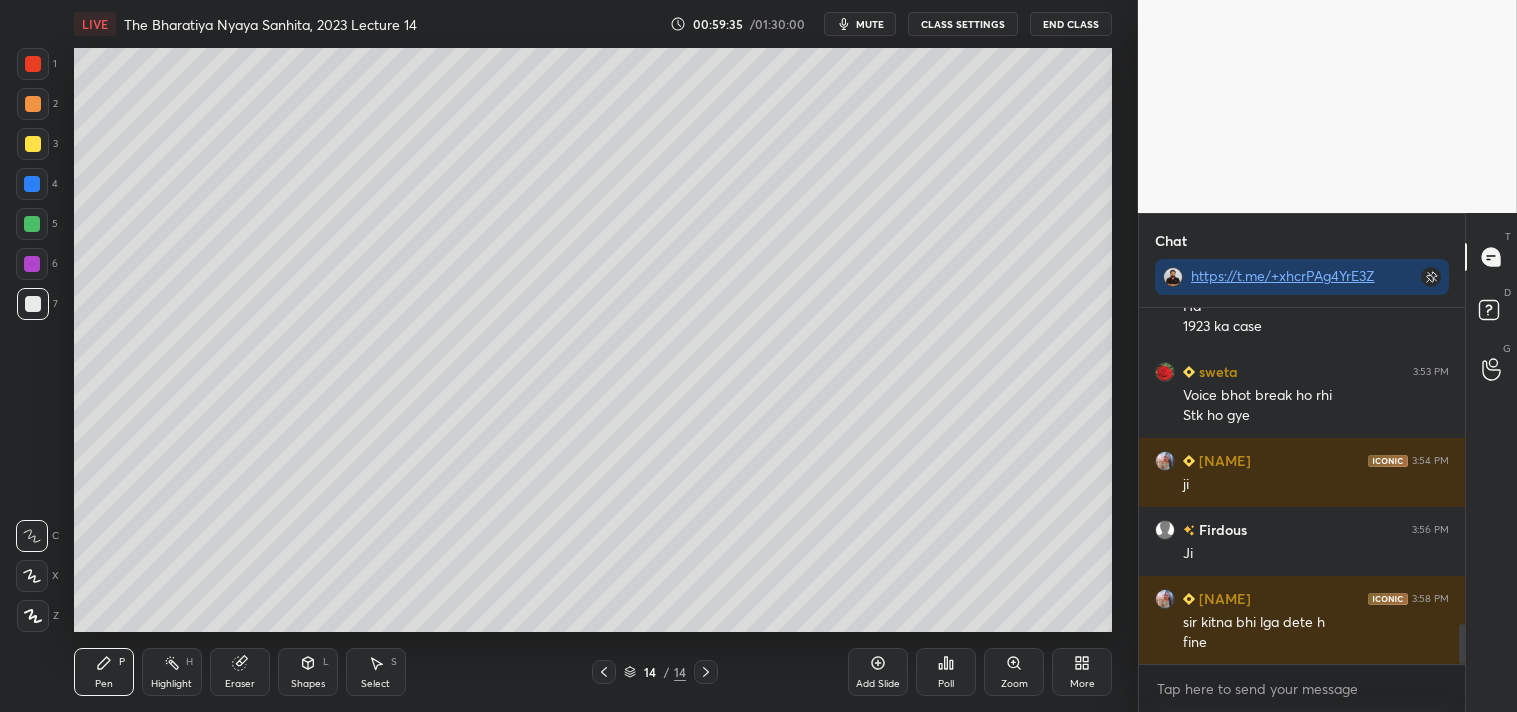 click on "Add Slide" at bounding box center (878, 672) 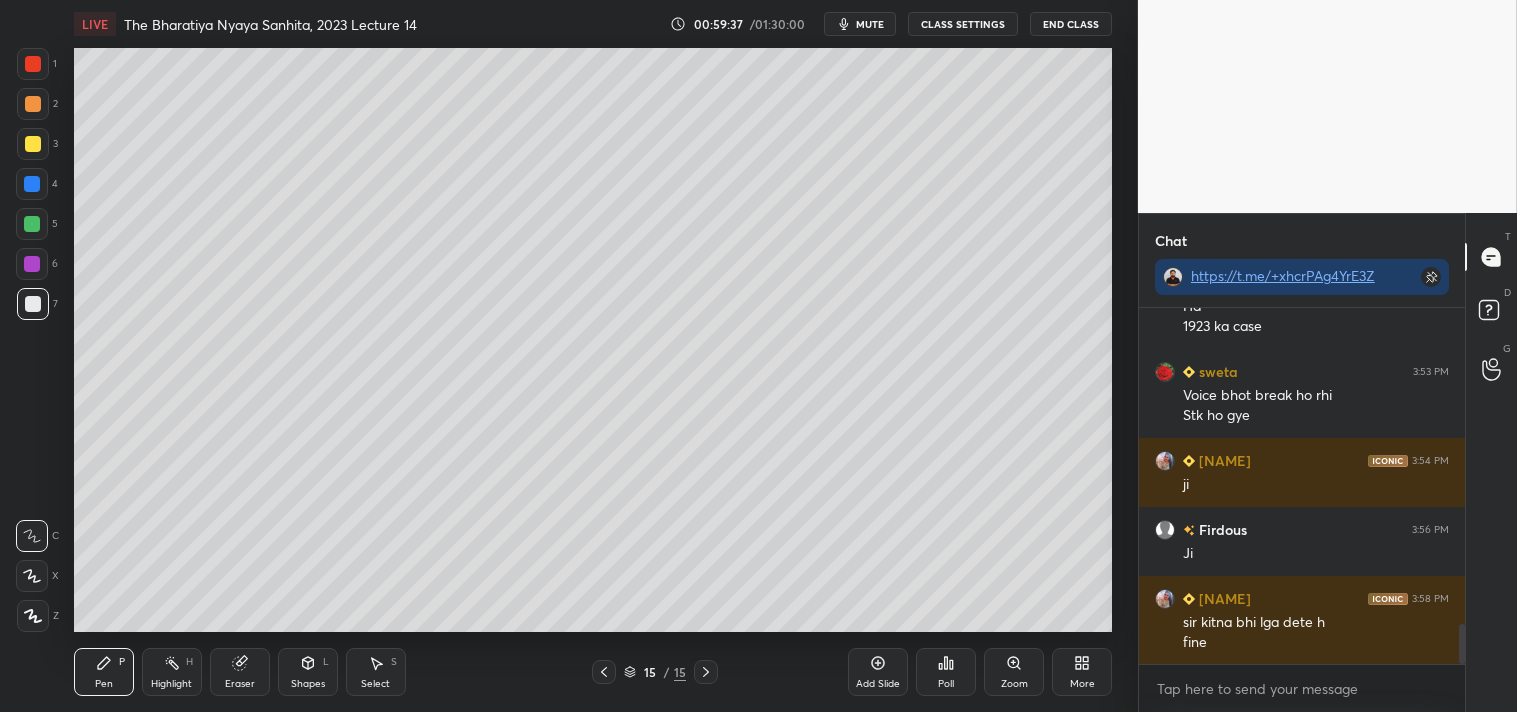 click at bounding box center (33, 144) 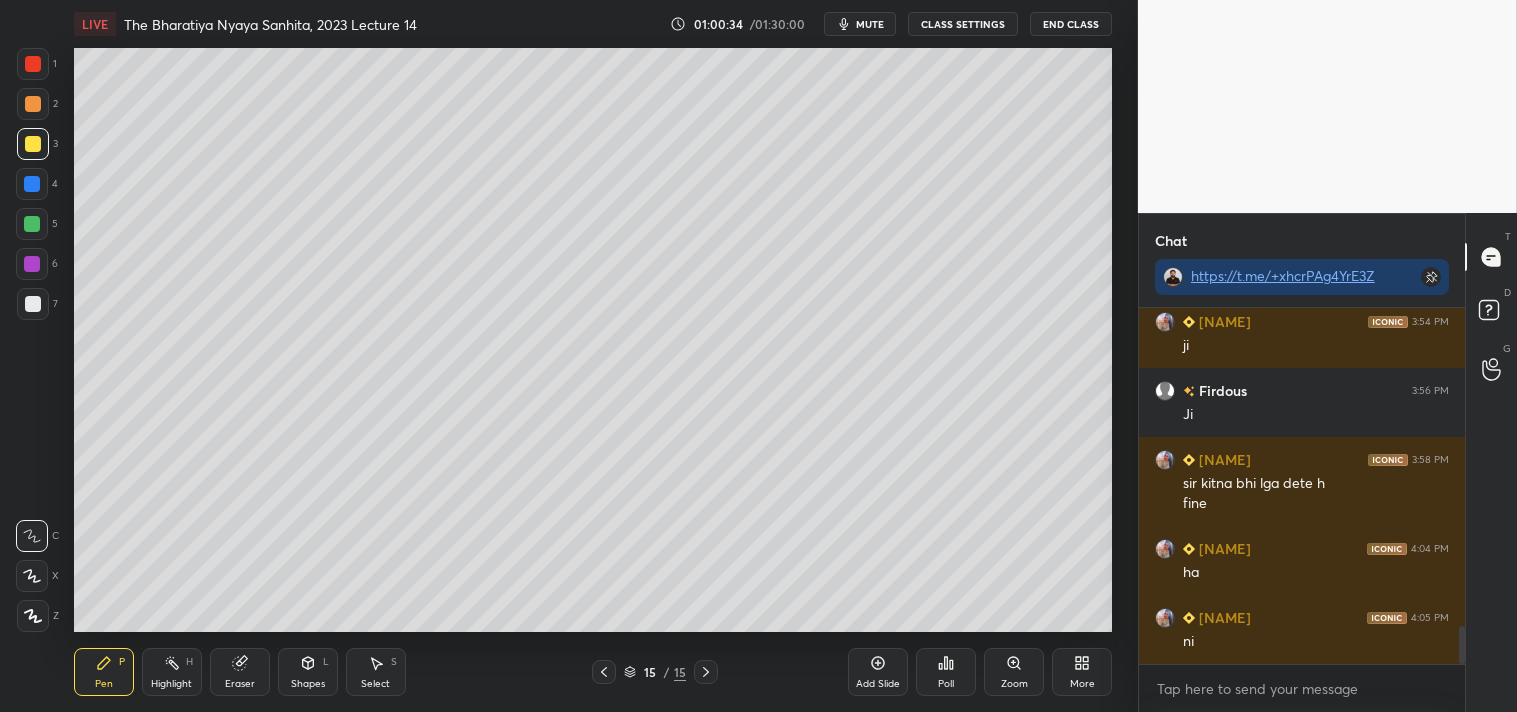 scroll, scrollTop: 2994, scrollLeft: 0, axis: vertical 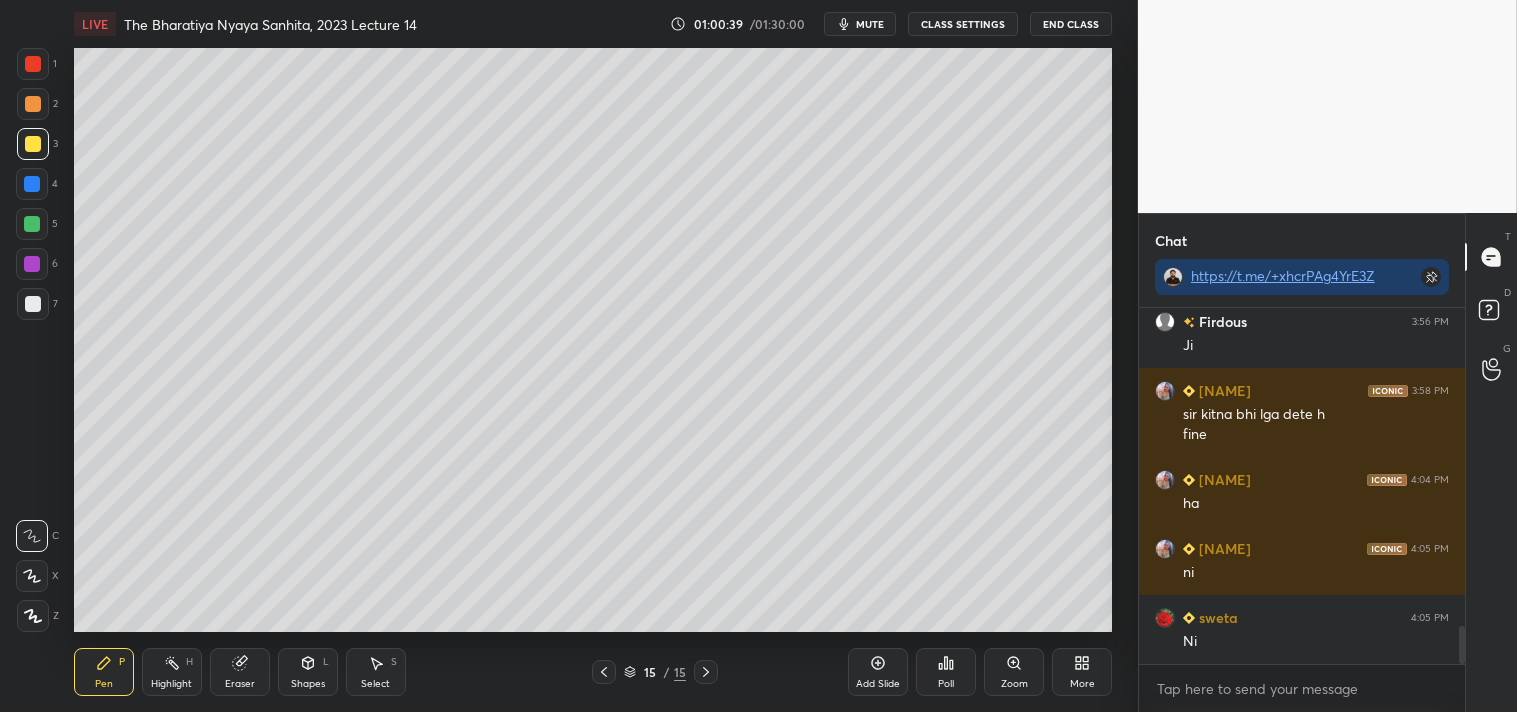 click at bounding box center (33, 304) 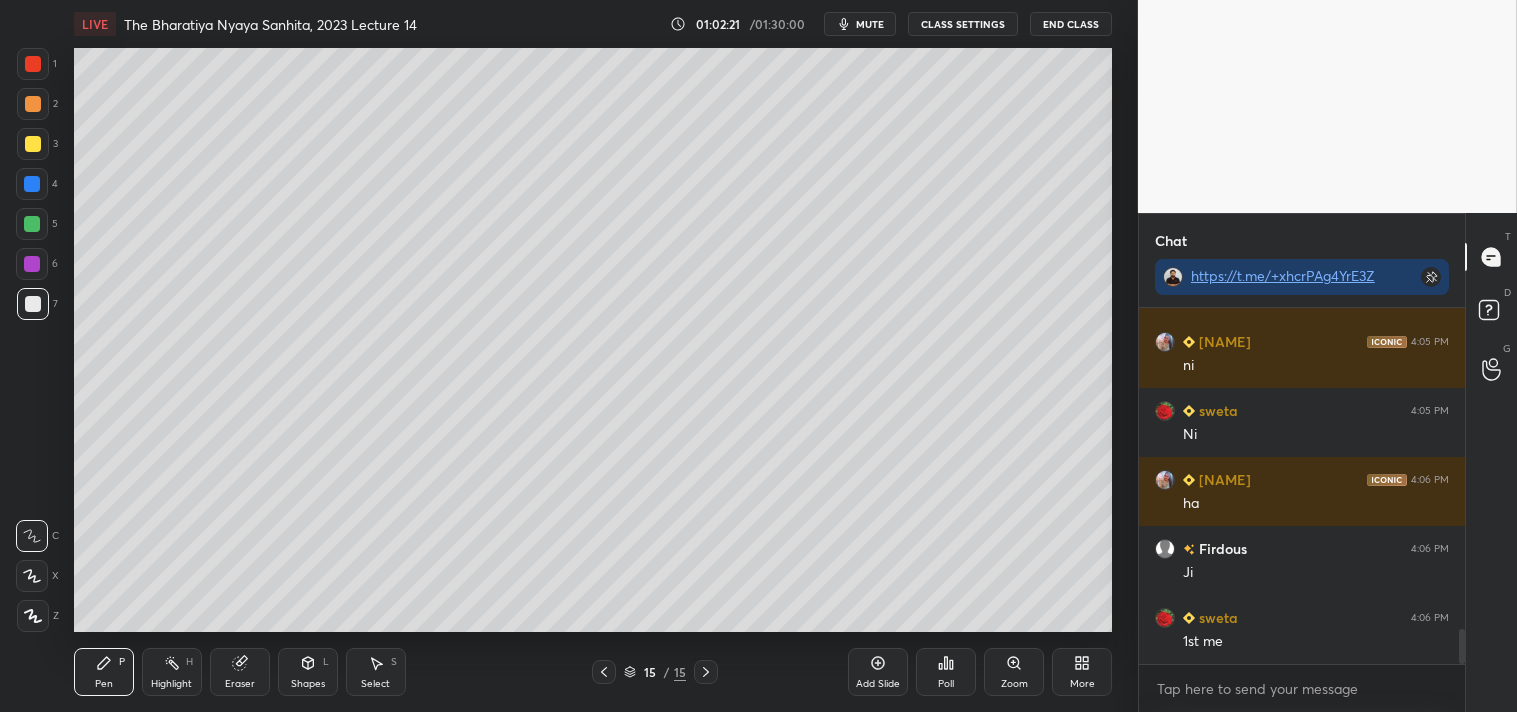 scroll, scrollTop: 3270, scrollLeft: 0, axis: vertical 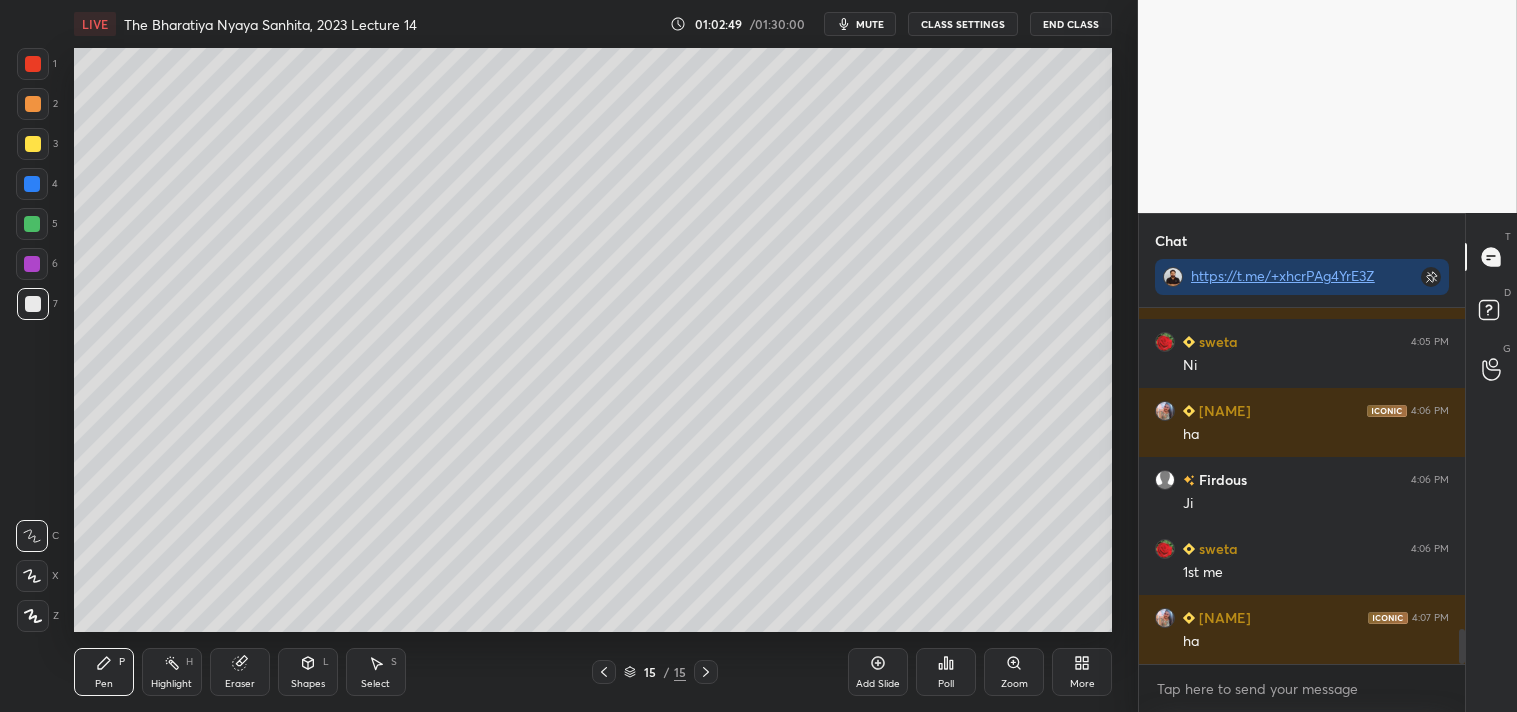 click on "Eraser" at bounding box center [240, 672] 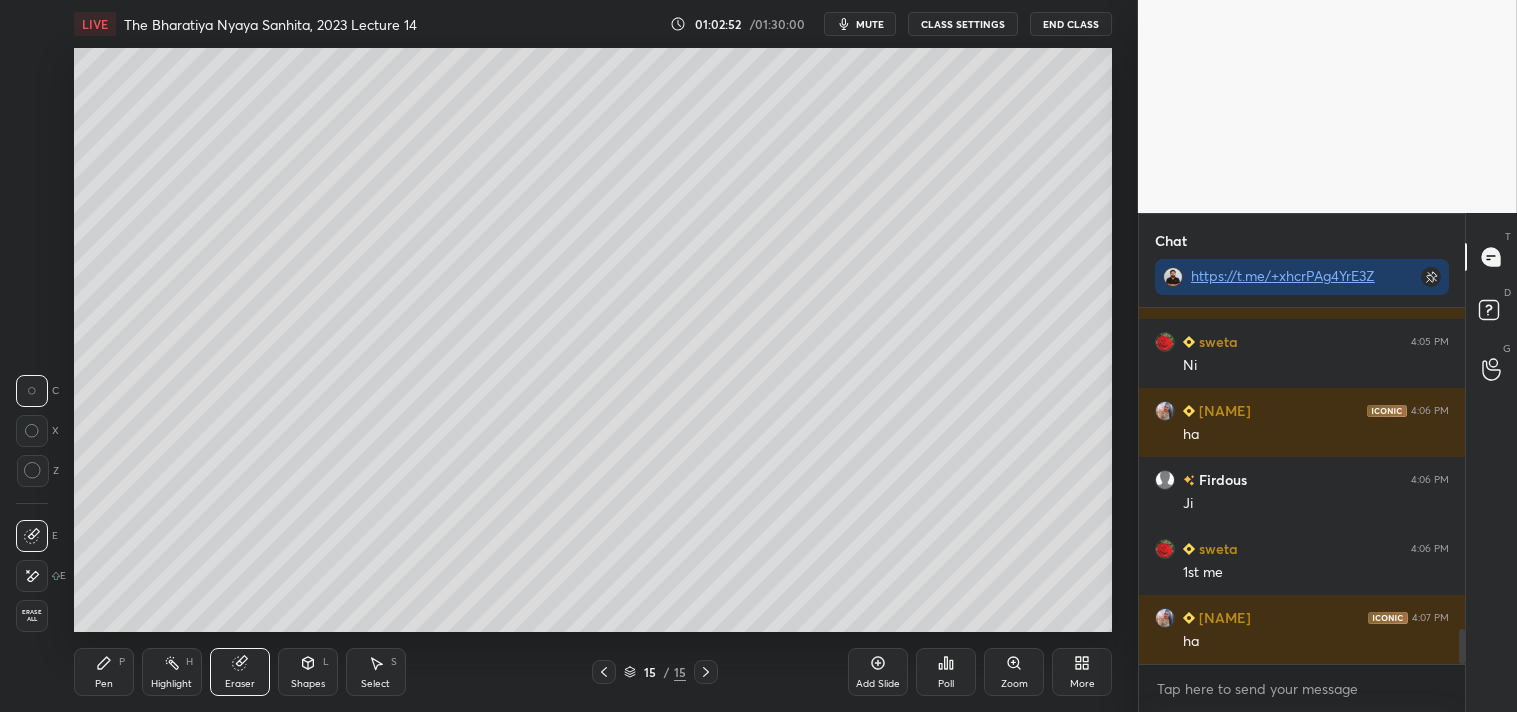 click 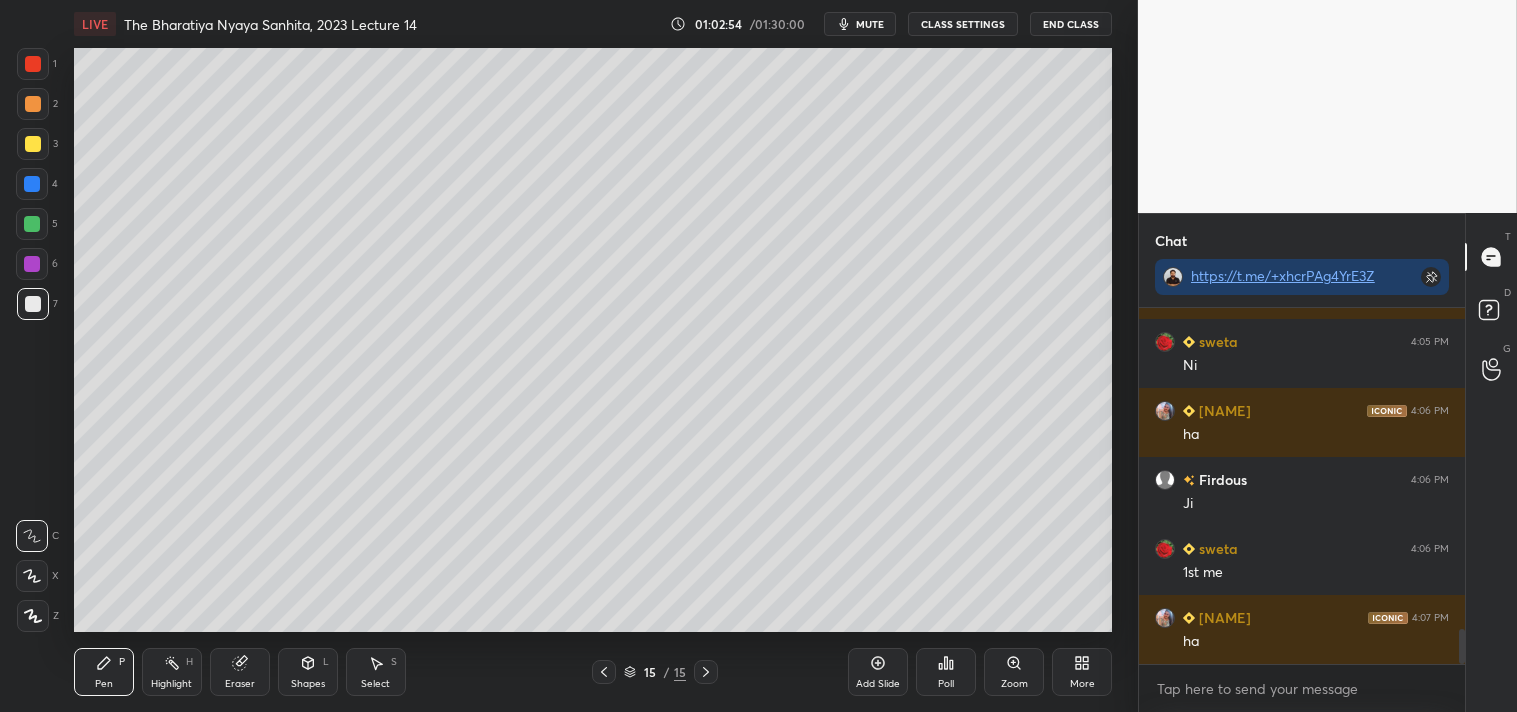 click on "Add Slide" at bounding box center (878, 672) 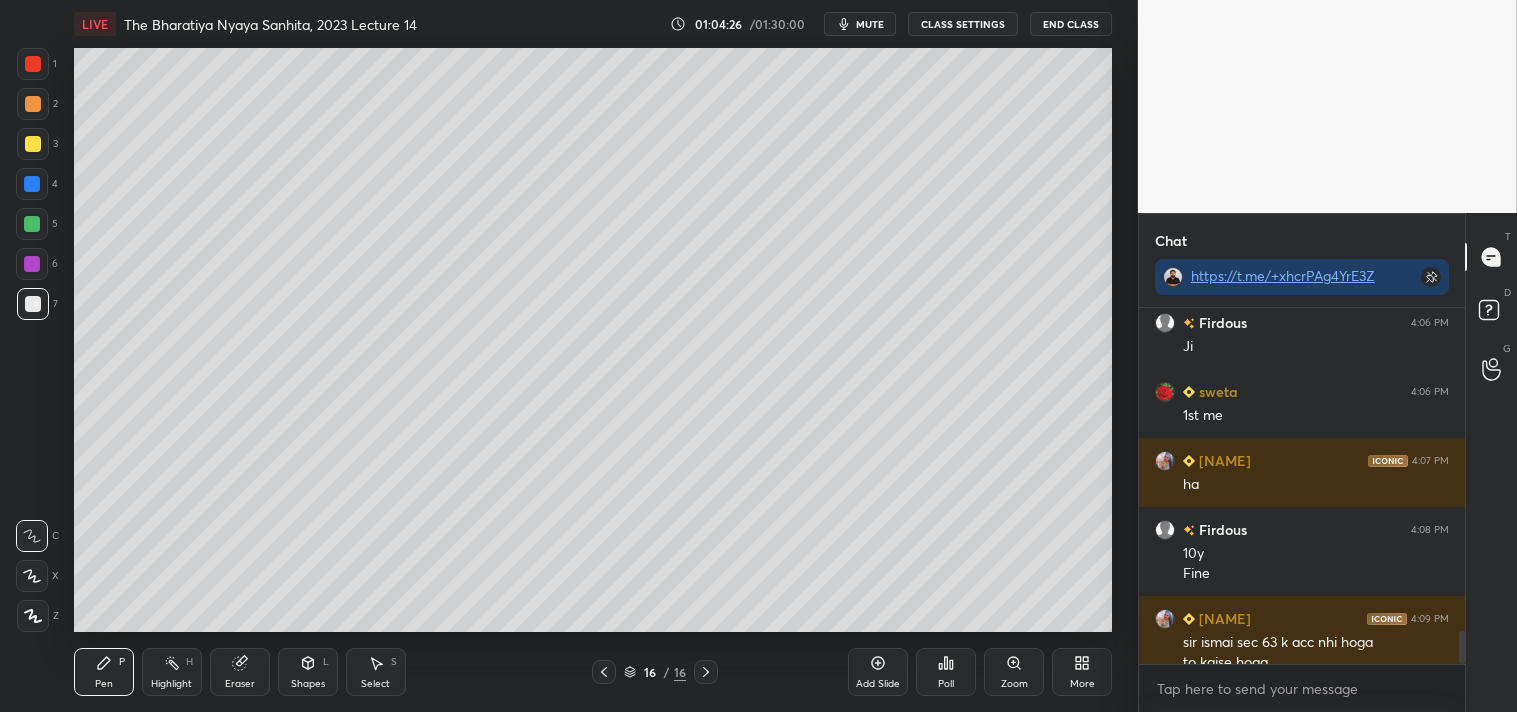 scroll, scrollTop: 3447, scrollLeft: 0, axis: vertical 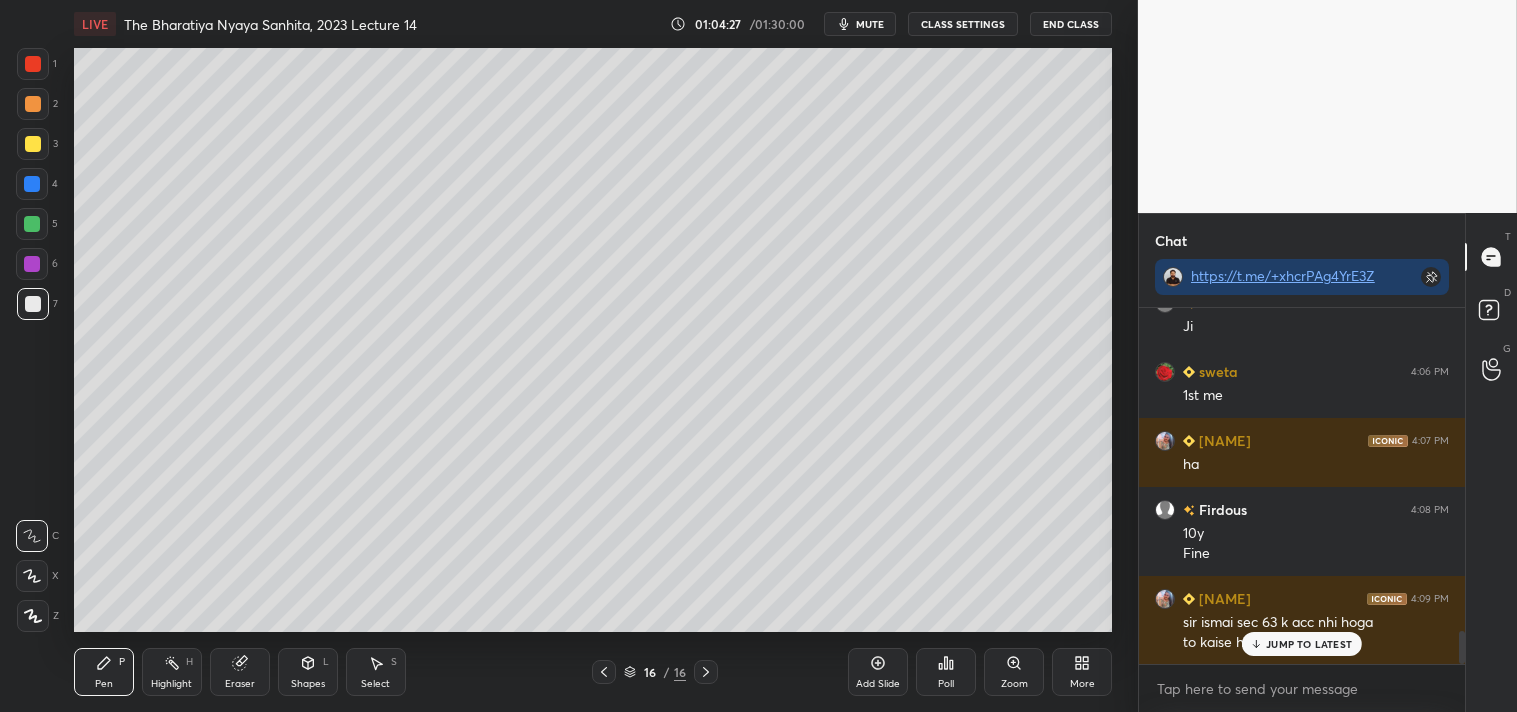 click on "JUMP TO LATEST" at bounding box center (1309, 644) 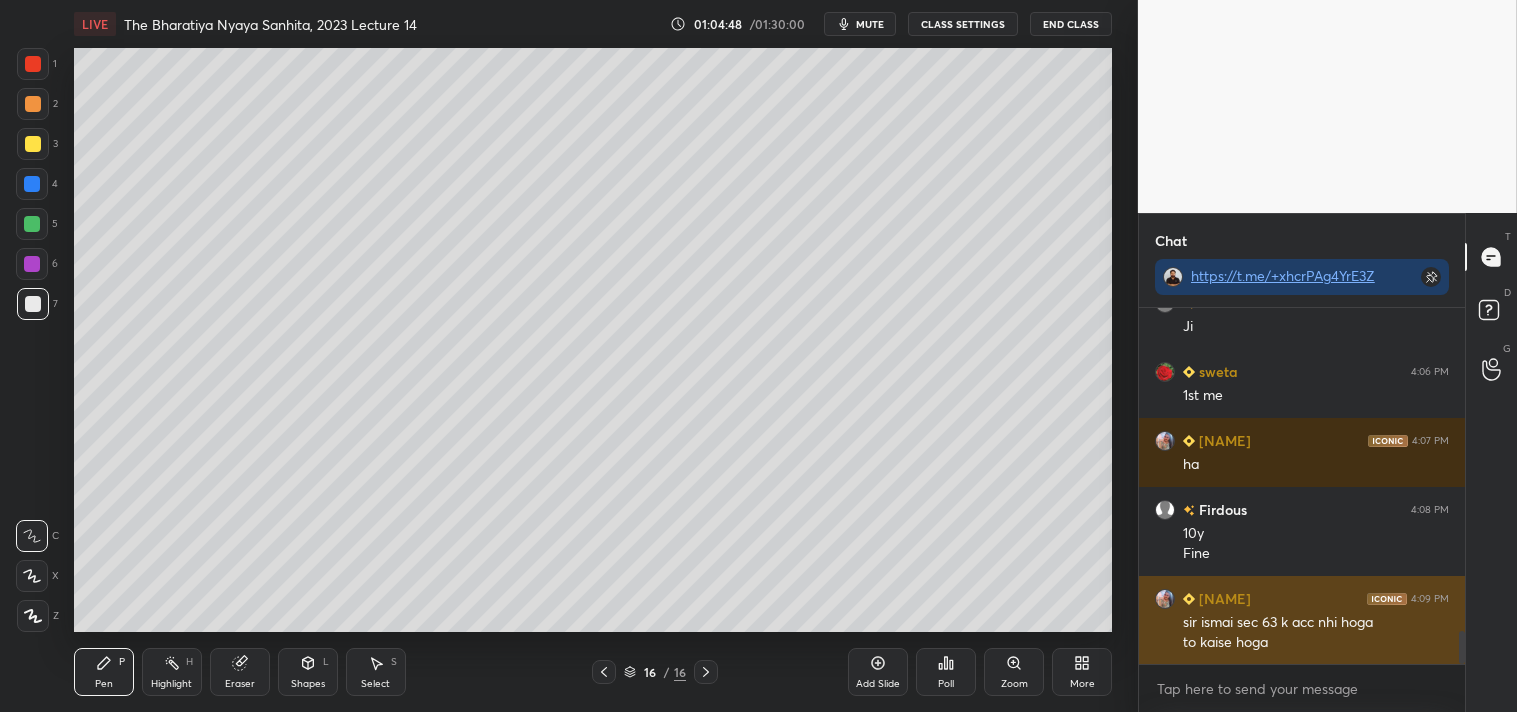 scroll, scrollTop: 3516, scrollLeft: 0, axis: vertical 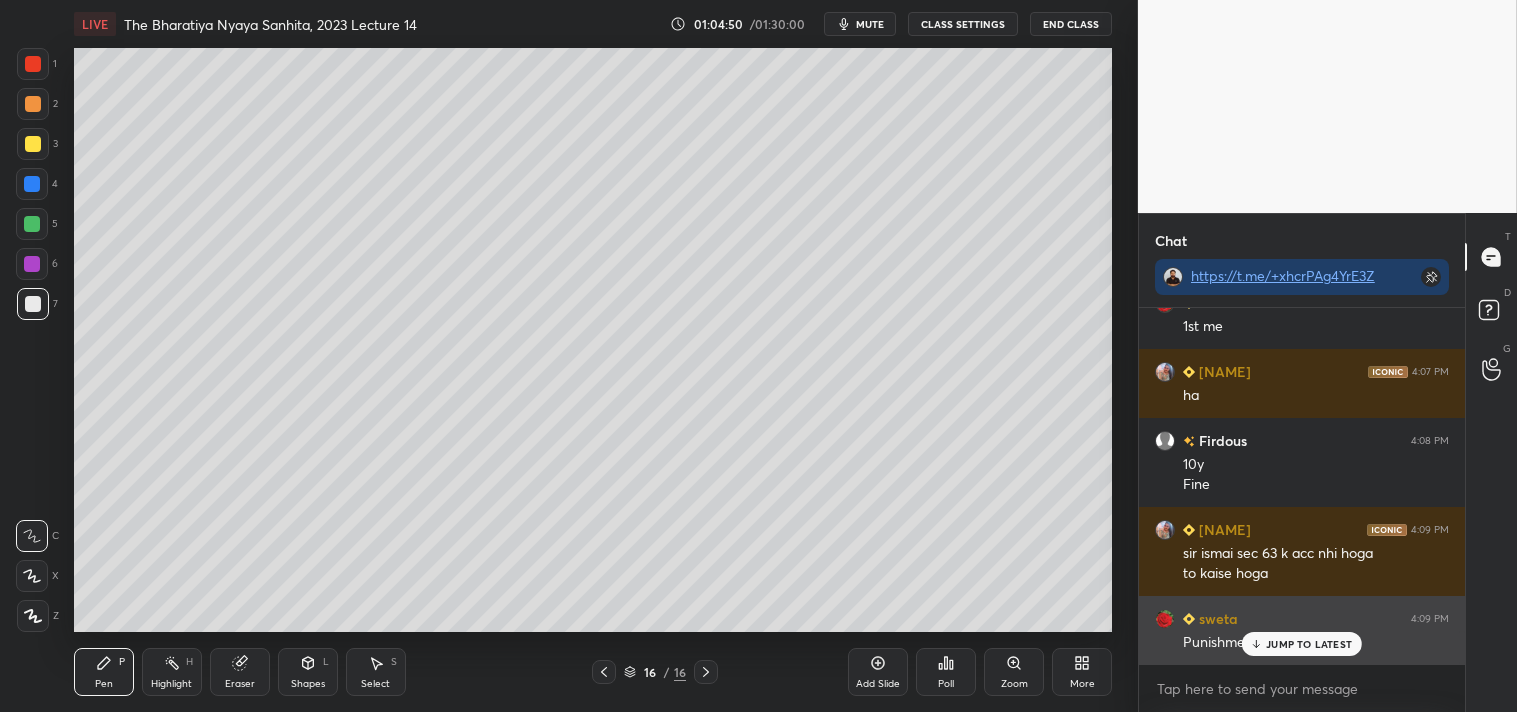 click on "JUMP TO LATEST" at bounding box center (1309, 644) 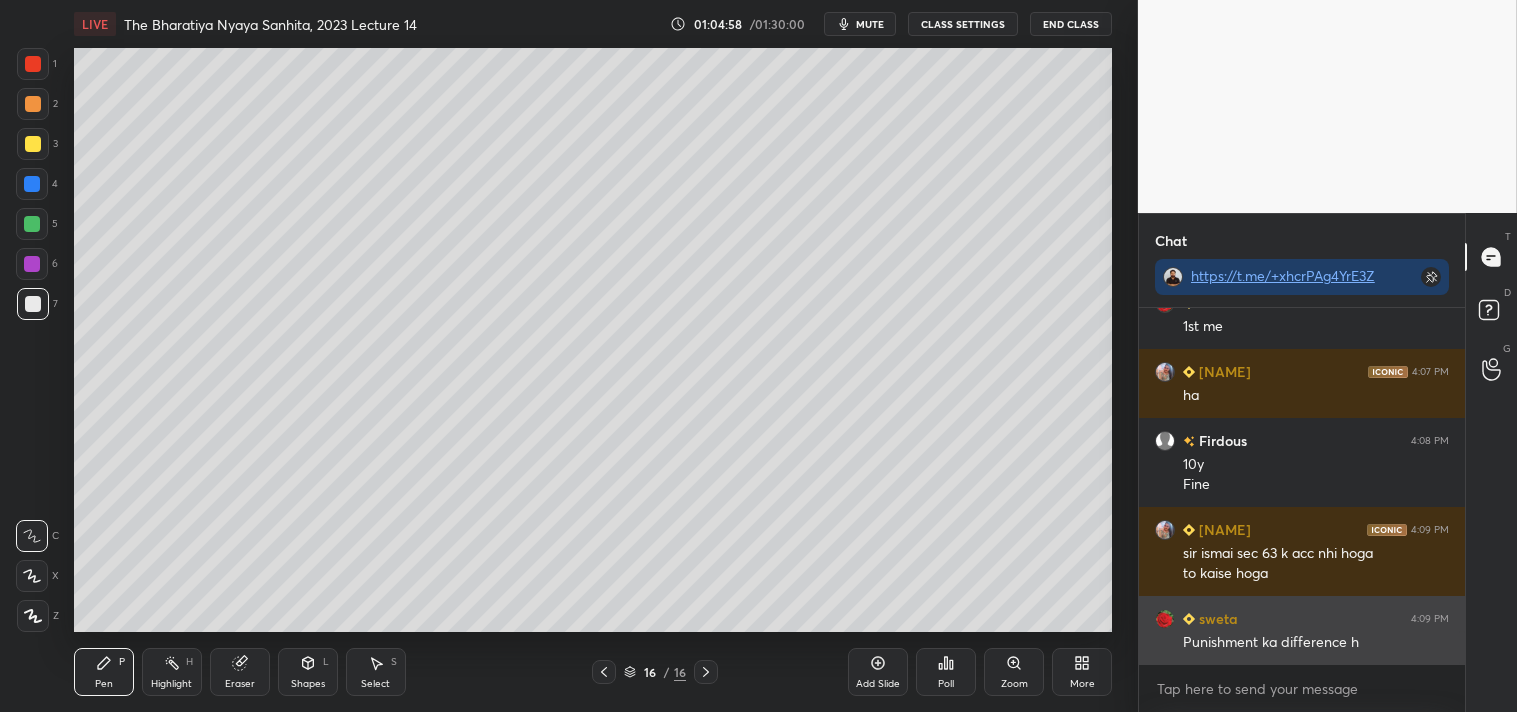 scroll, scrollTop: 3585, scrollLeft: 0, axis: vertical 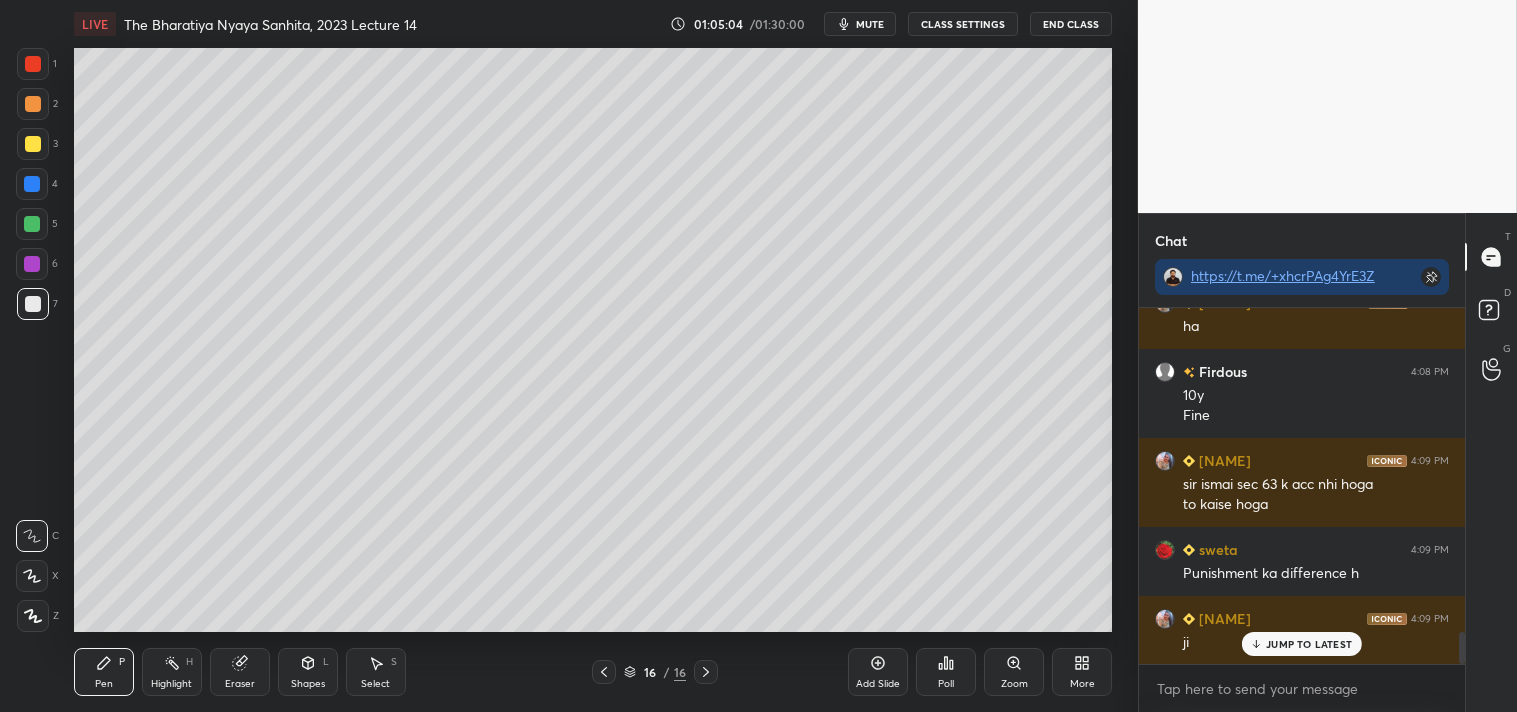click 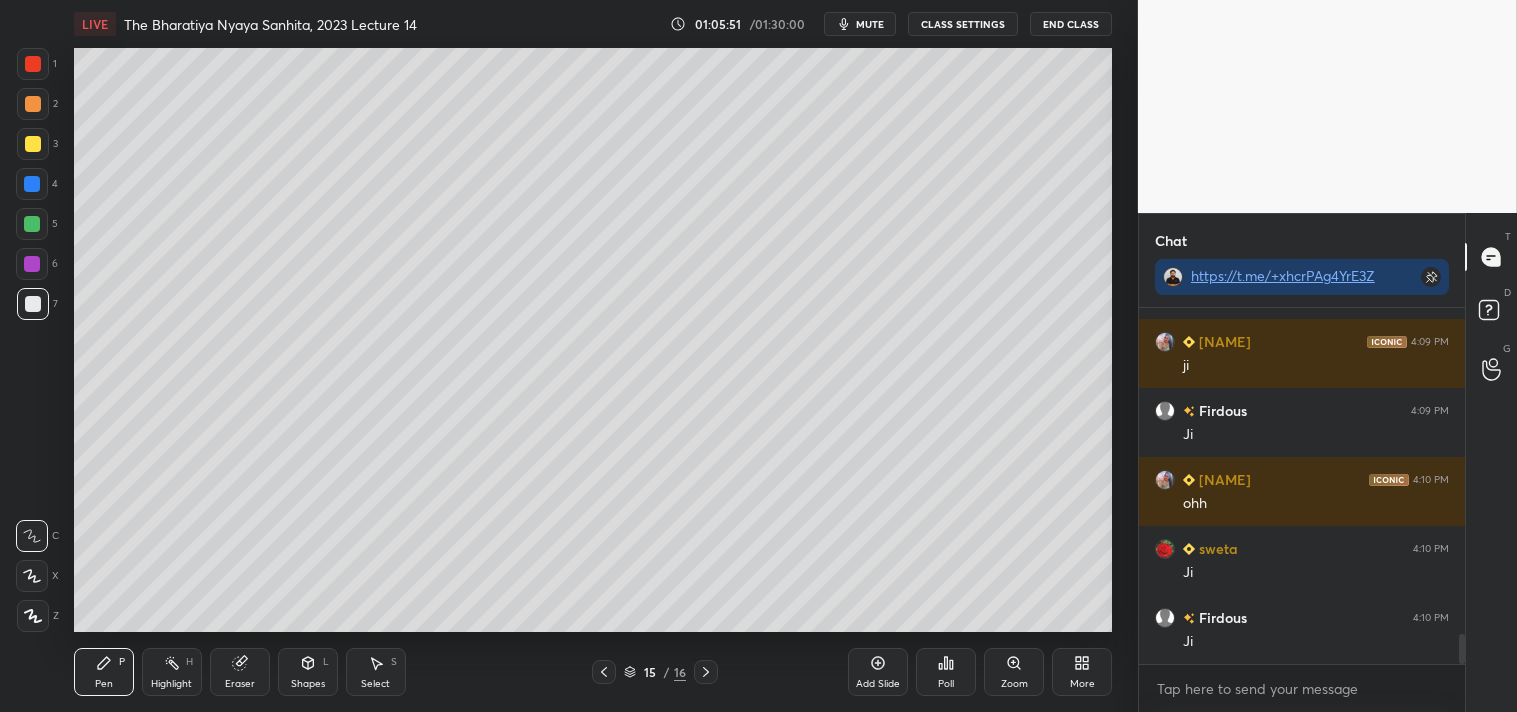 scroll, scrollTop: 3931, scrollLeft: 0, axis: vertical 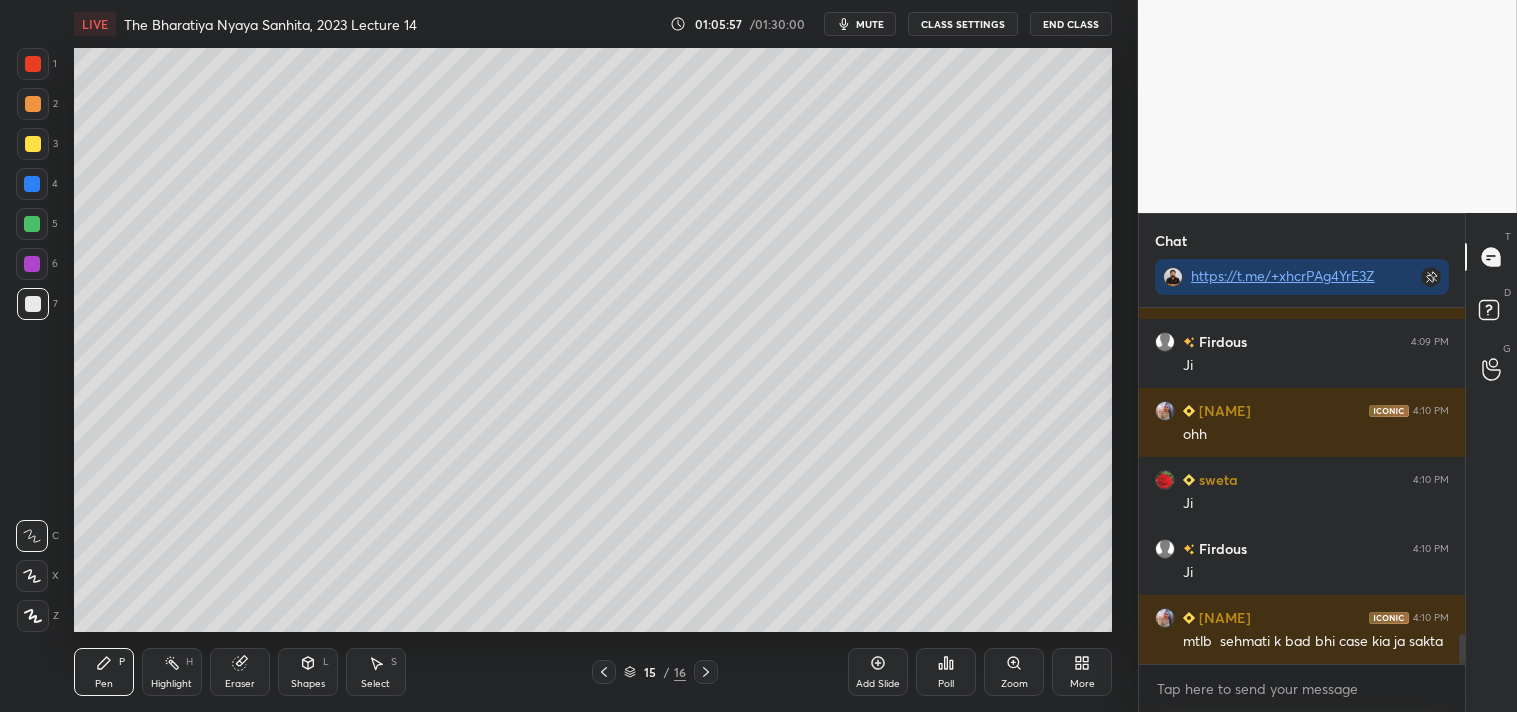 click on "Pen P Highlight H Eraser Shapes L Select S 15 / 16 Add Slide Poll Zoom More" at bounding box center [593, 672] 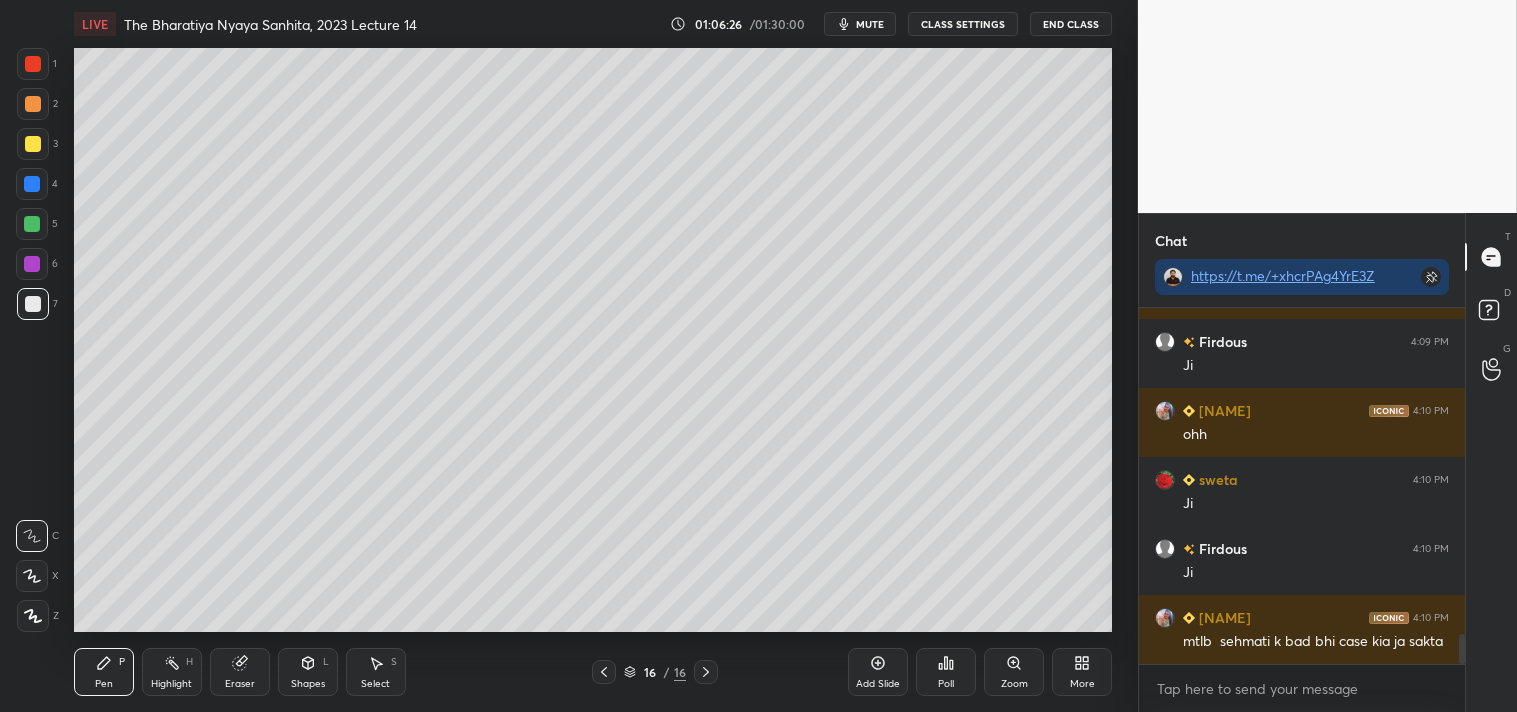 click 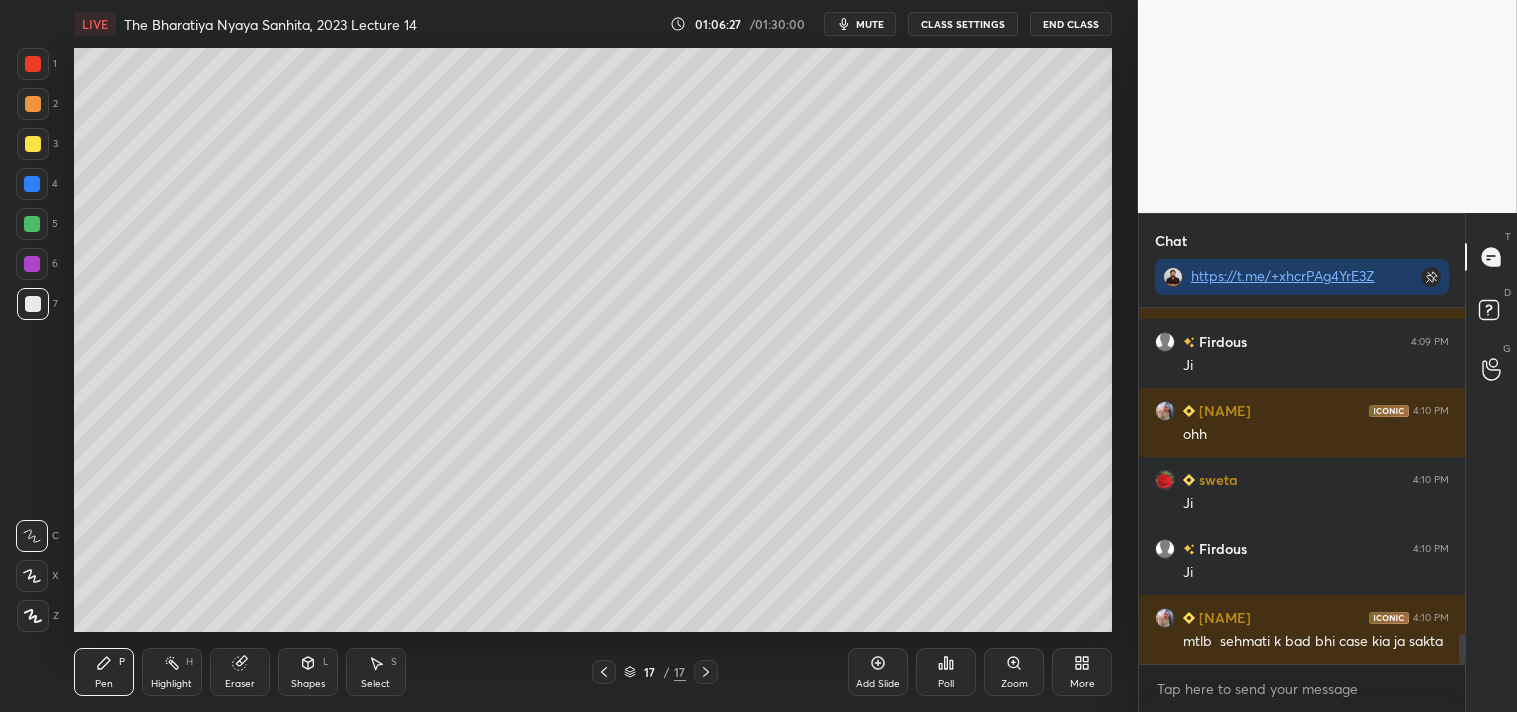 click at bounding box center (33, 144) 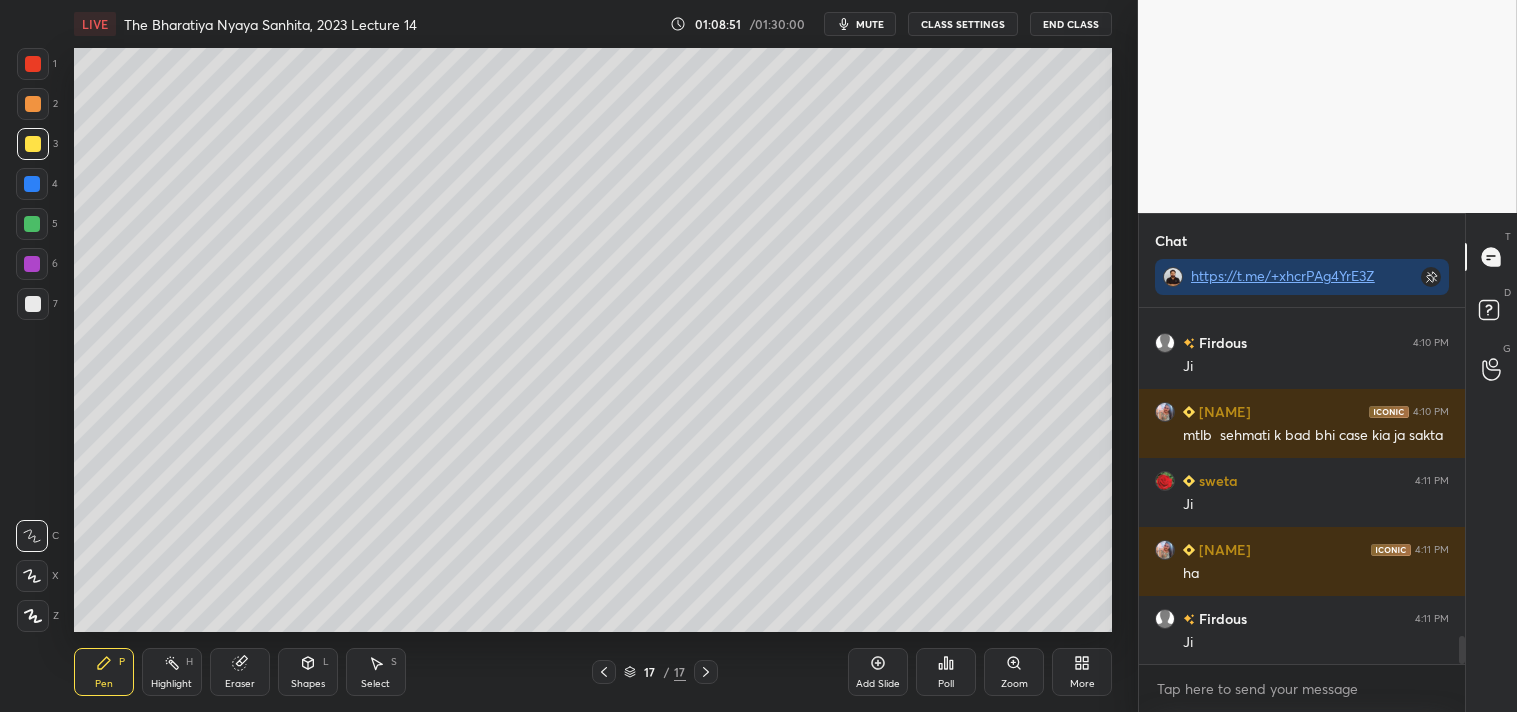 scroll, scrollTop: 4206, scrollLeft: 0, axis: vertical 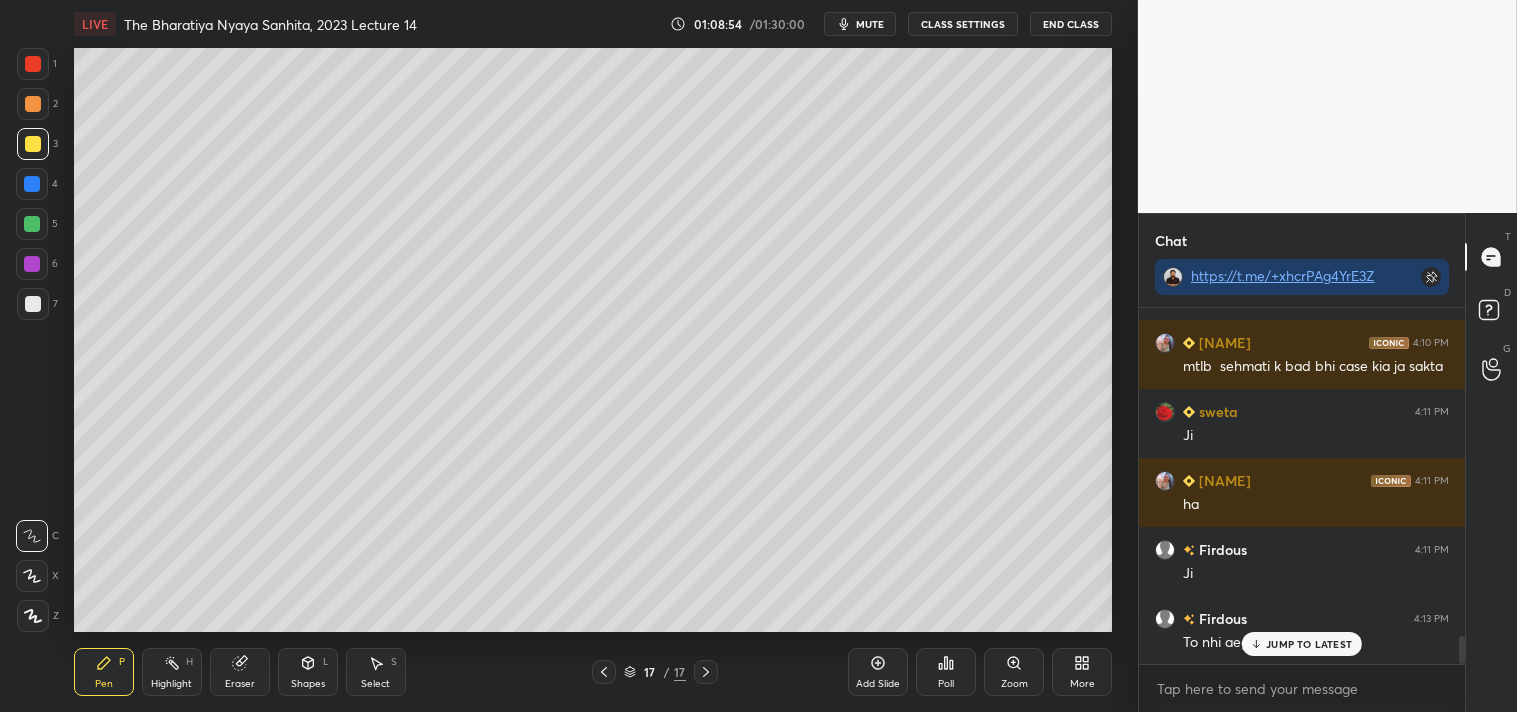click on "JUMP TO LATEST" at bounding box center [1309, 644] 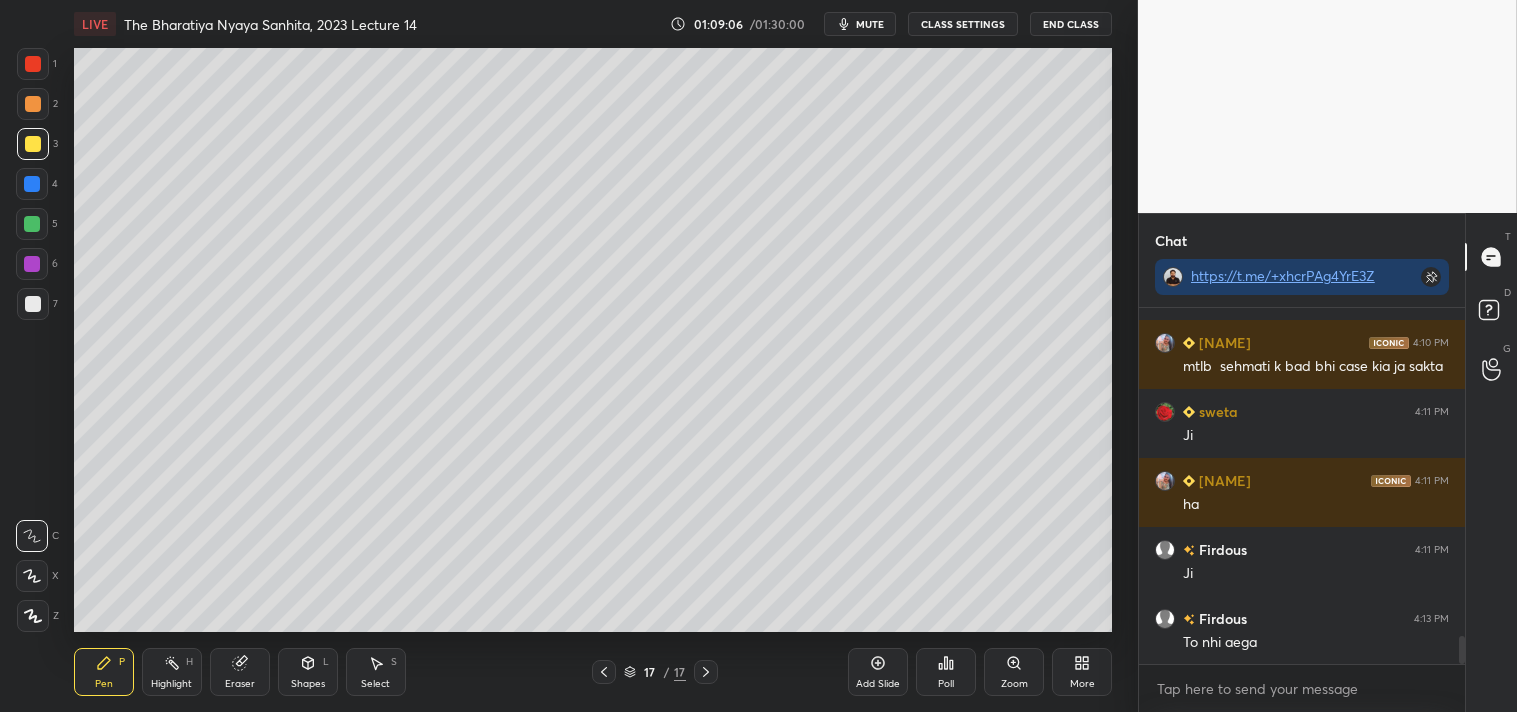 drag, startPoint x: 235, startPoint y: 678, endPoint x: 244, endPoint y: 666, distance: 15 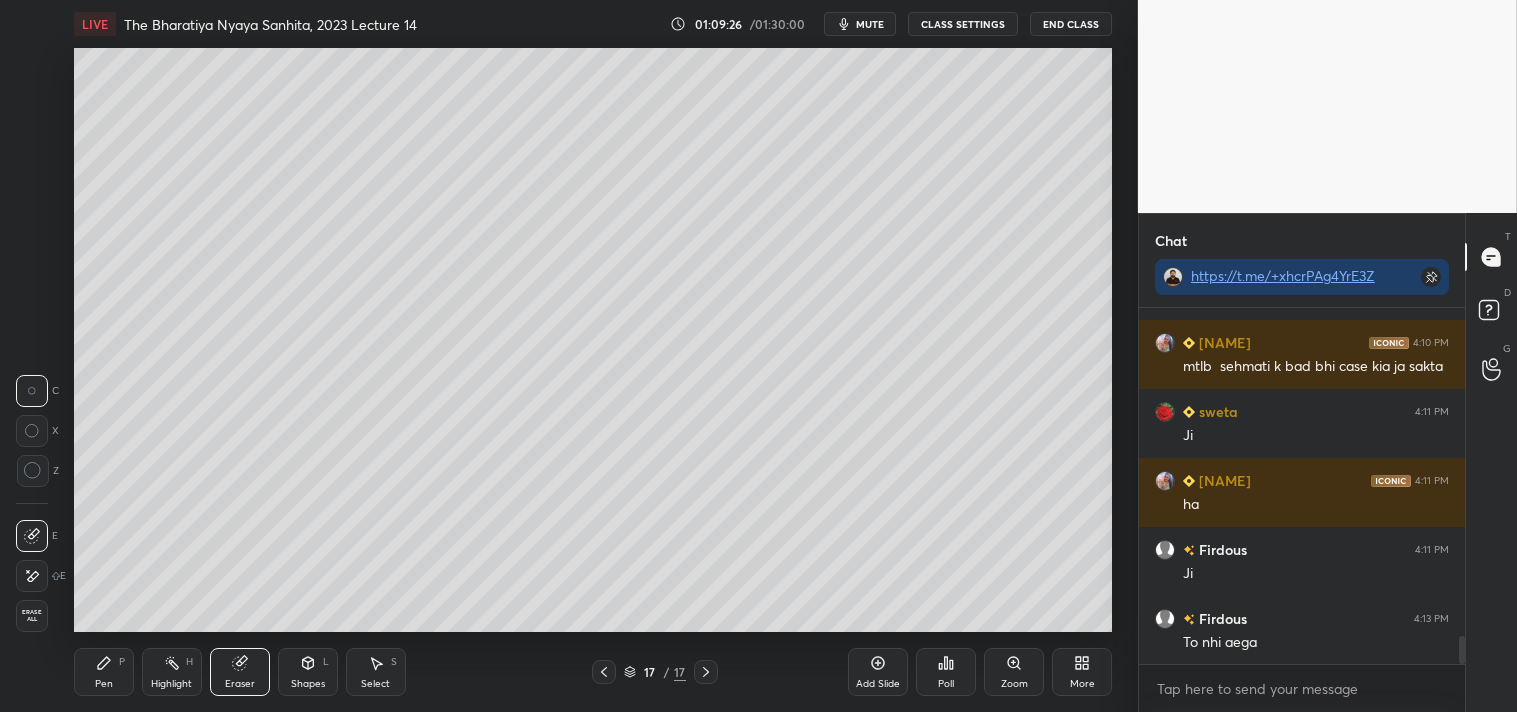 click 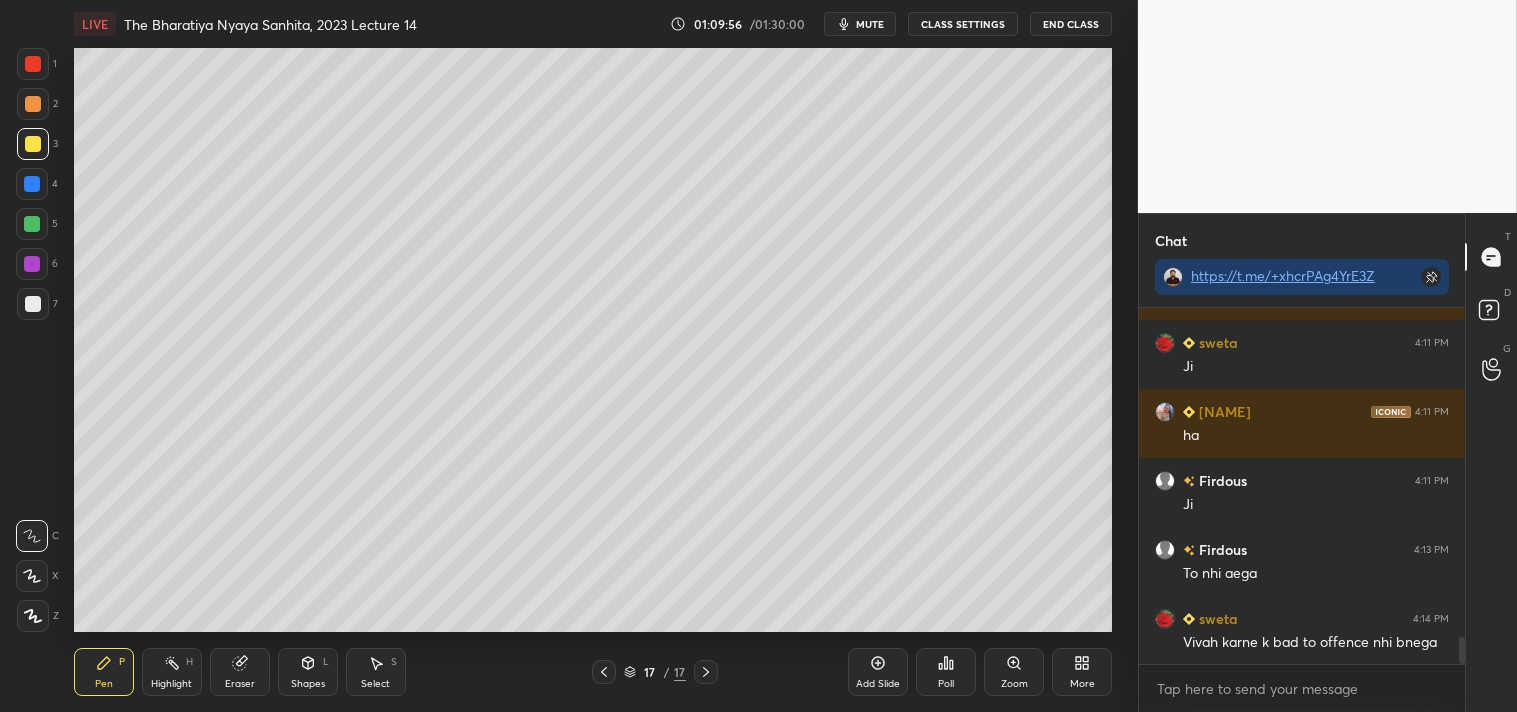 scroll, scrollTop: 4345, scrollLeft: 0, axis: vertical 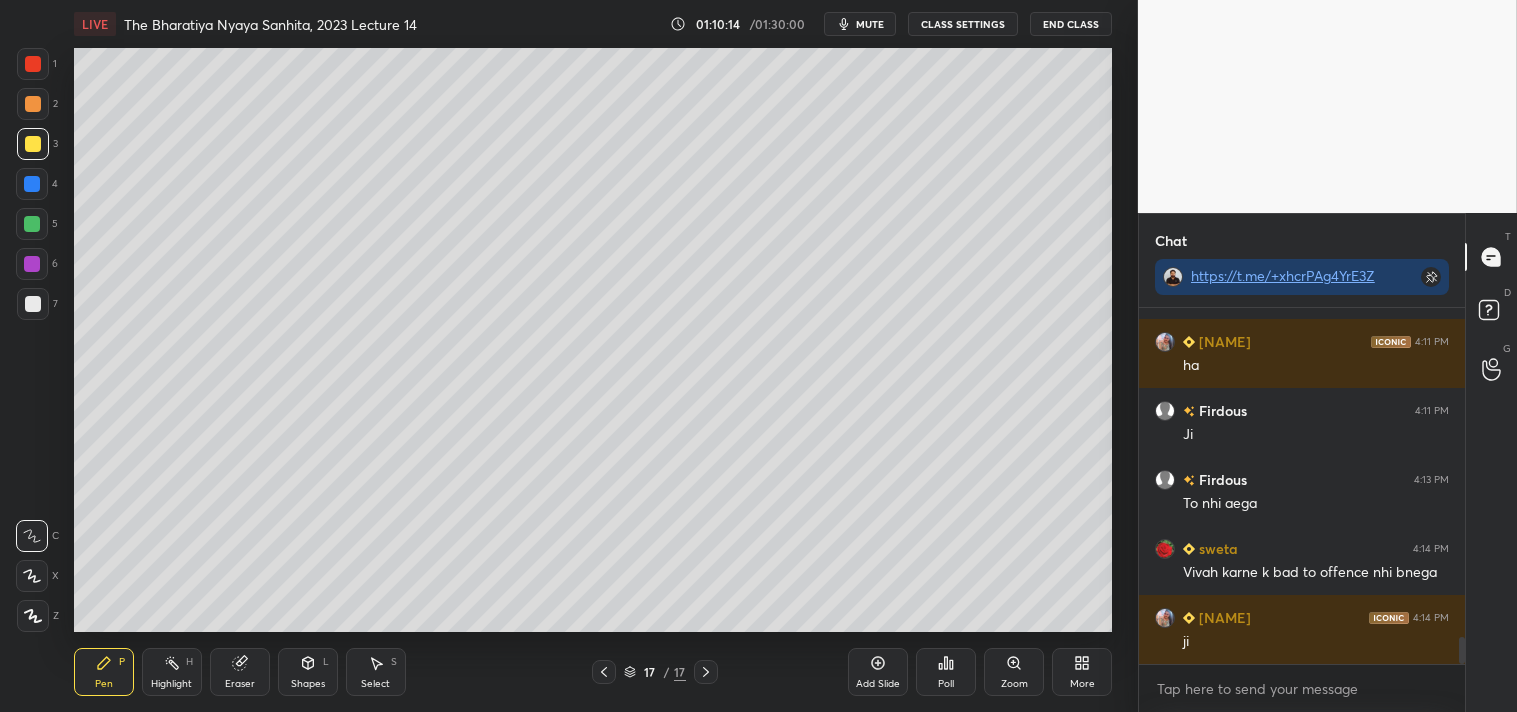 click on "Eraser" at bounding box center (240, 672) 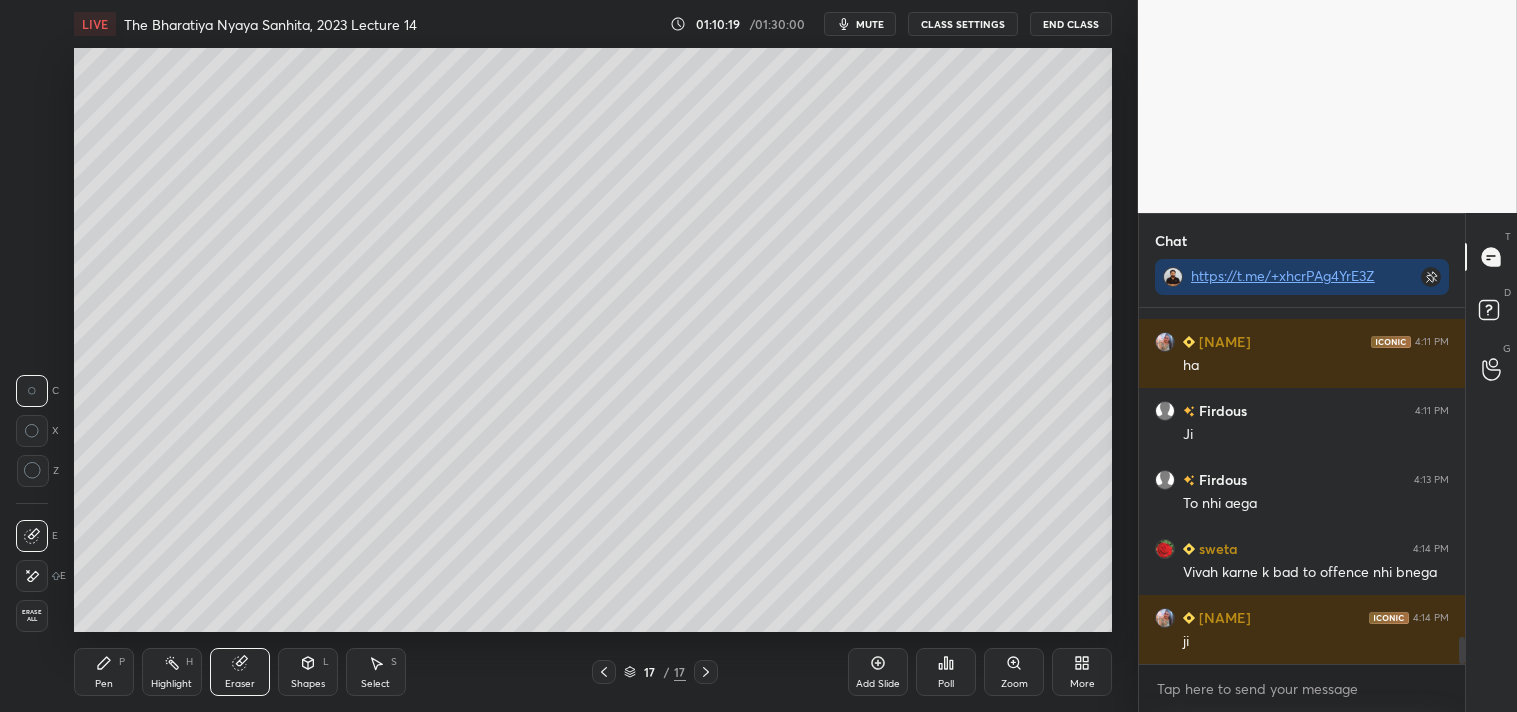 click on "Pen P" at bounding box center (104, 672) 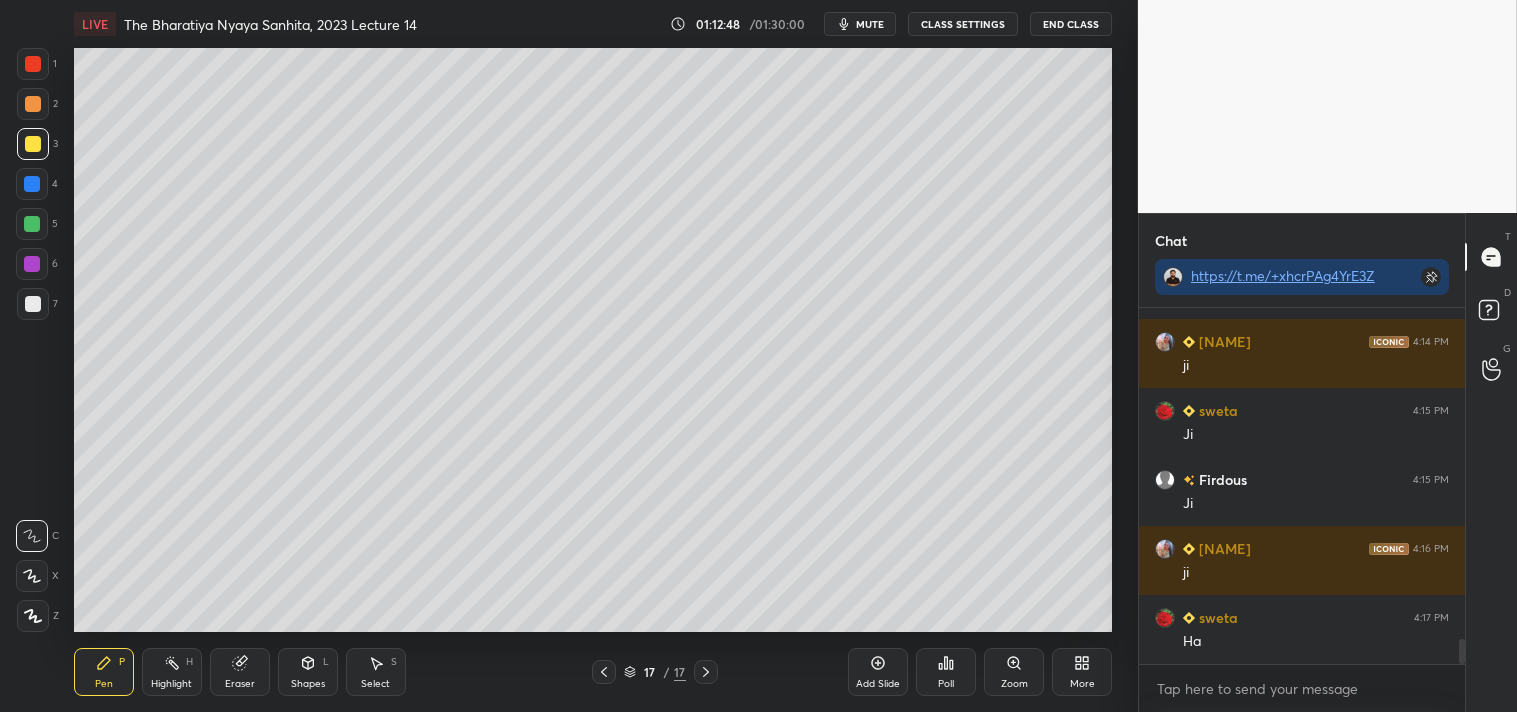 scroll, scrollTop: 4690, scrollLeft: 0, axis: vertical 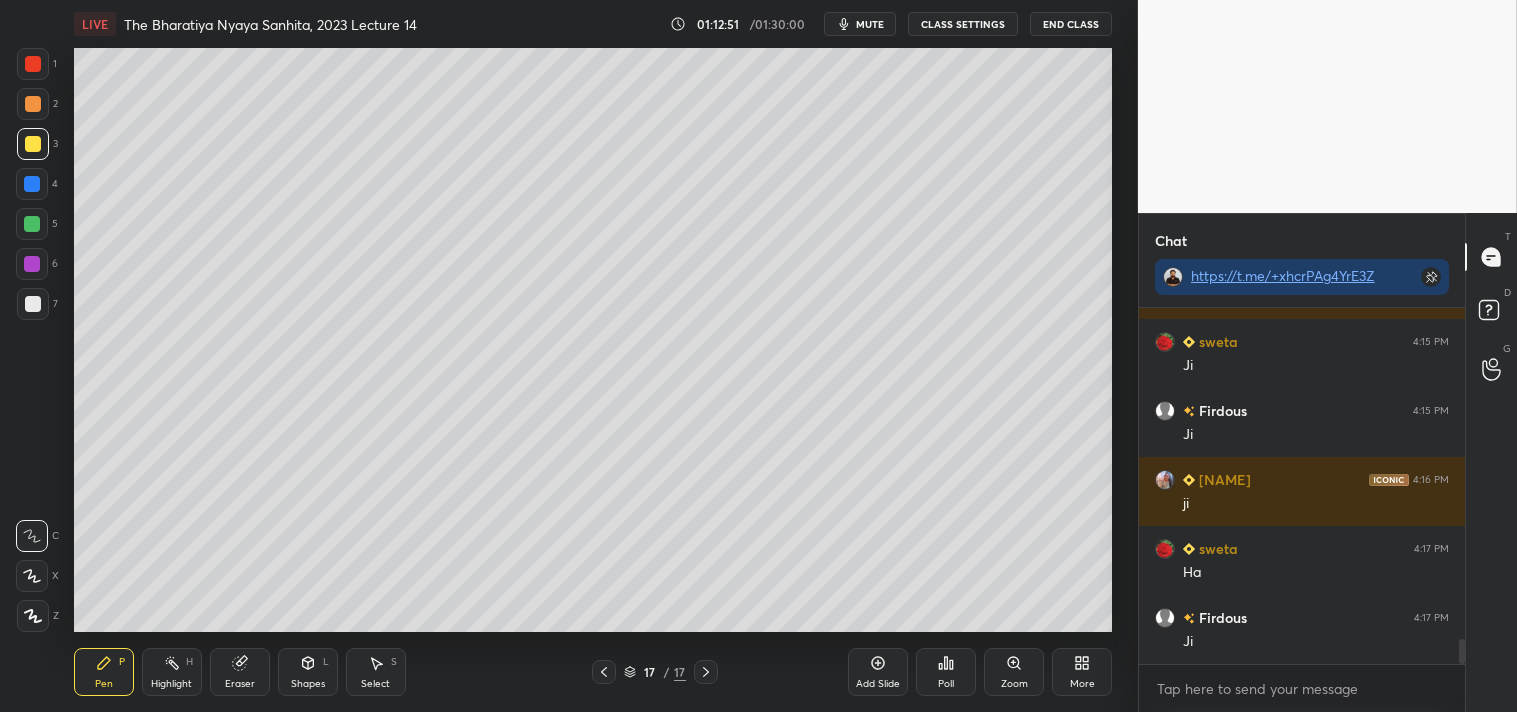 click on "Add Slide" at bounding box center [878, 672] 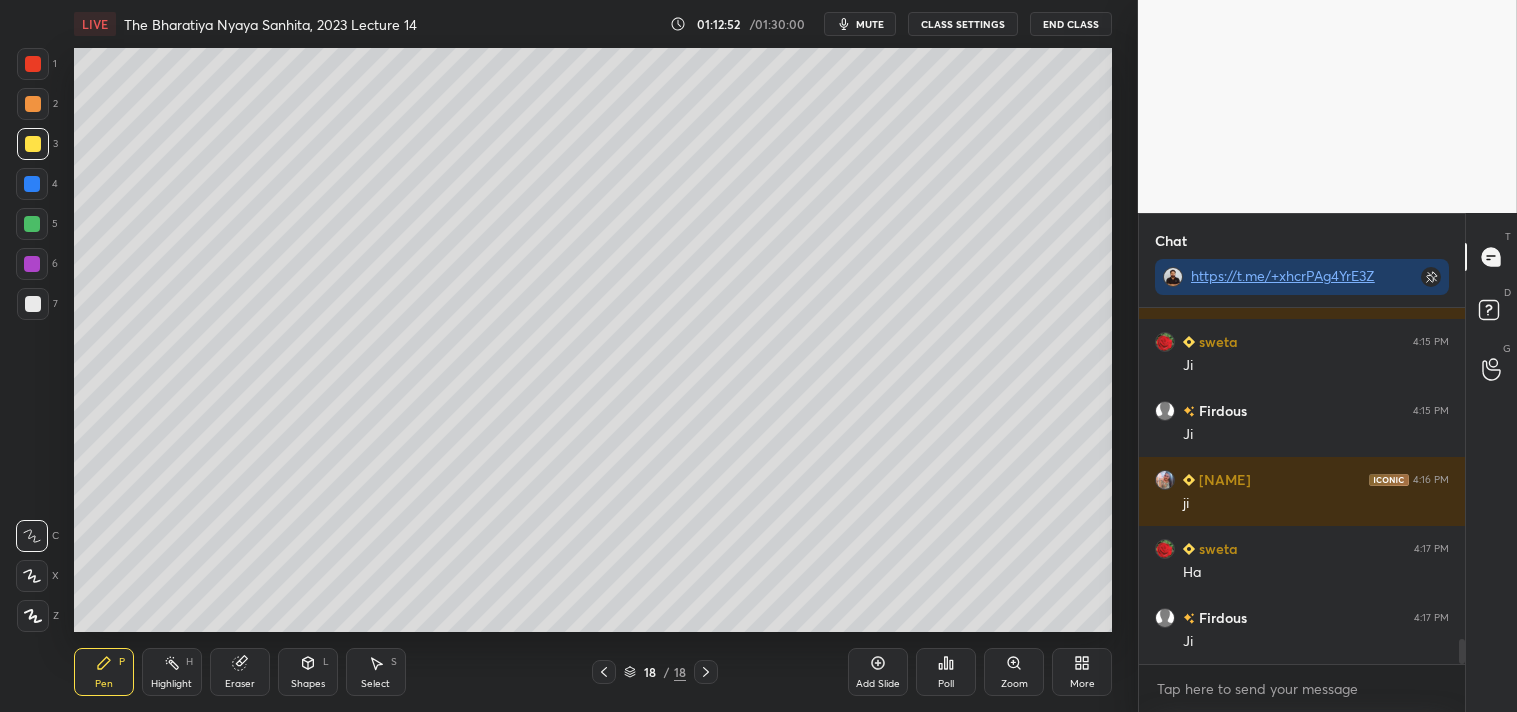 scroll, scrollTop: 4758, scrollLeft: 0, axis: vertical 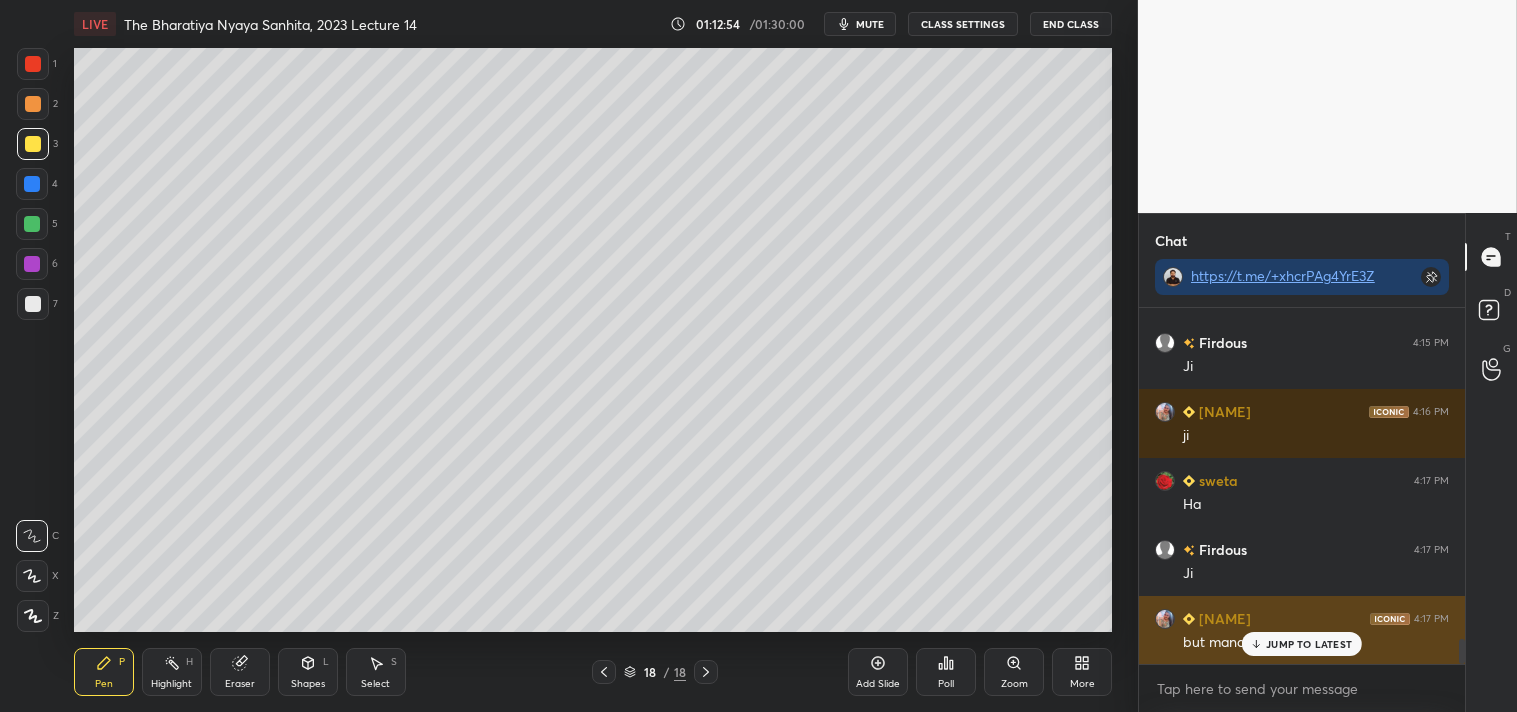click on "JUMP TO LATEST" at bounding box center [1309, 644] 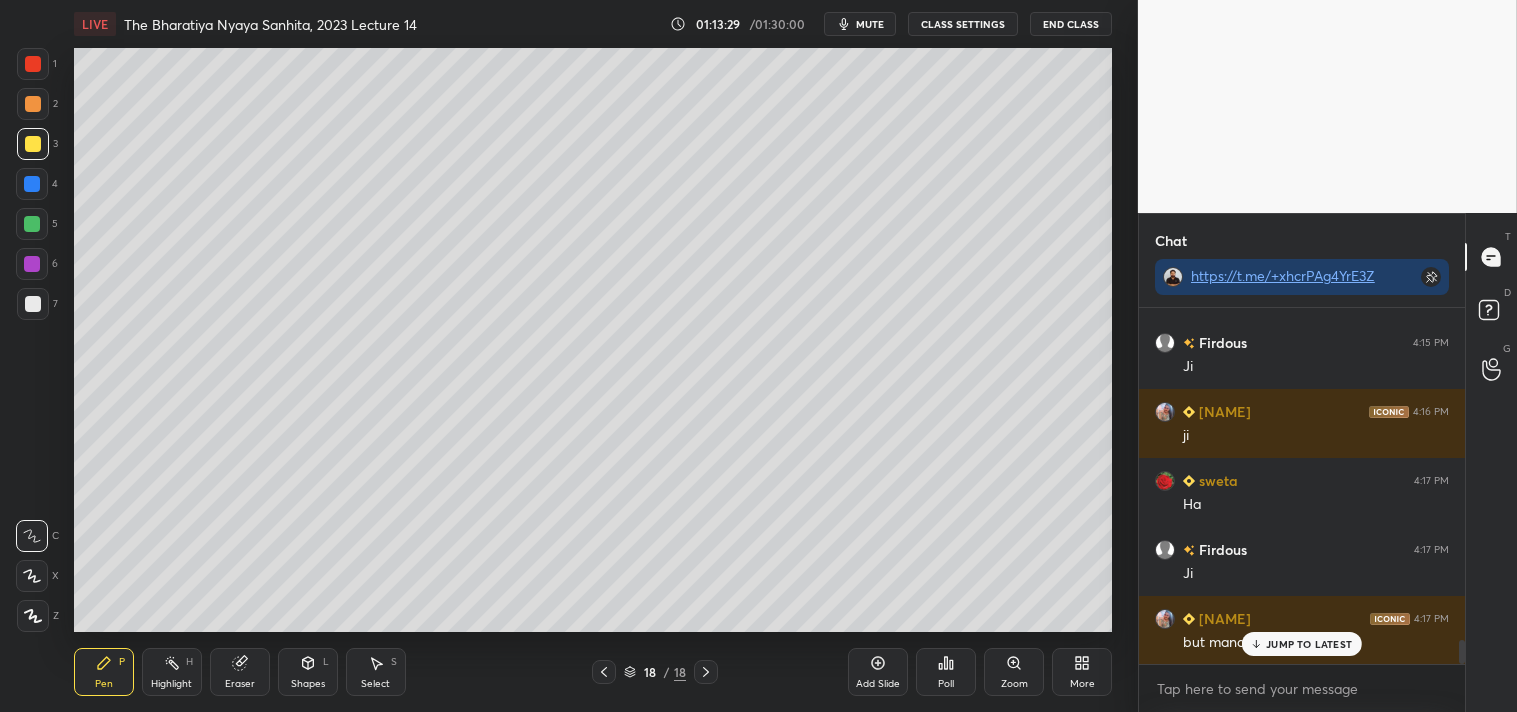 scroll, scrollTop: 4827, scrollLeft: 0, axis: vertical 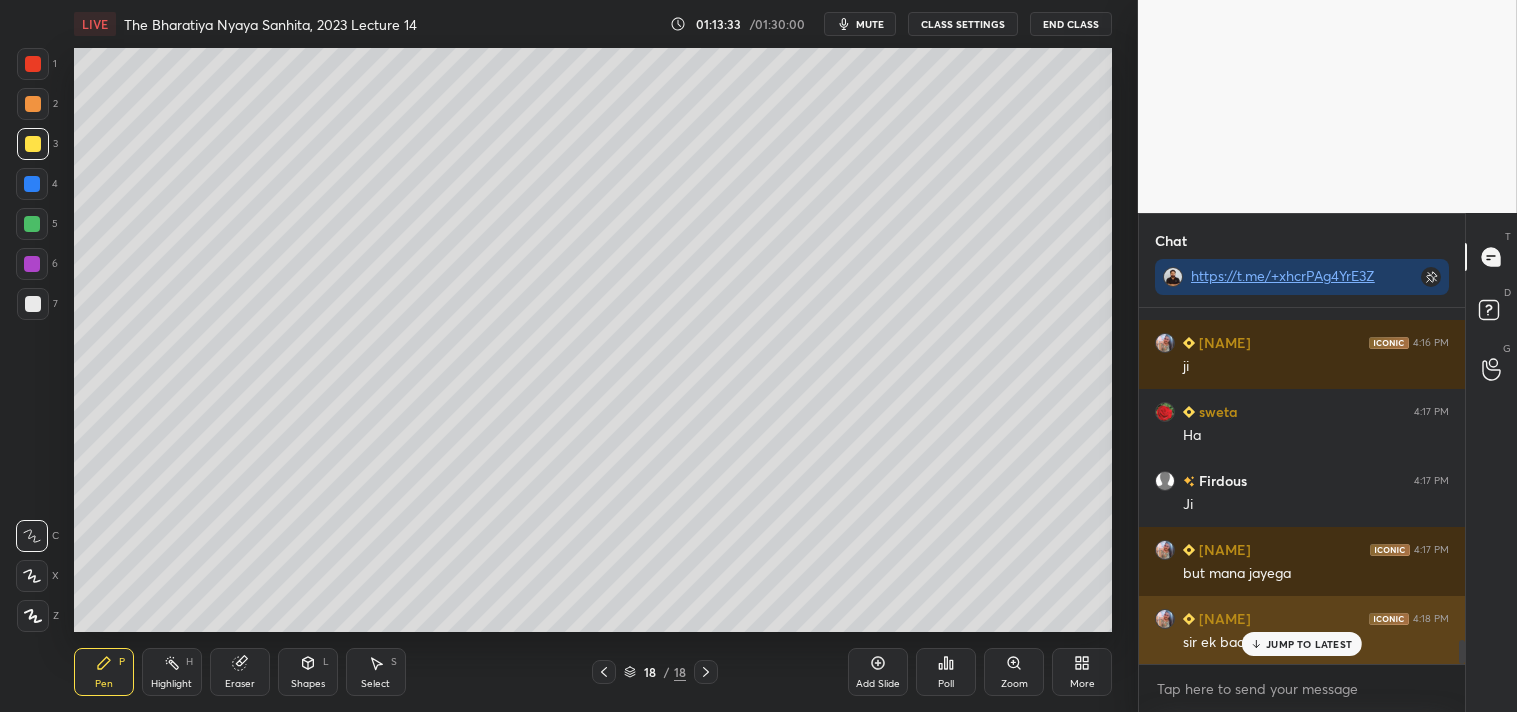 click on "JUMP TO LATEST" at bounding box center (1309, 644) 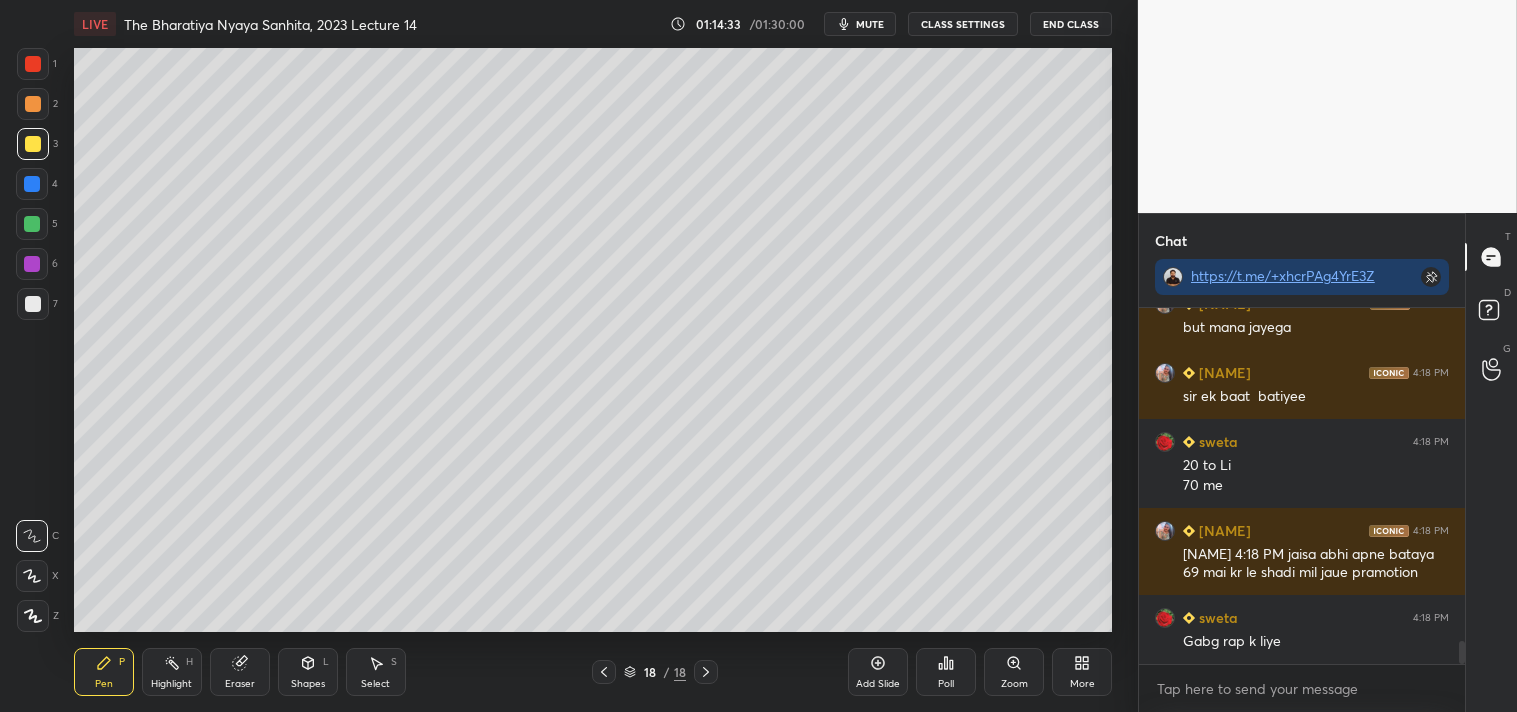 scroll, scrollTop: 5142, scrollLeft: 0, axis: vertical 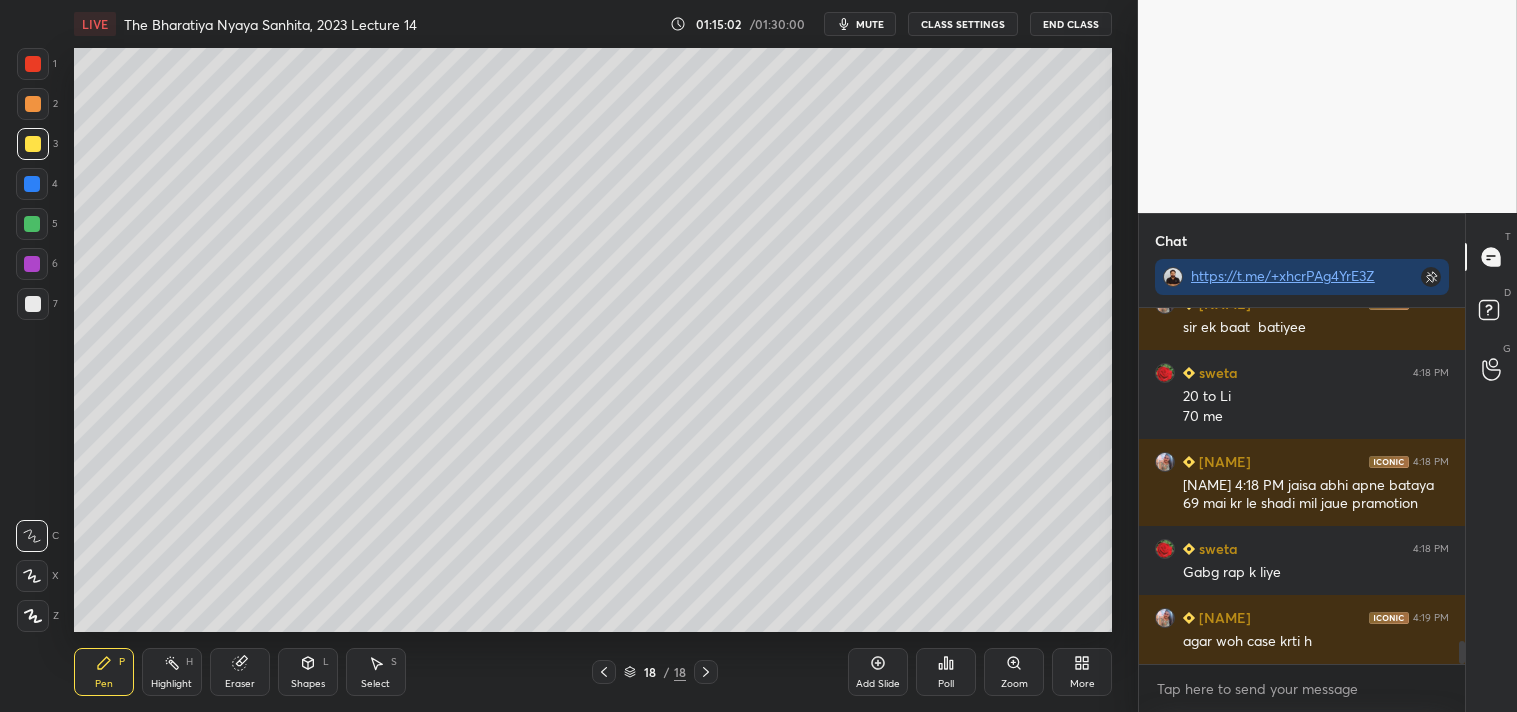 click 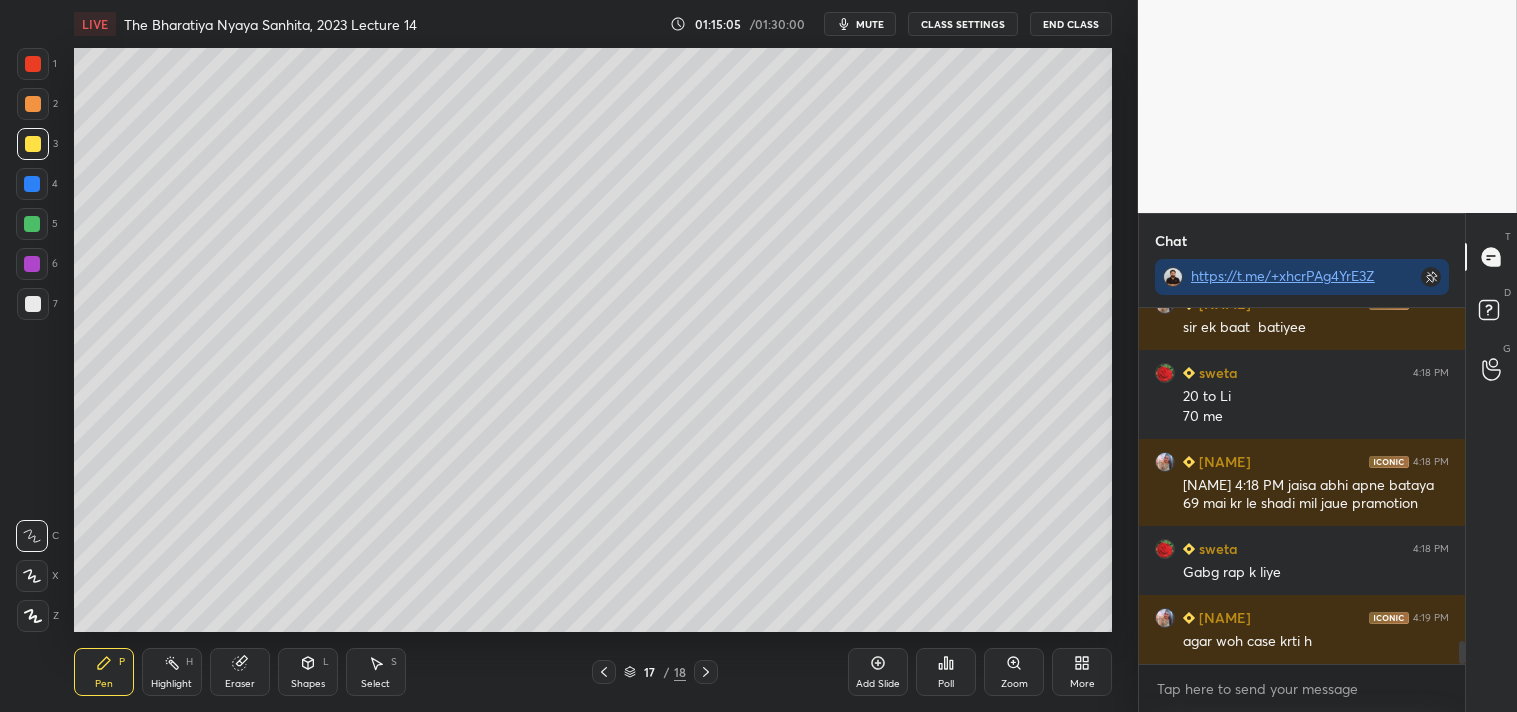 click 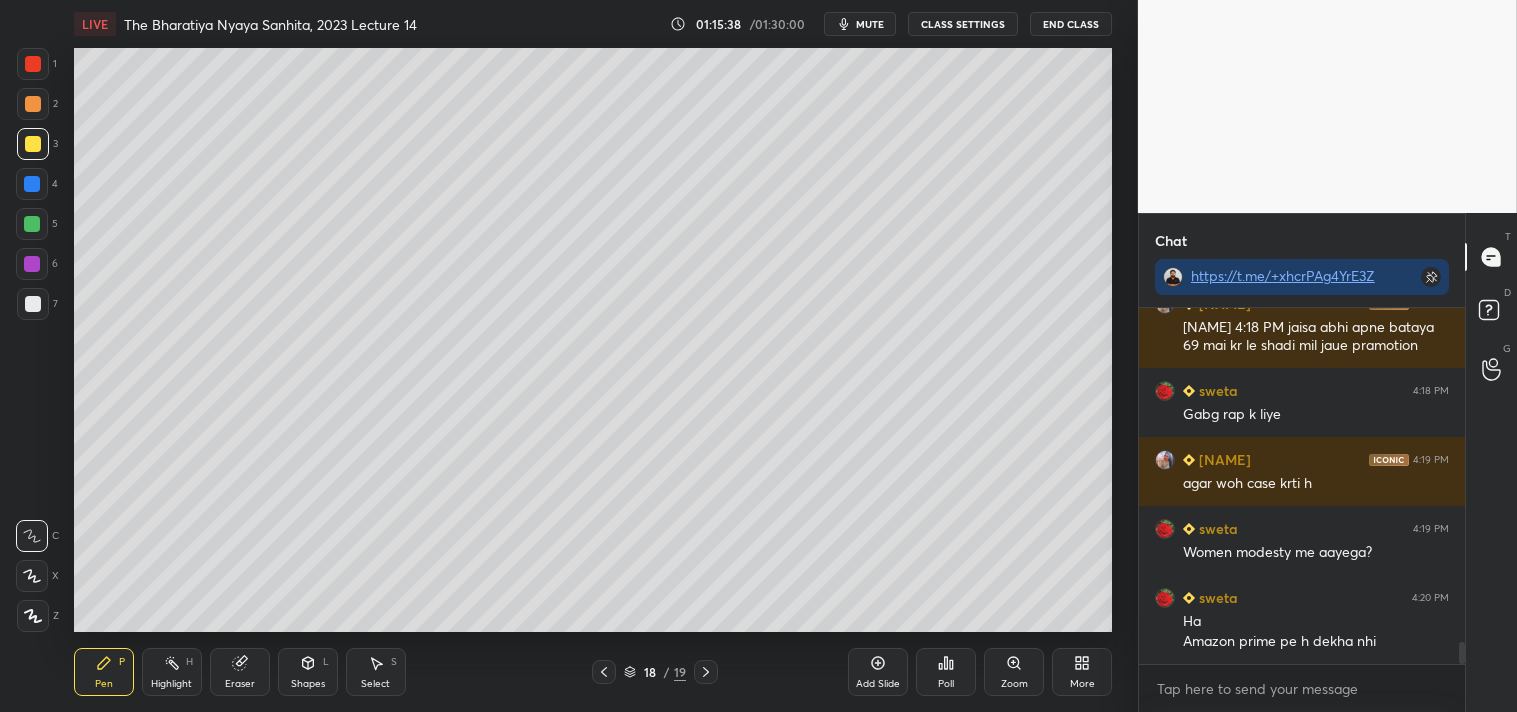 scroll, scrollTop: 5368, scrollLeft: 0, axis: vertical 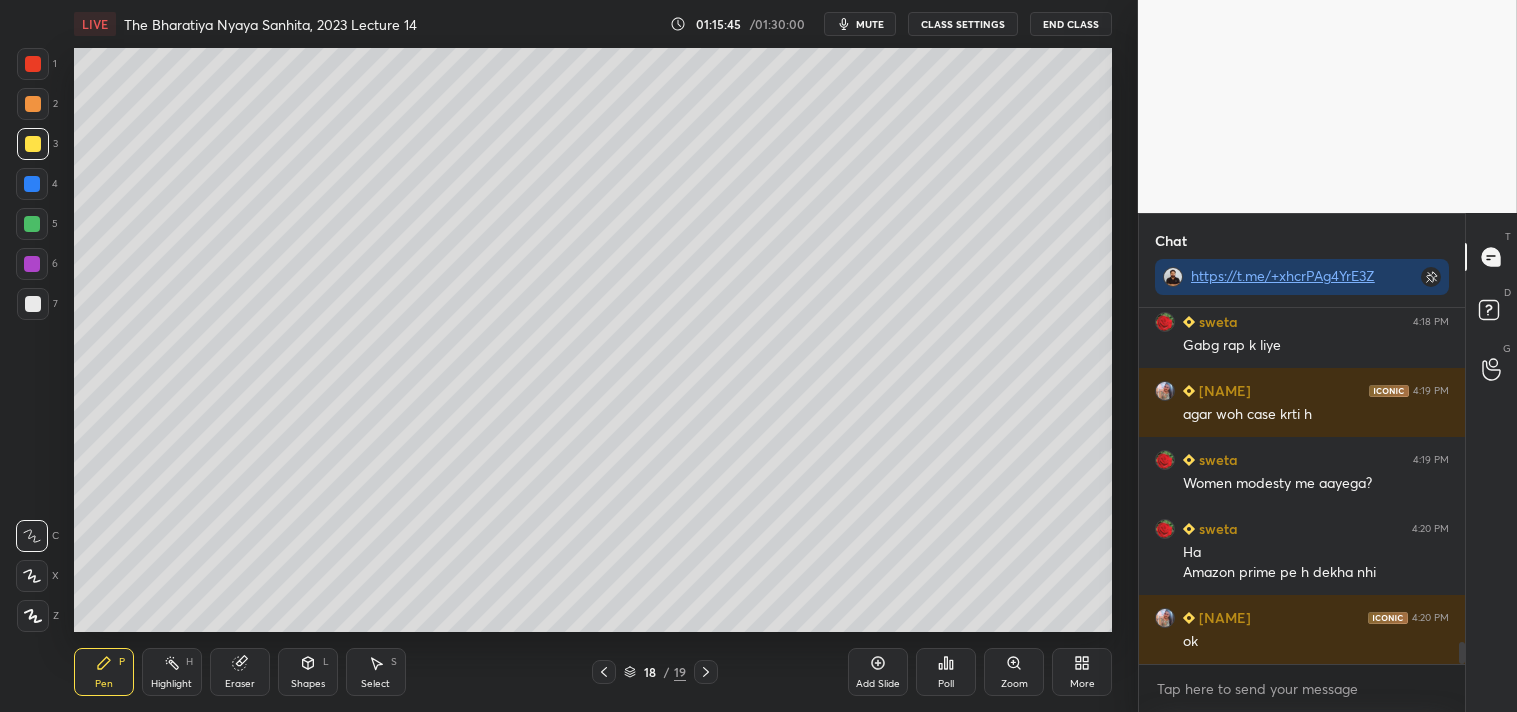 drag, startPoint x: 1464, startPoint y: 653, endPoint x: 1455, endPoint y: 677, distance: 25.632011 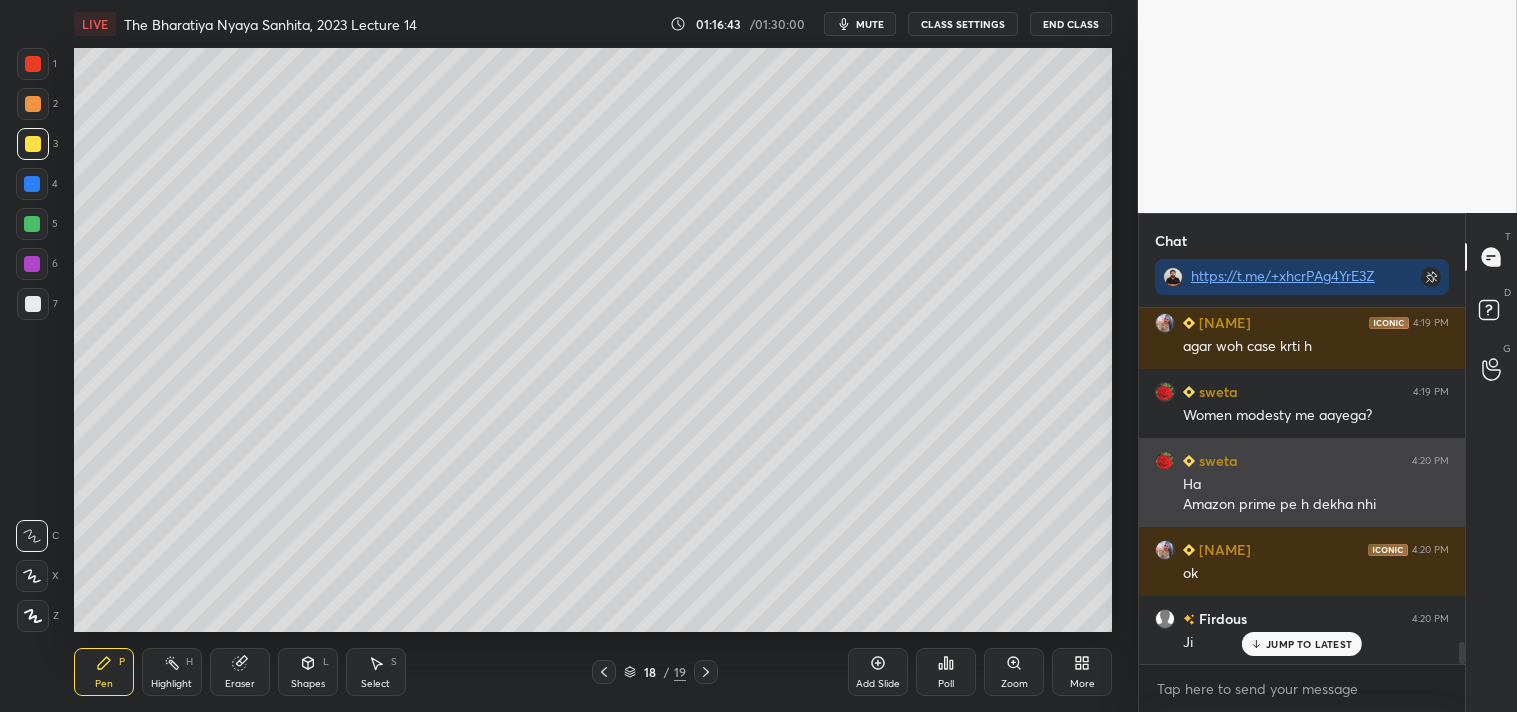 scroll, scrollTop: 5525, scrollLeft: 0, axis: vertical 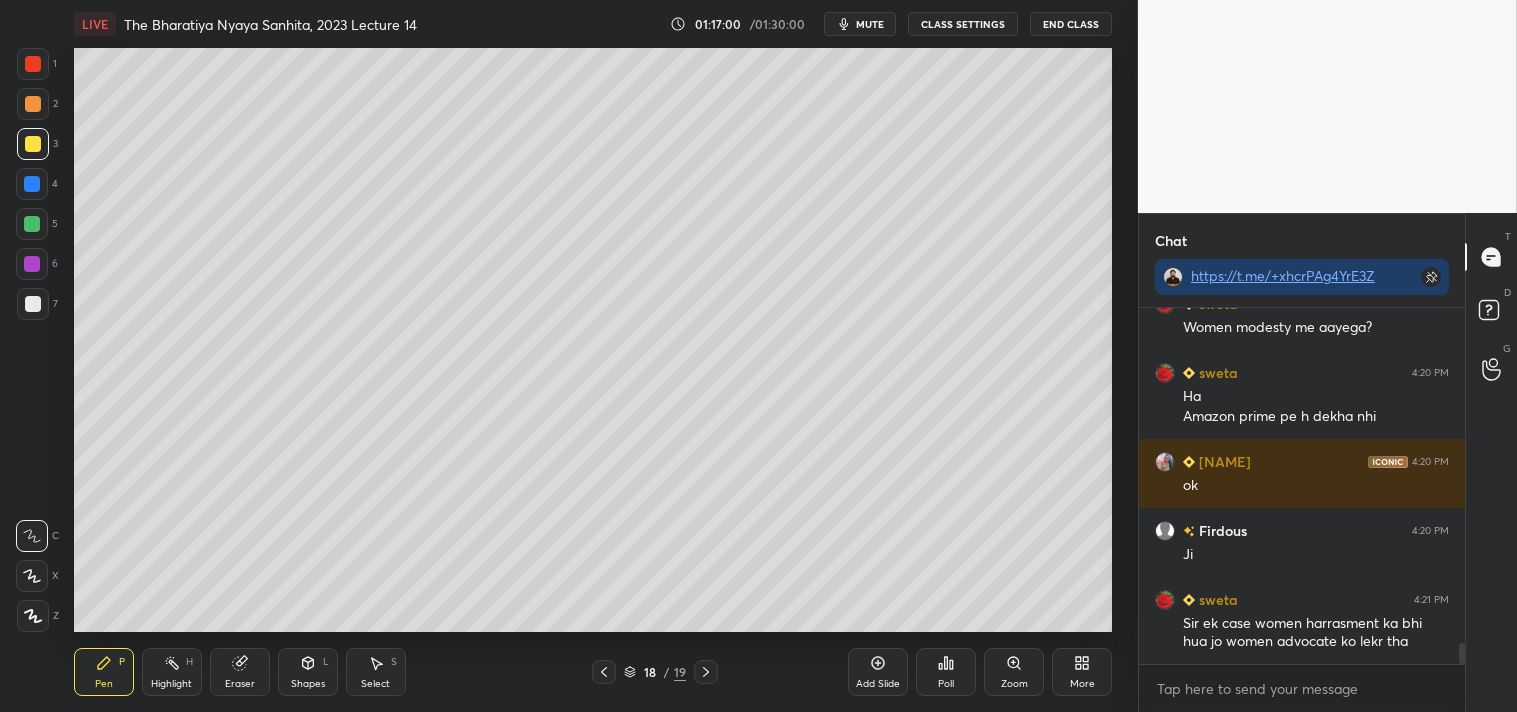 click 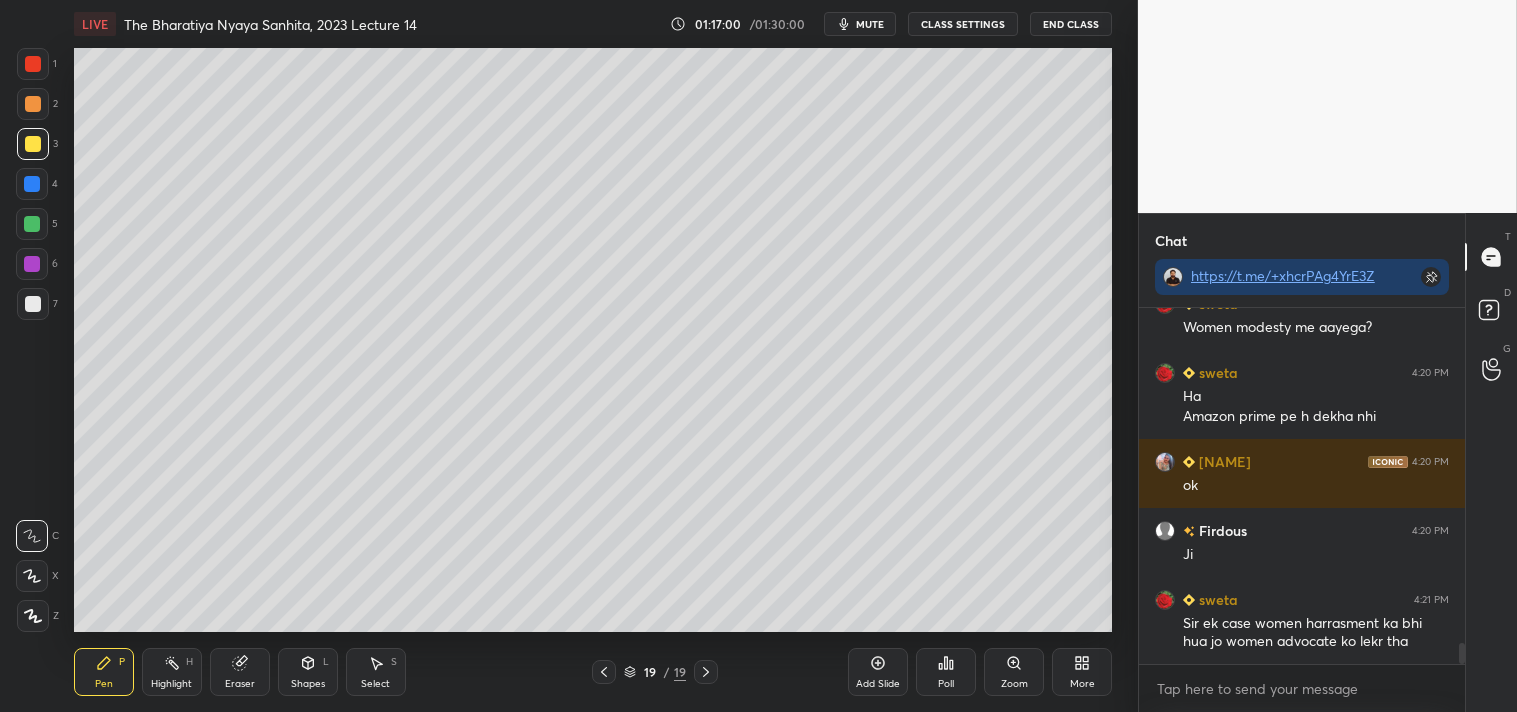 click 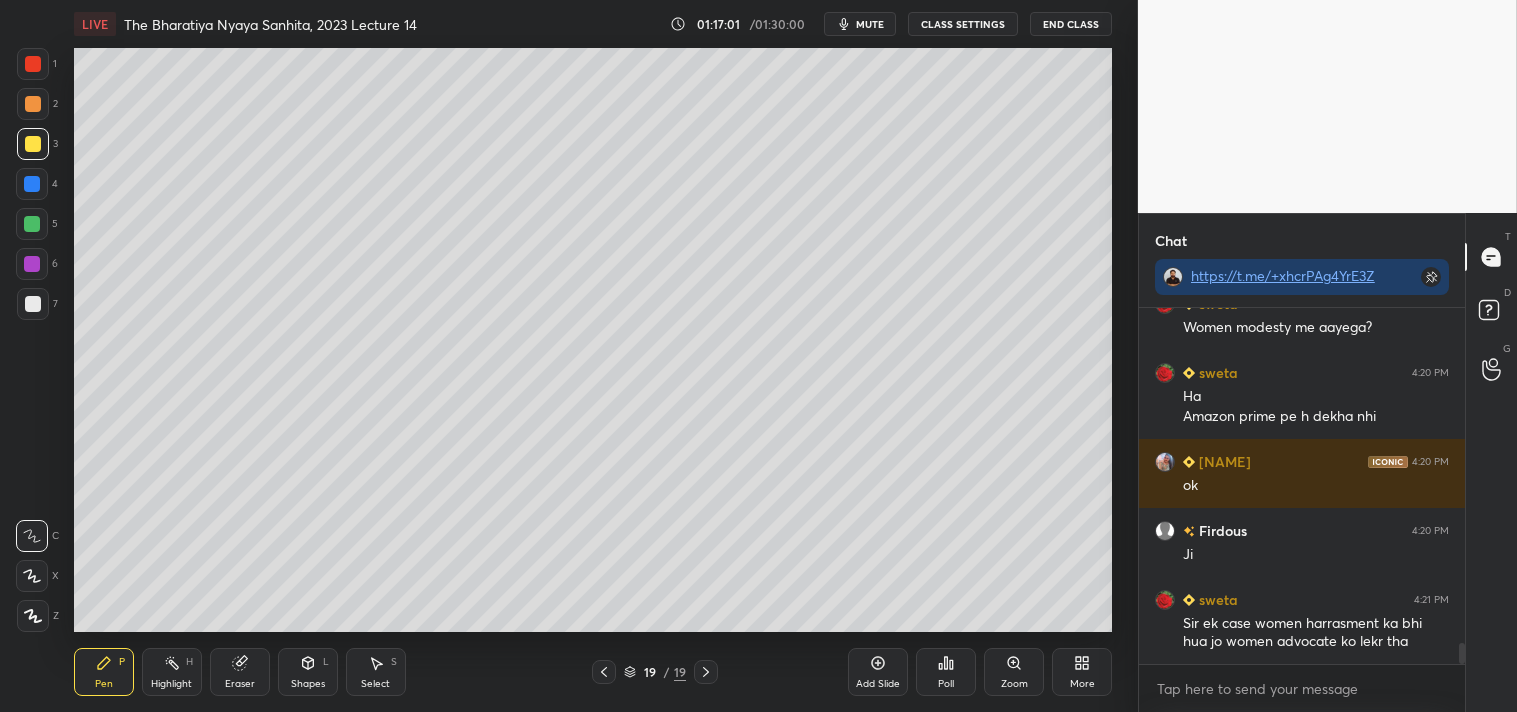 click 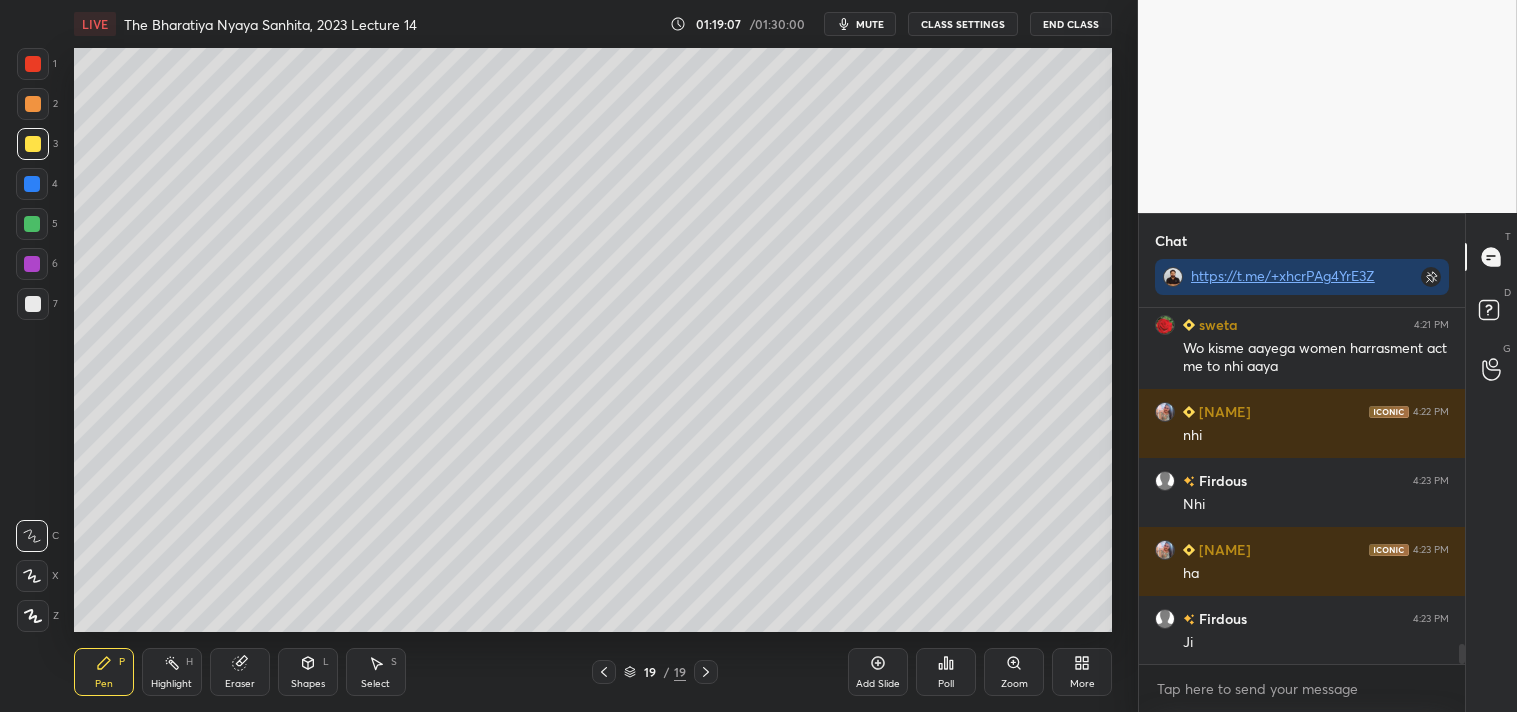 scroll, scrollTop: 6025, scrollLeft: 0, axis: vertical 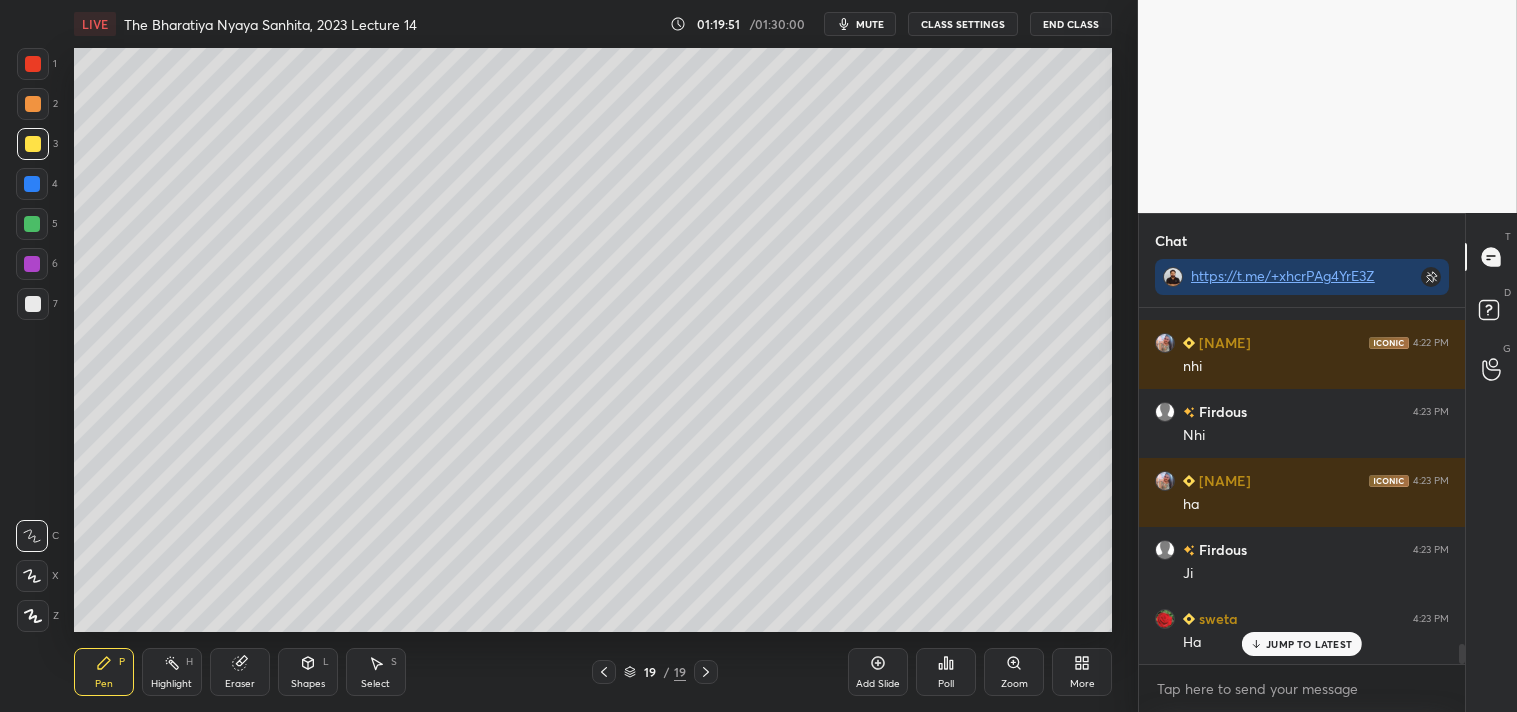 drag, startPoint x: 1007, startPoint y: 206, endPoint x: 1003, endPoint y: 216, distance: 10.770329 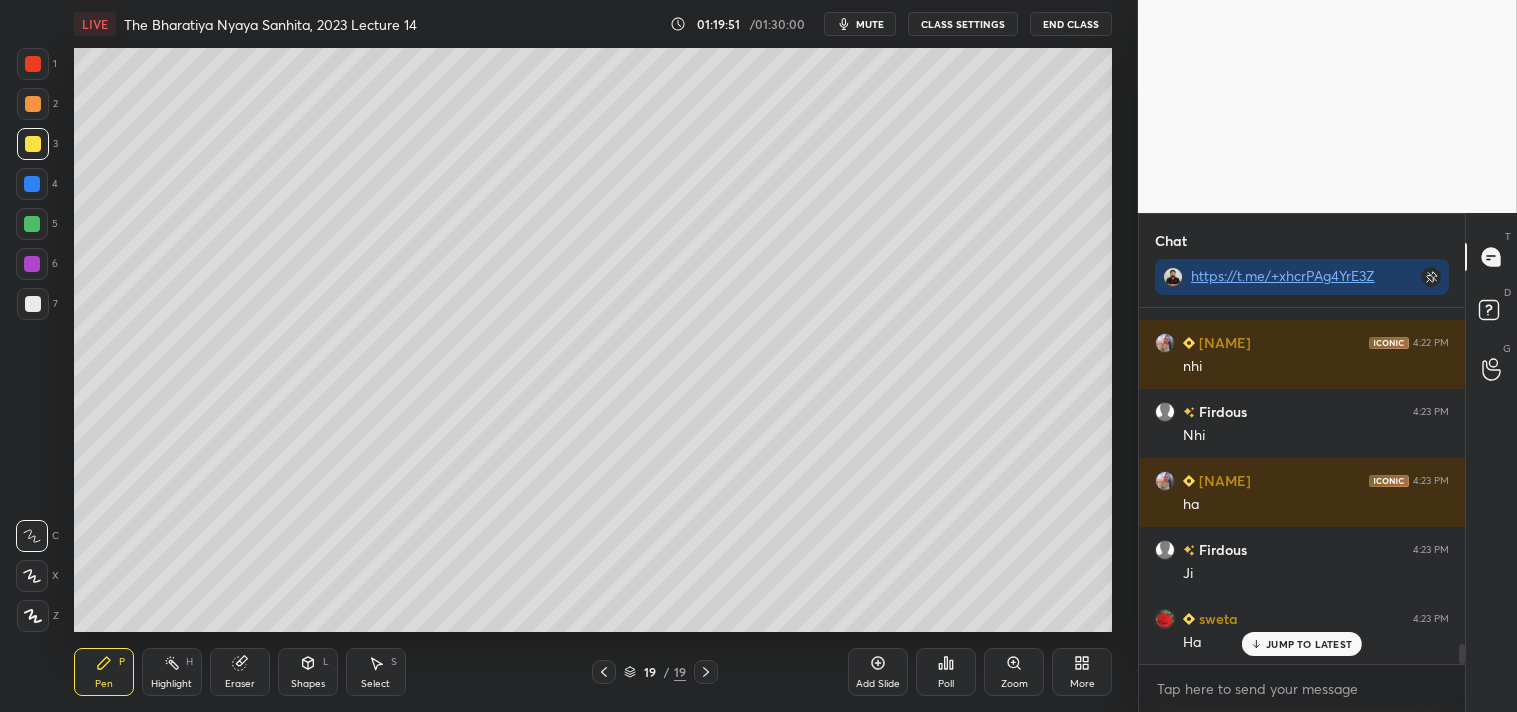 click on "Idle time detected You have been inactive for more than a minute while taking the class. Your audio and video will be  paused in 59s" at bounding box center [569, 356] 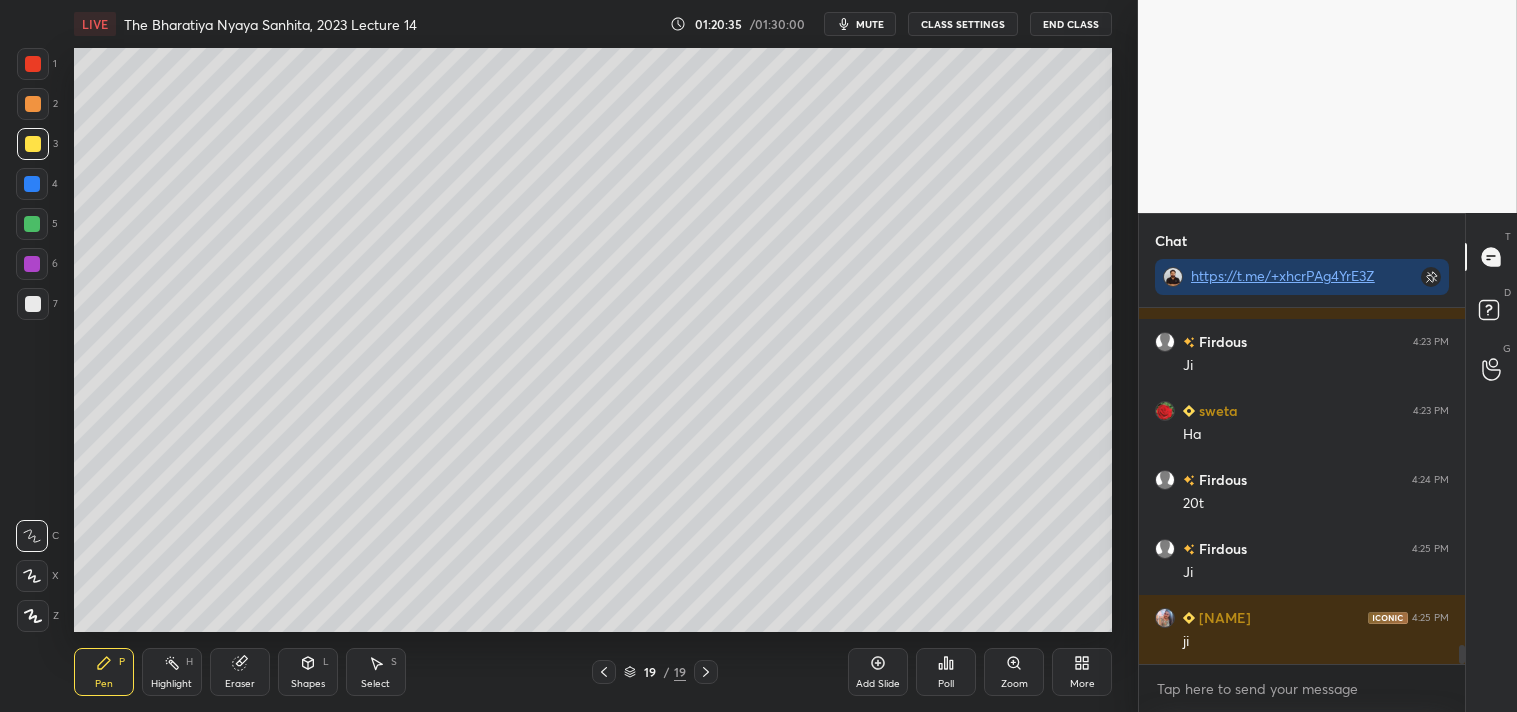 scroll, scrollTop: 6302, scrollLeft: 0, axis: vertical 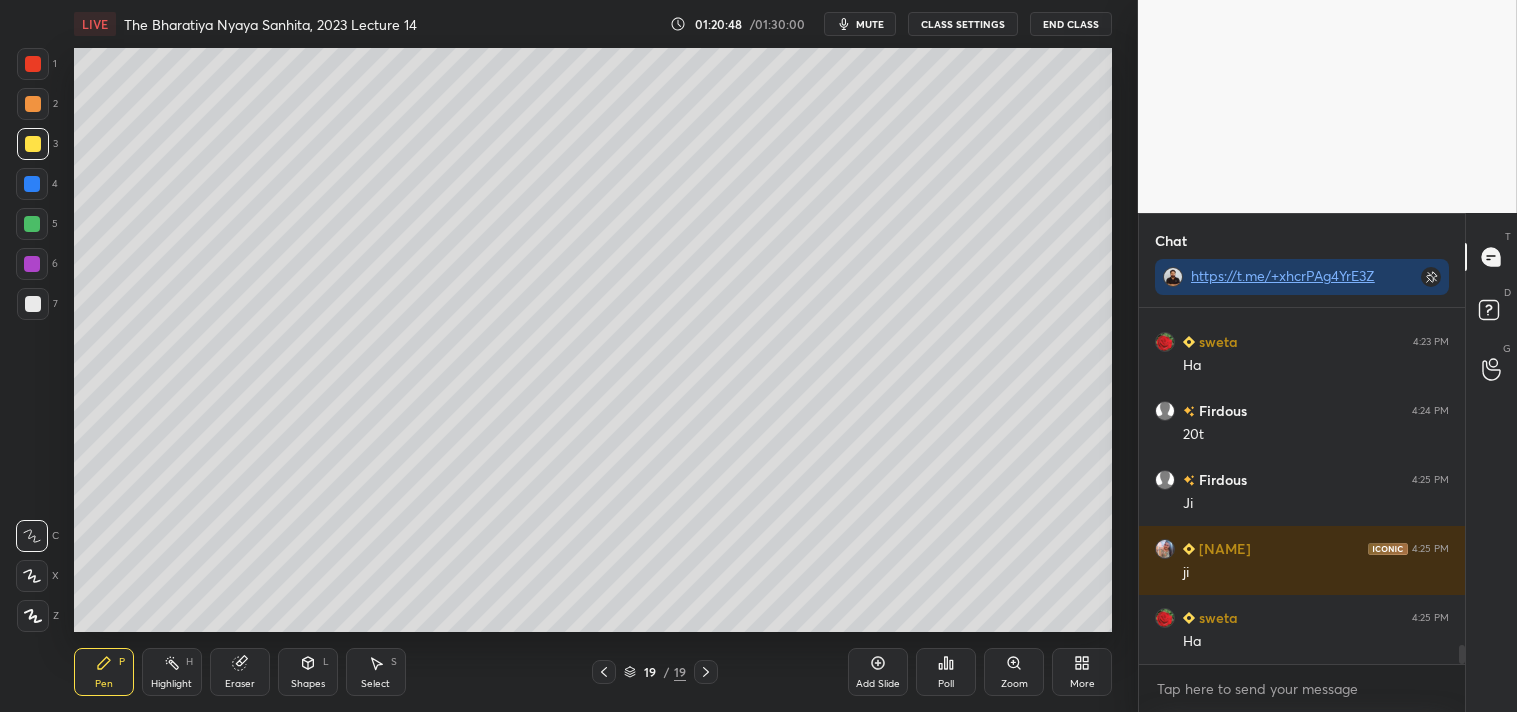click 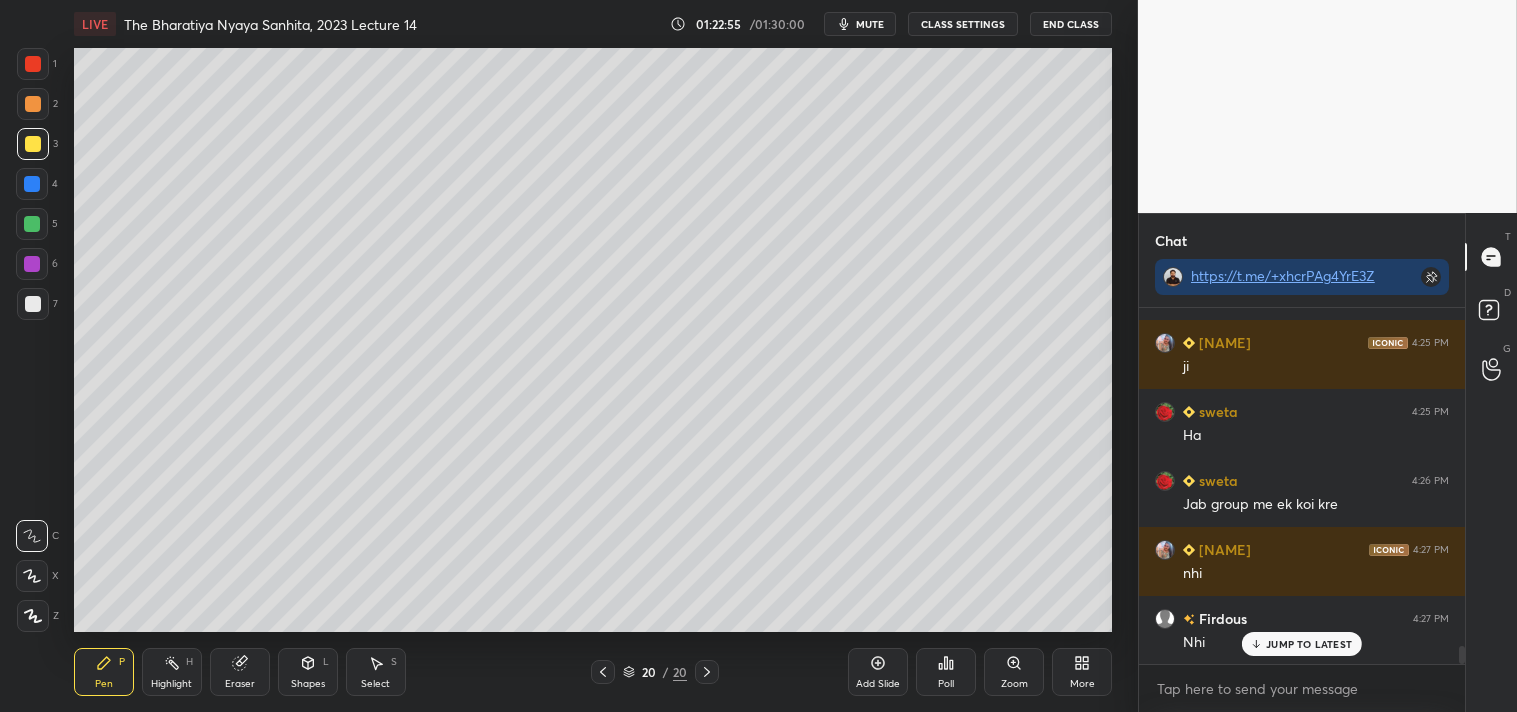 scroll, scrollTop: 6577, scrollLeft: 0, axis: vertical 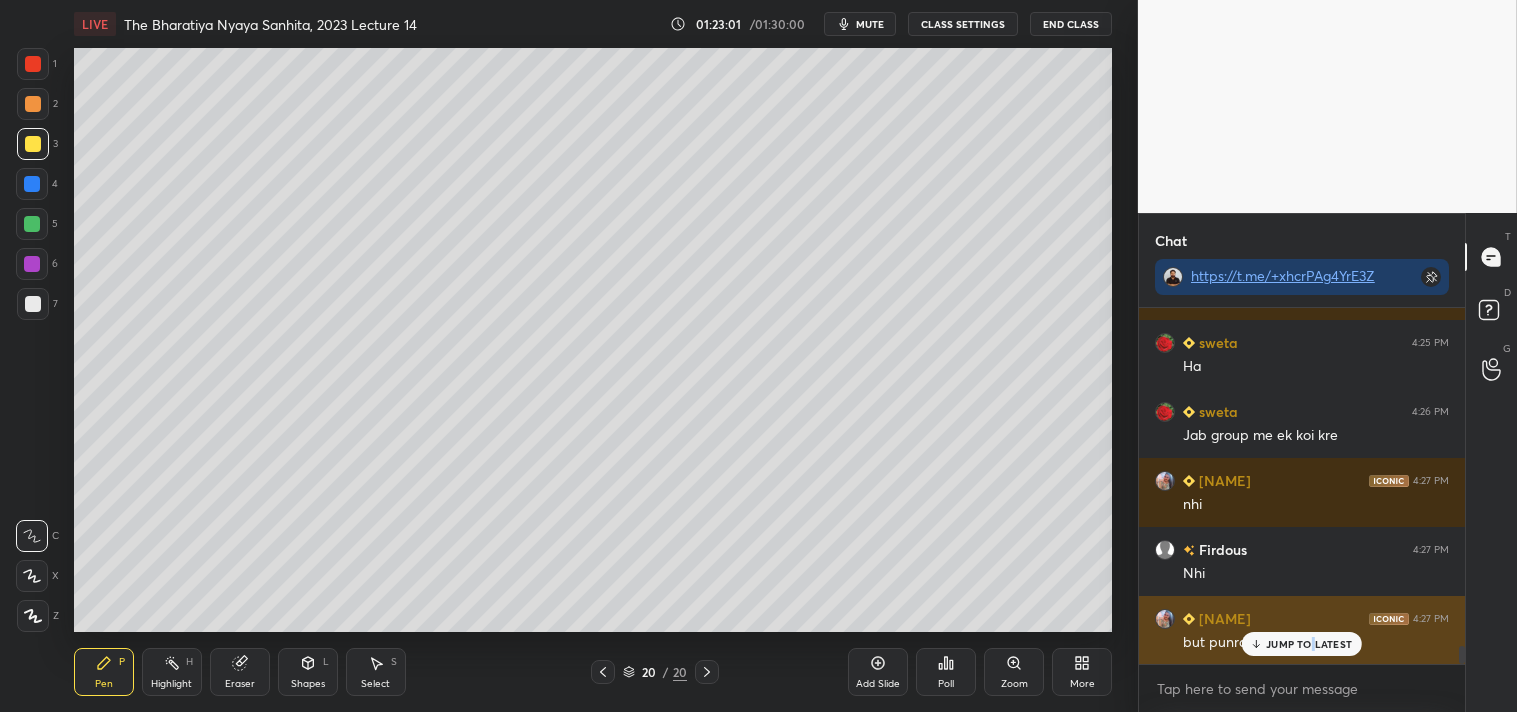 click on "JUMP TO LATEST" at bounding box center (1309, 644) 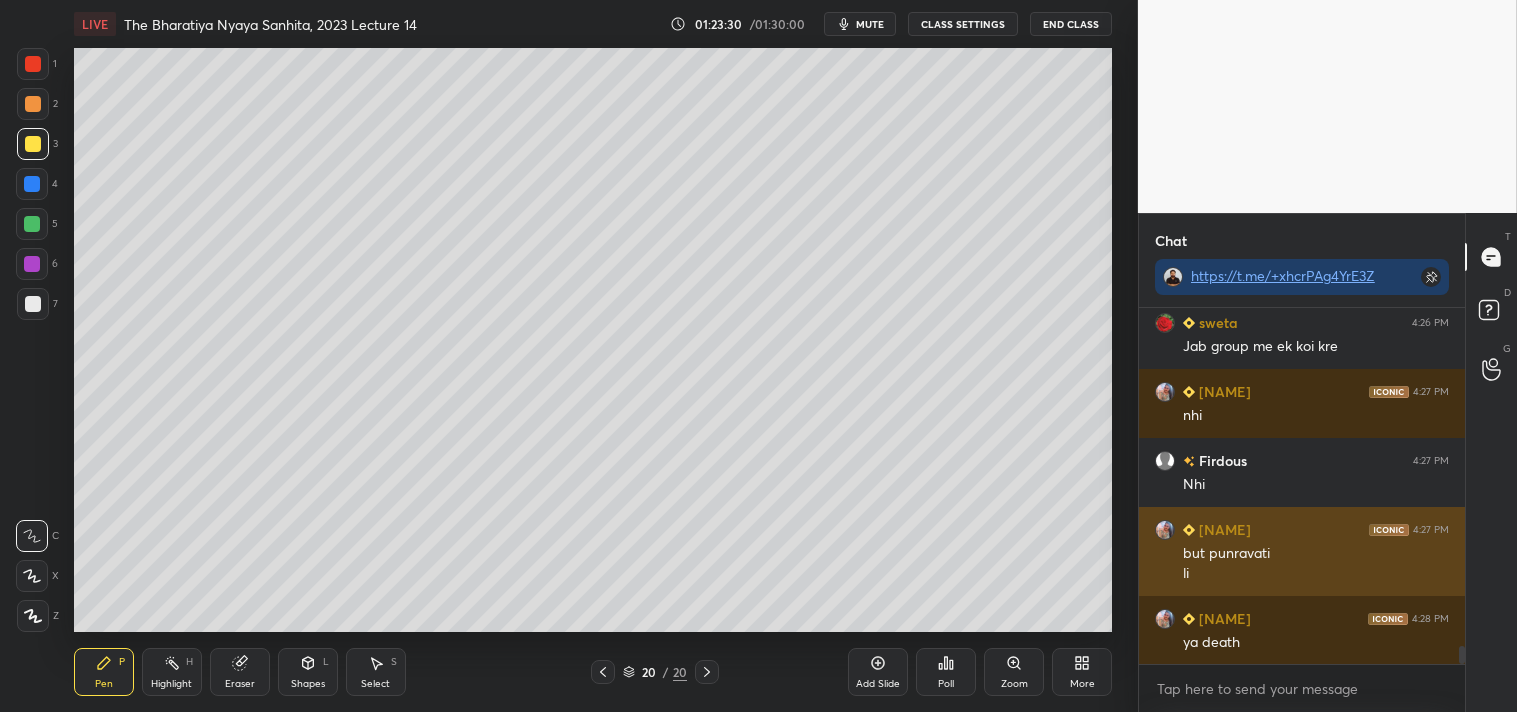 scroll, scrollTop: 6735, scrollLeft: 0, axis: vertical 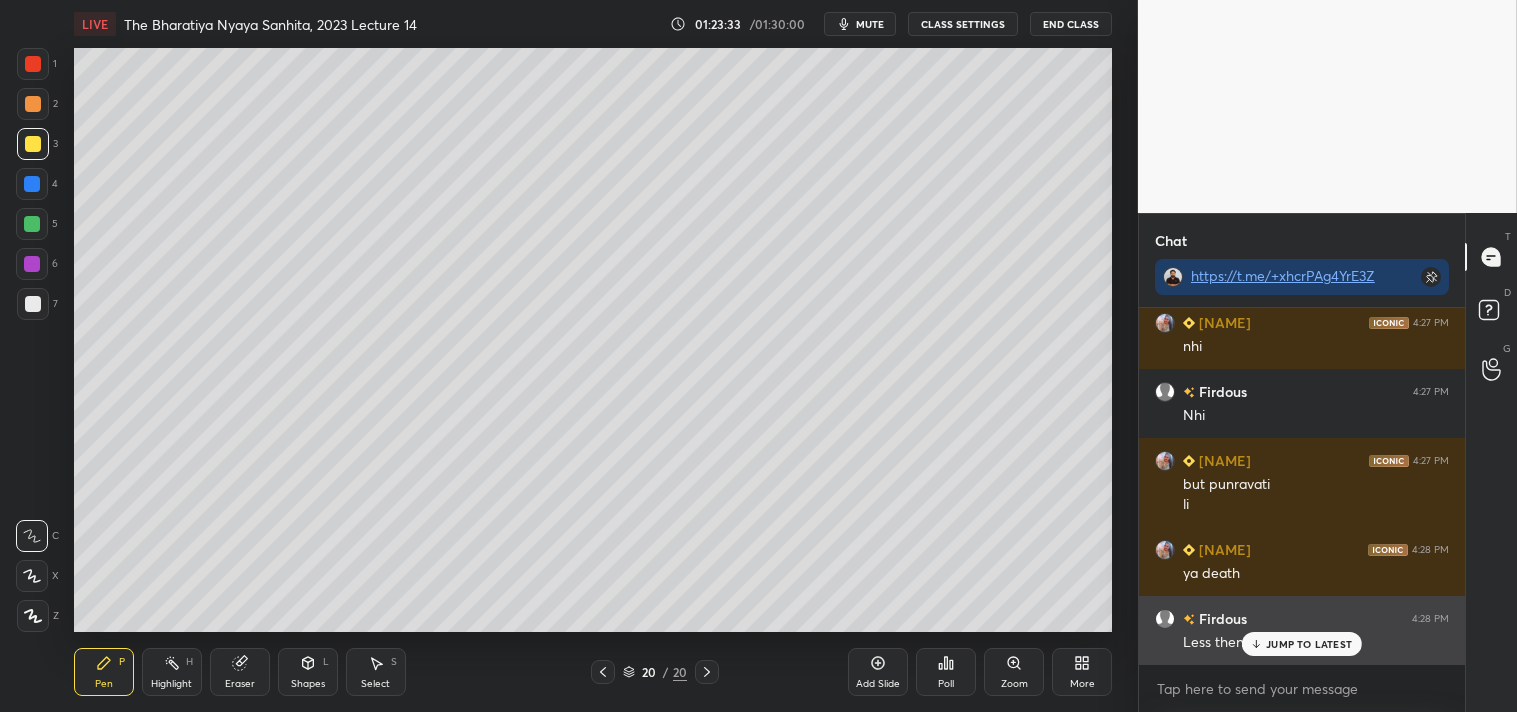 click on "JUMP TO LATEST" at bounding box center (1309, 644) 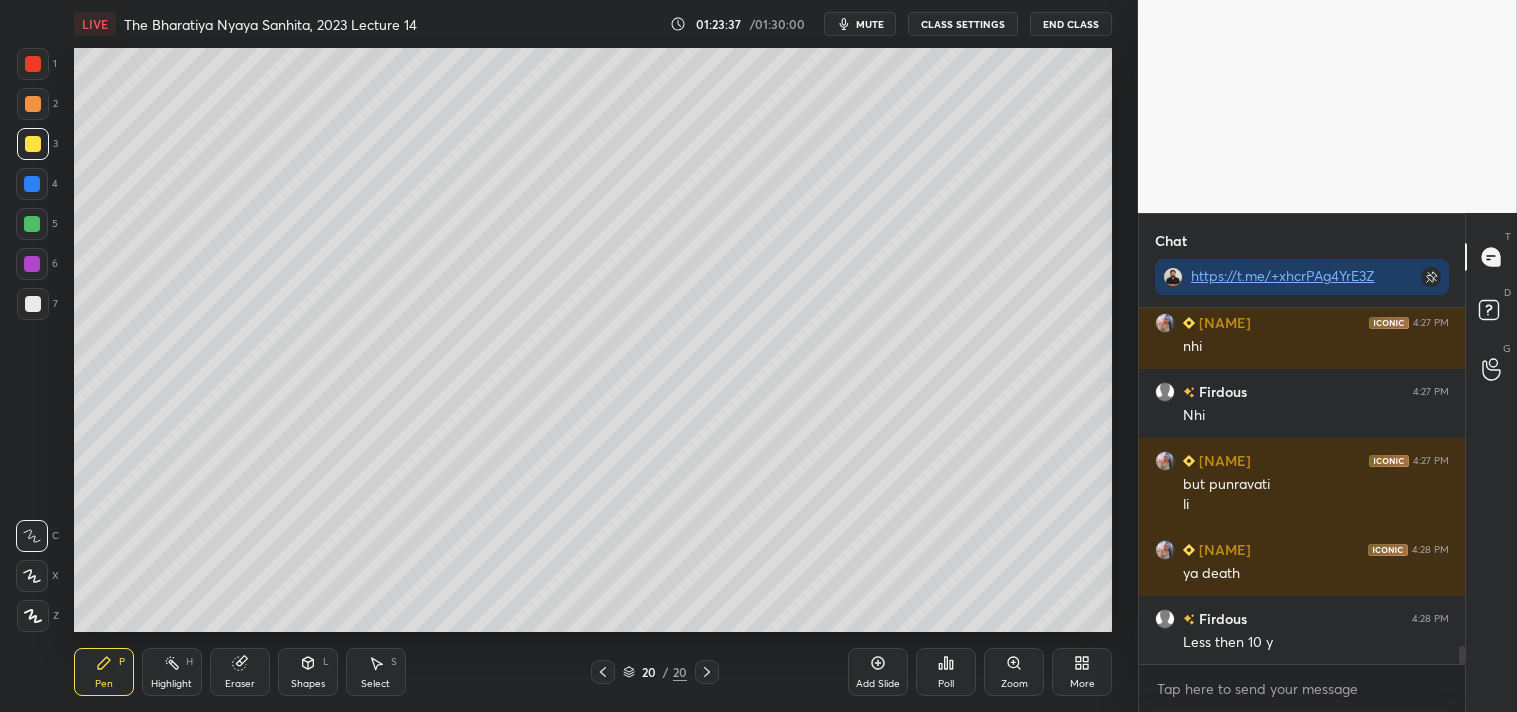 scroll, scrollTop: 6755, scrollLeft: 0, axis: vertical 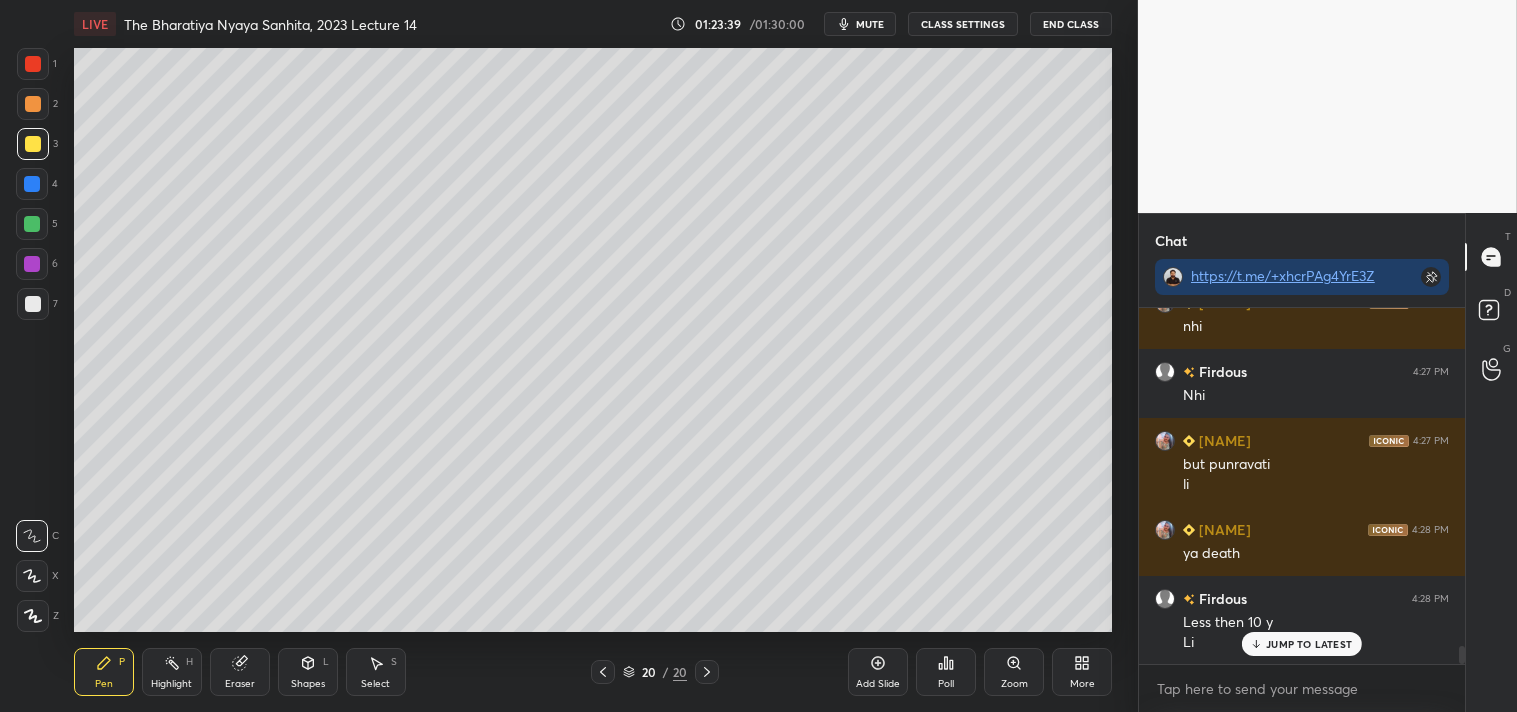 click on "JUMP TO LATEST" at bounding box center [1309, 644] 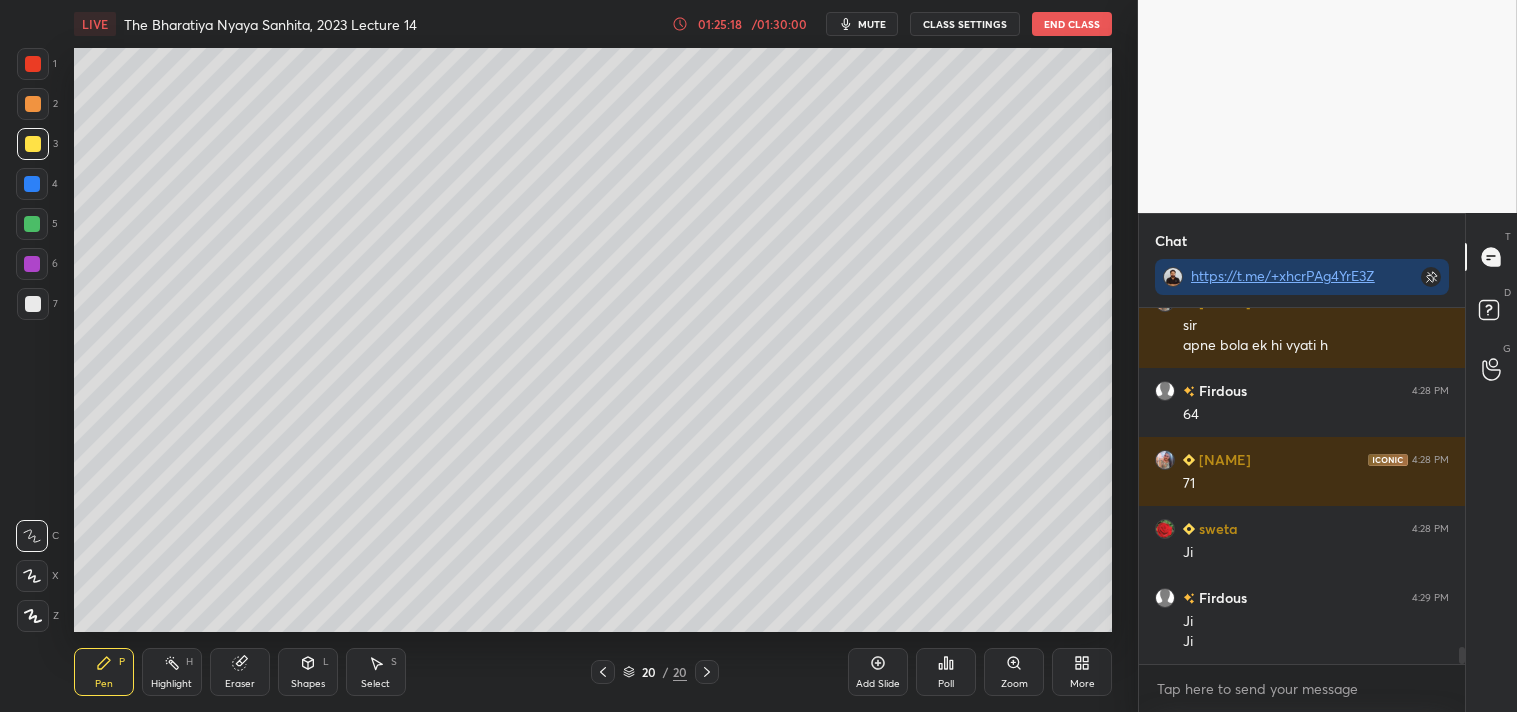 scroll, scrollTop: 7210, scrollLeft: 0, axis: vertical 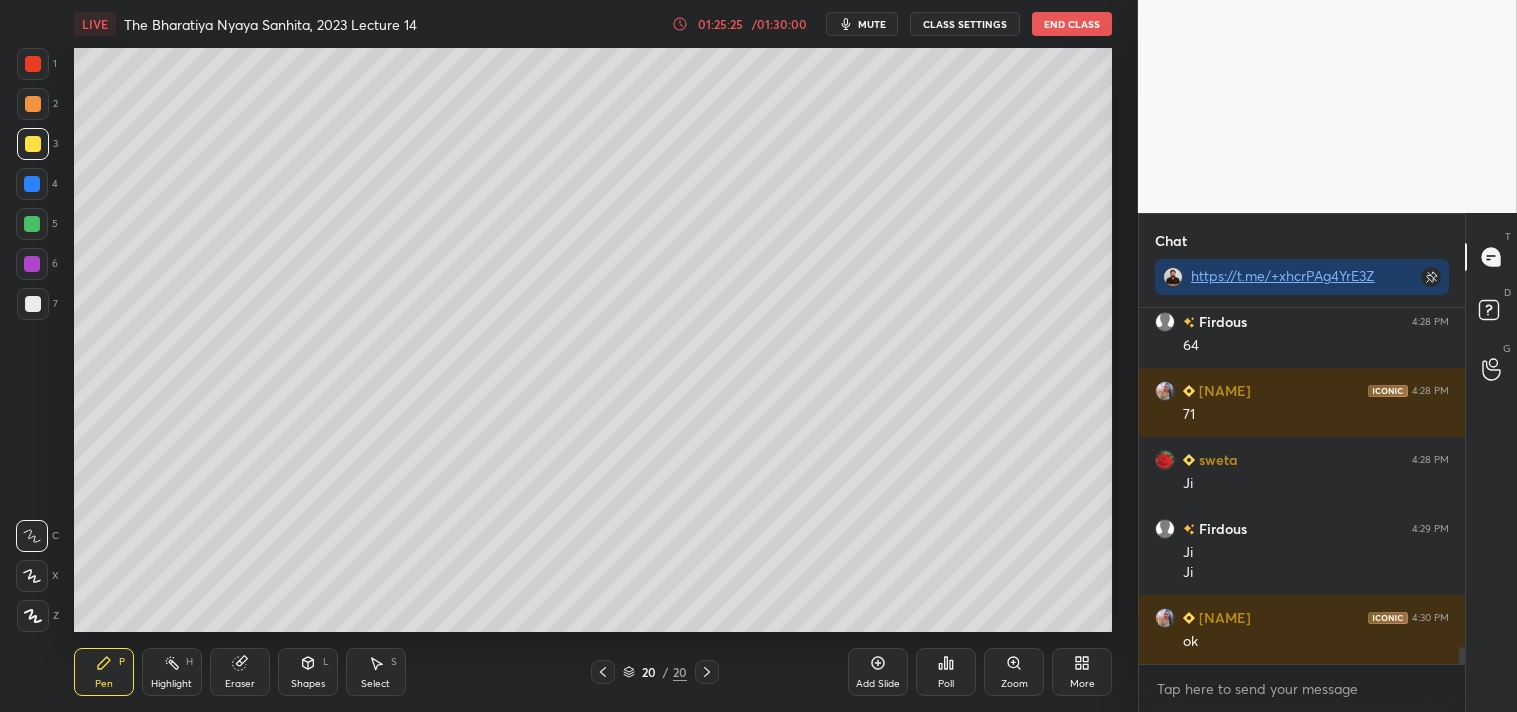 drag, startPoint x: 247, startPoint y: 663, endPoint x: 256, endPoint y: 656, distance: 11.401754 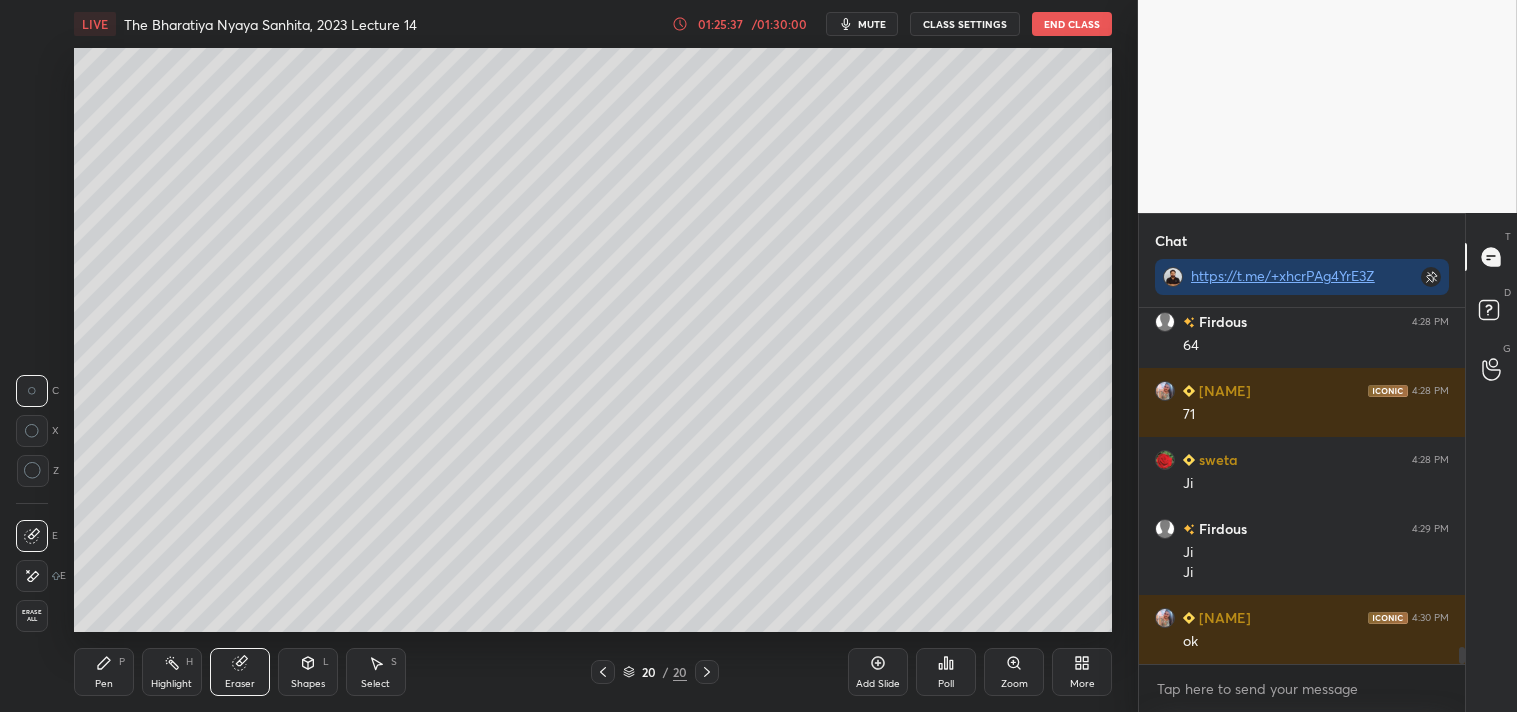 click 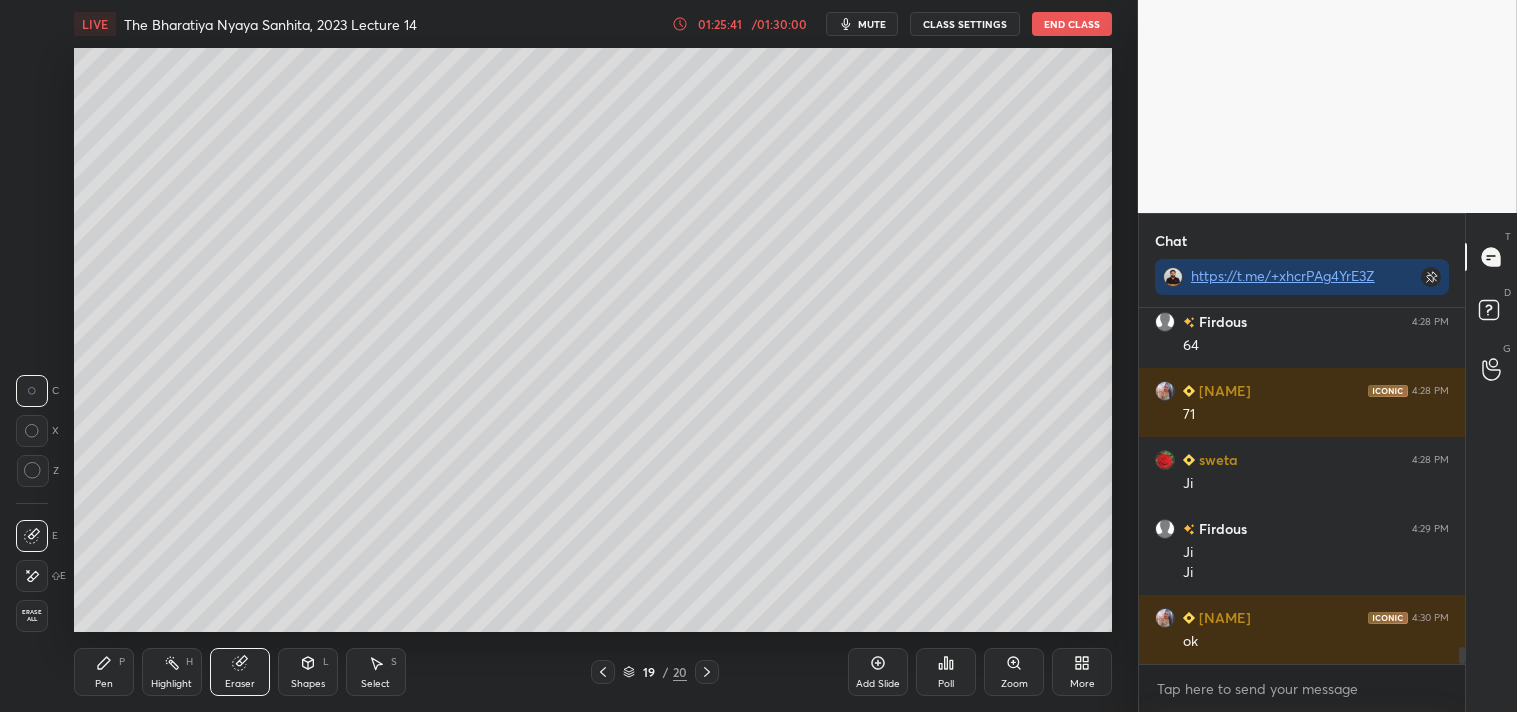 drag, startPoint x: 883, startPoint y: 664, endPoint x: 866, endPoint y: 658, distance: 18.027756 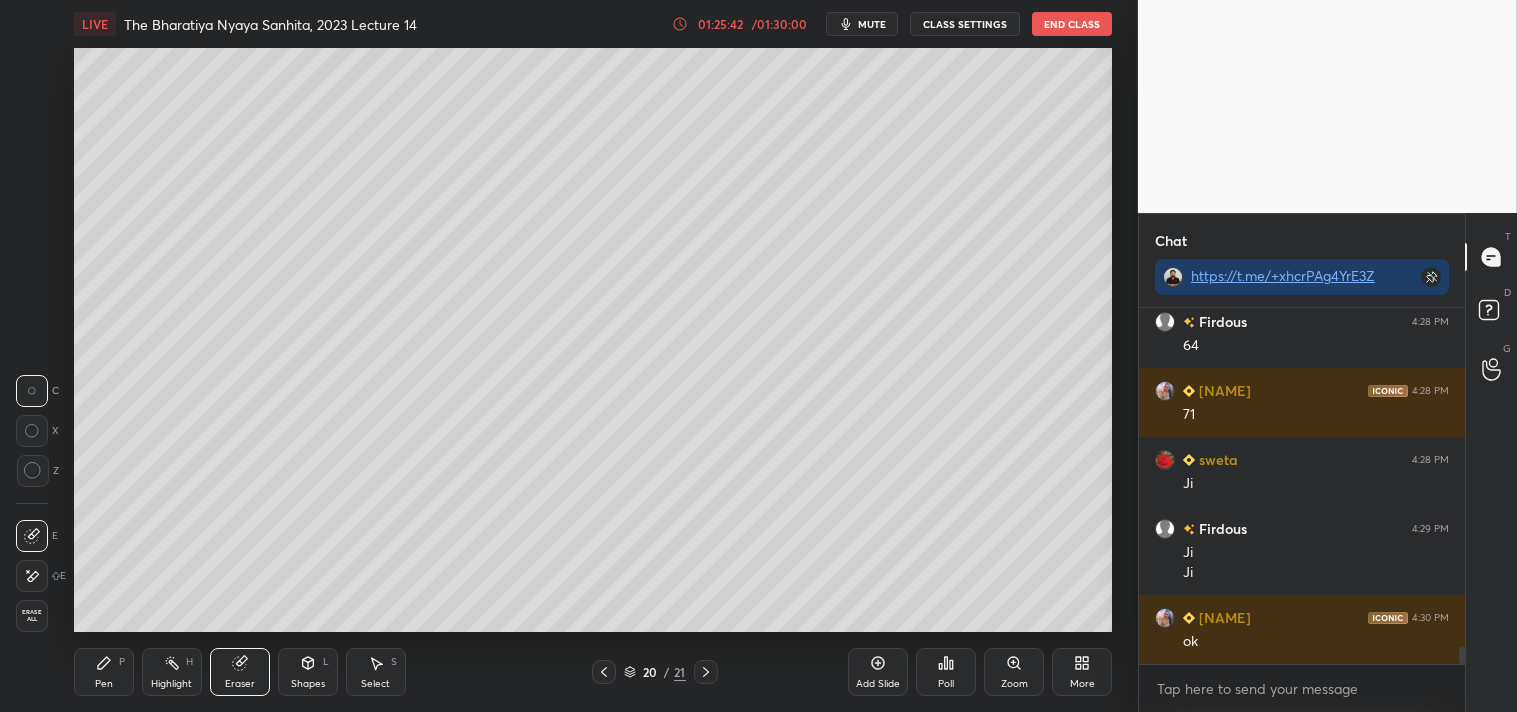 click on "Pen P" at bounding box center (104, 672) 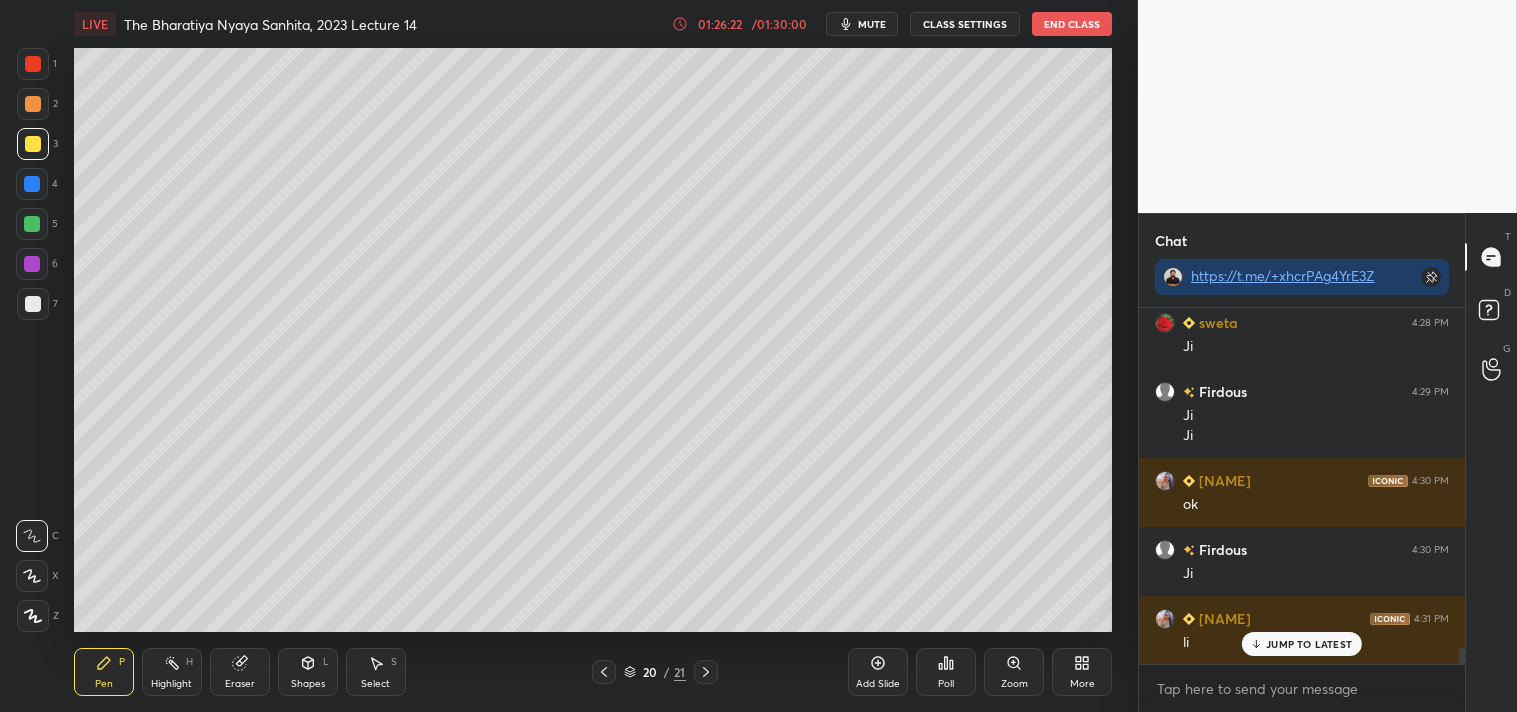 scroll, scrollTop: 7416, scrollLeft: 0, axis: vertical 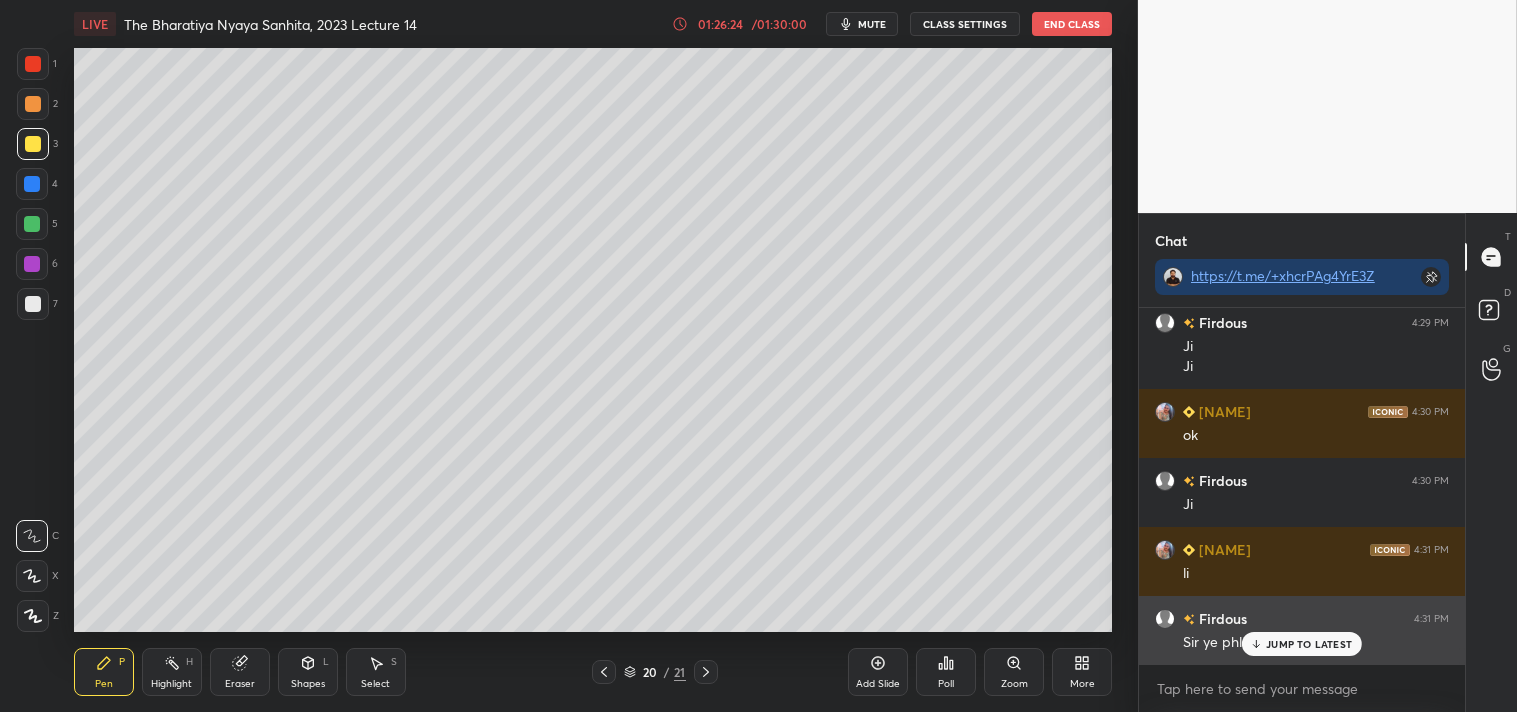 click on "JUMP TO LATEST" at bounding box center (1309, 644) 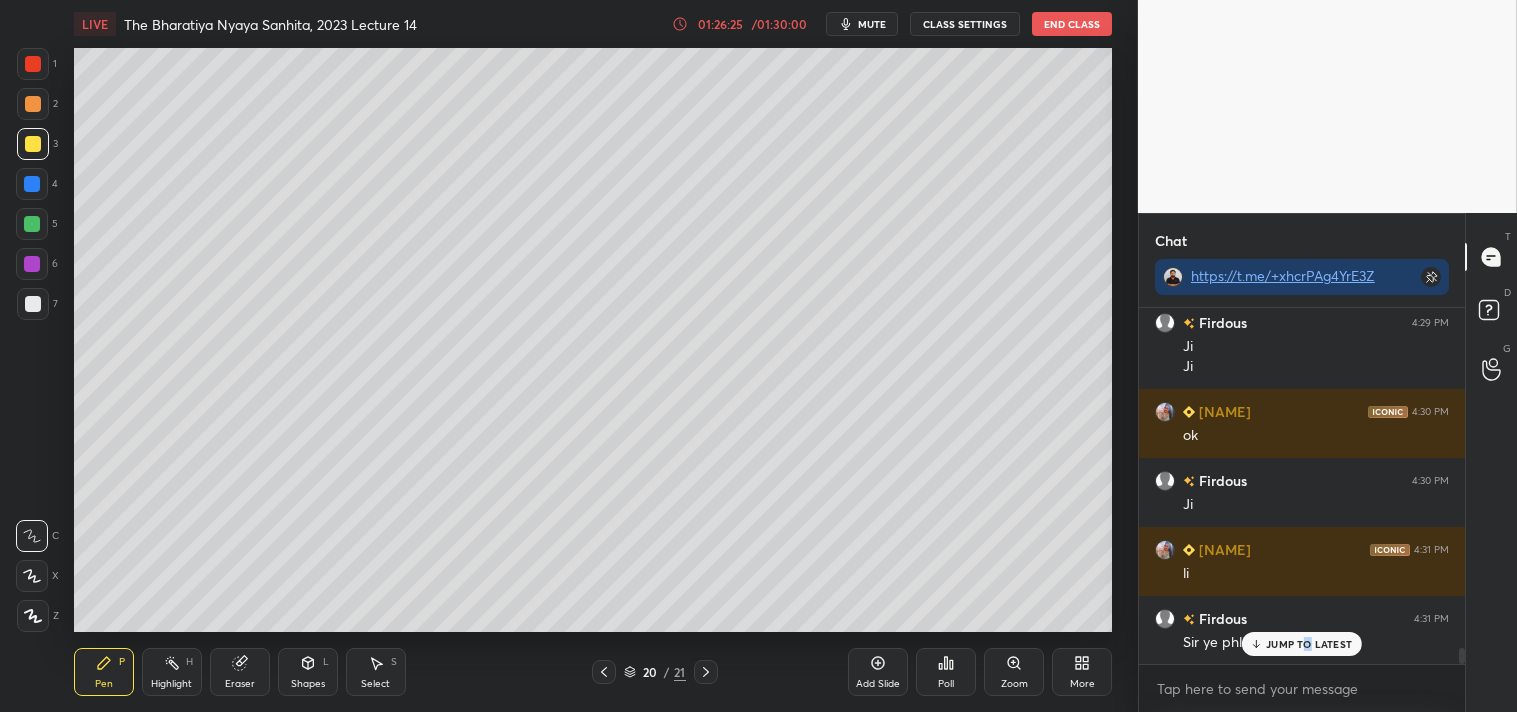 scroll, scrollTop: 7485, scrollLeft: 0, axis: vertical 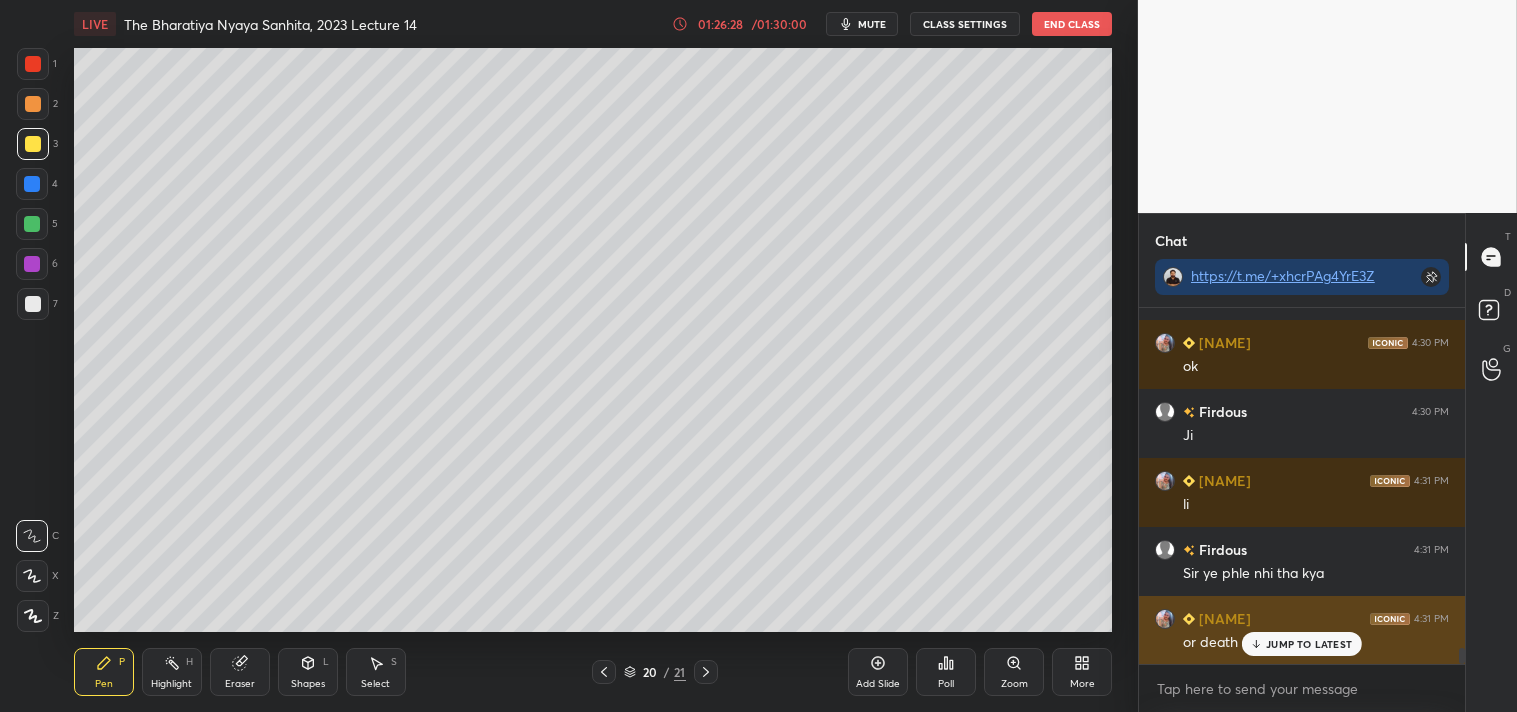 click on "JUMP TO LATEST" at bounding box center (1309, 644) 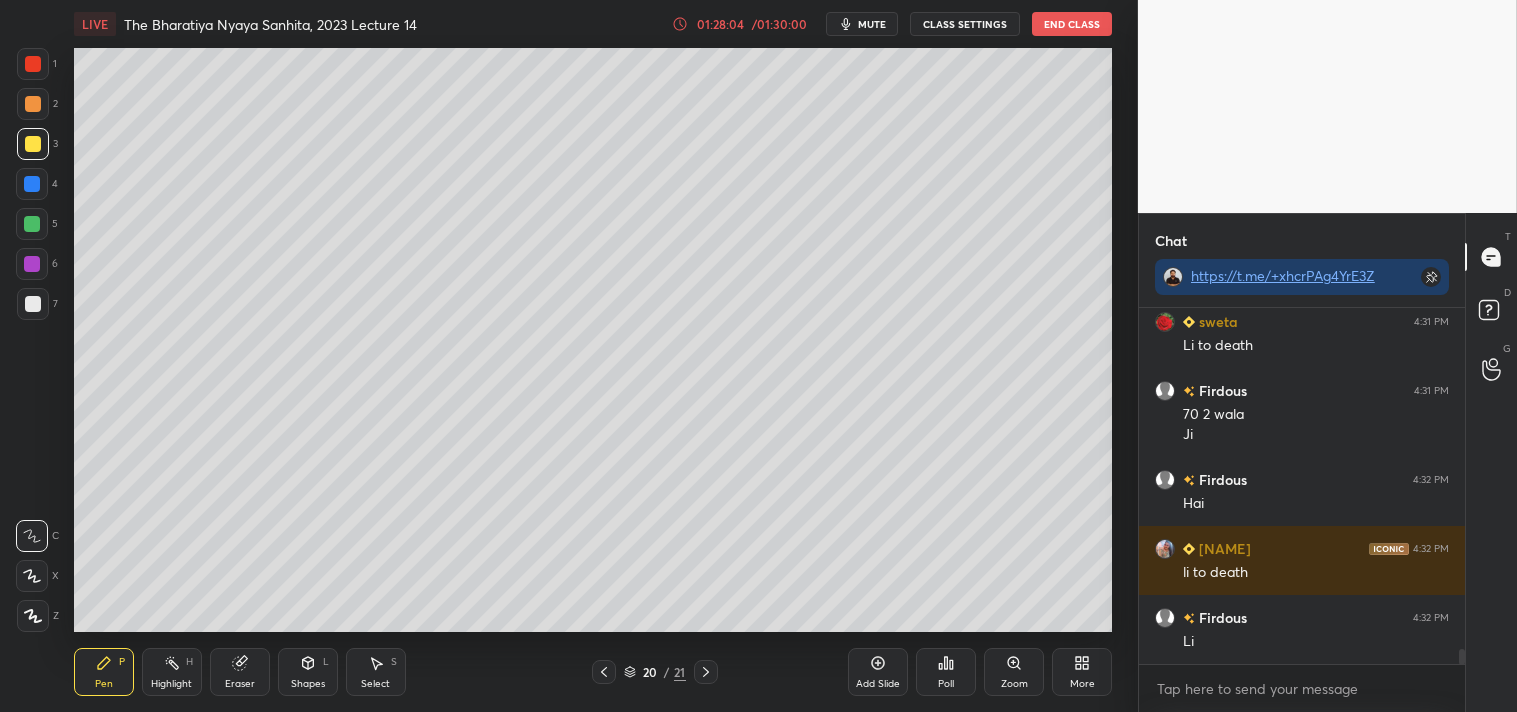 scroll, scrollTop: 7871, scrollLeft: 0, axis: vertical 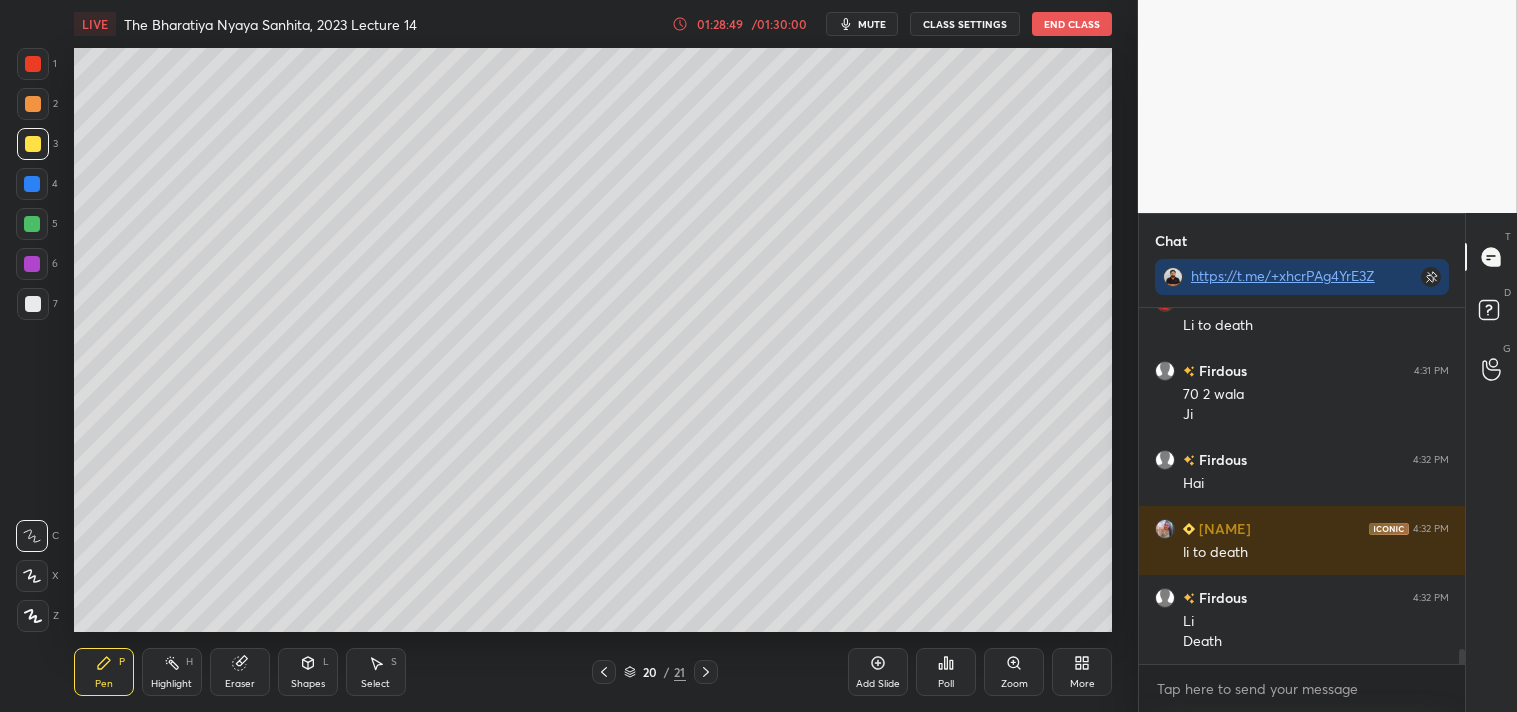 click 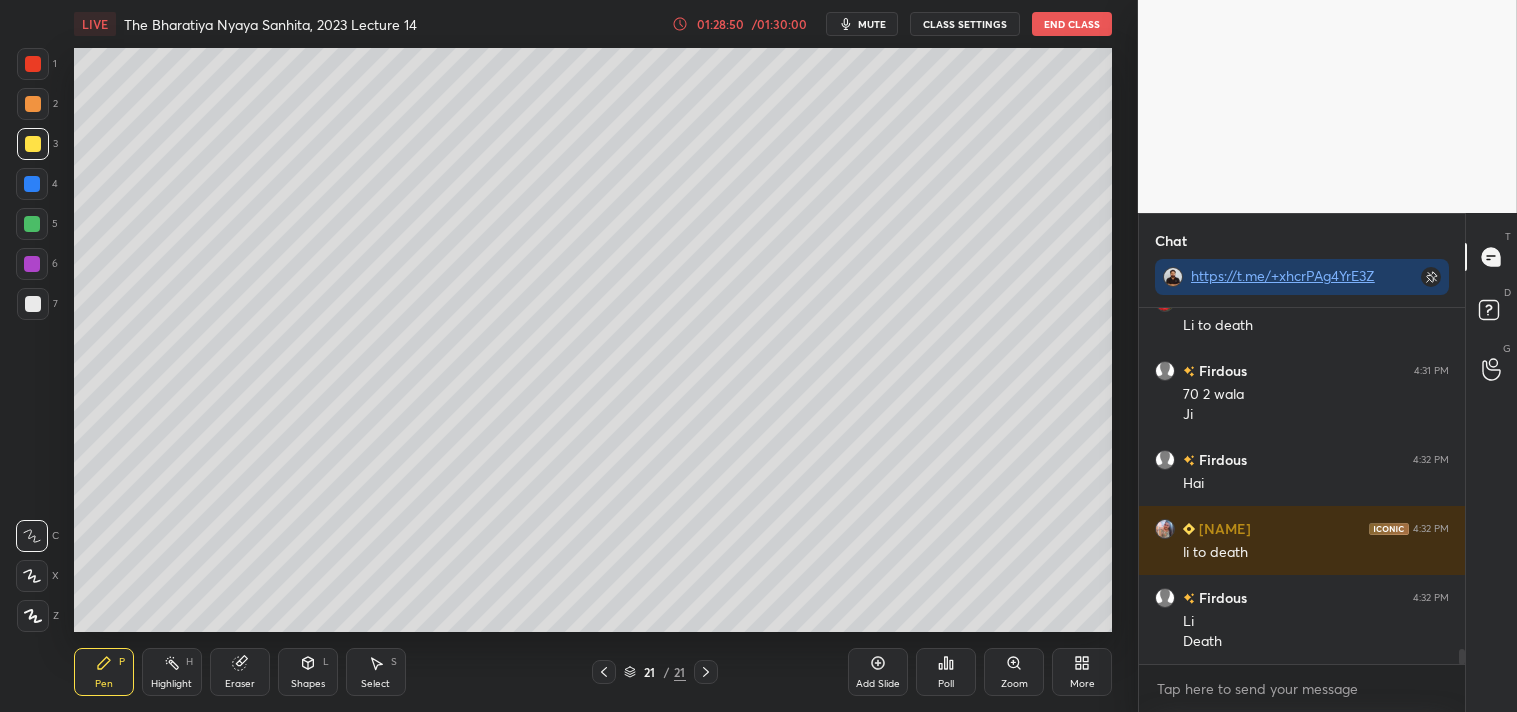 click on "Add Slide" at bounding box center [878, 672] 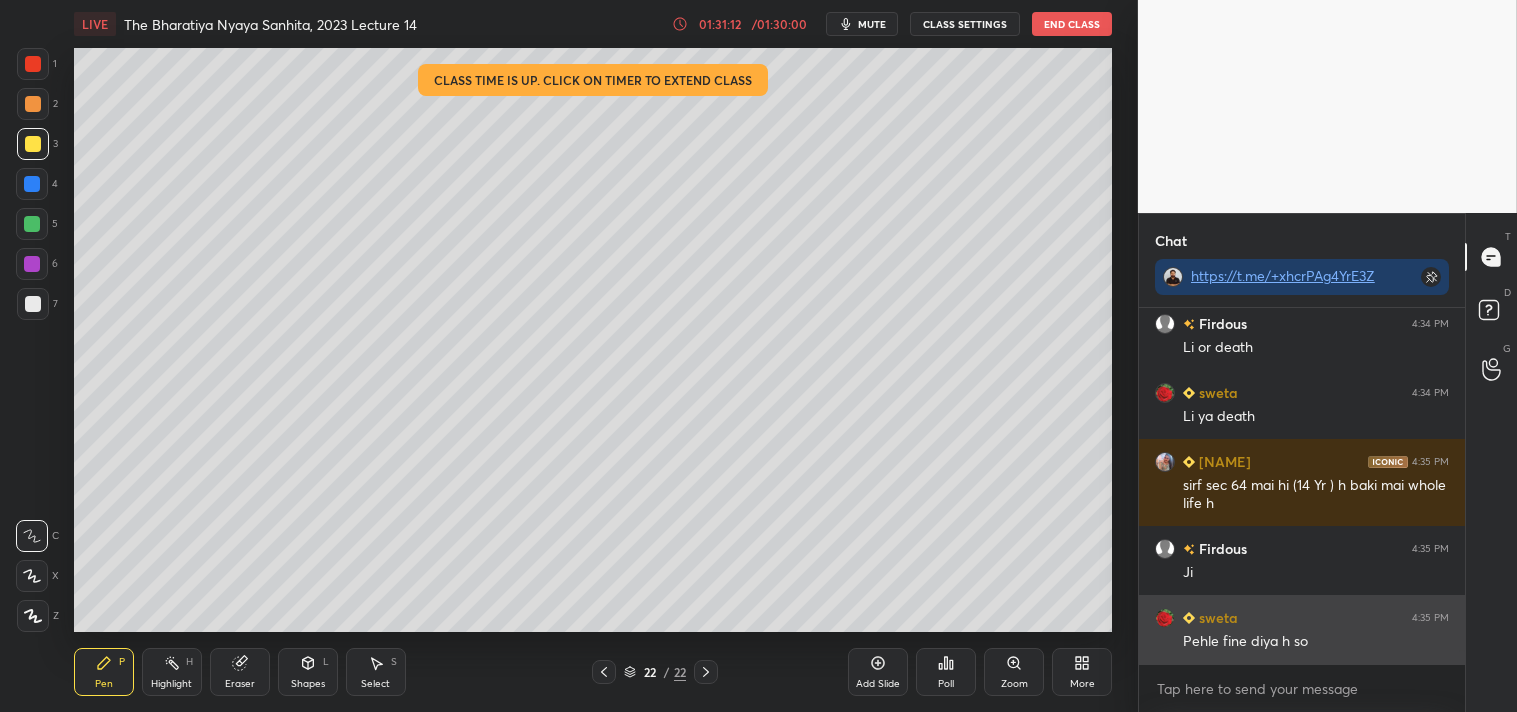 scroll, scrollTop: 8510, scrollLeft: 0, axis: vertical 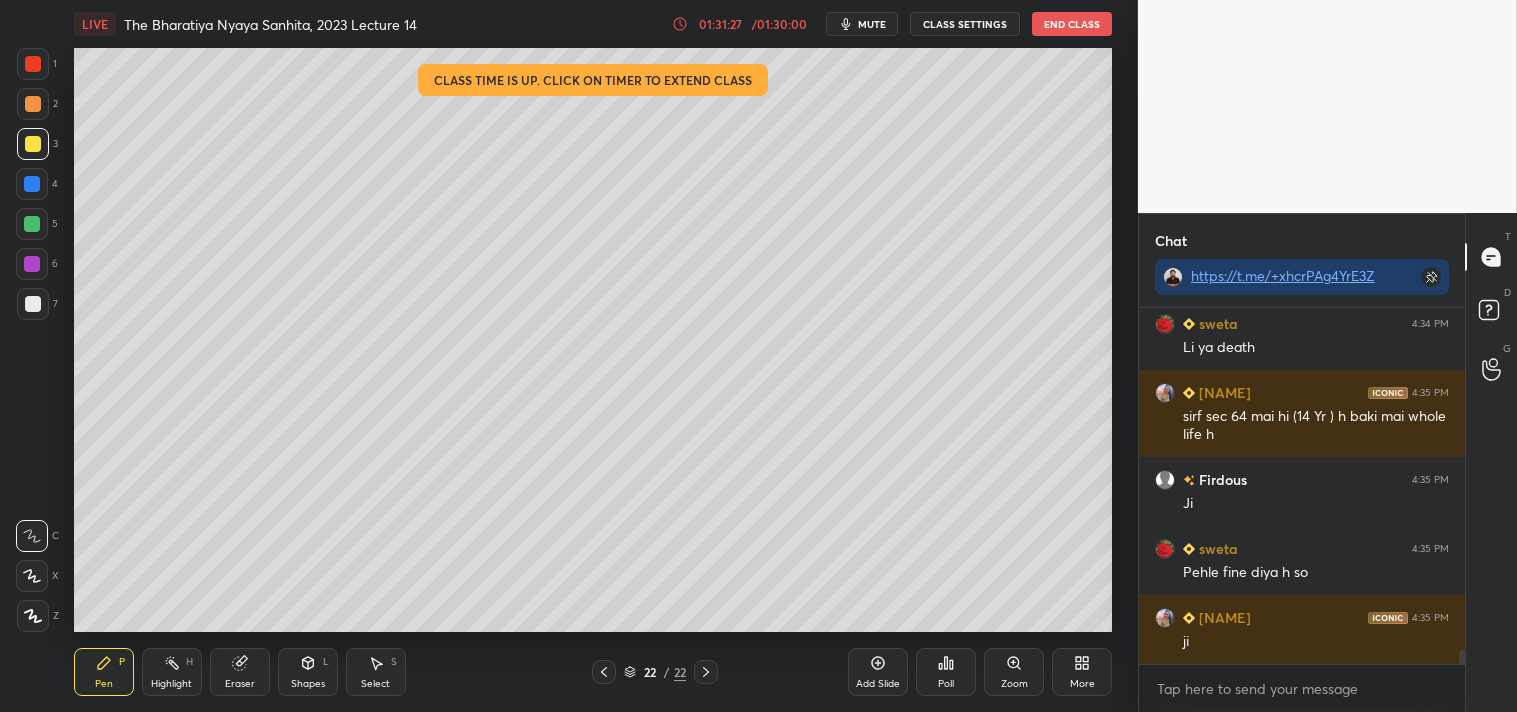 click on "Add Slide" at bounding box center [878, 672] 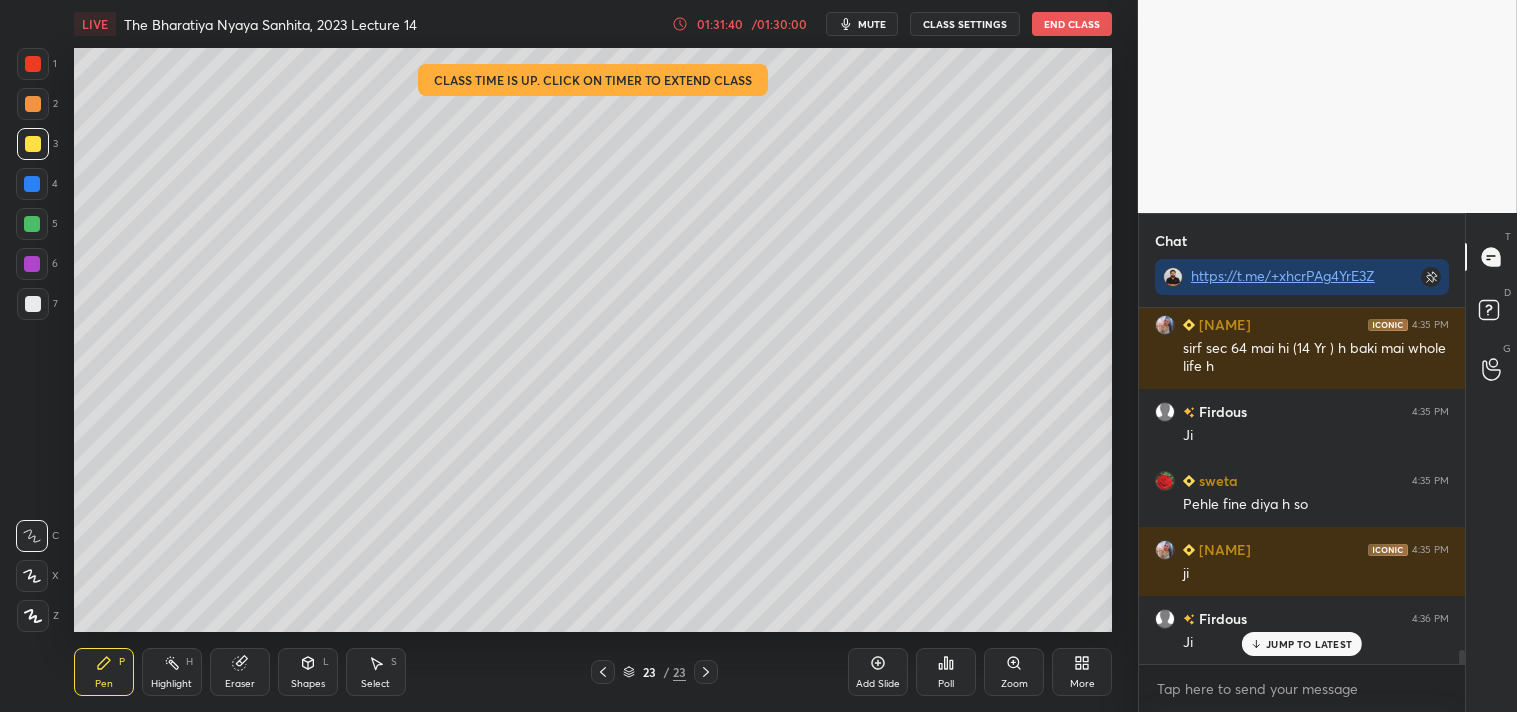 scroll, scrollTop: 8647, scrollLeft: 0, axis: vertical 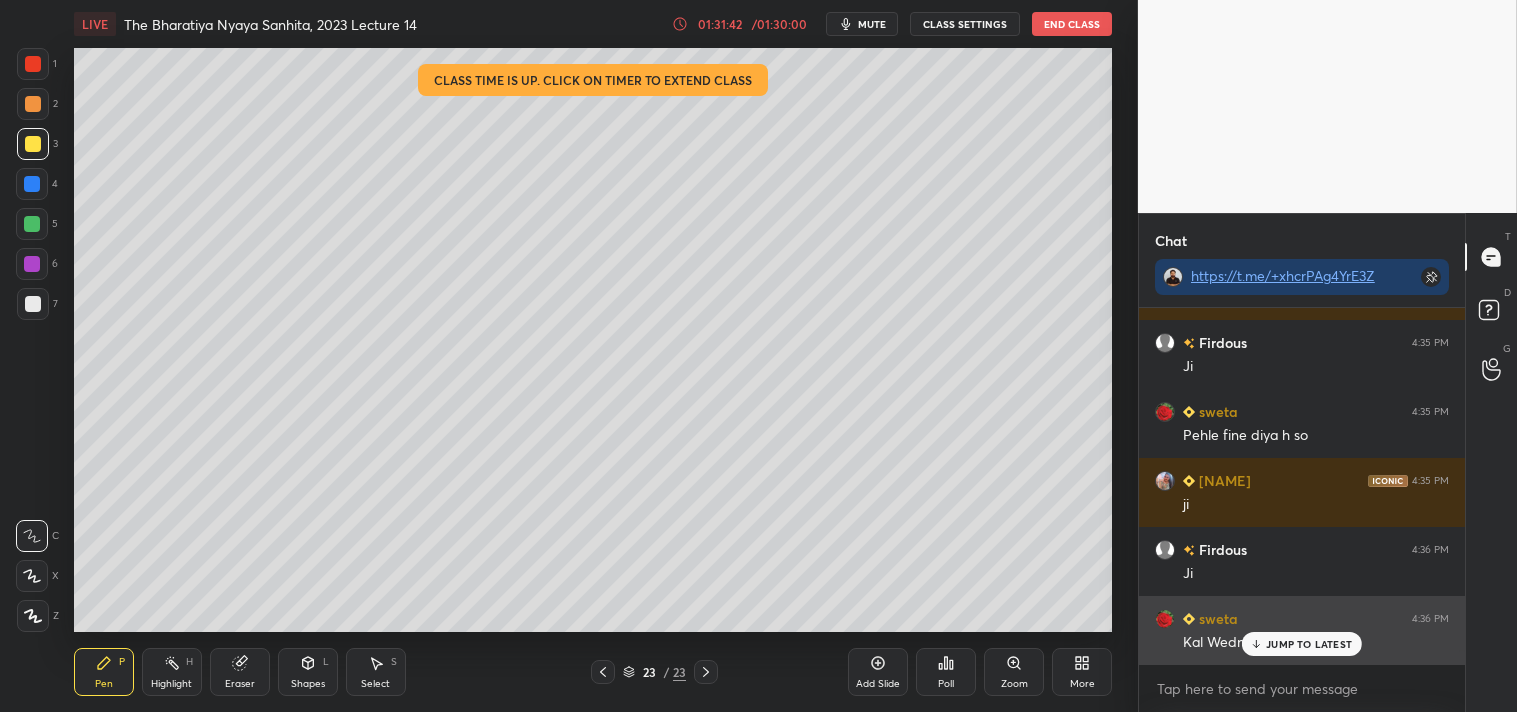 click on "JUMP TO LATEST" at bounding box center (1309, 644) 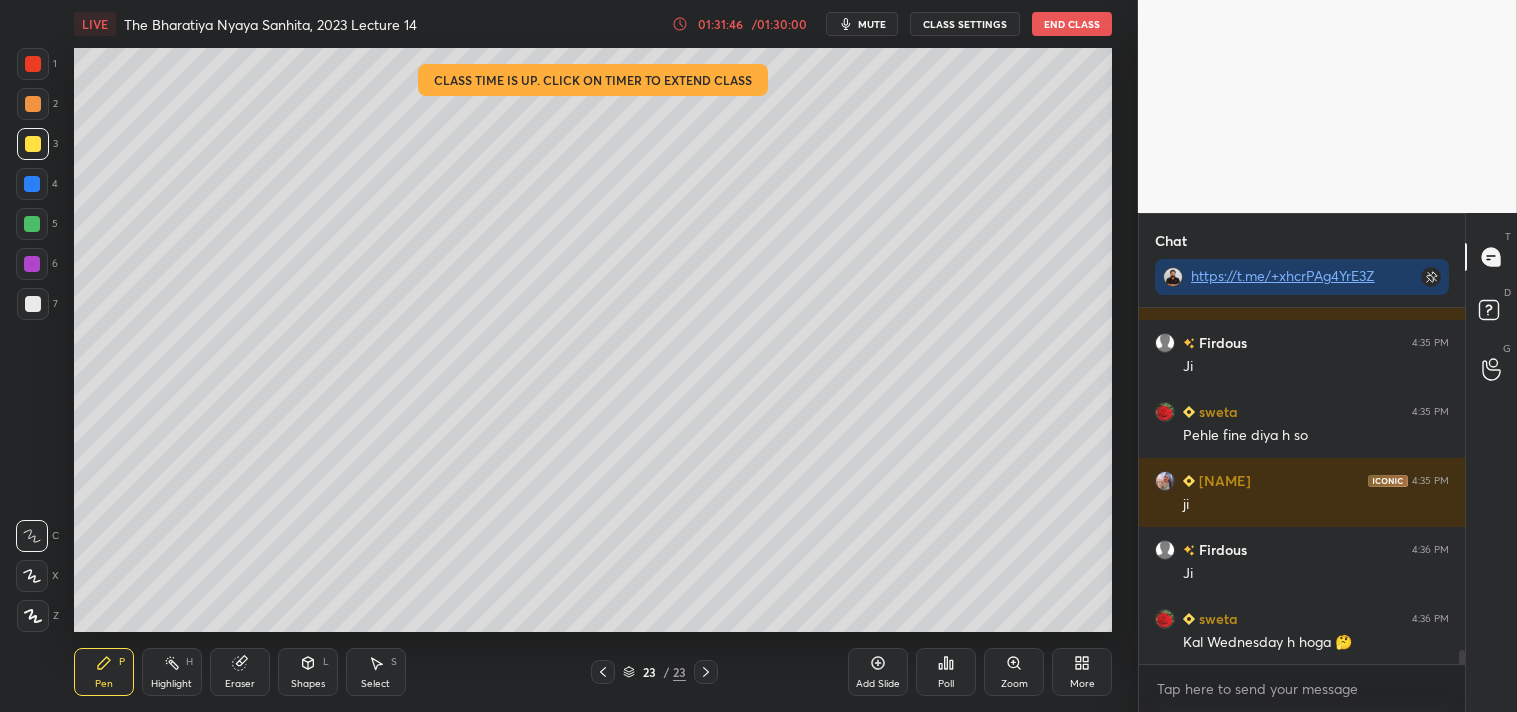 scroll, scrollTop: 8716, scrollLeft: 0, axis: vertical 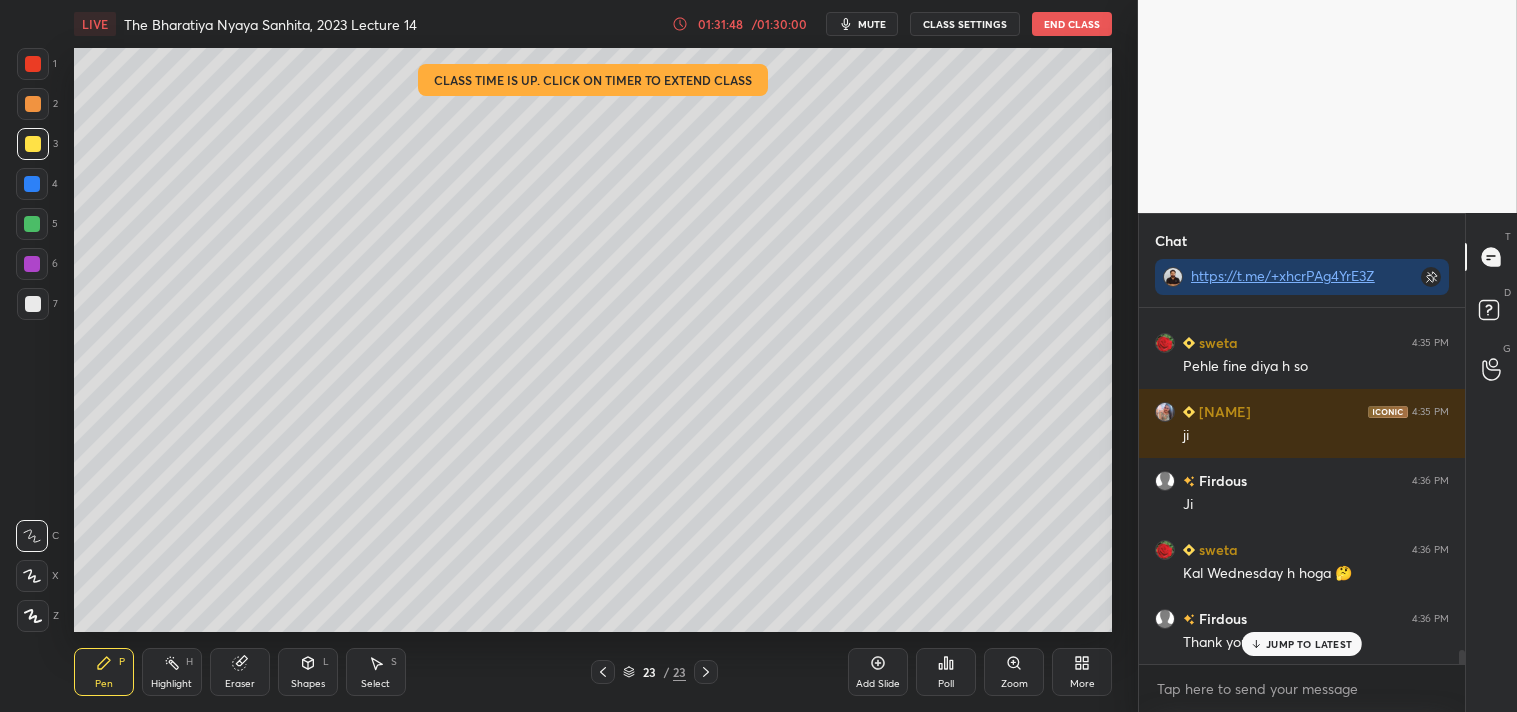 click on "JUMP TO LATEST" at bounding box center [1309, 644] 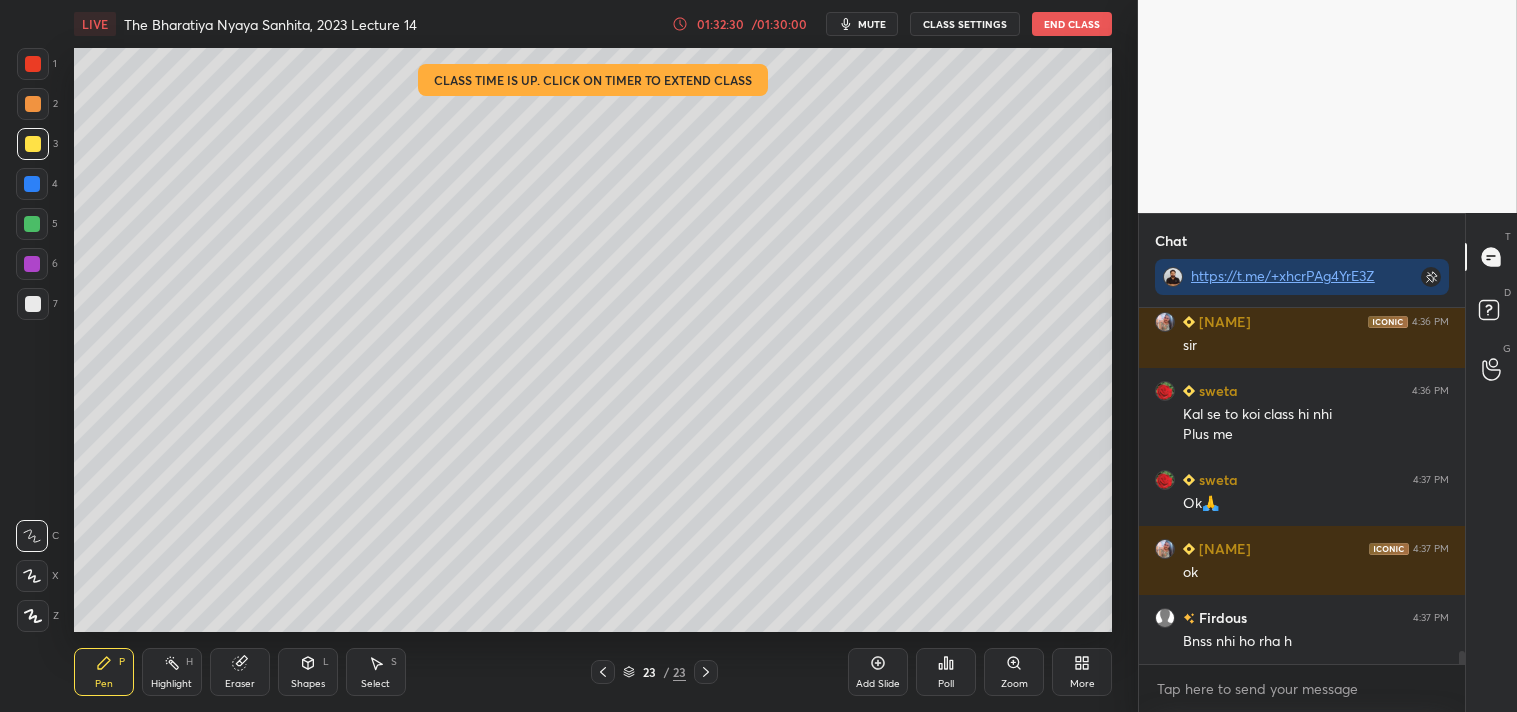 scroll, scrollTop: 9151, scrollLeft: 0, axis: vertical 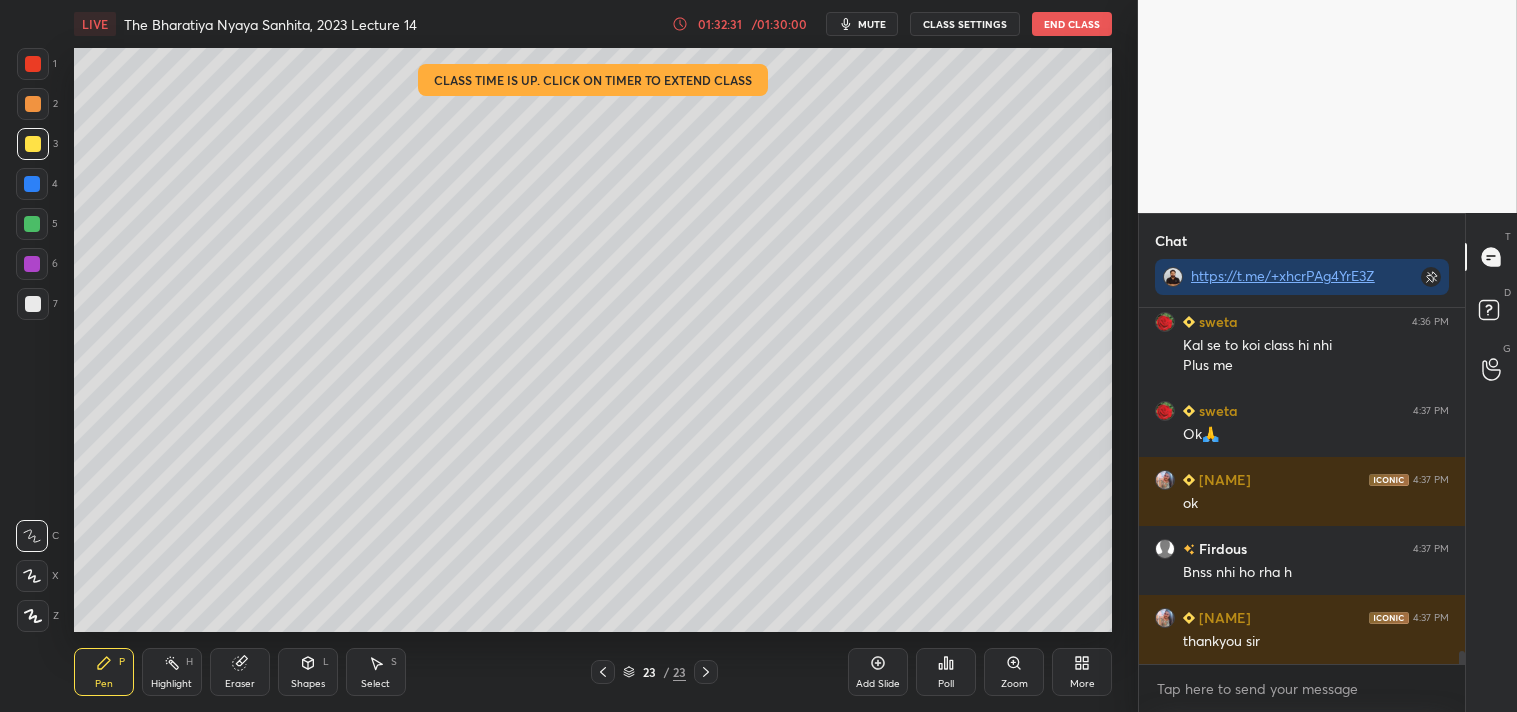 click on "End Class" at bounding box center (1072, 24) 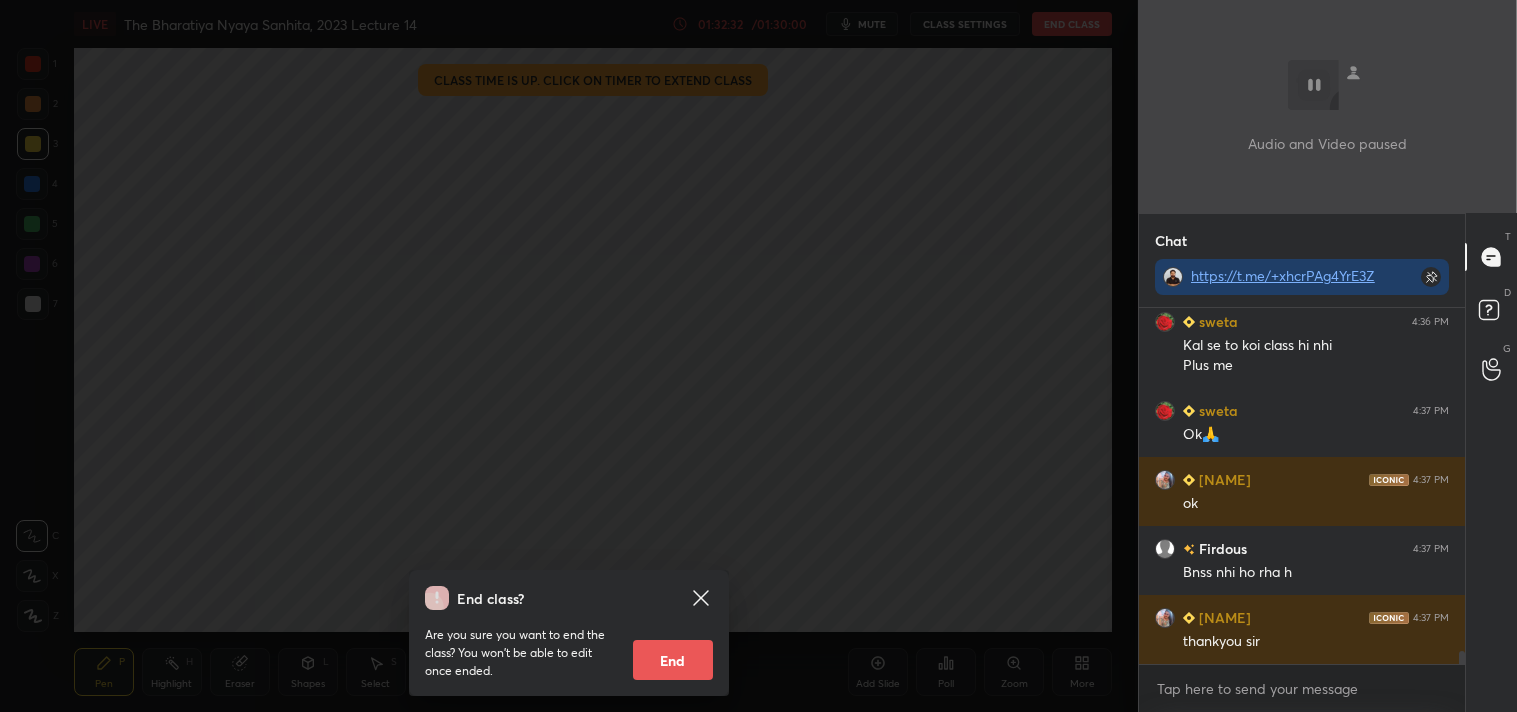 click on "End class? Are you sure you want to end the class? You won’t be able to edit once ended. End" at bounding box center (569, 356) 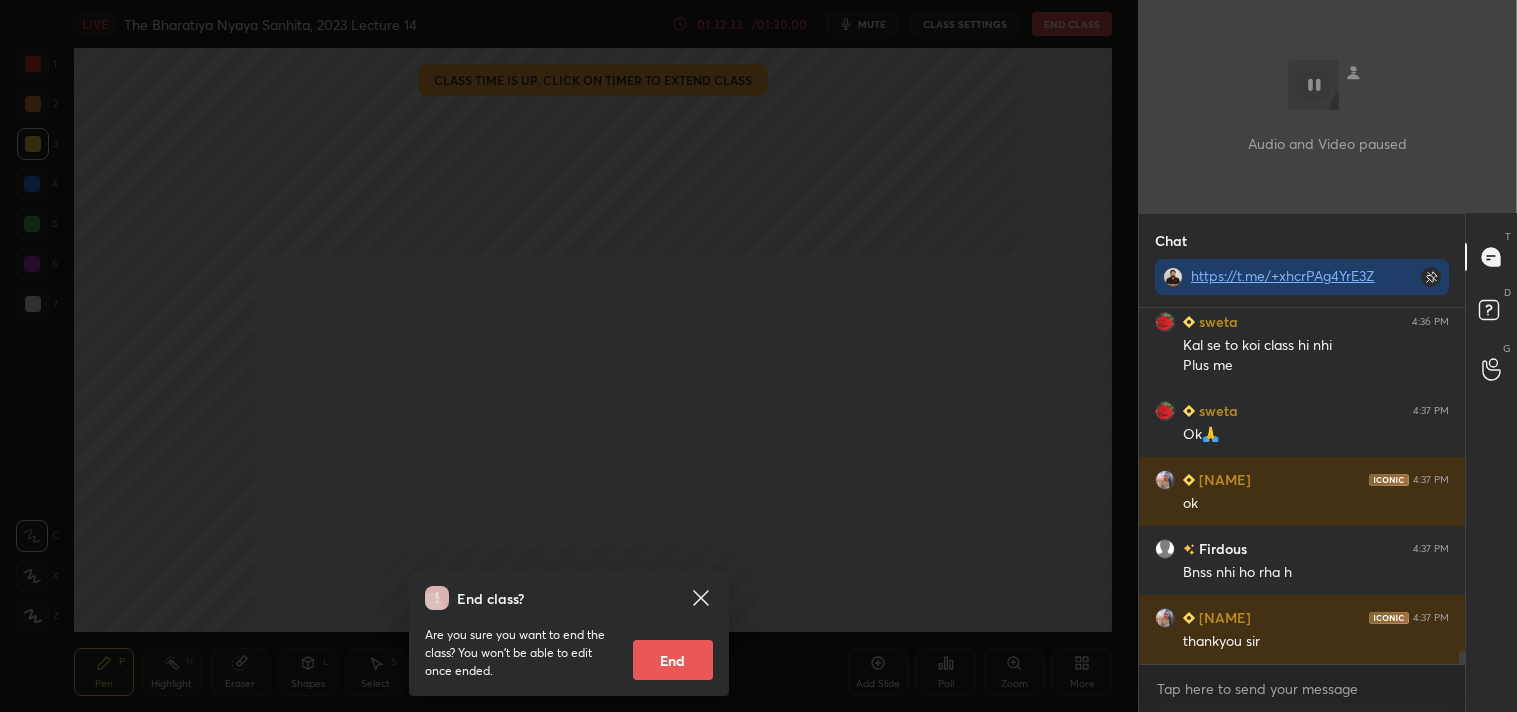 click on "End" at bounding box center (673, 660) 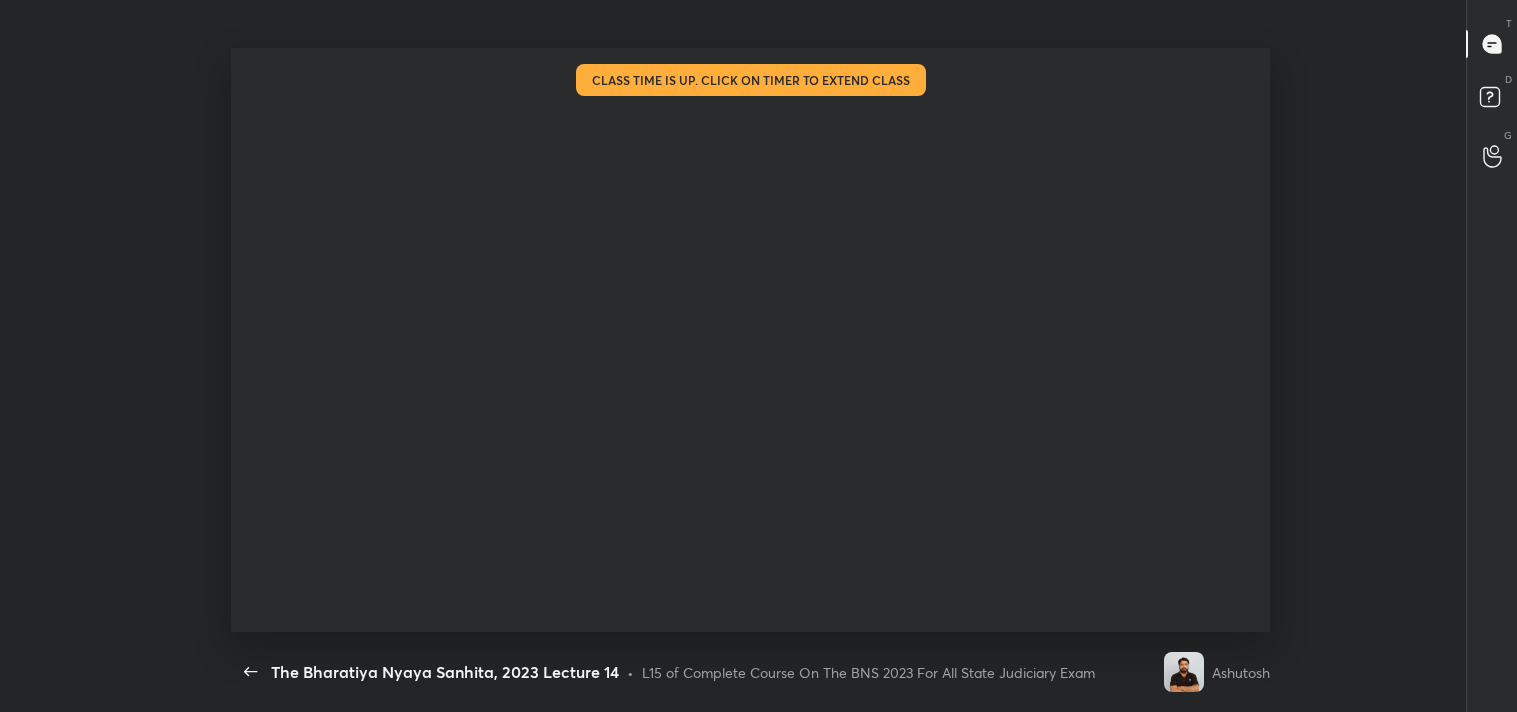 scroll, scrollTop: 99415, scrollLeft: 98846, axis: both 